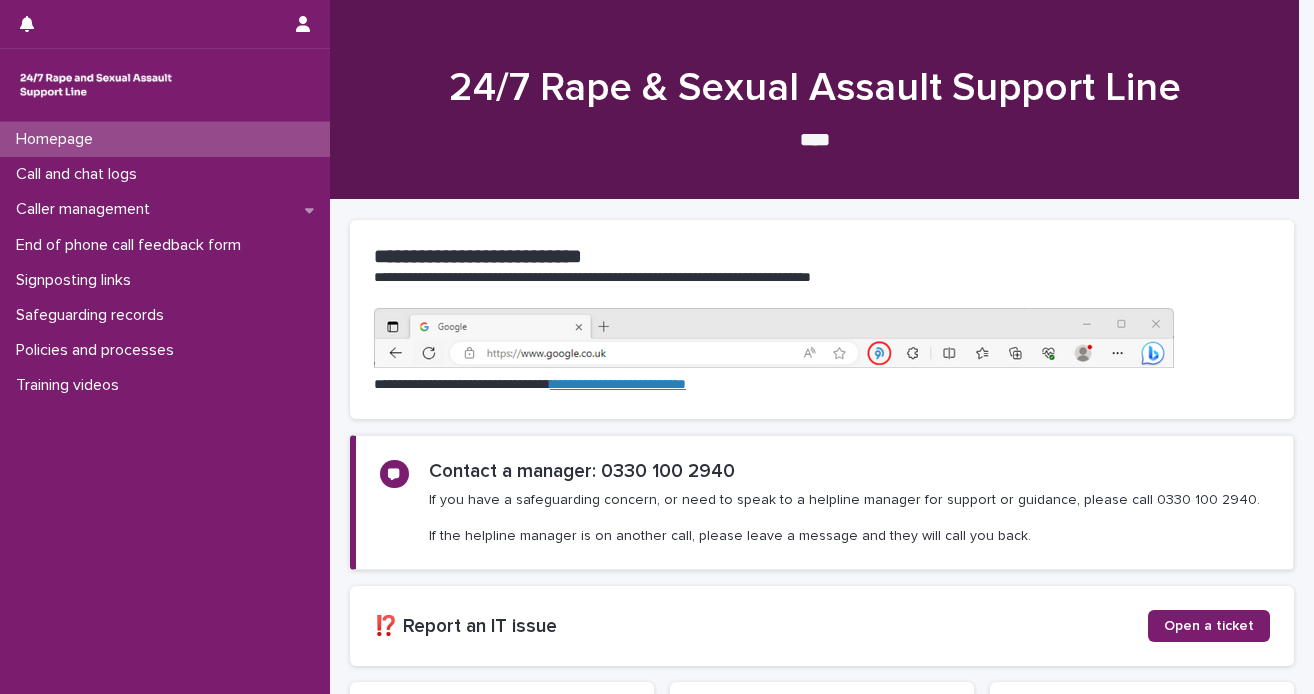 scroll, scrollTop: 0, scrollLeft: 0, axis: both 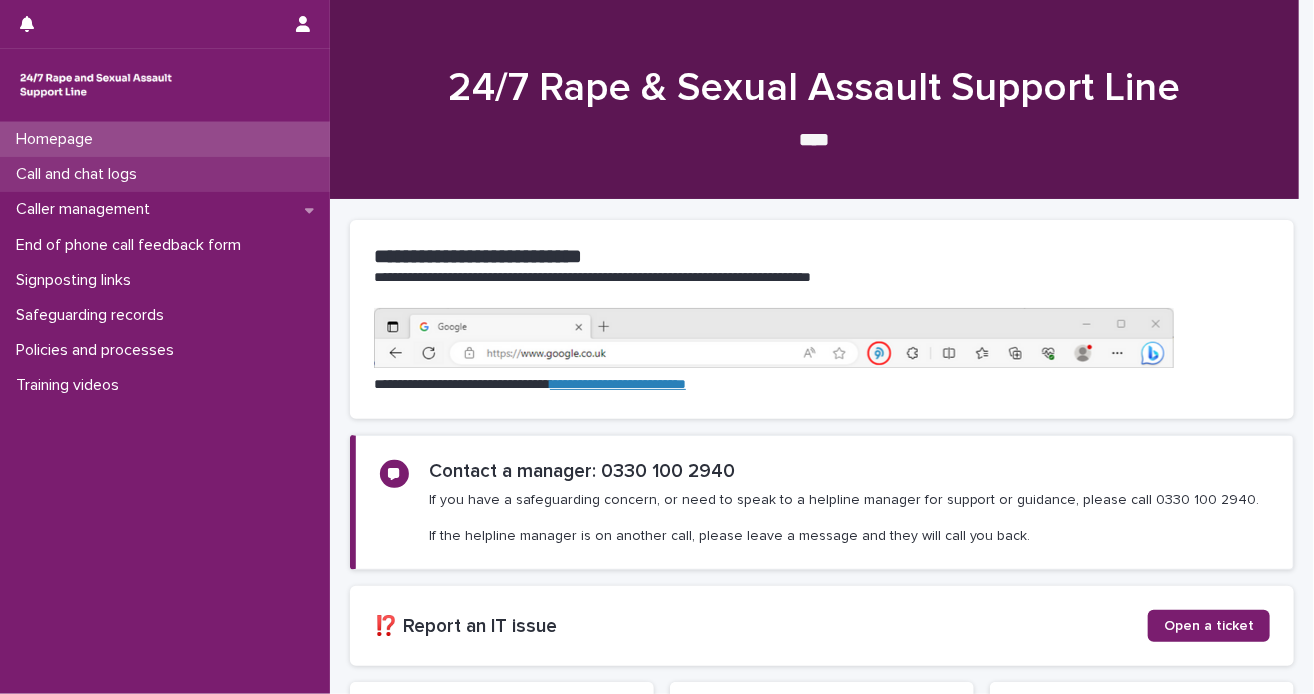 click on "Call and chat logs" at bounding box center [165, 174] 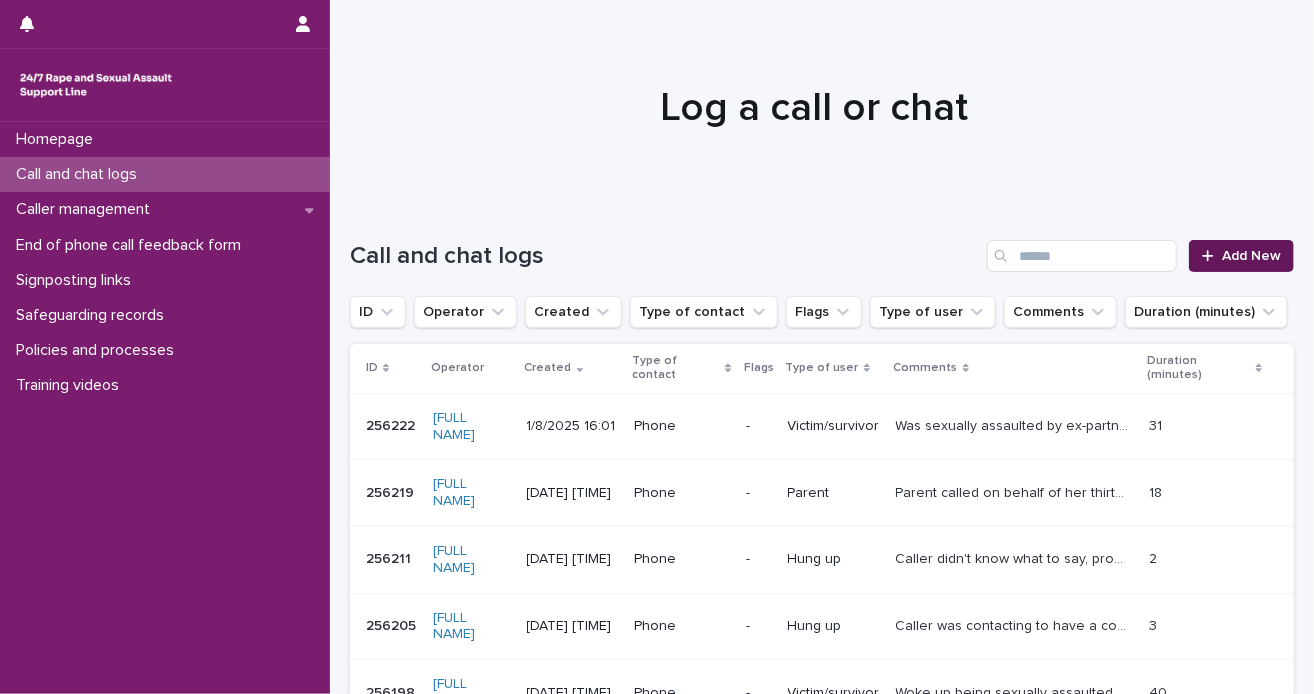 click on "Add New" at bounding box center (1251, 256) 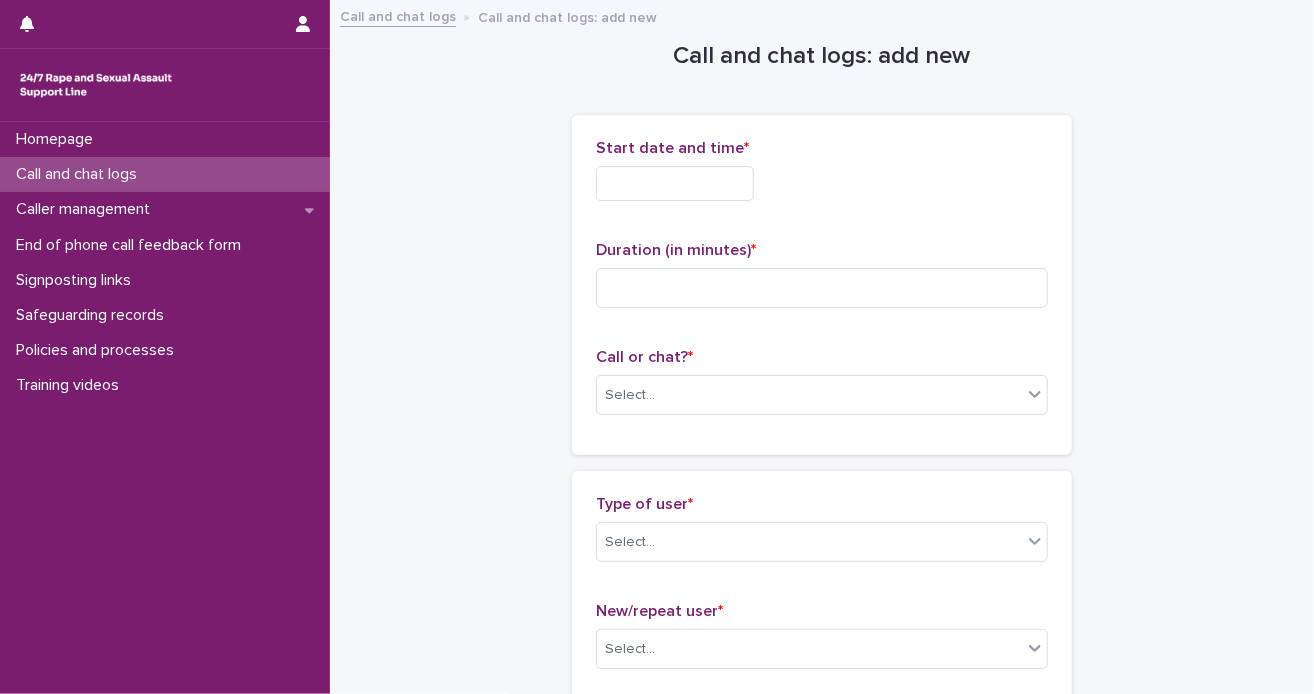 click at bounding box center [675, 183] 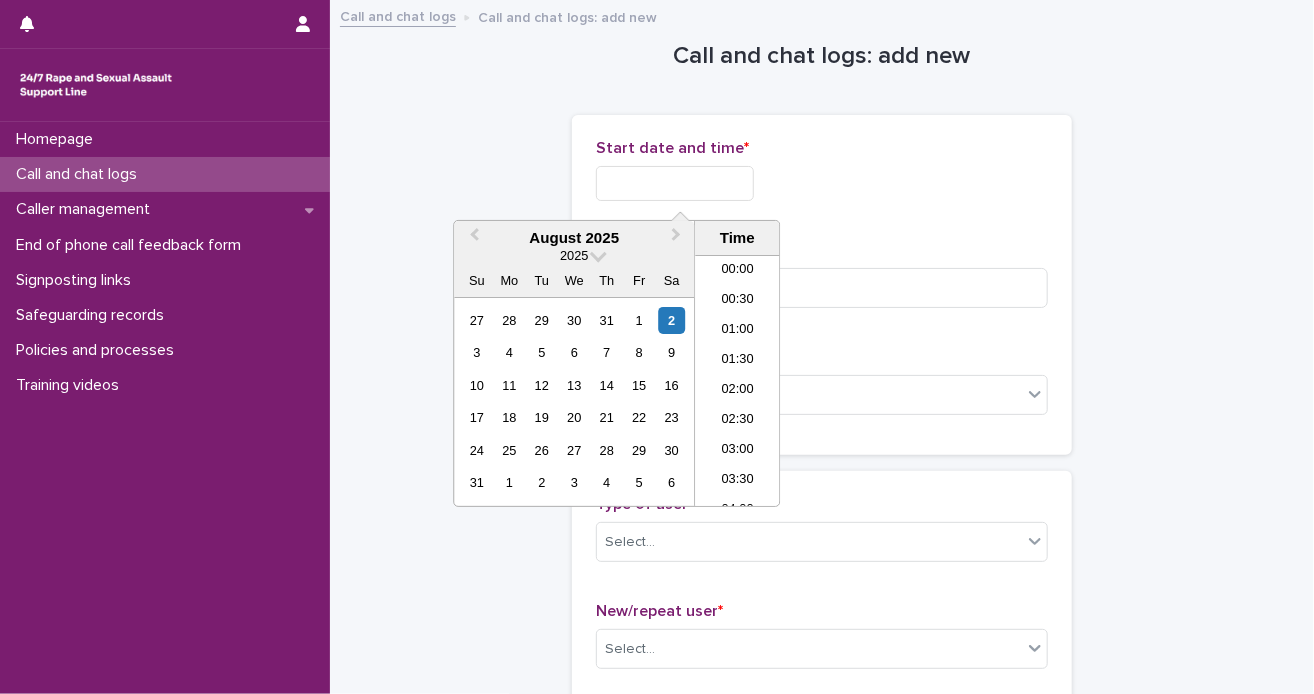 scroll, scrollTop: 670, scrollLeft: 0, axis: vertical 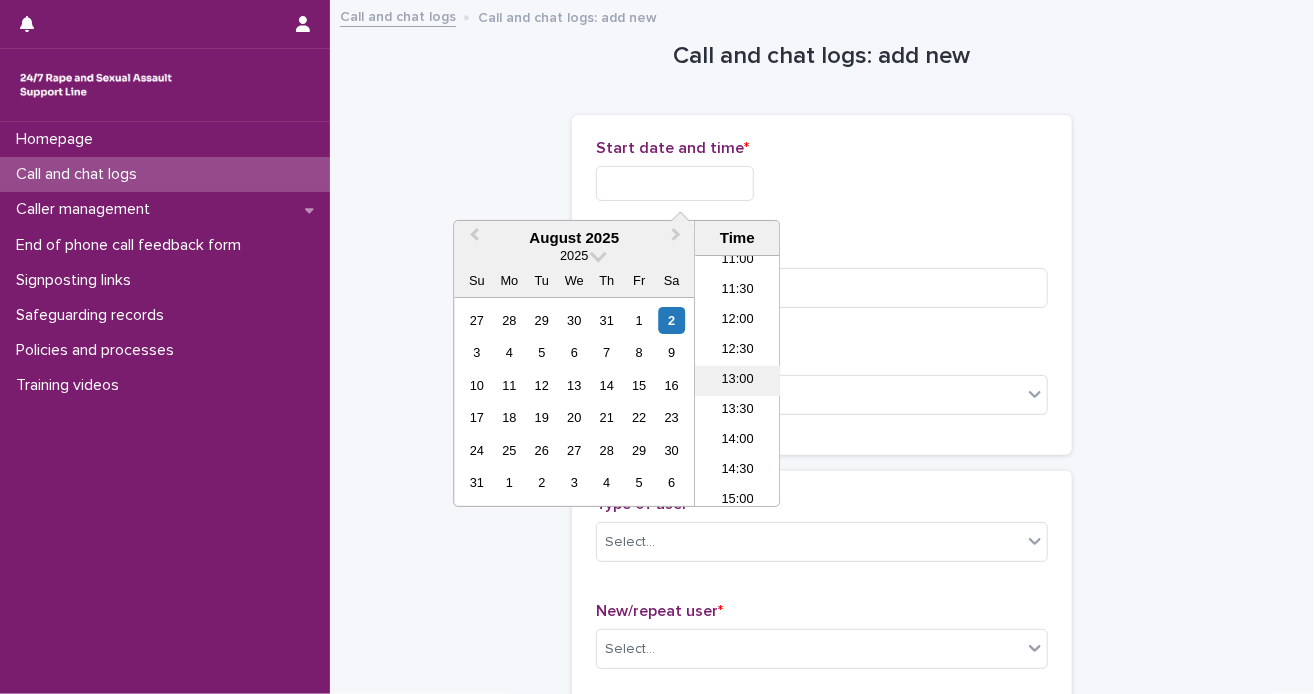 click on "13:00" at bounding box center (737, 381) 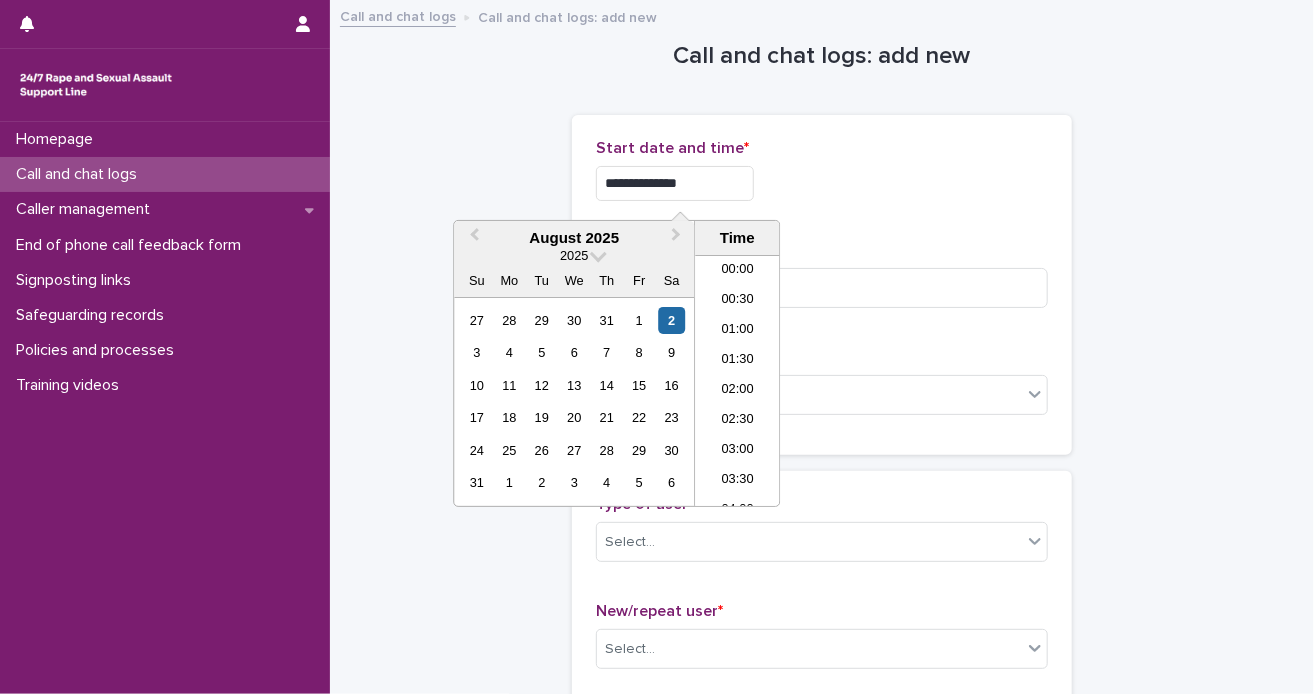 click on "**********" at bounding box center (675, 183) 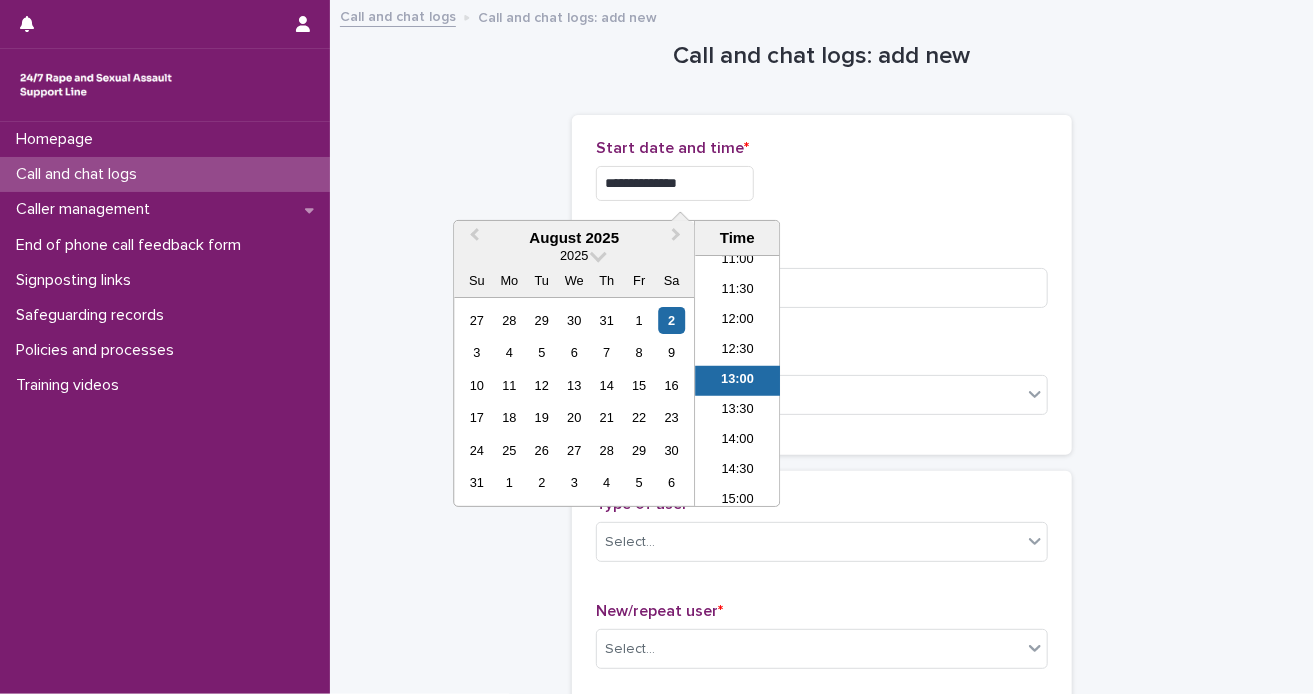 click on "**********" at bounding box center [675, 183] 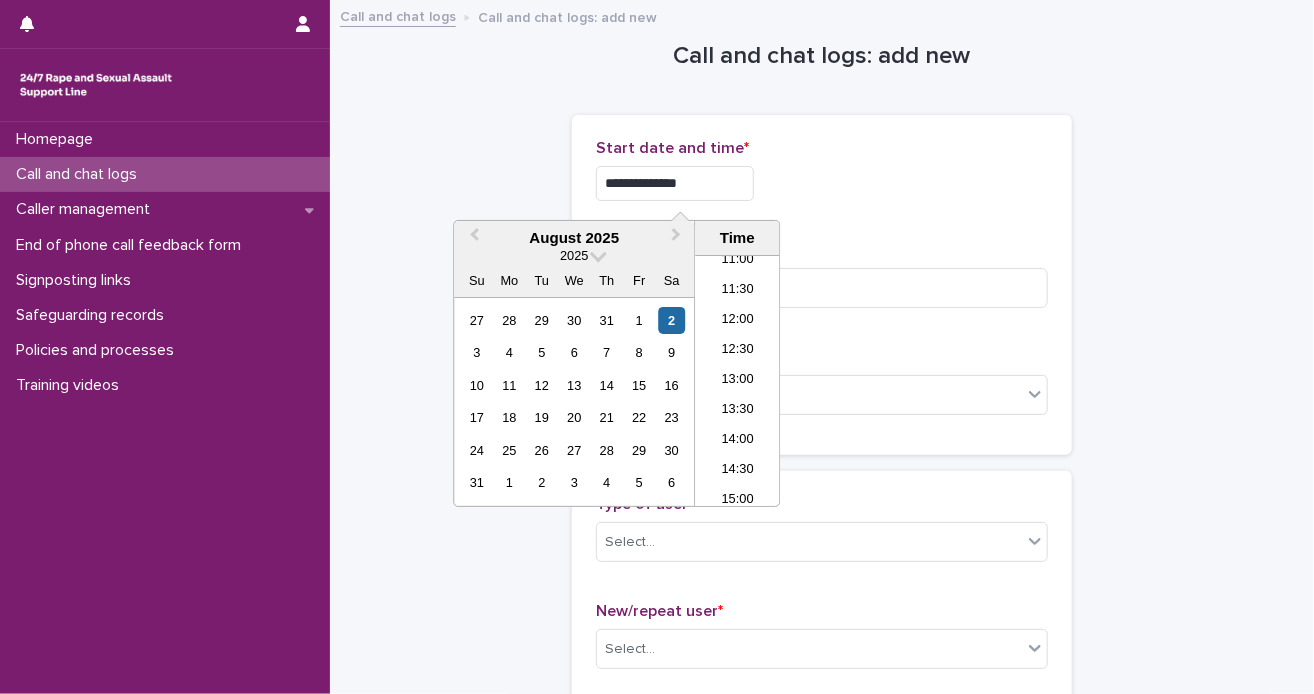 type on "**********" 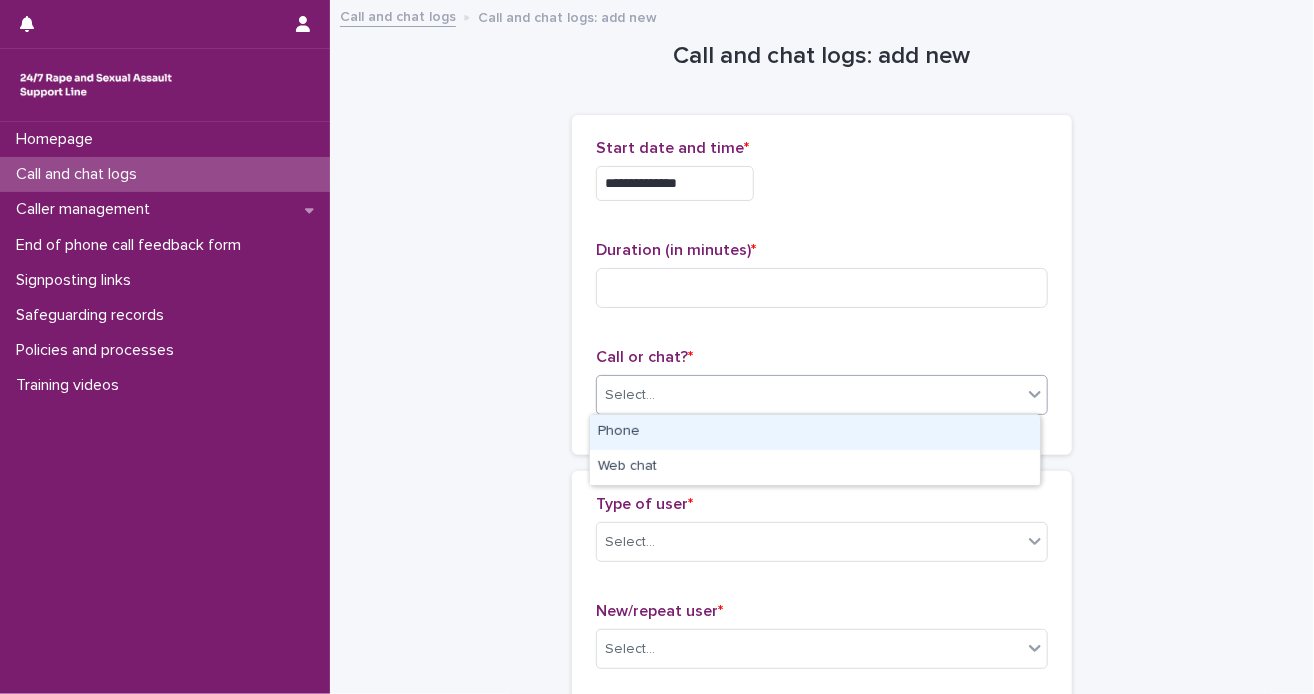 click 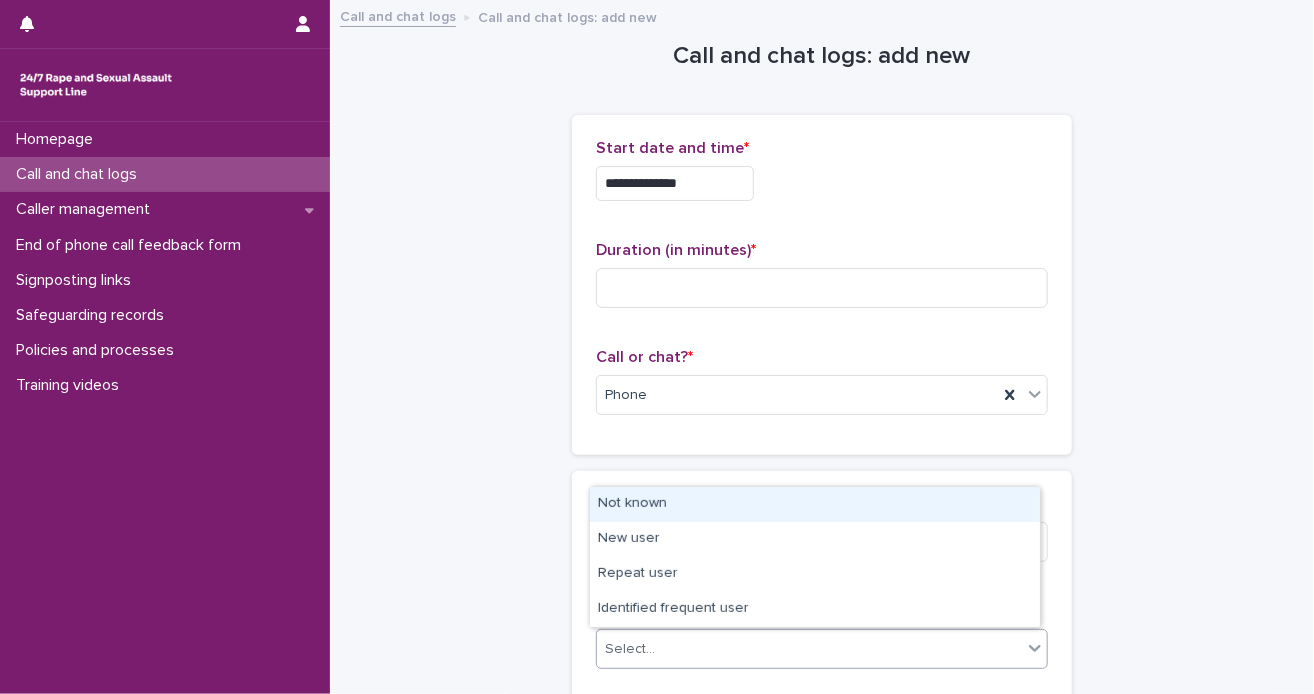 click on "Select..." at bounding box center (822, 649) 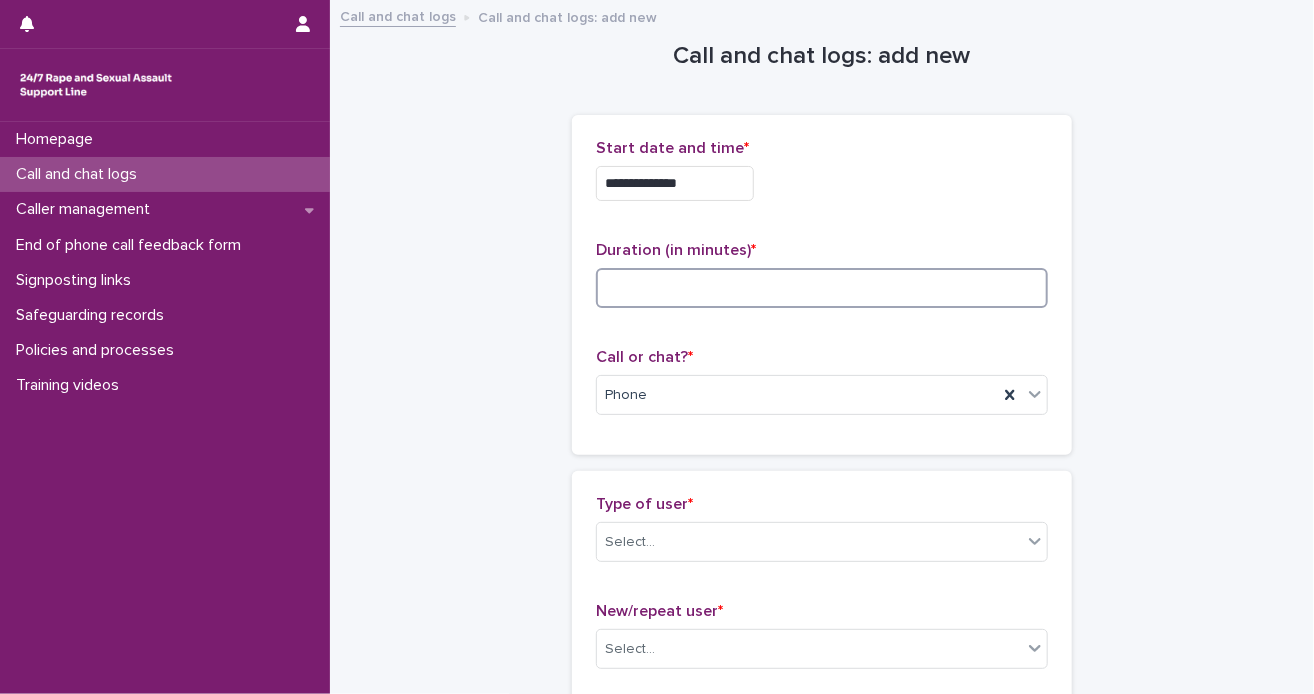 click at bounding box center (822, 288) 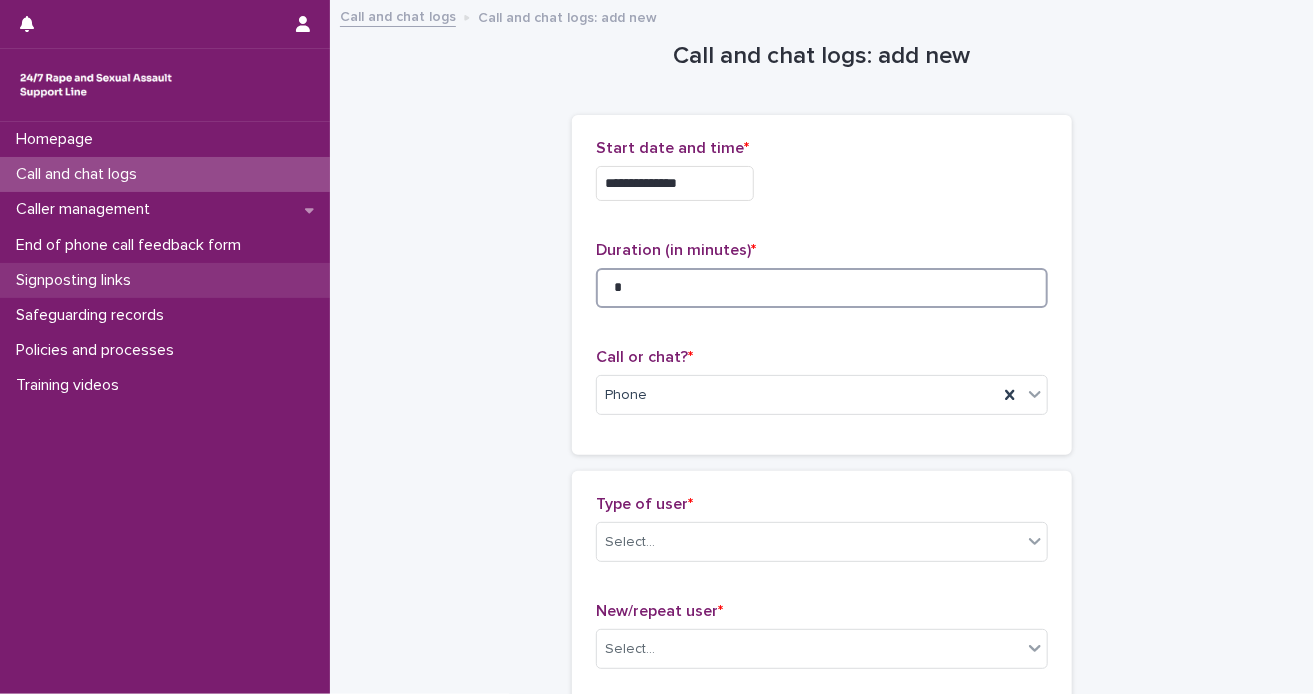 type on "*" 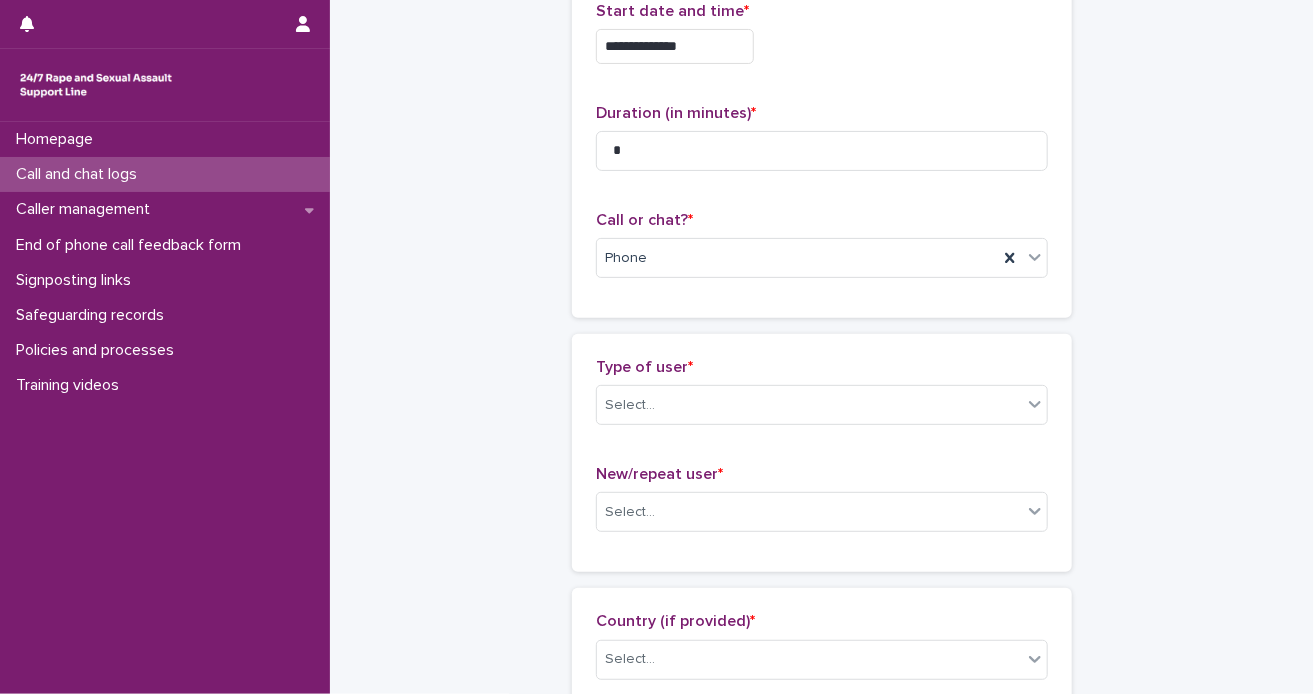 scroll, scrollTop: 200, scrollLeft: 0, axis: vertical 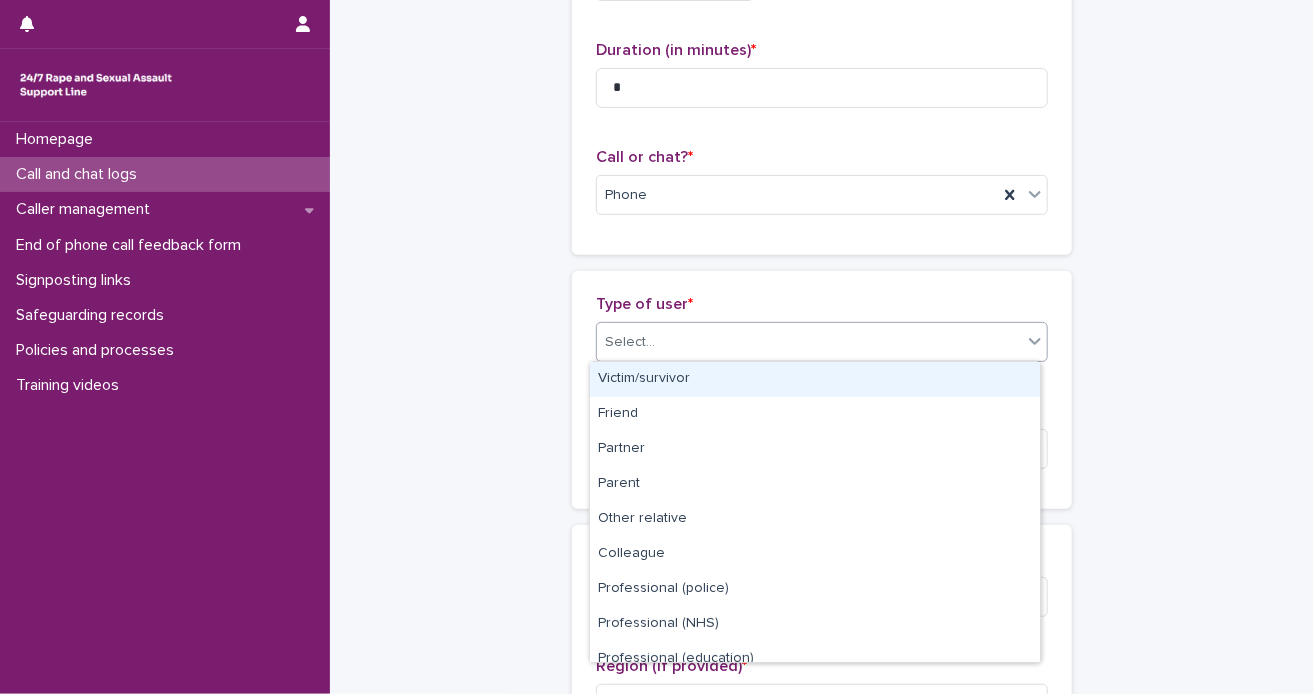 click 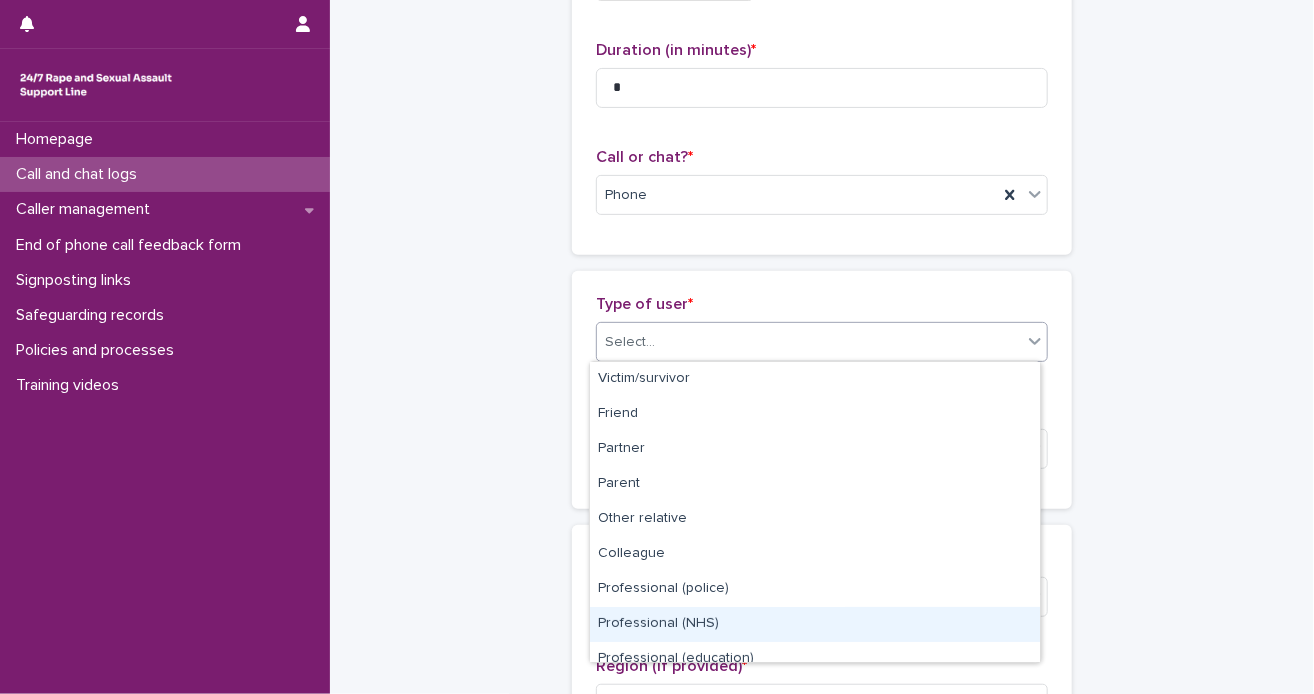 scroll, scrollTop: 224, scrollLeft: 0, axis: vertical 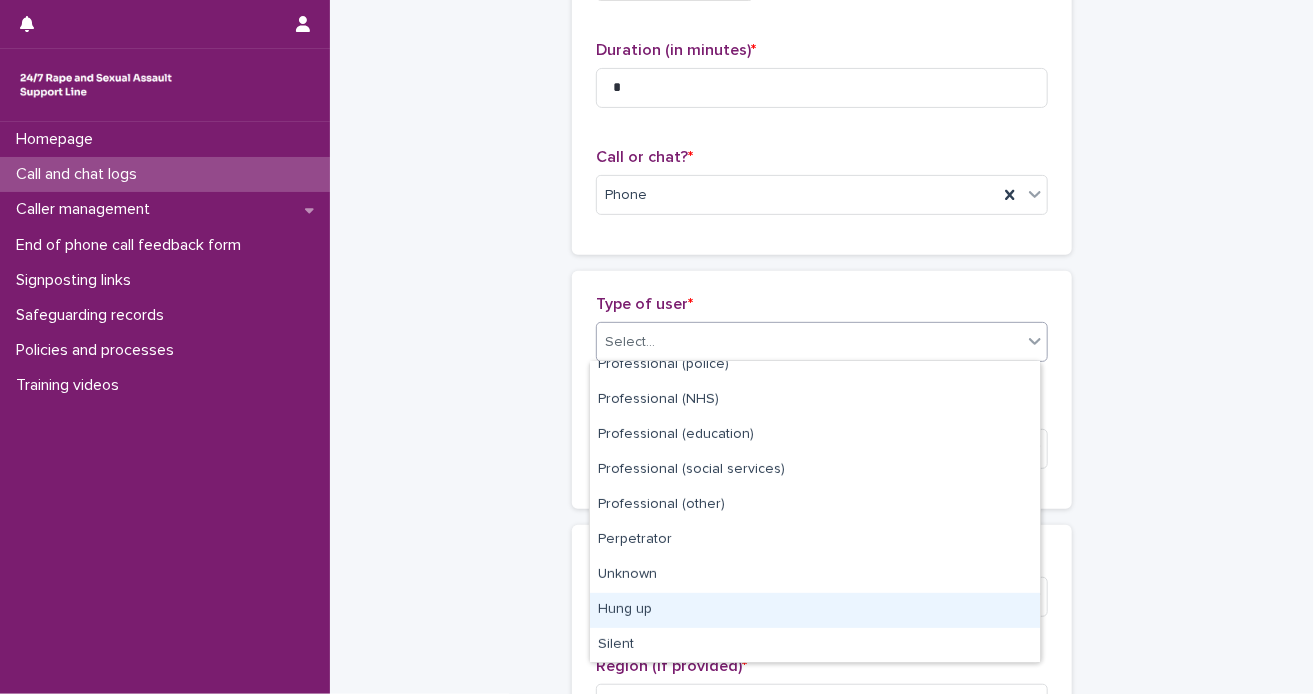 click on "Hung up" at bounding box center [815, 610] 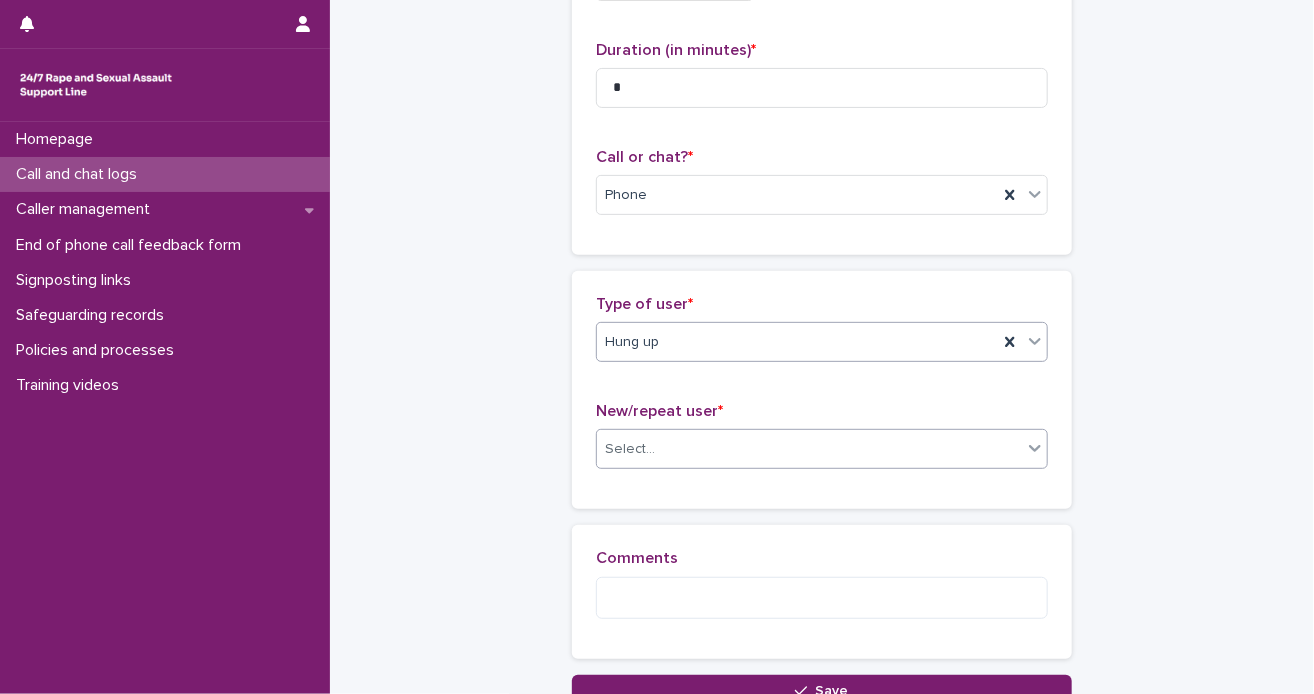 click 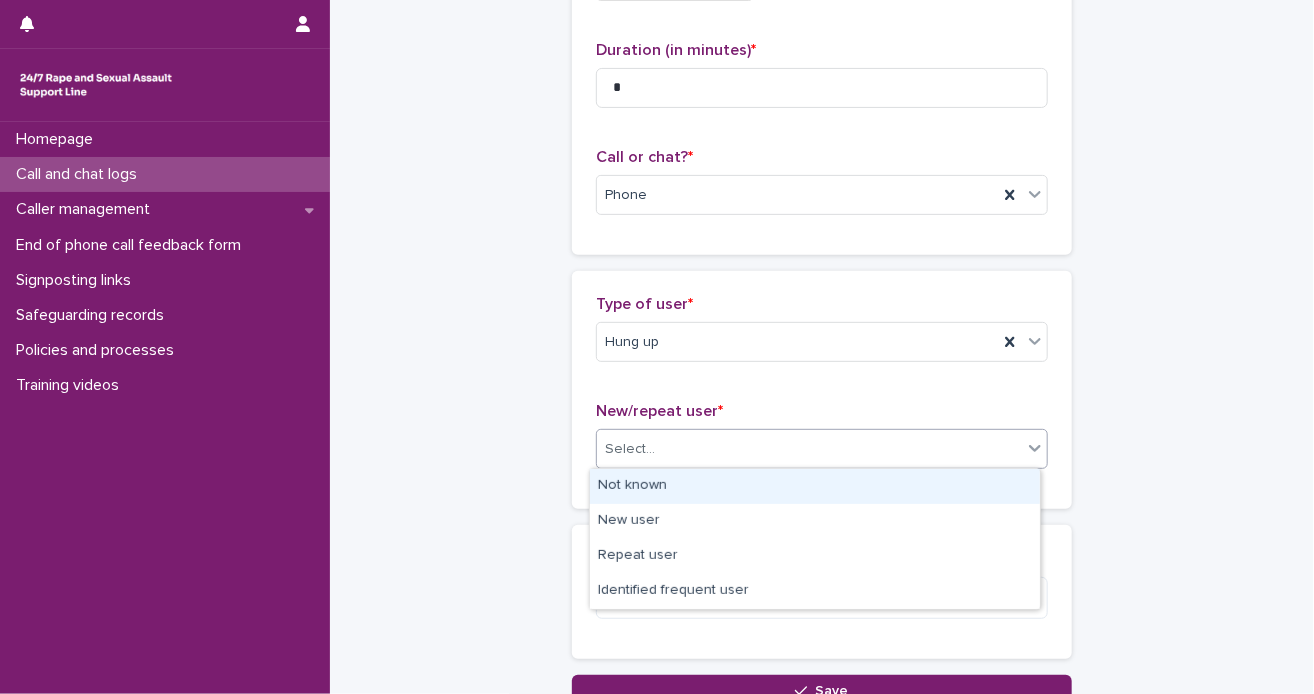 click on "Not known" at bounding box center (815, 486) 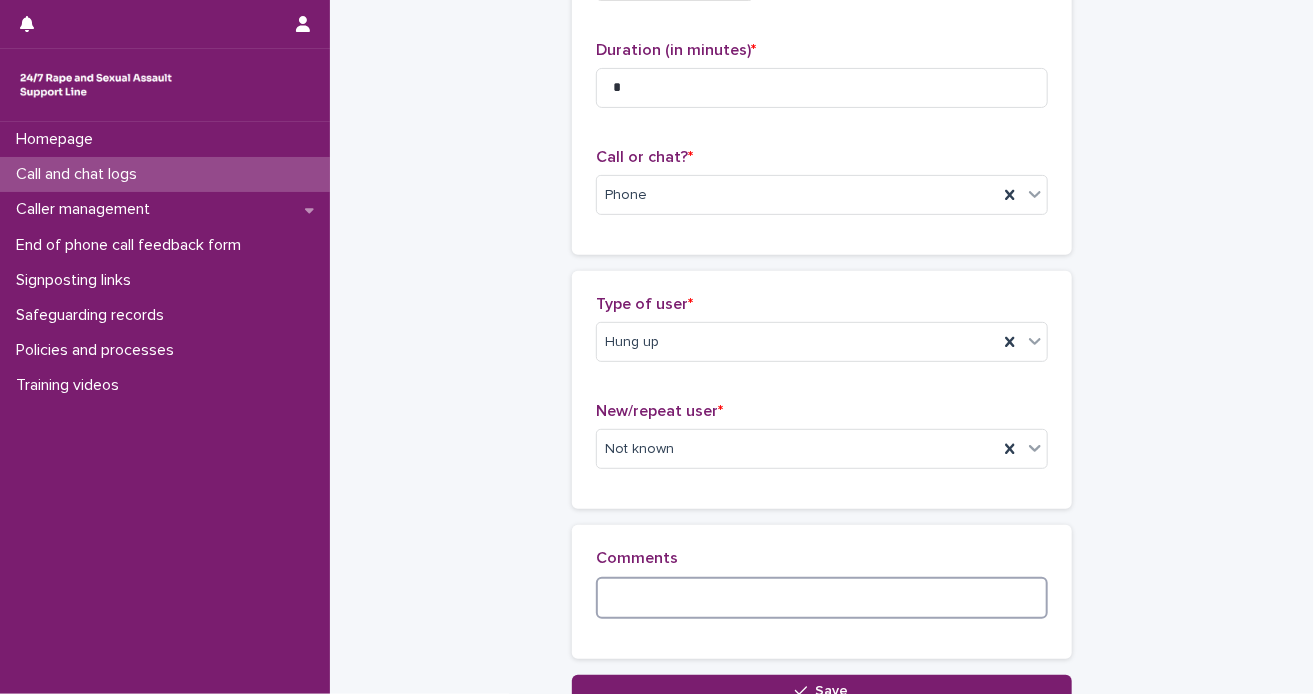 click at bounding box center [822, 598] 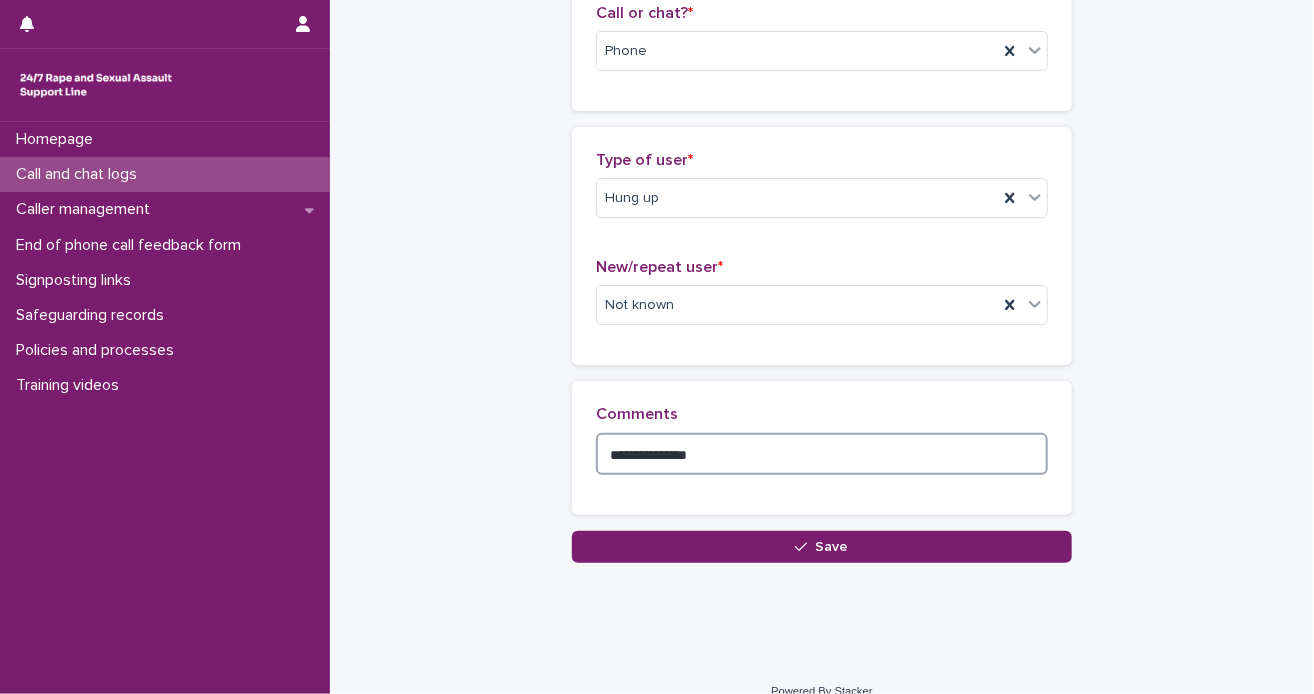scroll, scrollTop: 368, scrollLeft: 0, axis: vertical 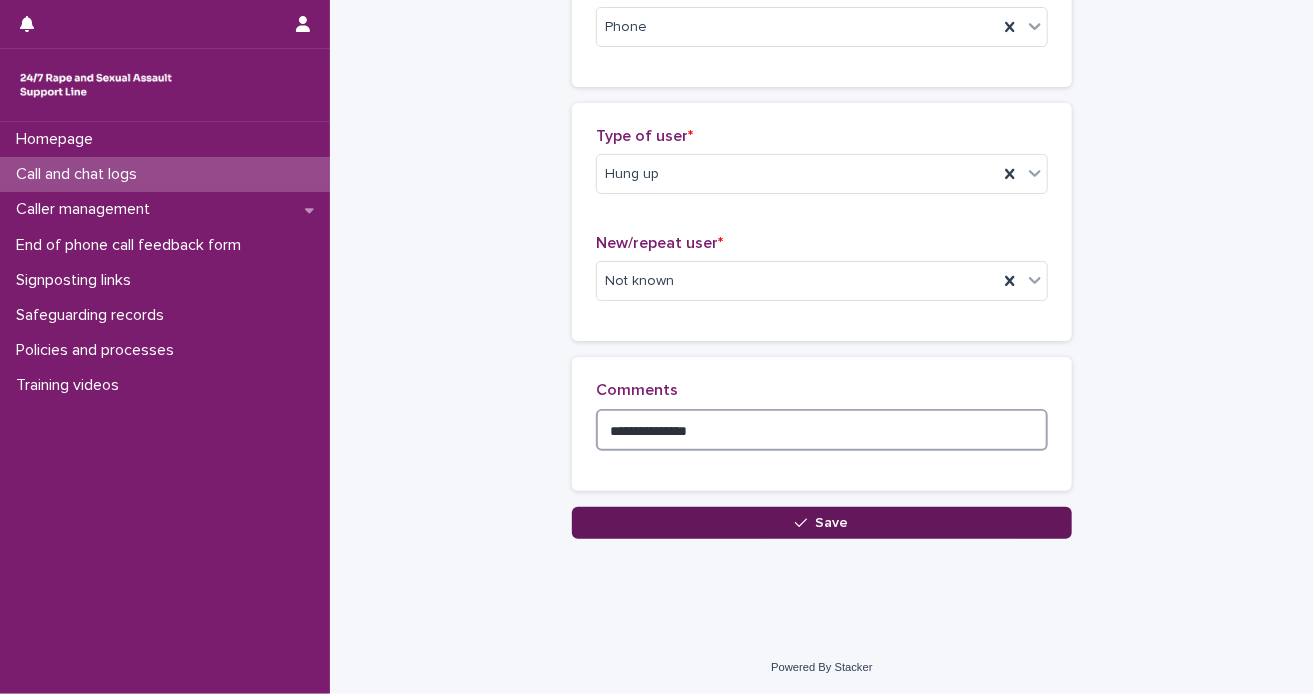 type on "**********" 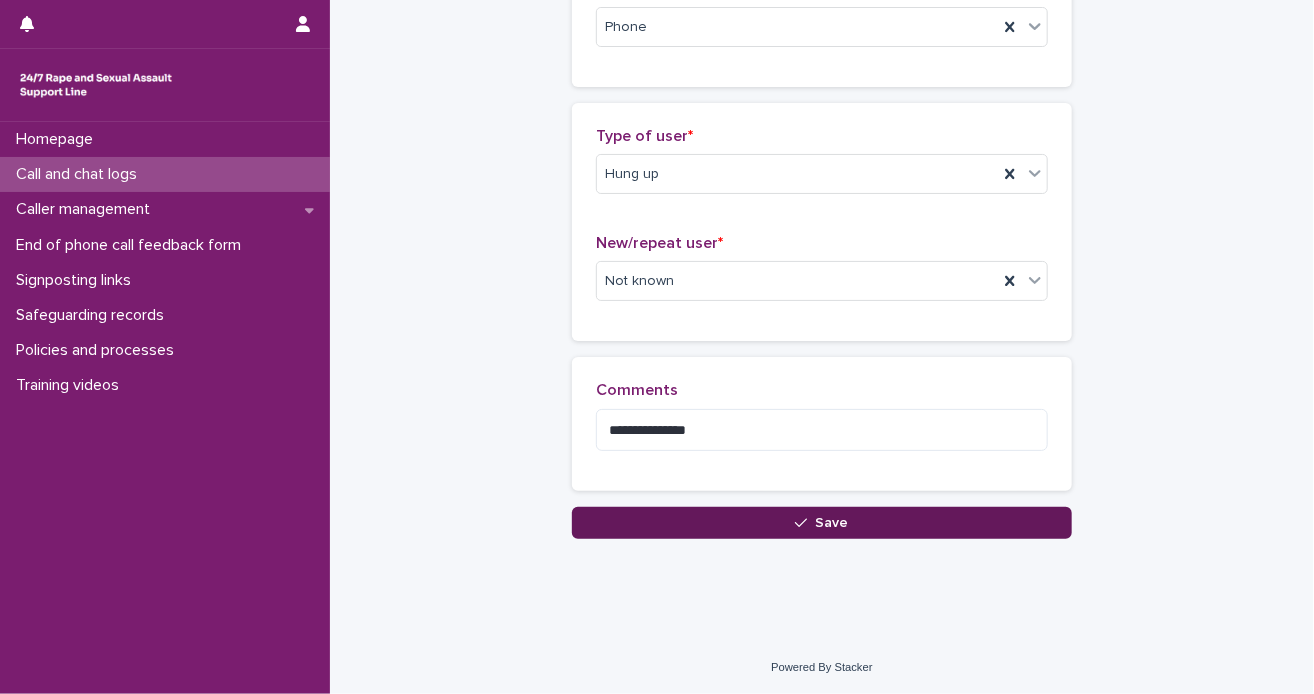 click on "Save" at bounding box center [822, 523] 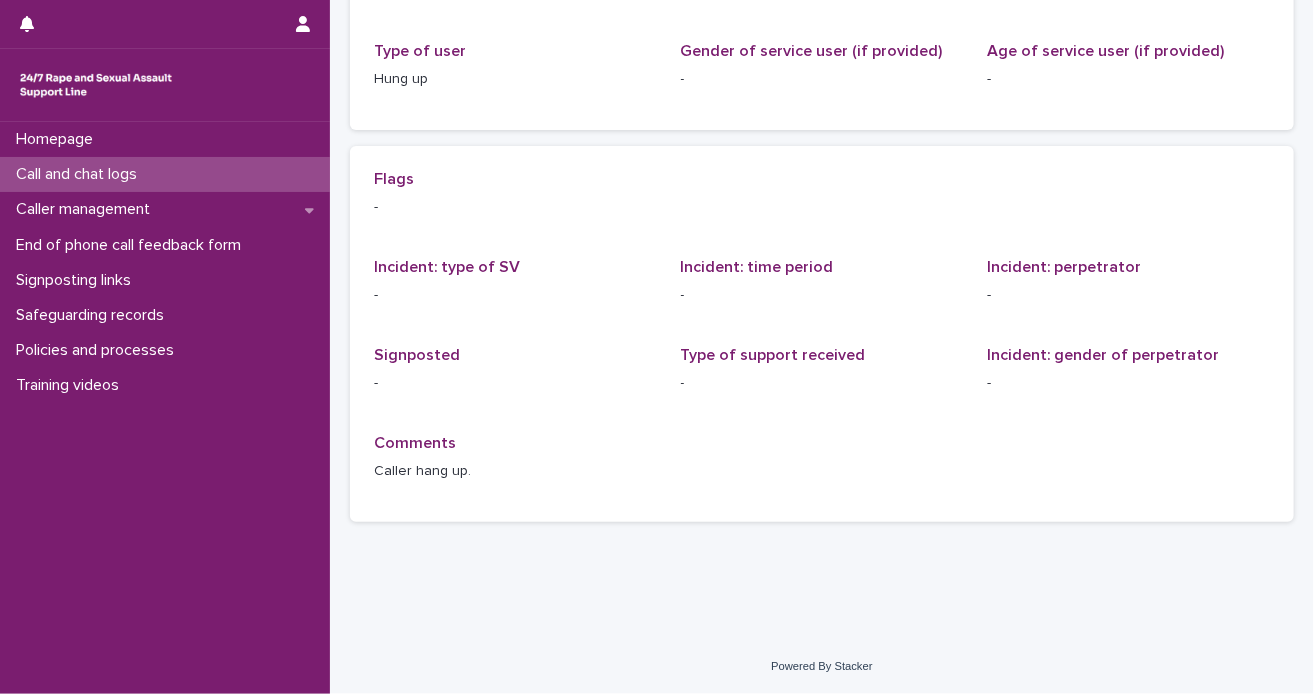 scroll, scrollTop: 0, scrollLeft: 0, axis: both 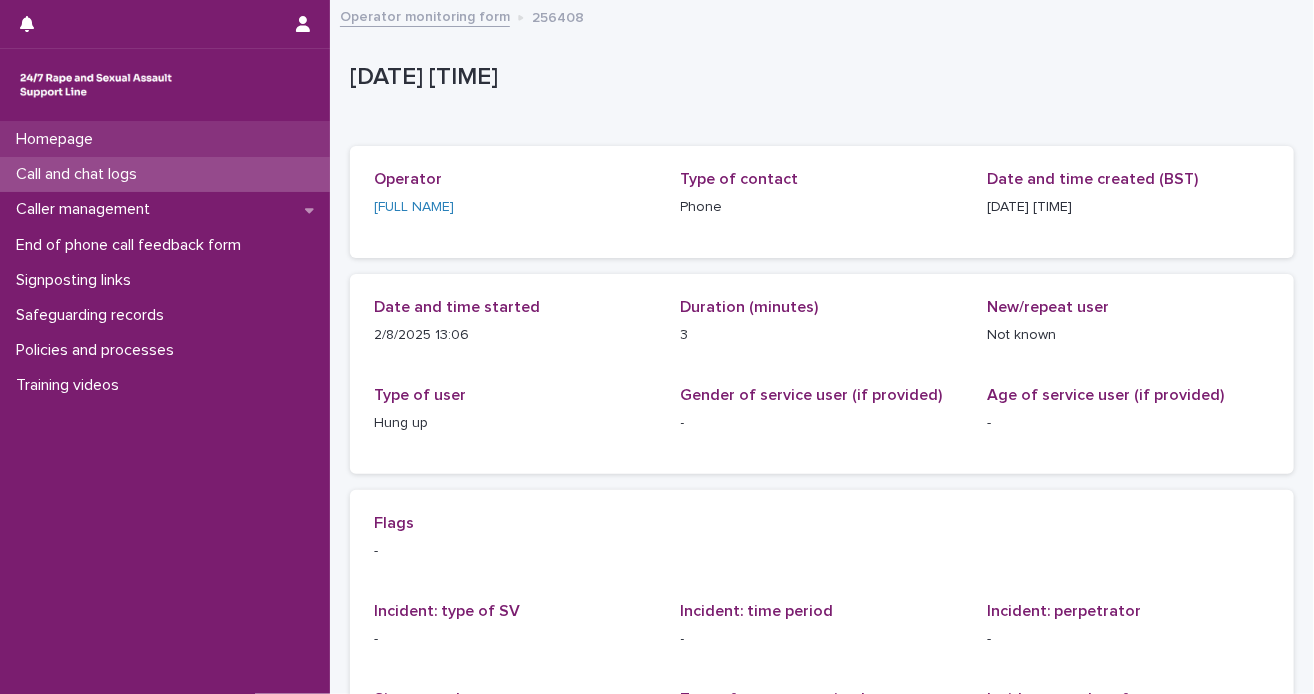 click on "Homepage" at bounding box center [165, 139] 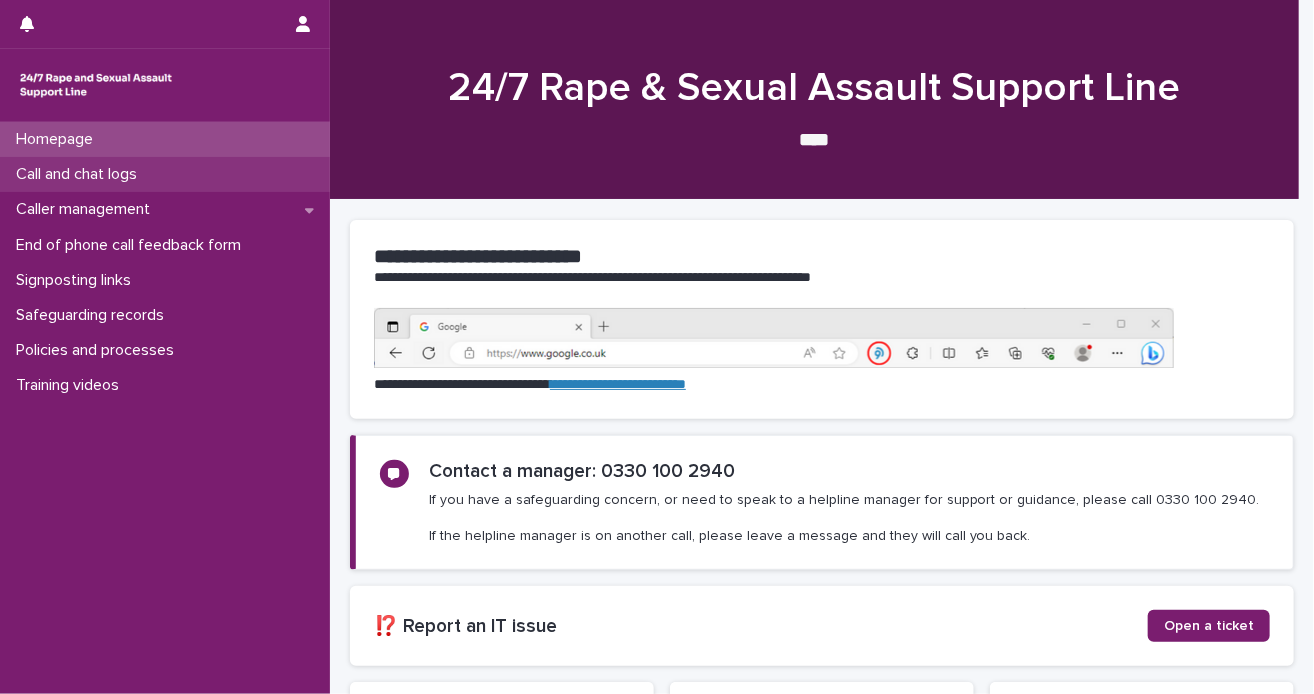 click on "Call and chat logs" at bounding box center [165, 174] 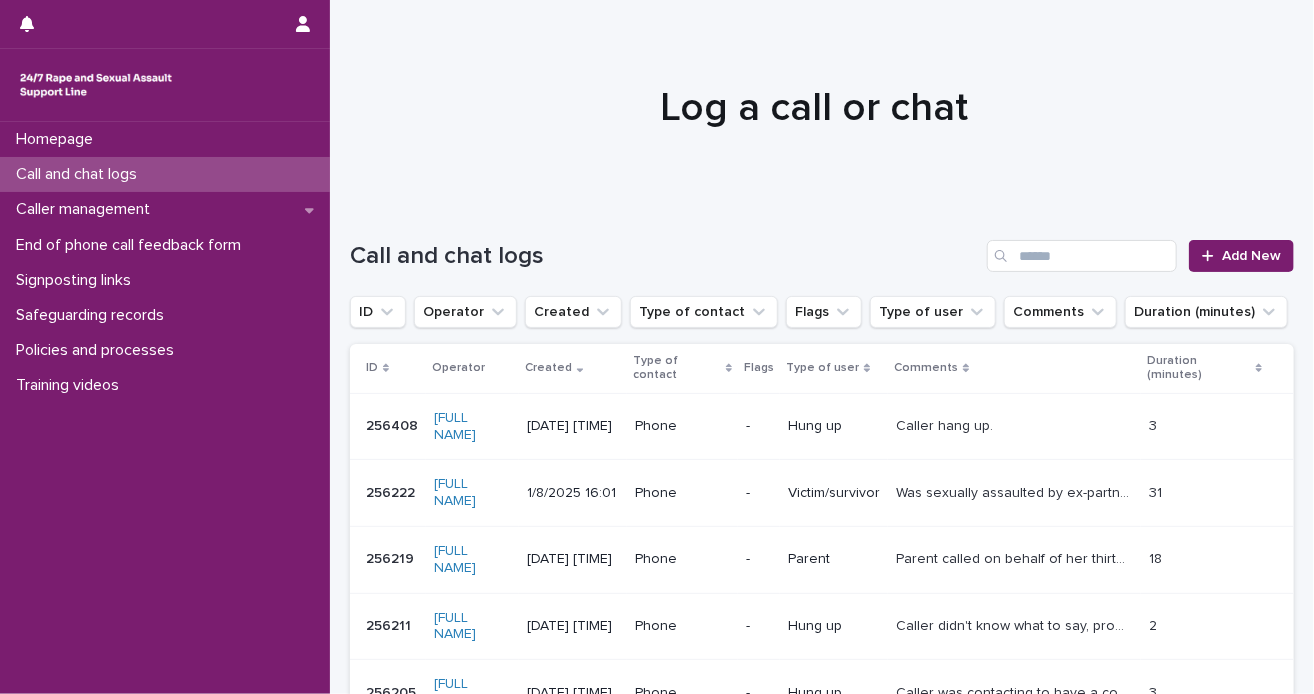 click on "1/8/2025 16:01" at bounding box center [573, 493] 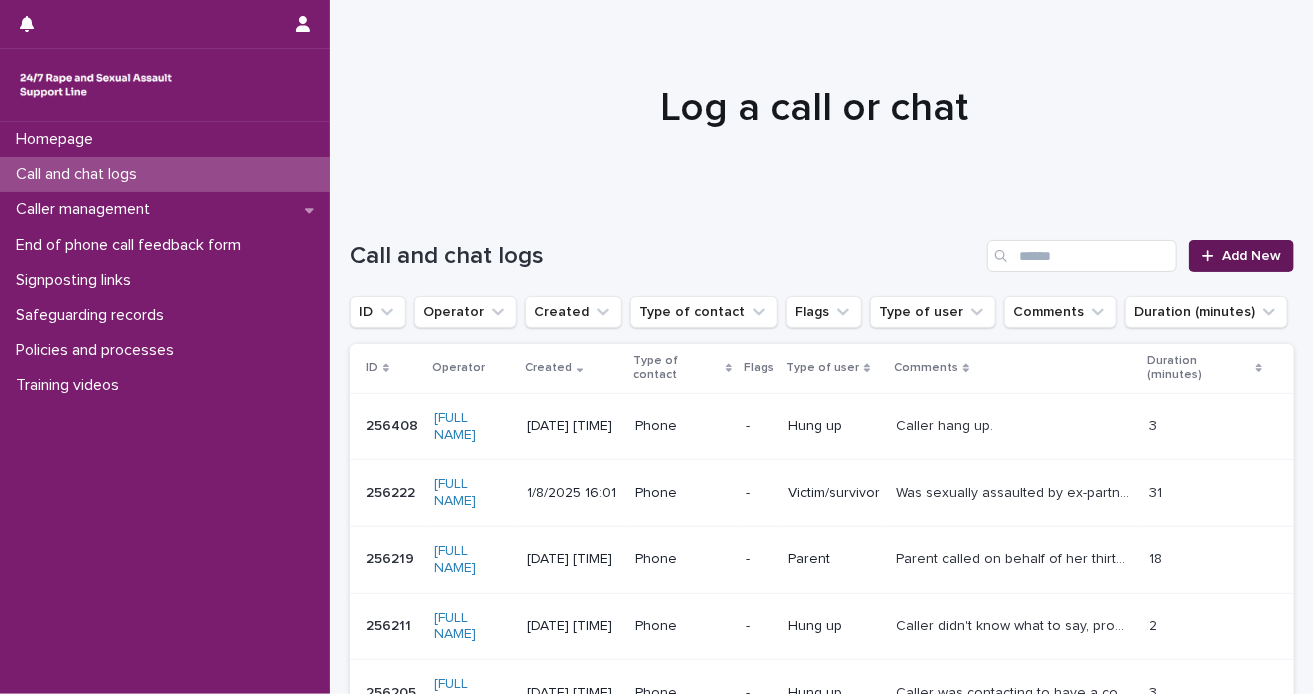 click on "Add New" at bounding box center [1251, 256] 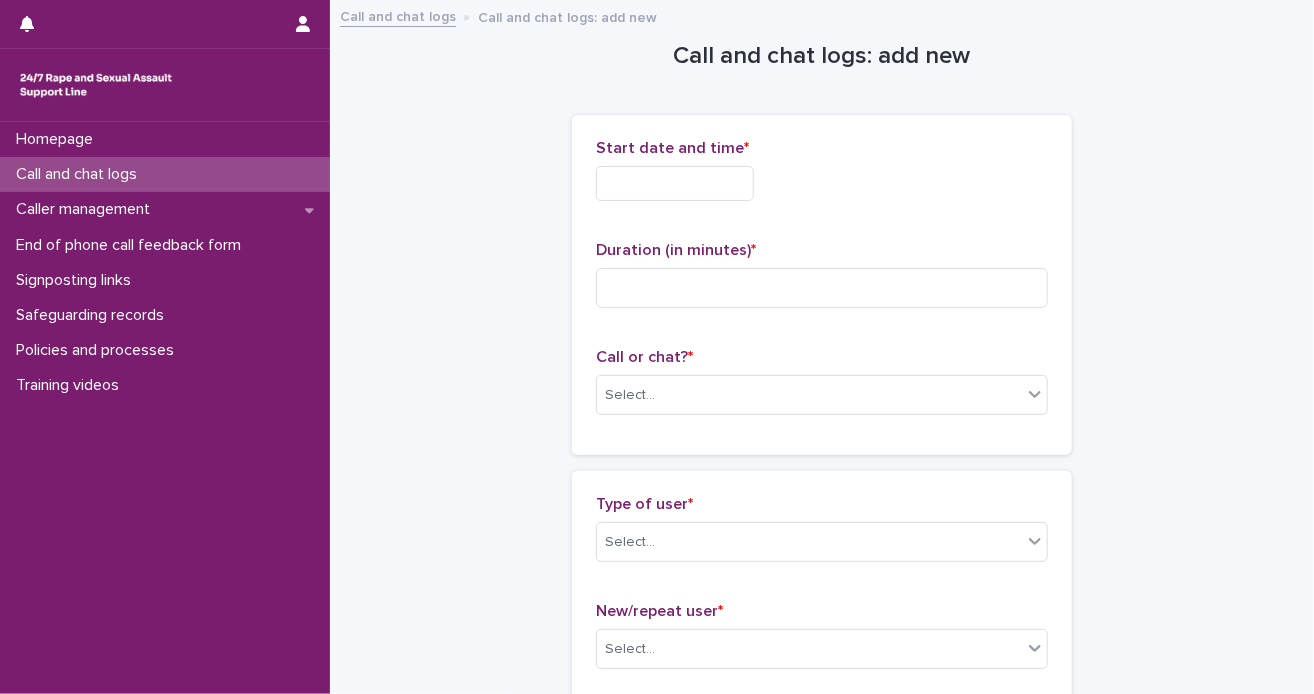 click at bounding box center (675, 183) 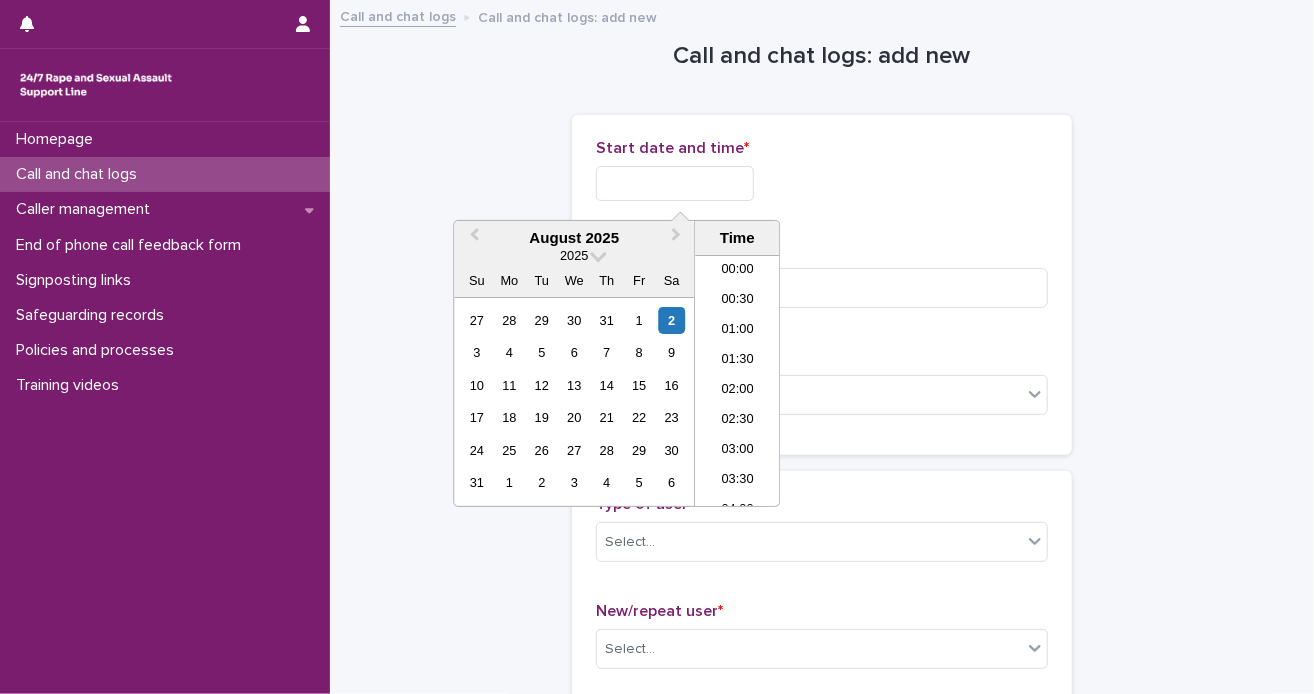 scroll, scrollTop: 670, scrollLeft: 0, axis: vertical 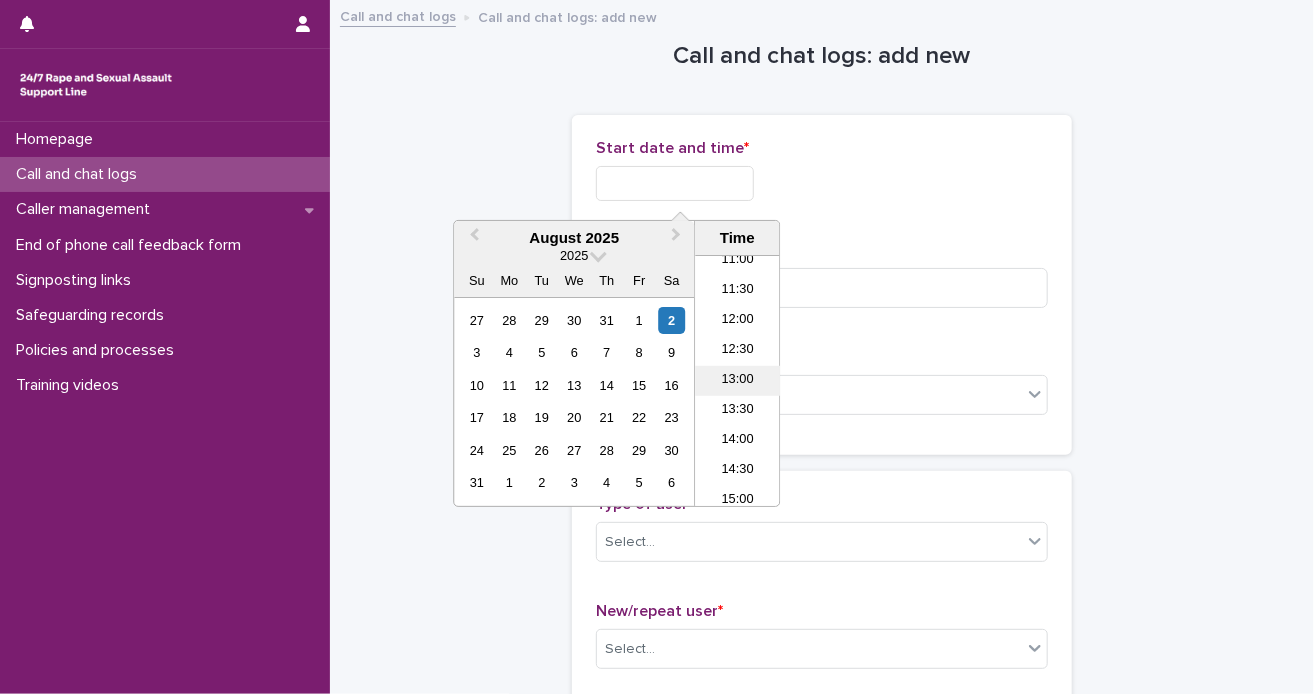 click on "13:00" at bounding box center (737, 381) 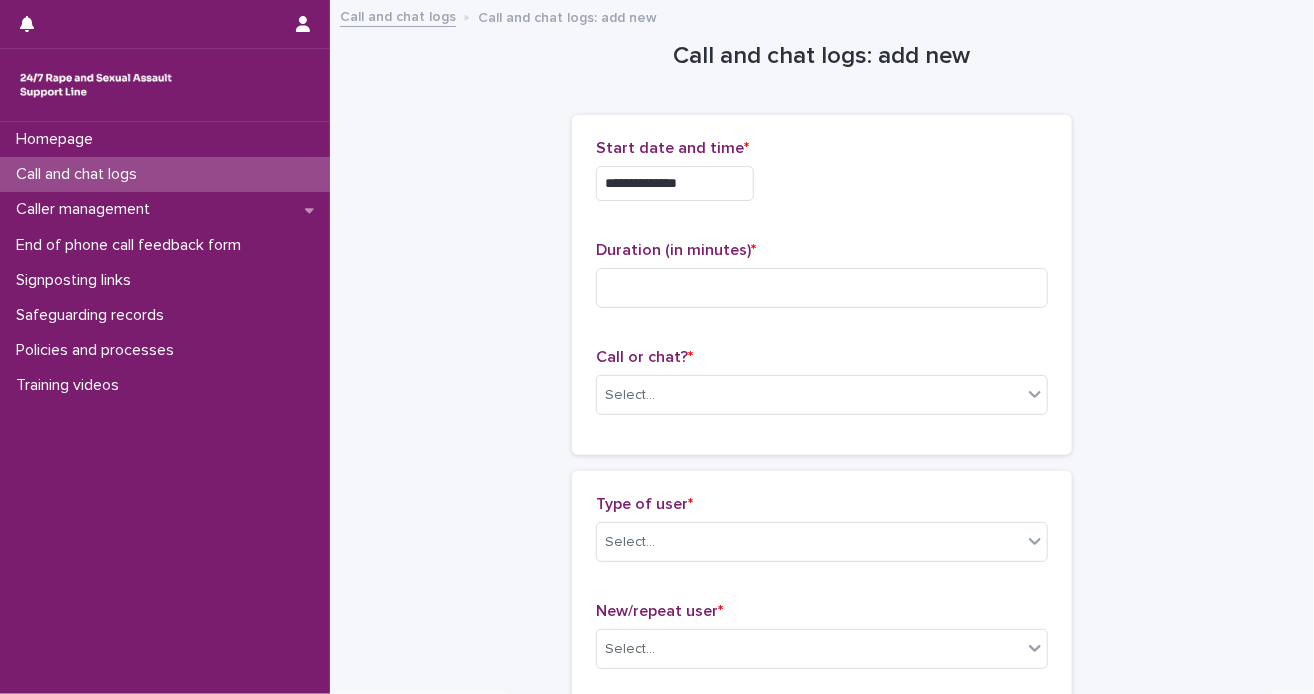 click on "**********" at bounding box center [675, 183] 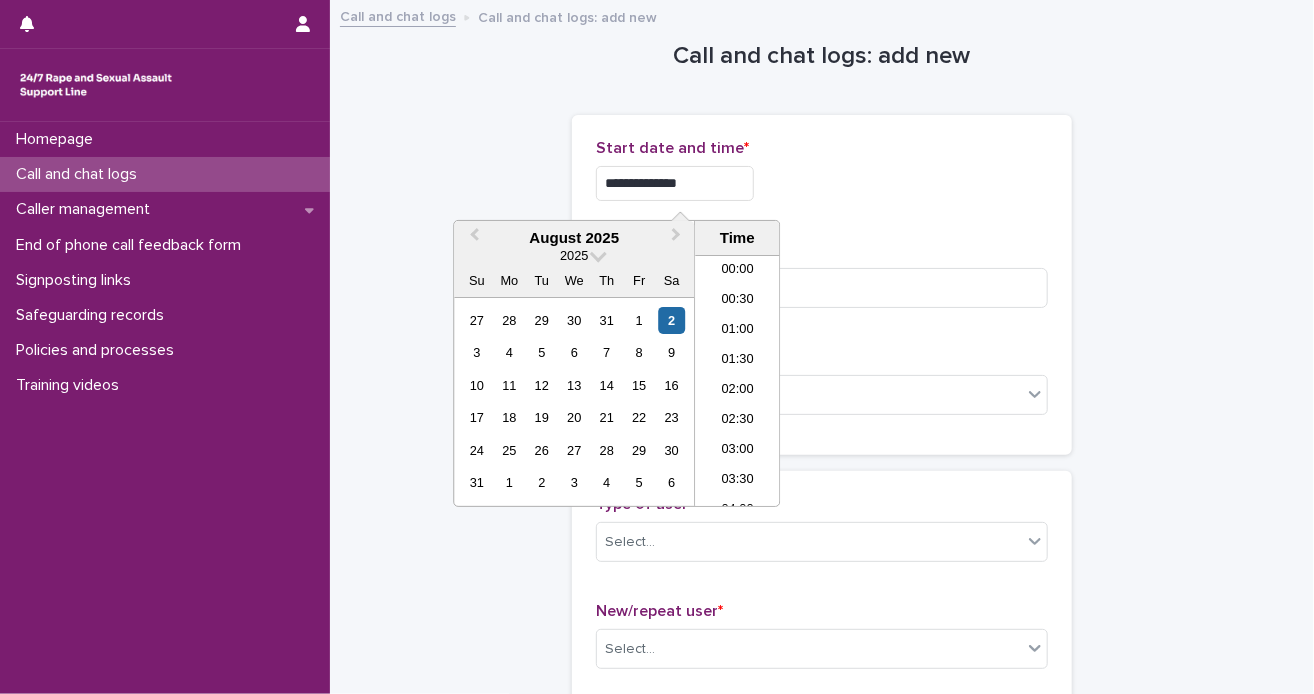 scroll, scrollTop: 670, scrollLeft: 0, axis: vertical 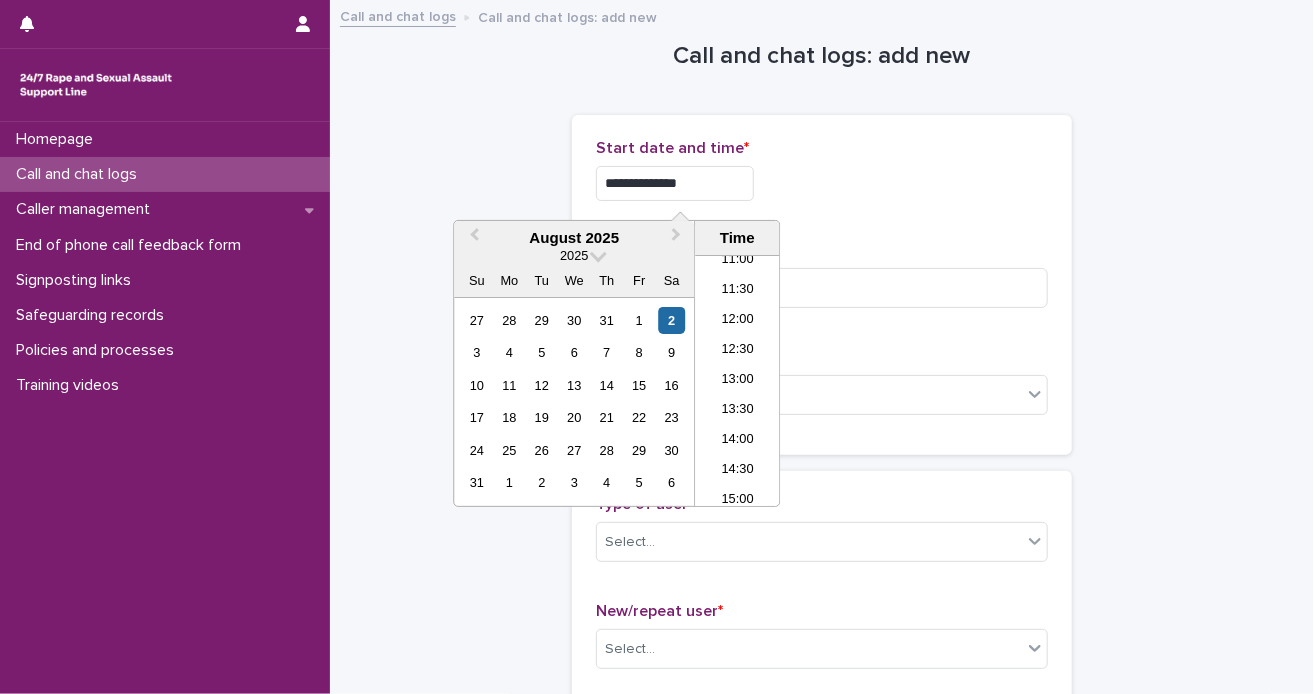type on "**********" 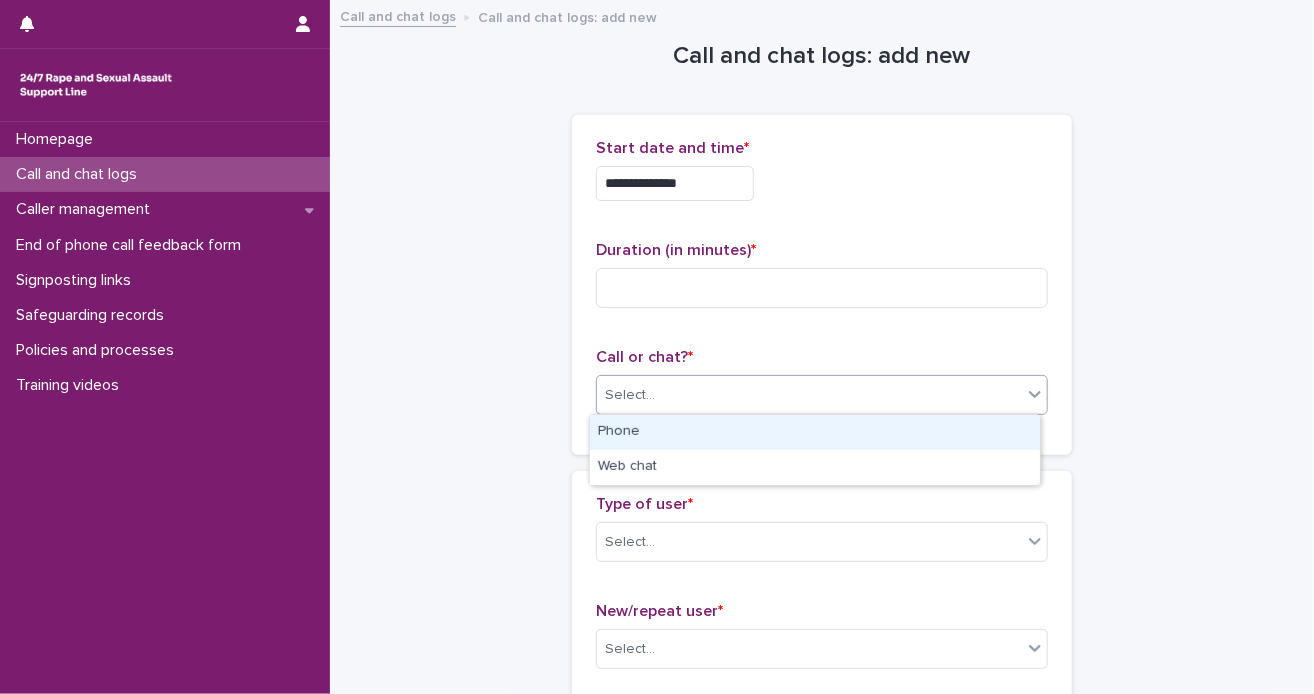click 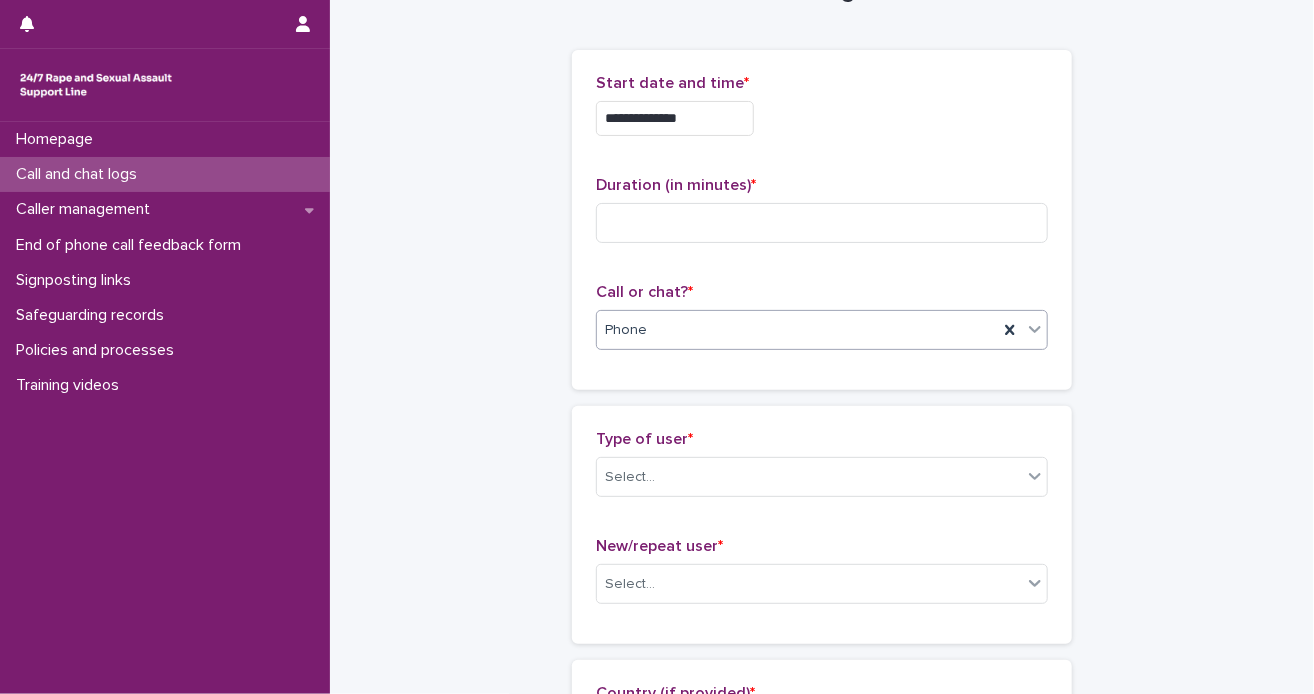 scroll, scrollTop: 100, scrollLeft: 0, axis: vertical 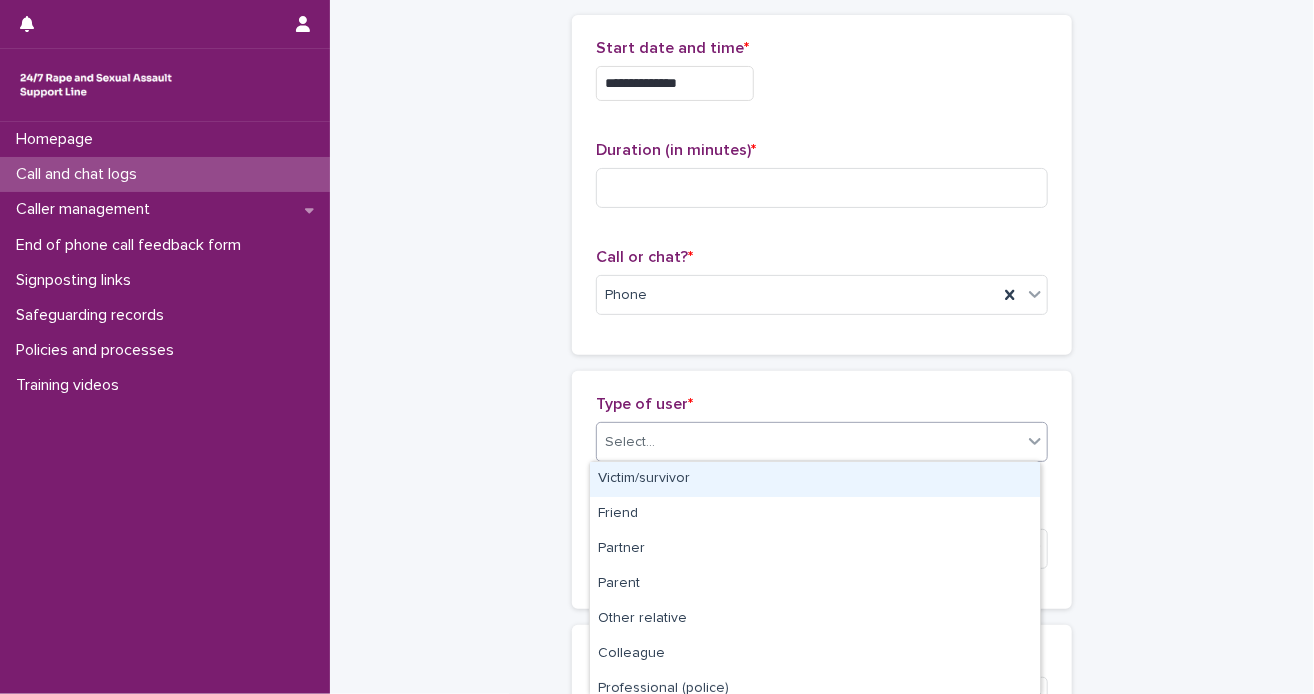 click 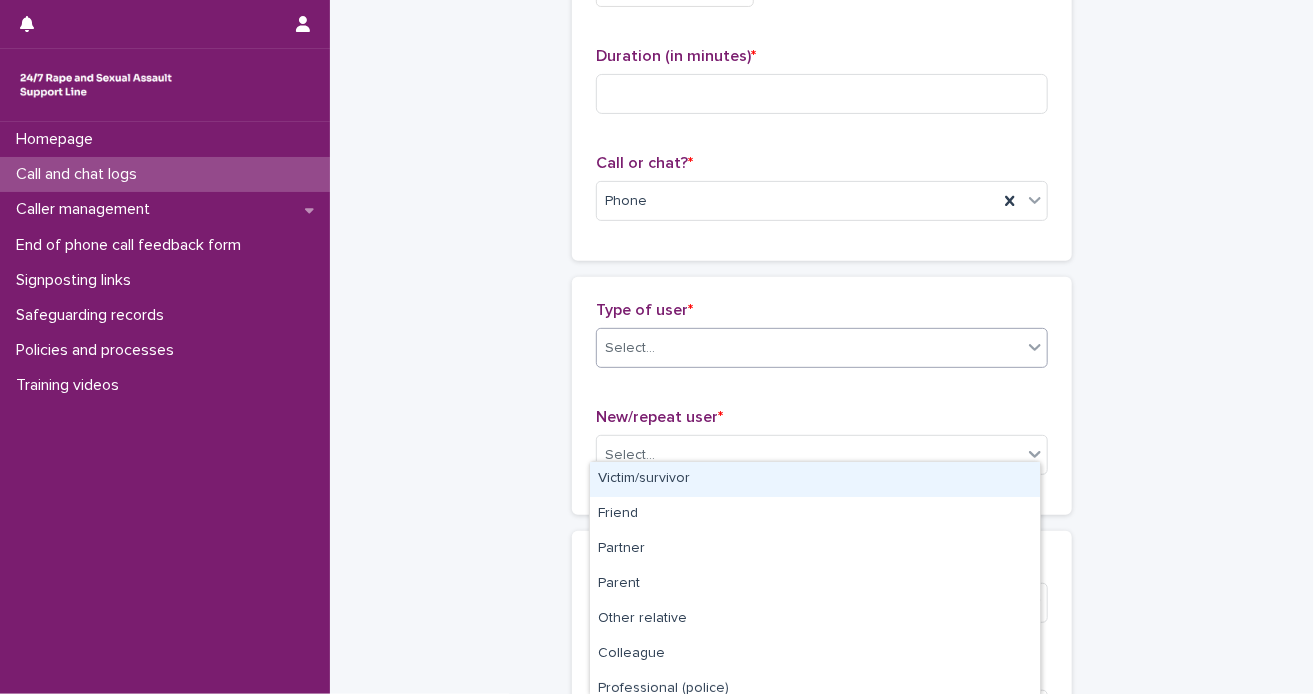 scroll, scrollTop: 300, scrollLeft: 0, axis: vertical 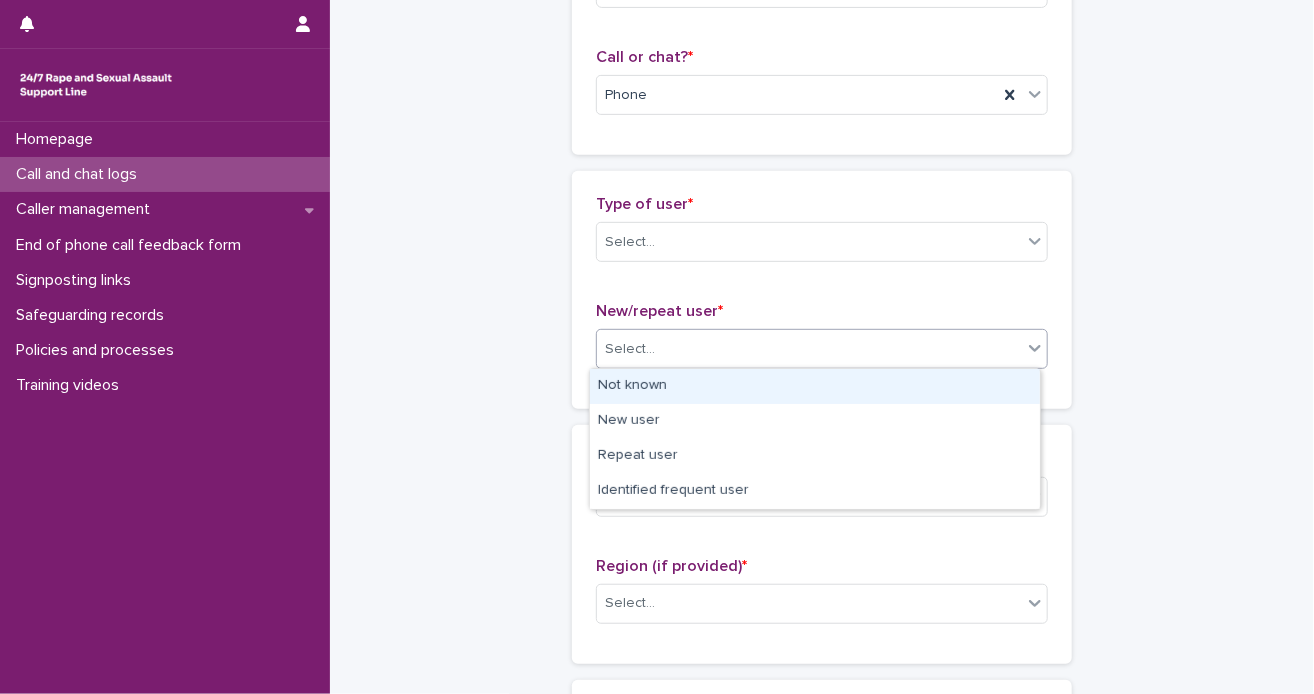 click 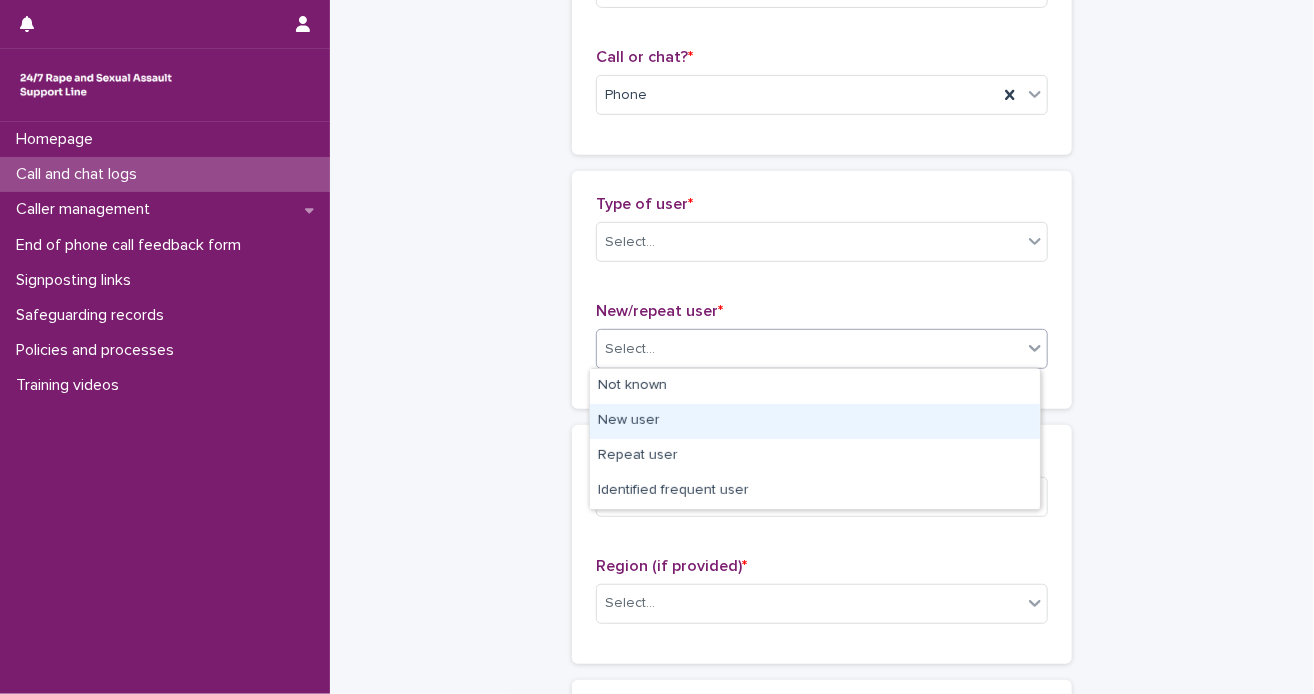 click on "New user" at bounding box center (815, 421) 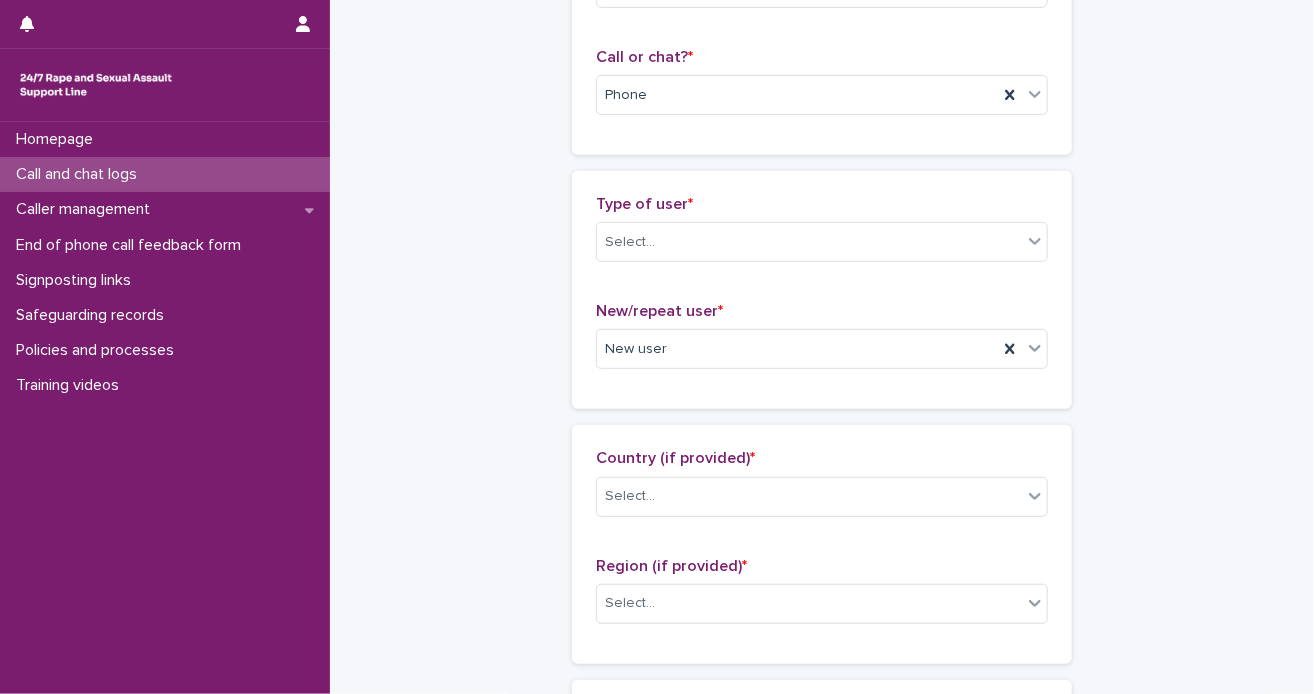 click on "**********" at bounding box center [822, 834] 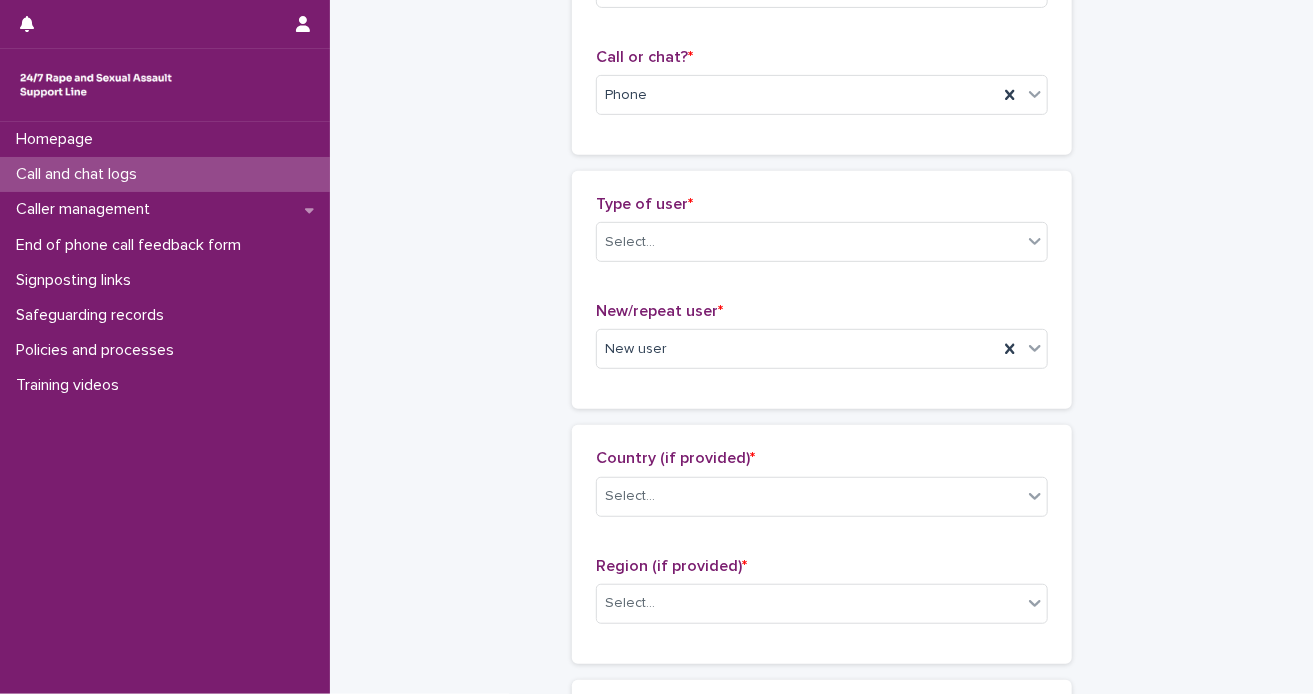 click on "**********" at bounding box center (822, 834) 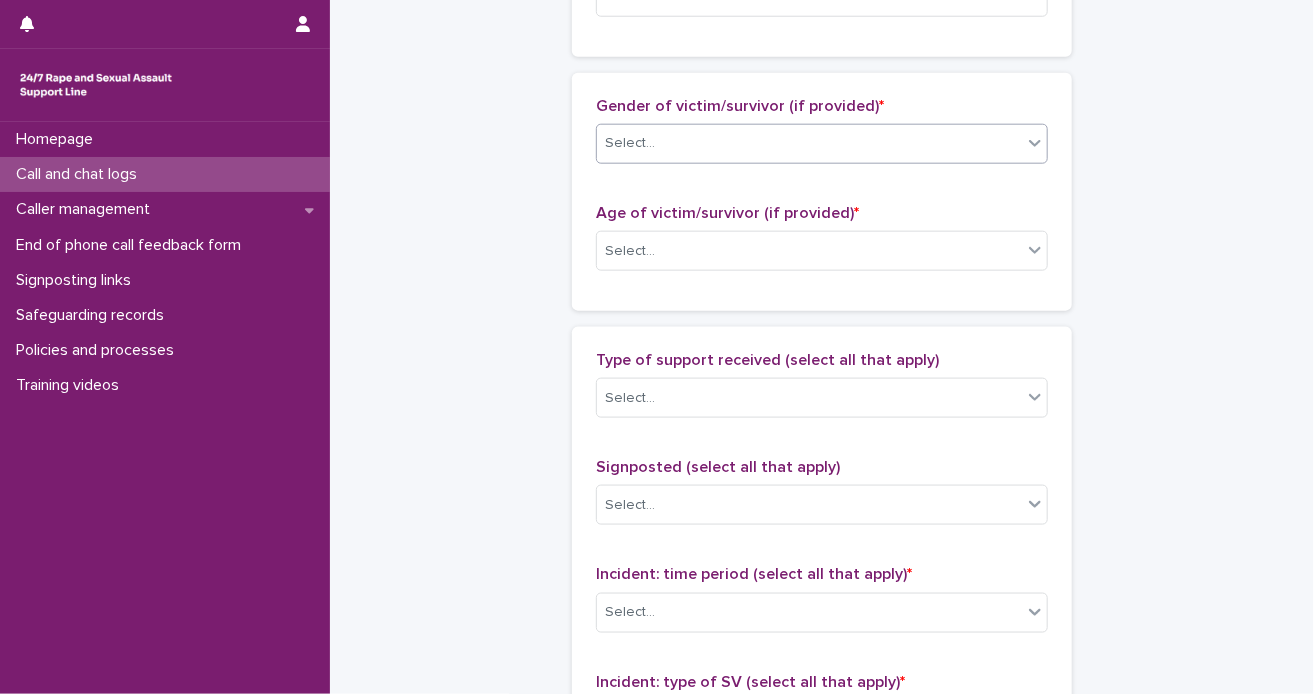 click 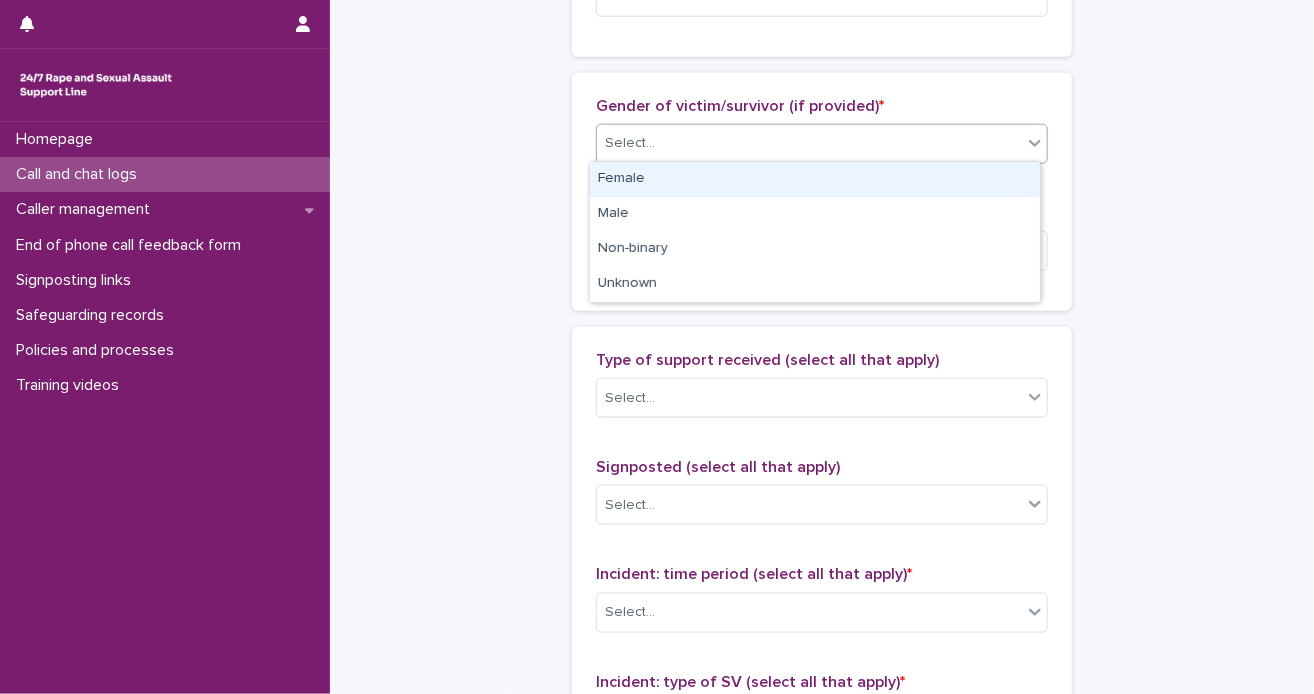 click on "Female" at bounding box center [815, 179] 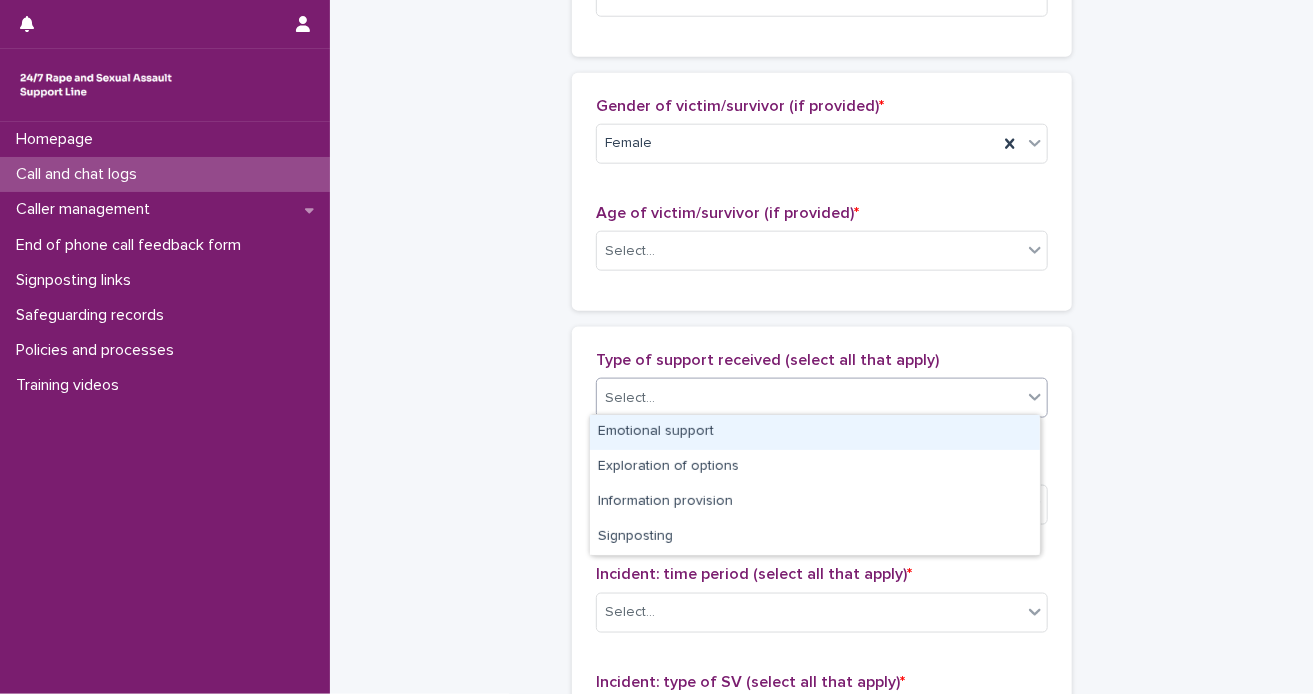 click 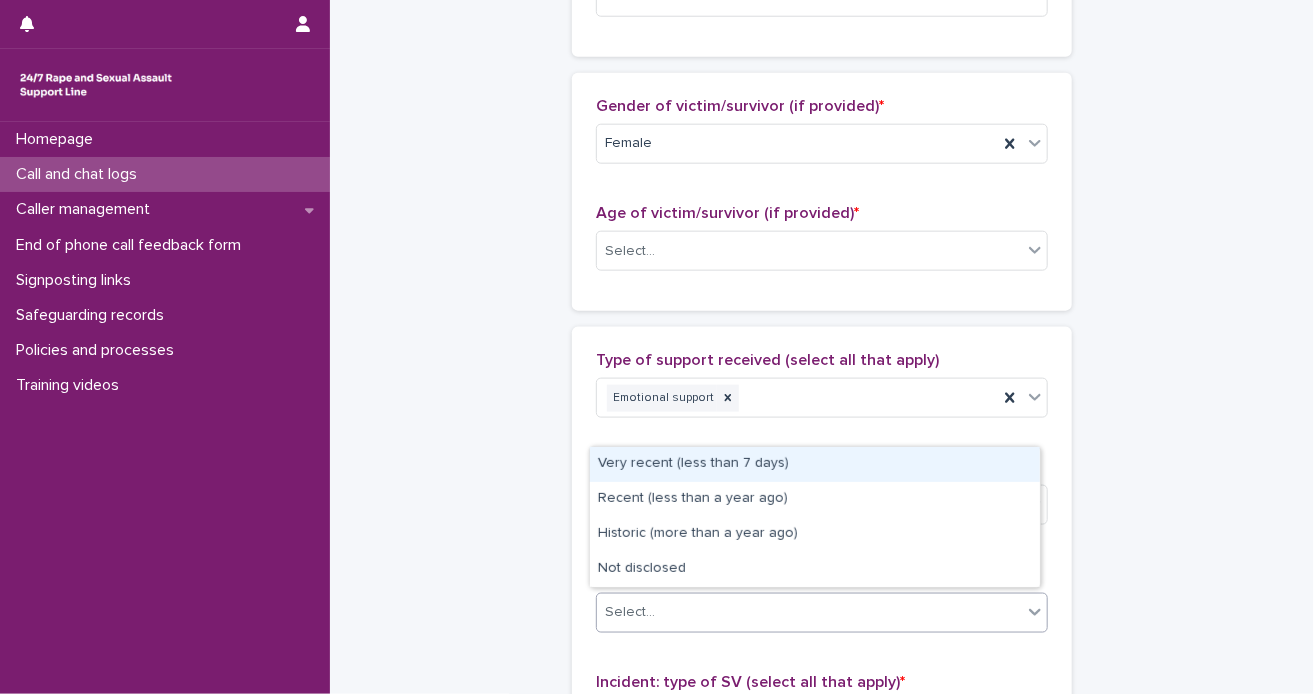 click 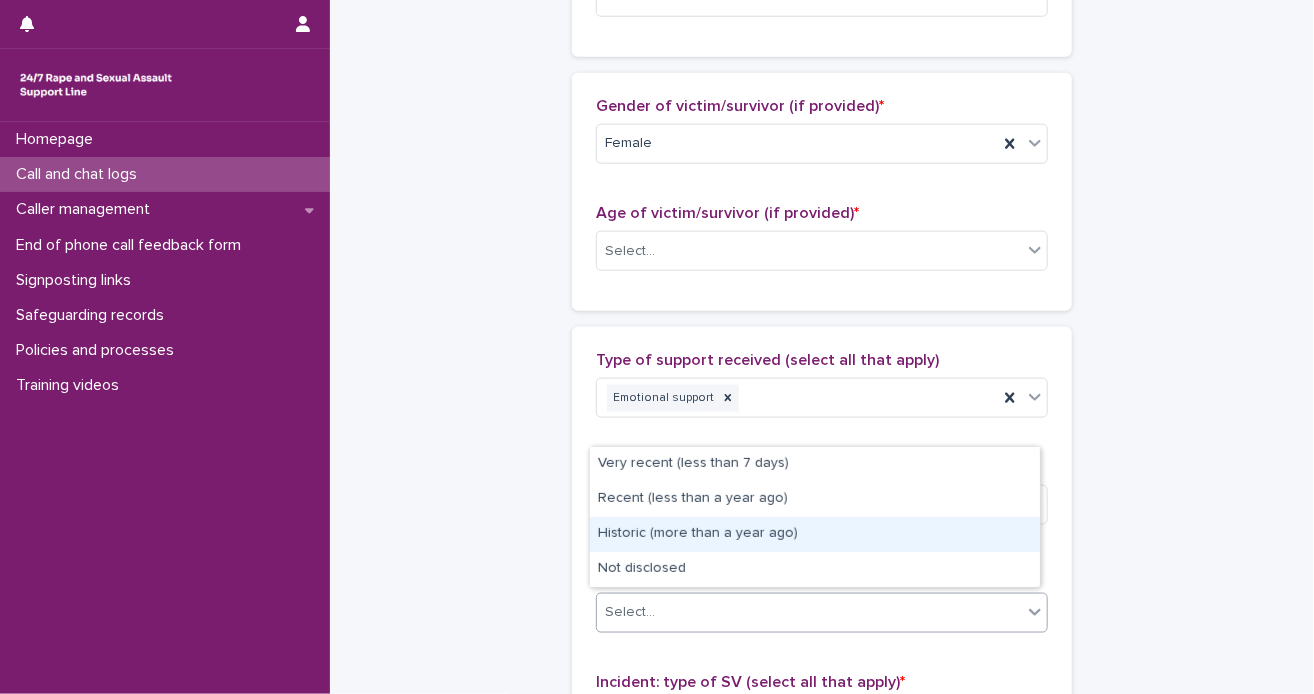 click on "Historic (more than a year ago)" at bounding box center (815, 534) 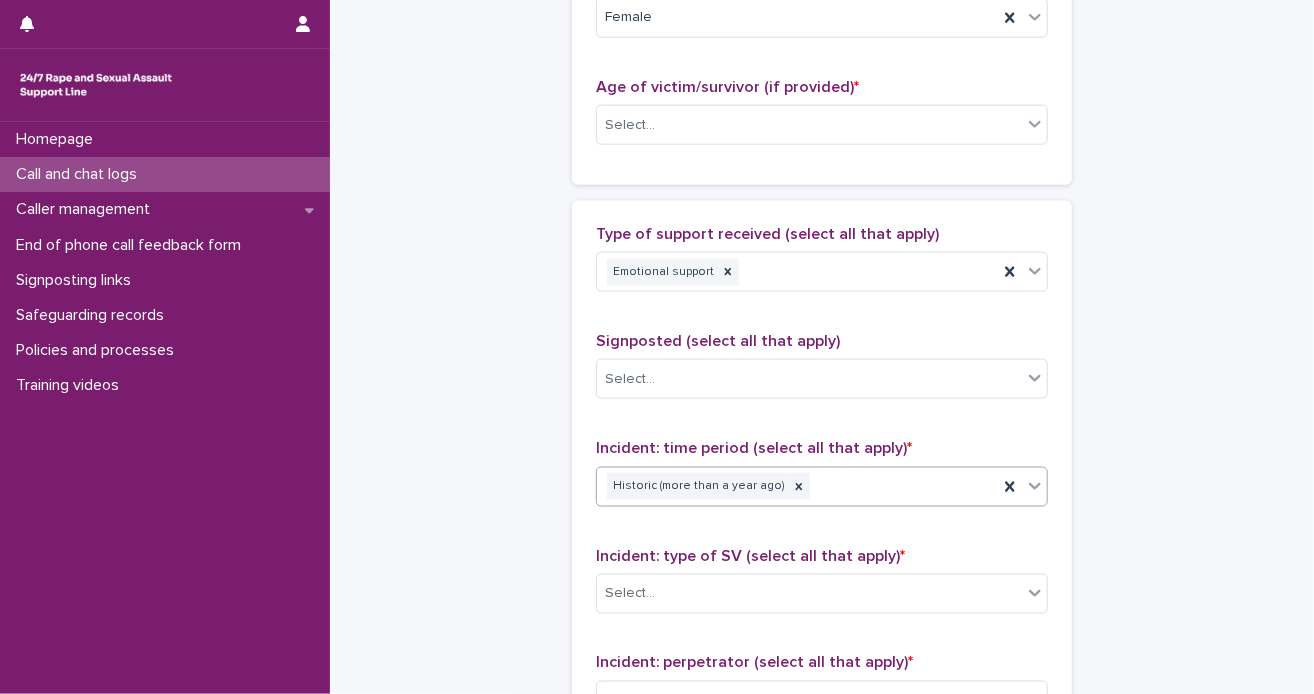 scroll, scrollTop: 1207, scrollLeft: 0, axis: vertical 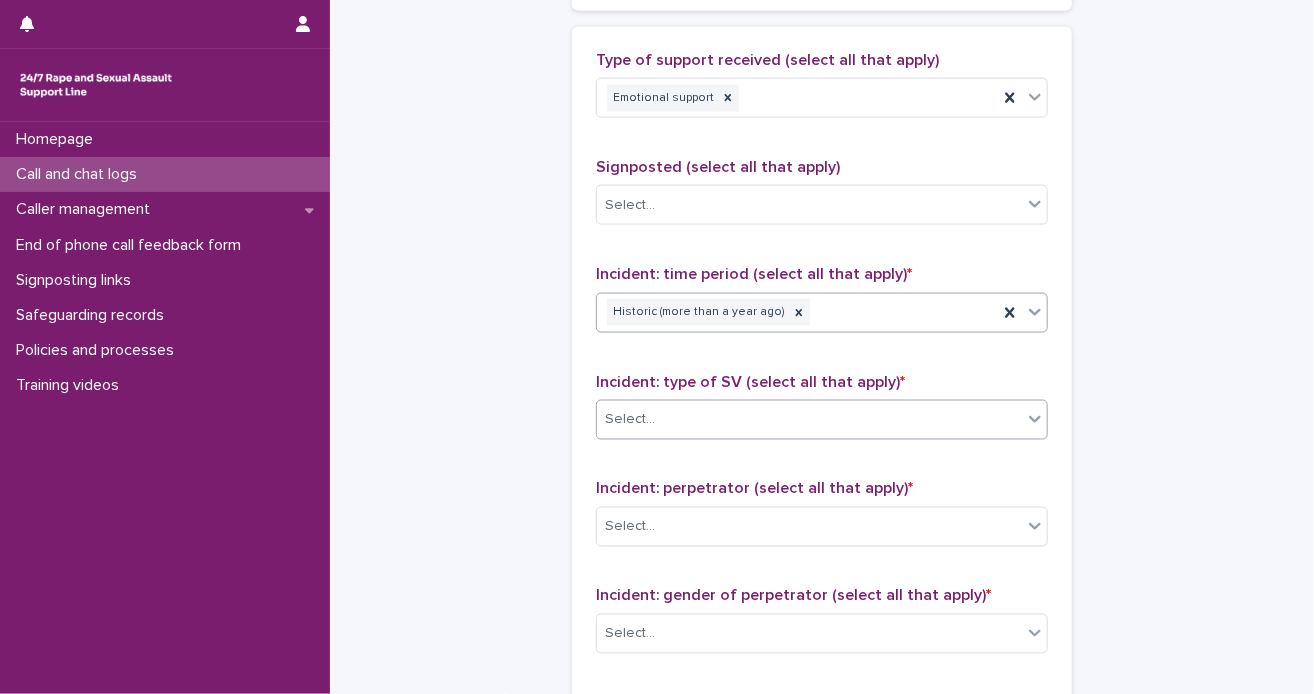 click 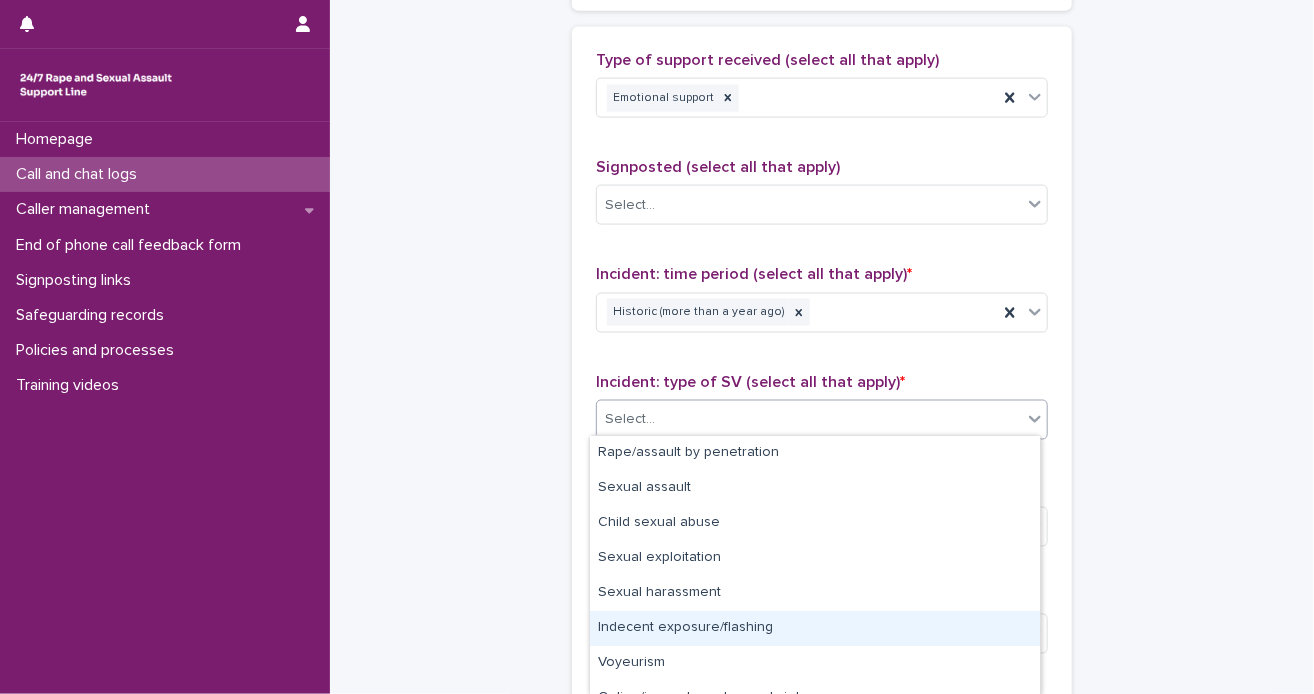 click on "Indecent exposure/flashing" at bounding box center [815, 628] 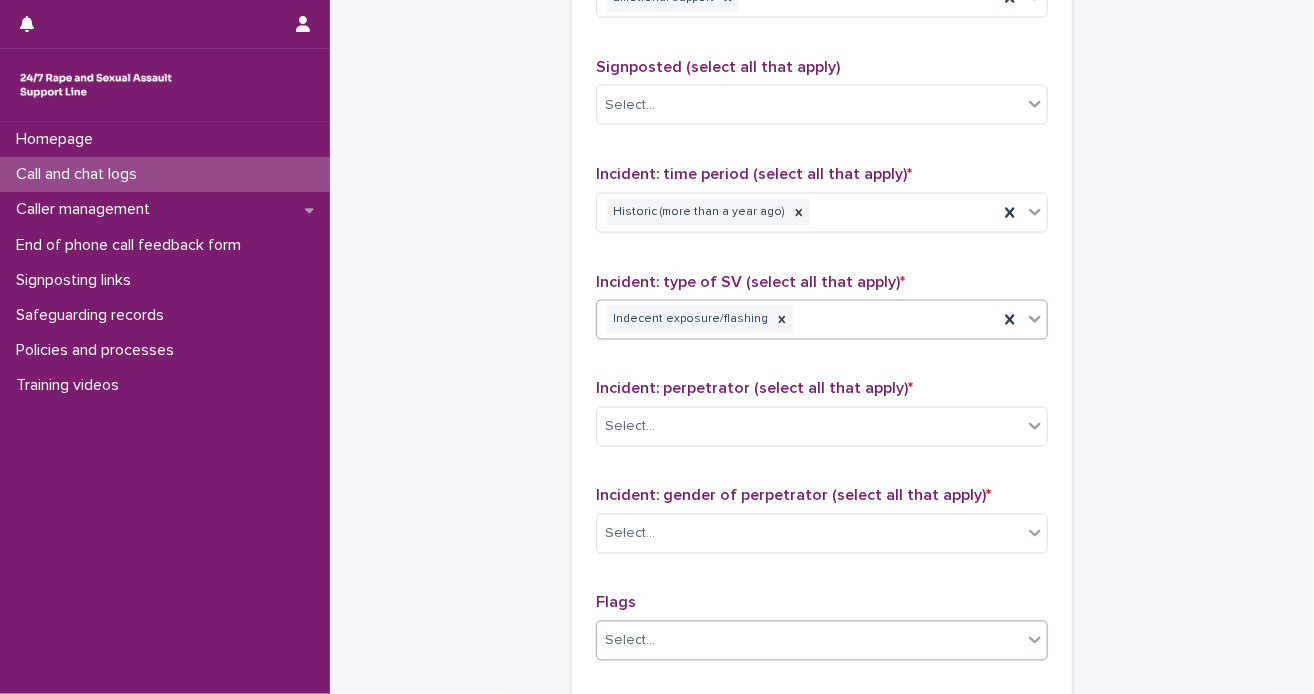 scroll, scrollTop: 1407, scrollLeft: 0, axis: vertical 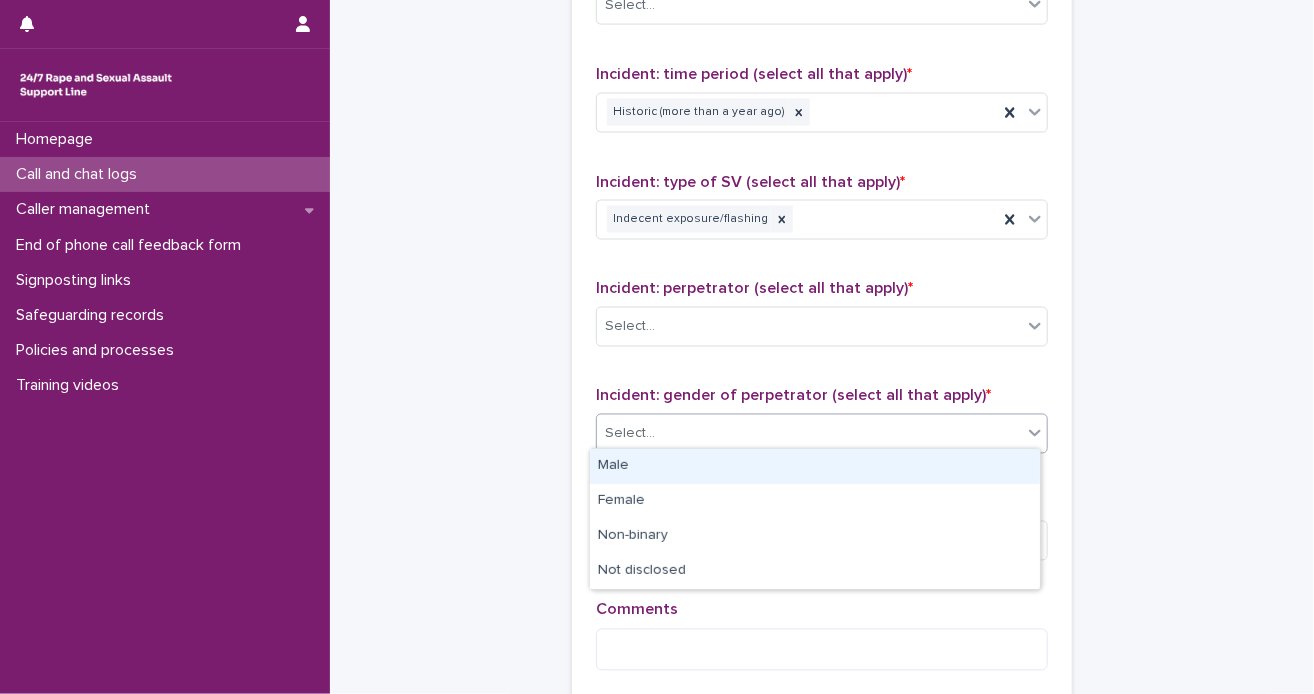 click 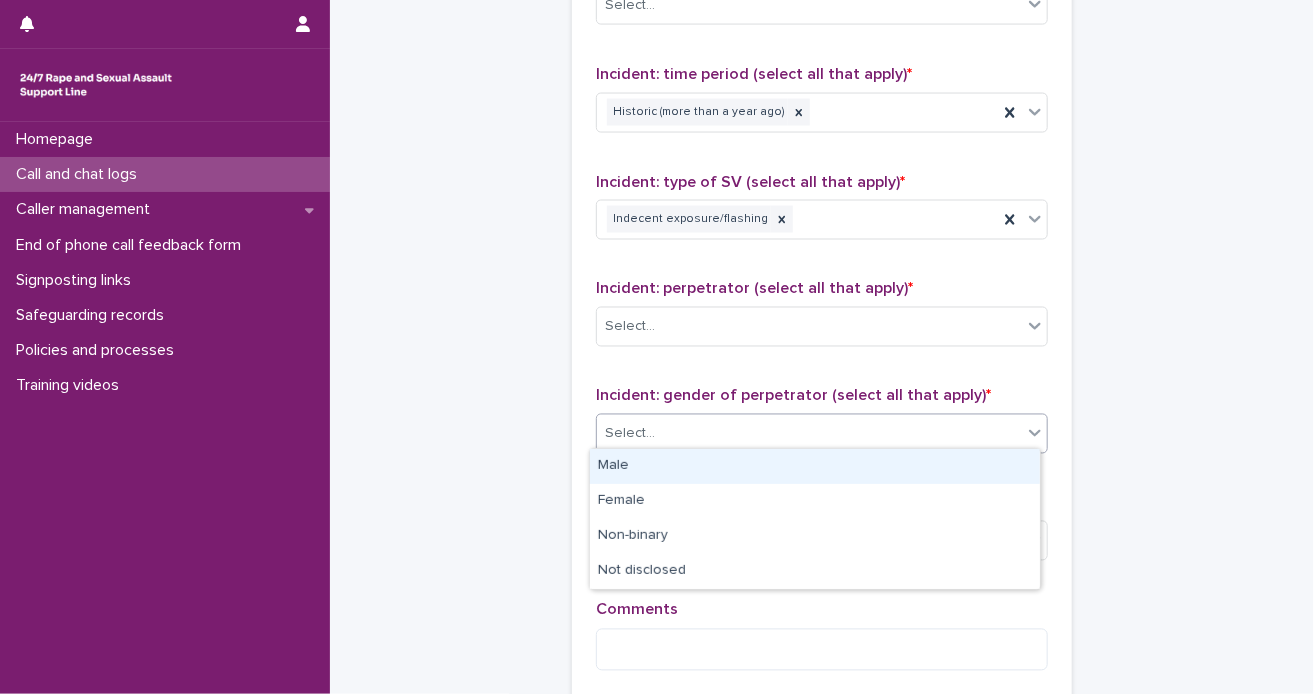 click on "Male" at bounding box center (815, 466) 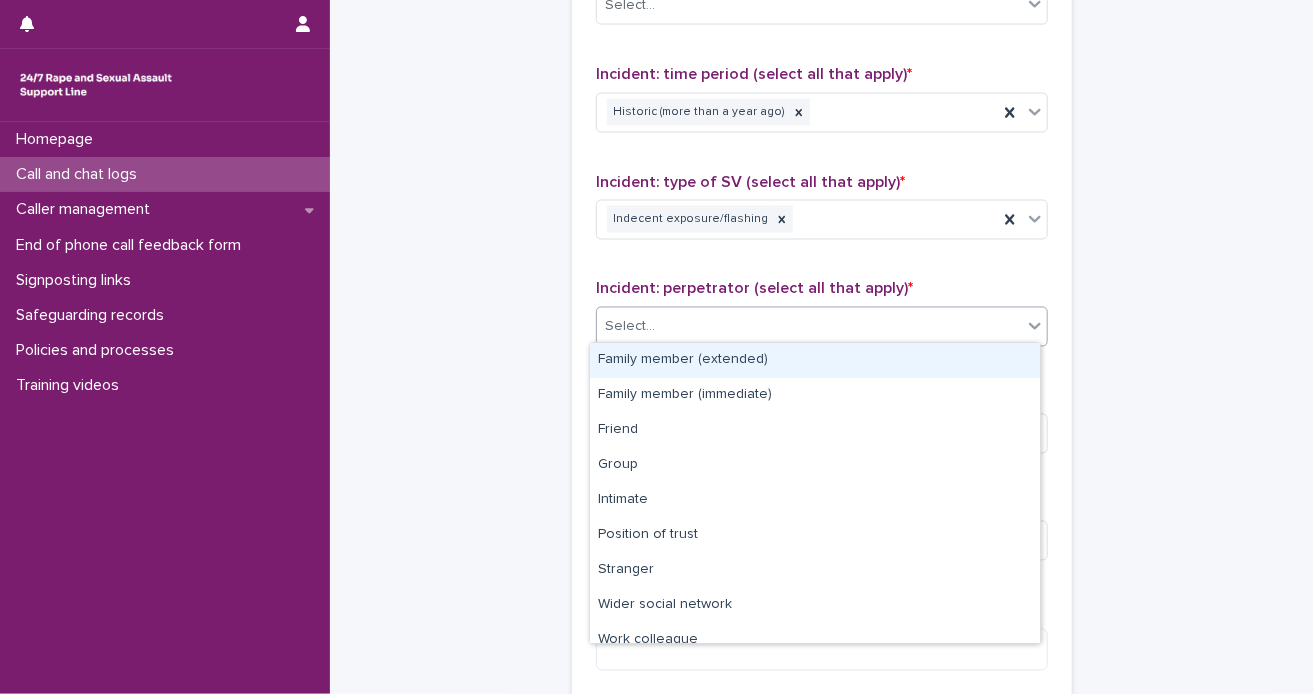 click 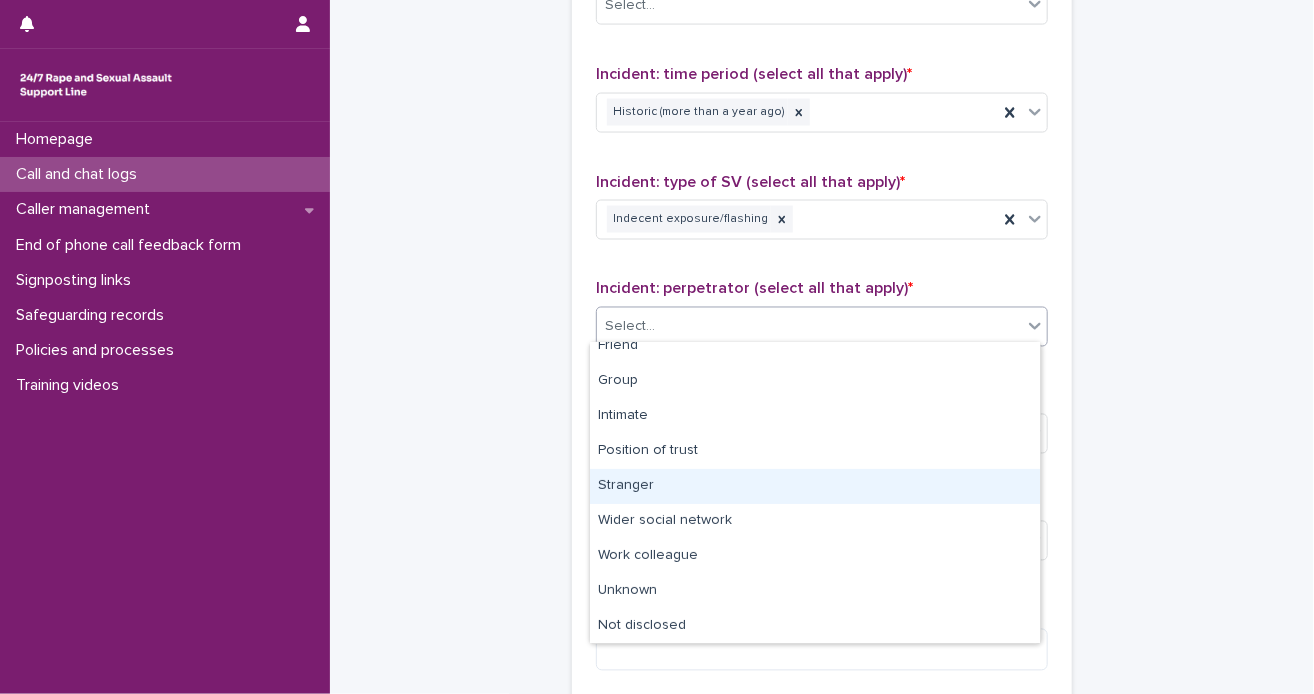 scroll, scrollTop: 0, scrollLeft: 0, axis: both 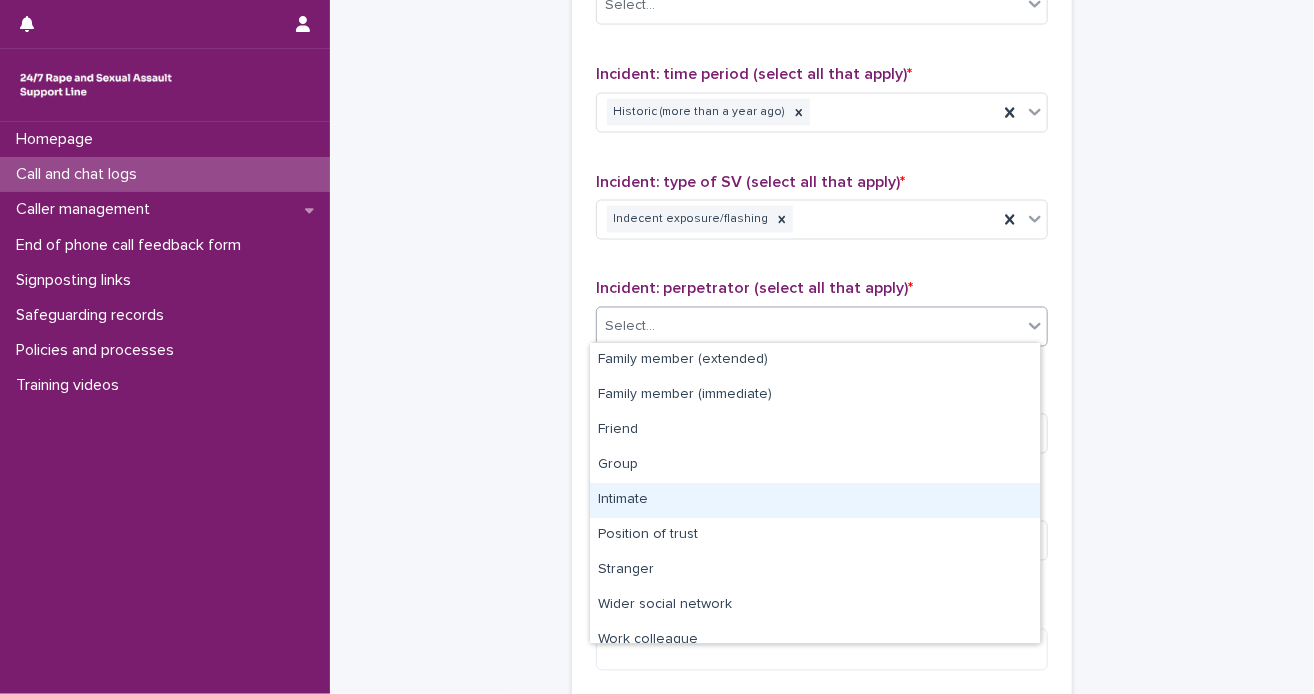 click on "Intimate" at bounding box center [815, 500] 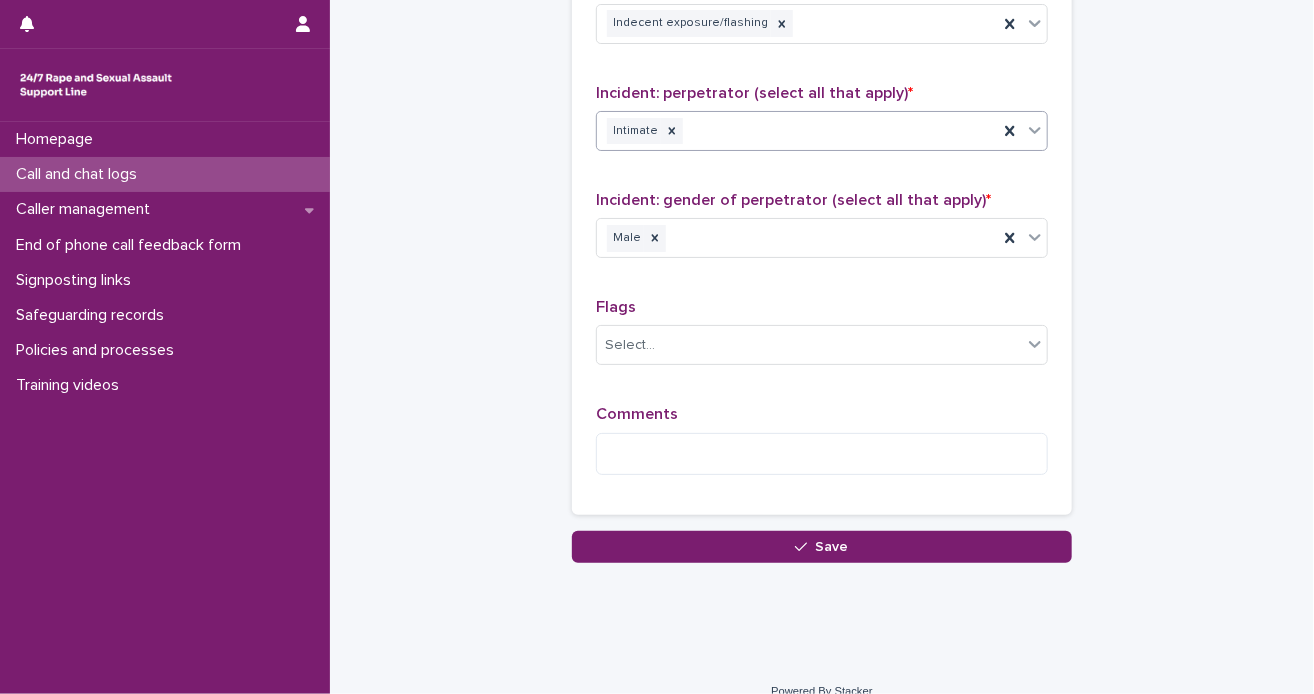 scroll, scrollTop: 1607, scrollLeft: 0, axis: vertical 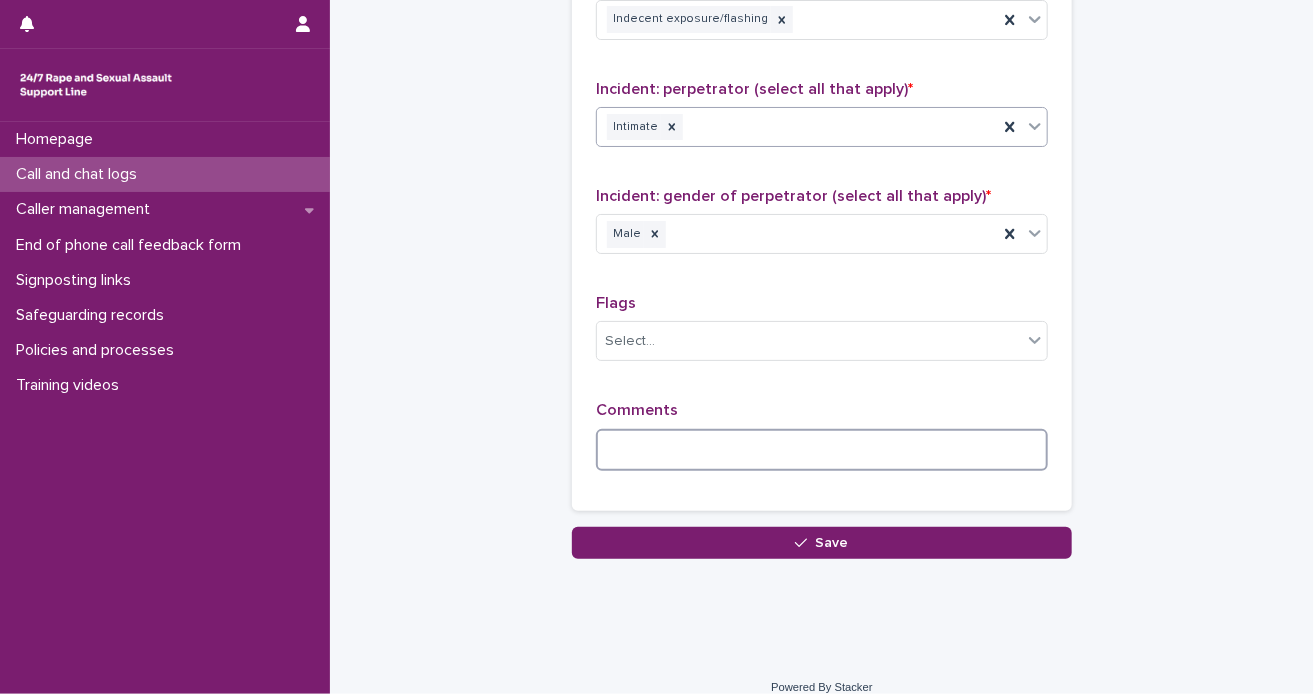 click at bounding box center (822, 450) 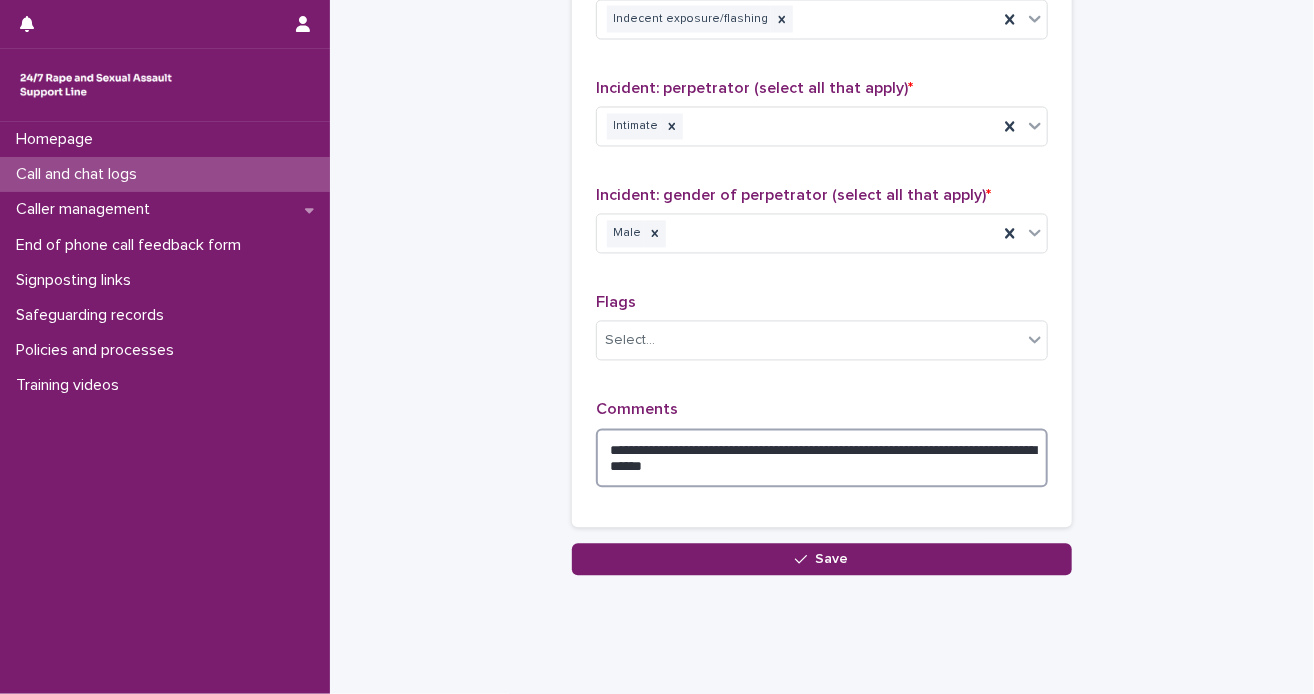 click on "**********" at bounding box center [822, 459] 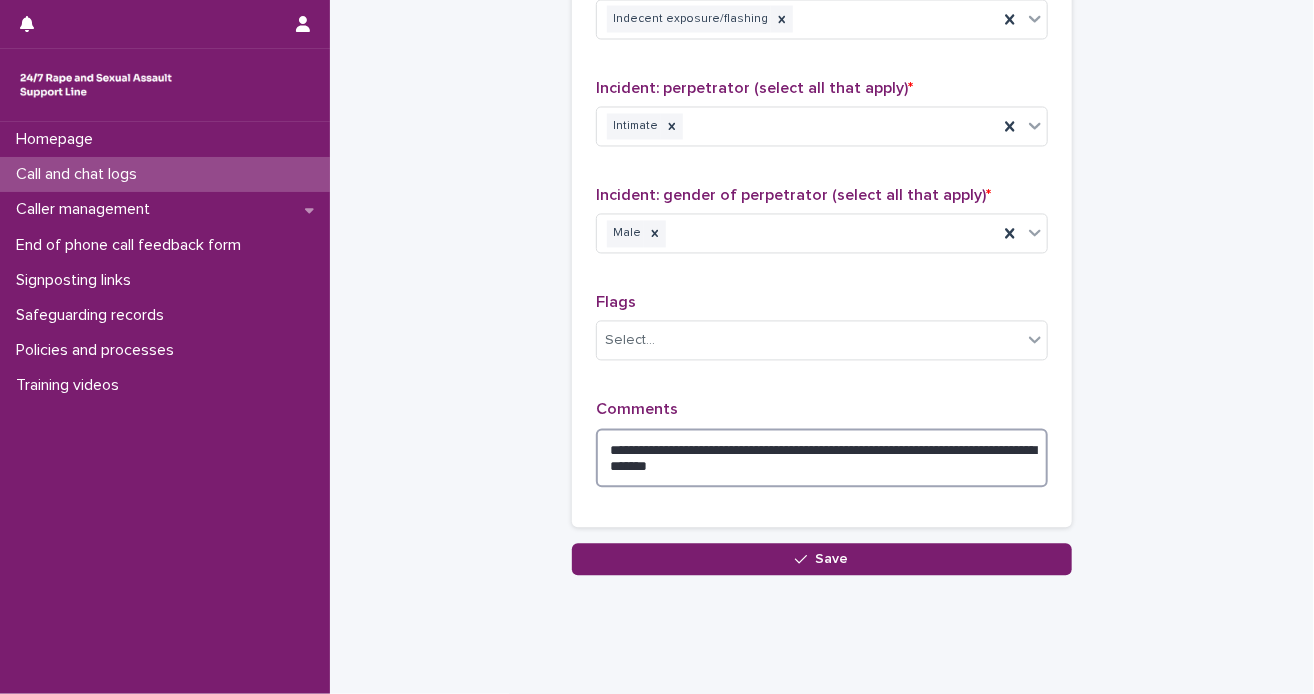 click on "**********" at bounding box center [822, 459] 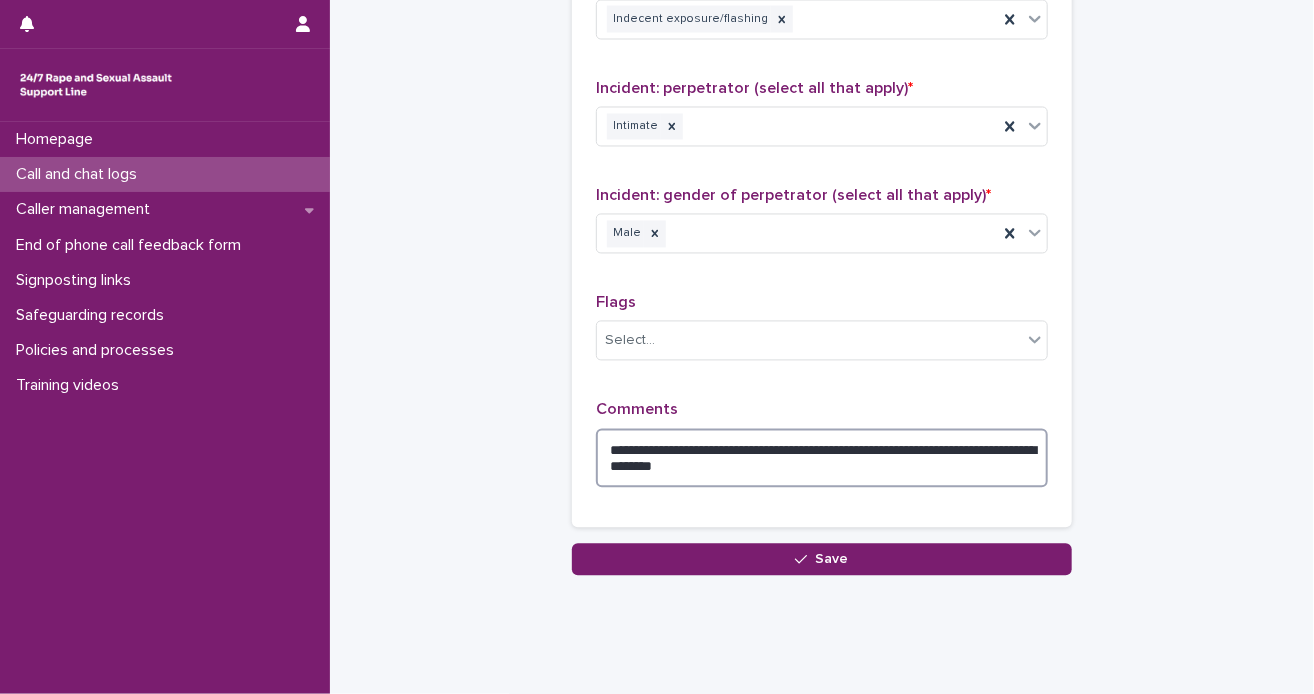 click on "**********" at bounding box center [822, 459] 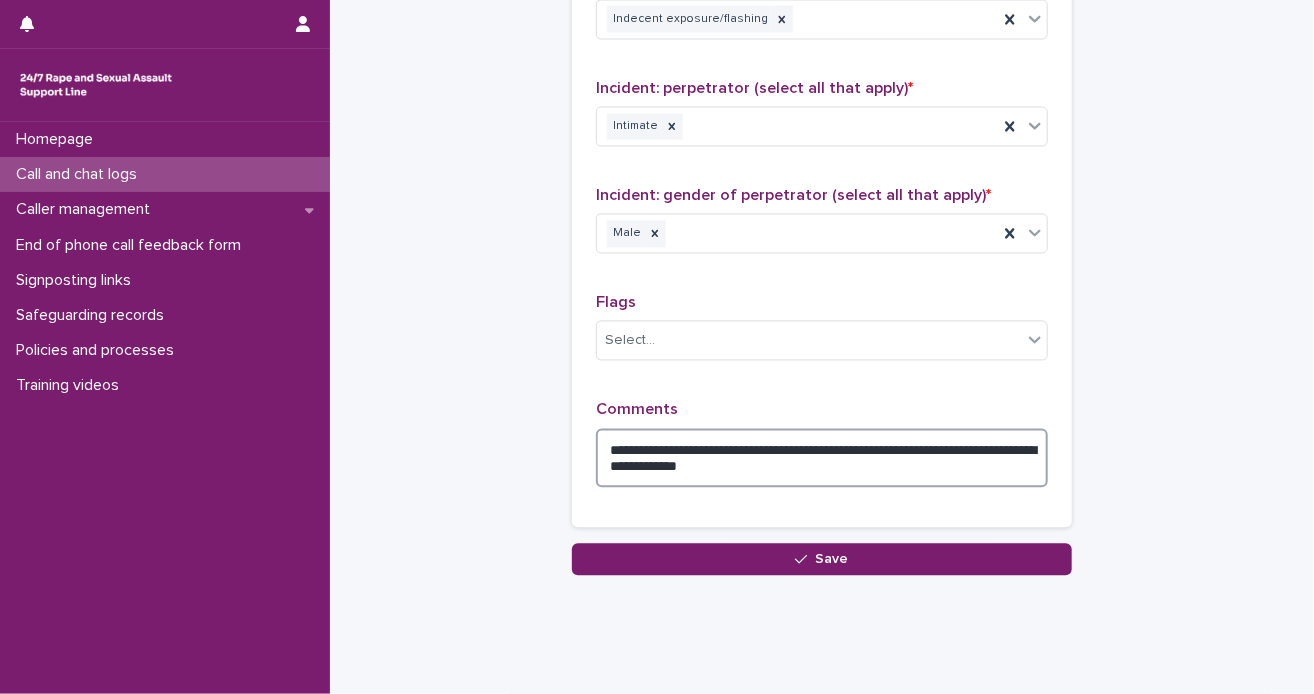 click on "**********" at bounding box center [822, 459] 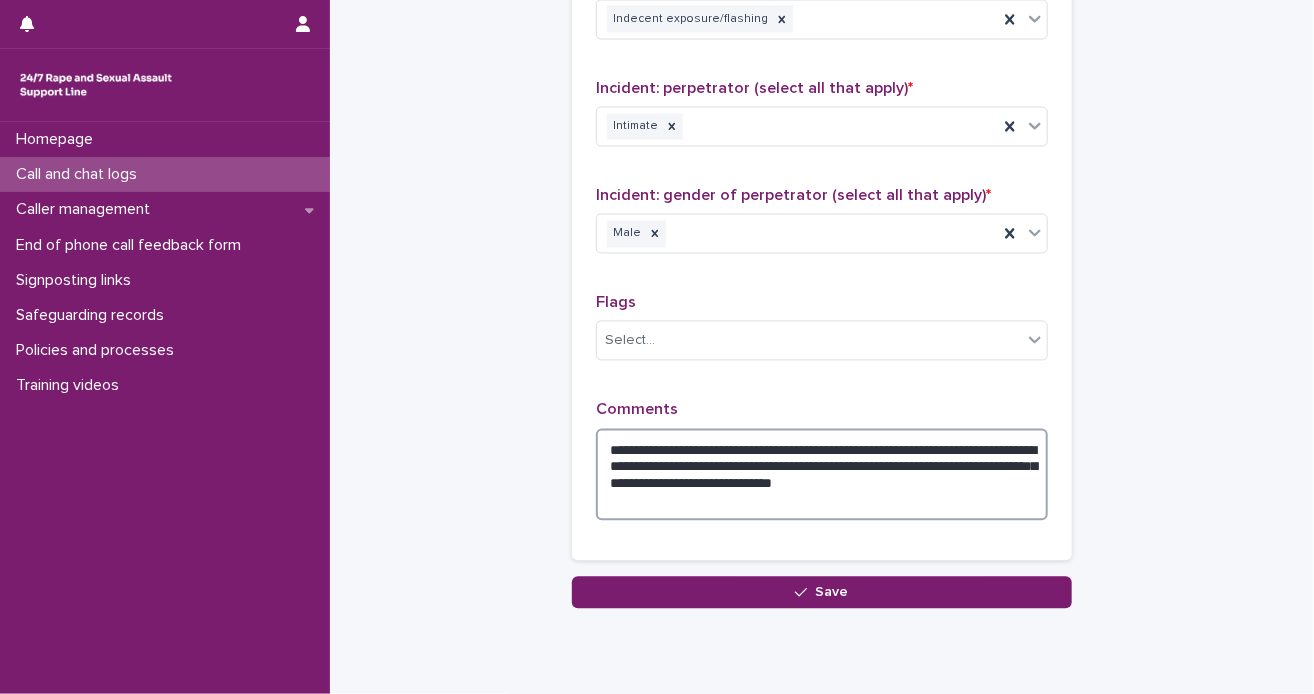 click on "**********" at bounding box center (822, 475) 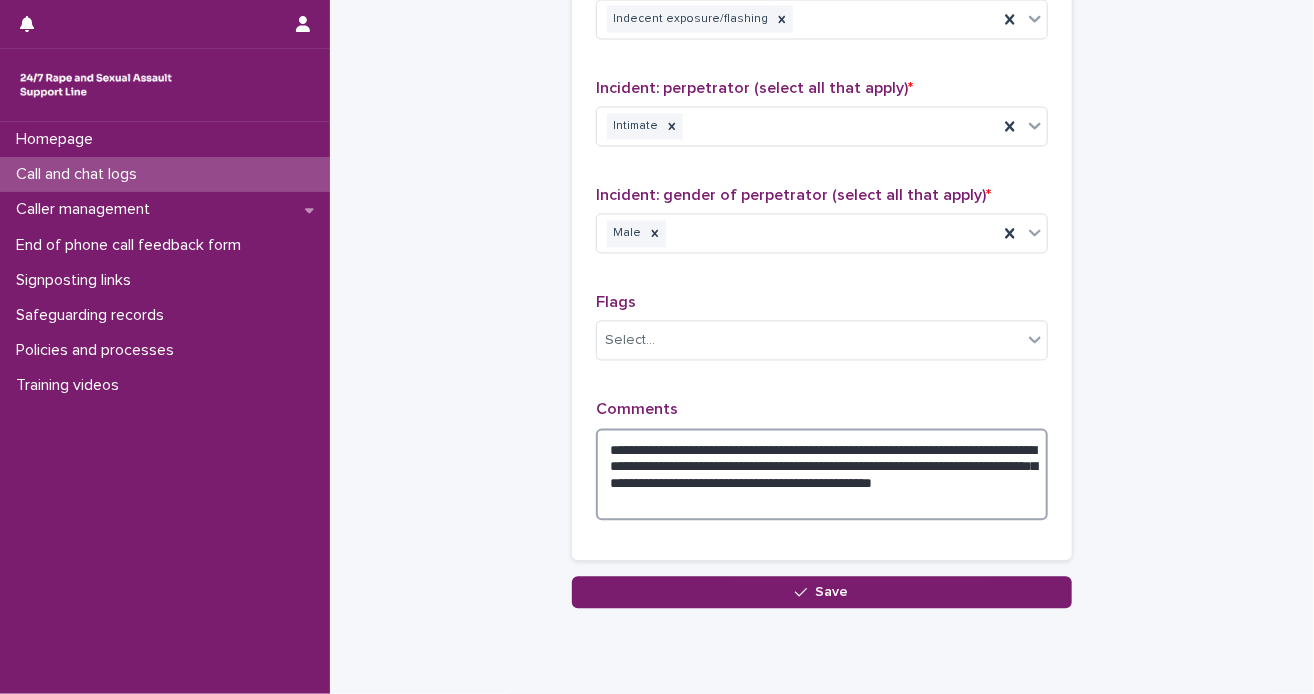 click on "**********" at bounding box center [822, 475] 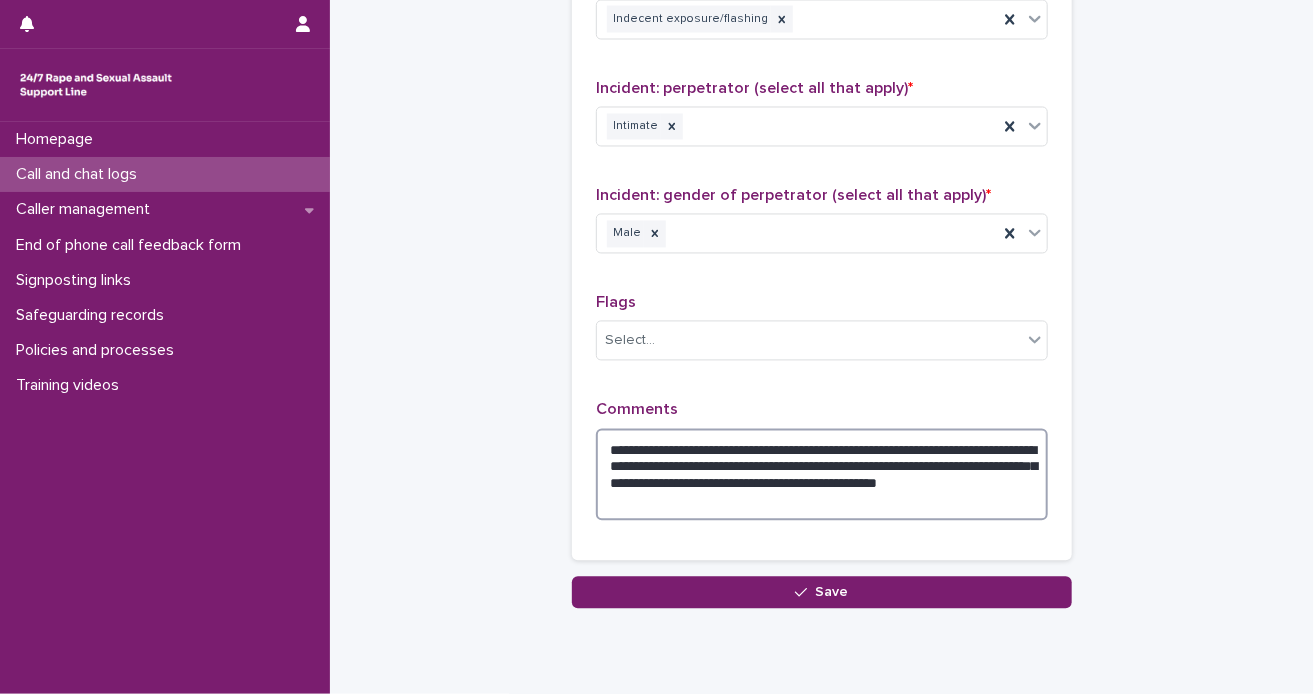 click on "**********" at bounding box center (822, 475) 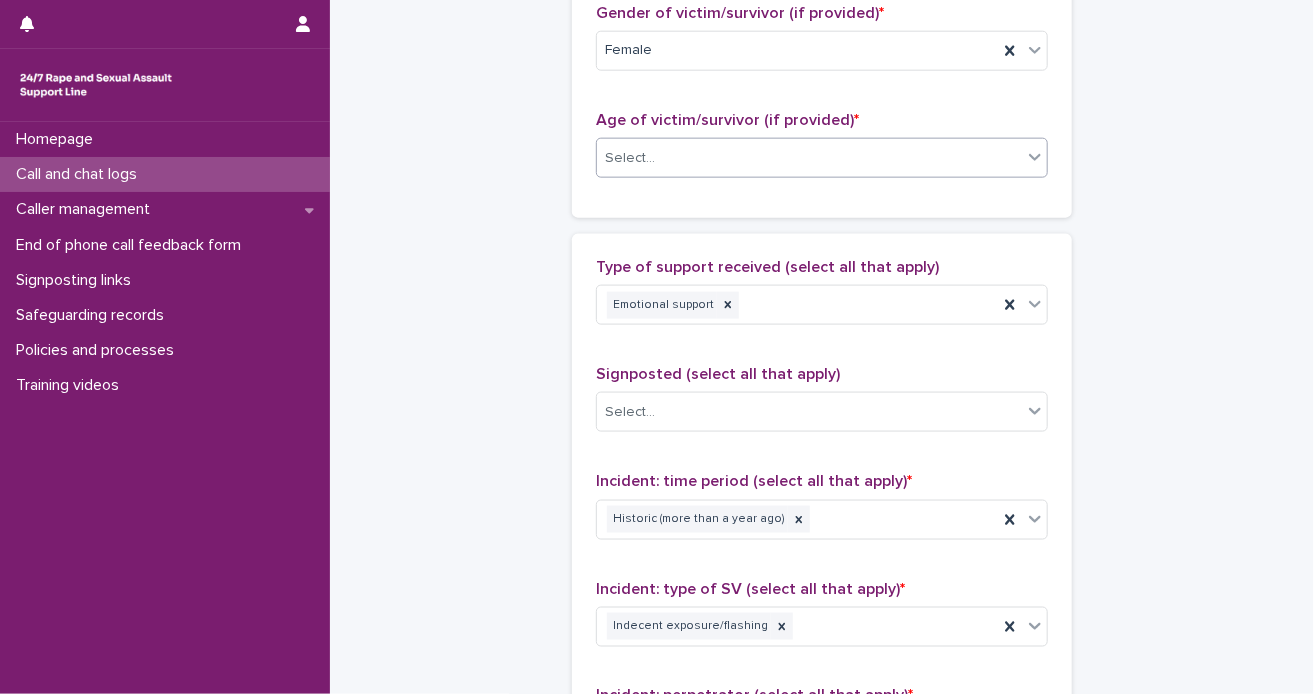 type on "**********" 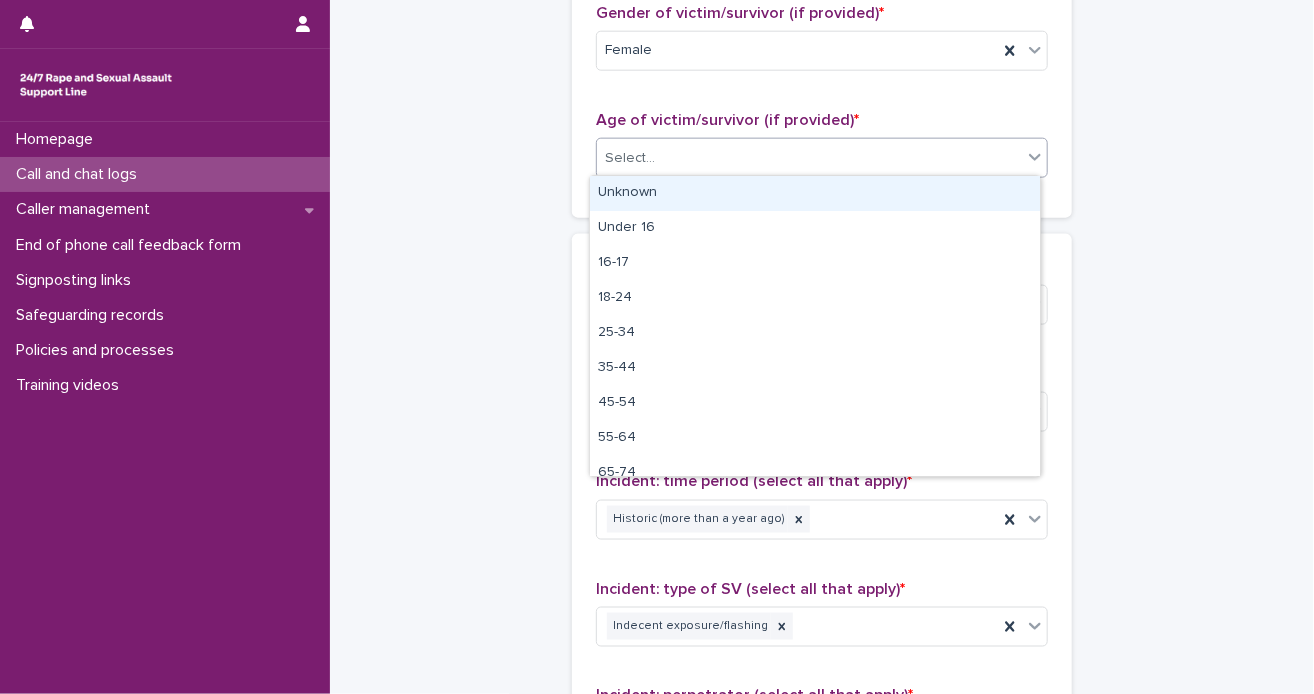 click on "Unknown" at bounding box center [815, 193] 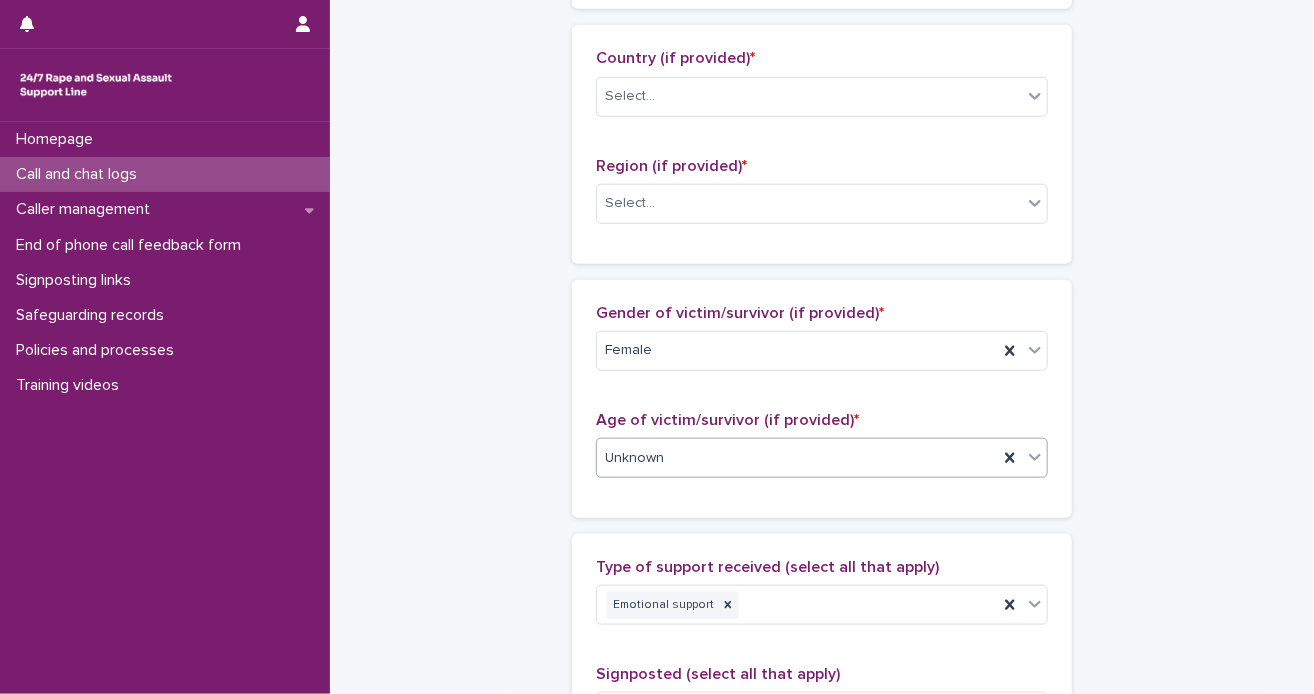 scroll, scrollTop: 700, scrollLeft: 0, axis: vertical 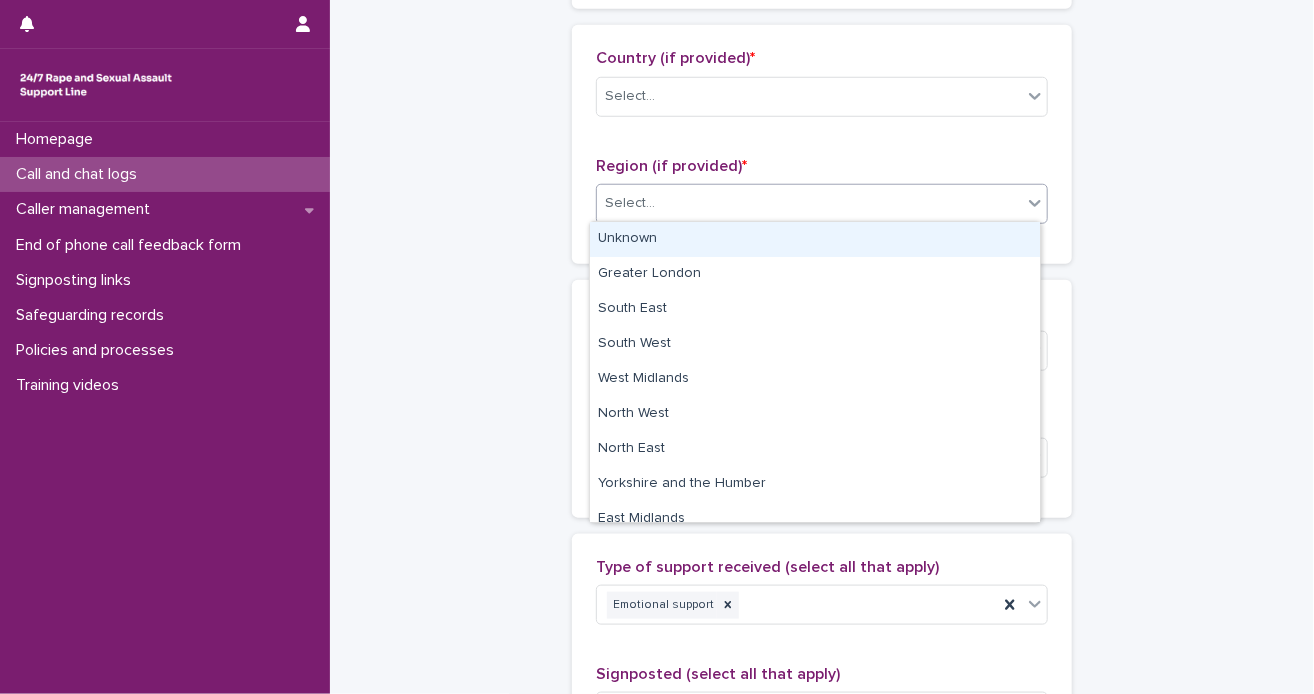 click 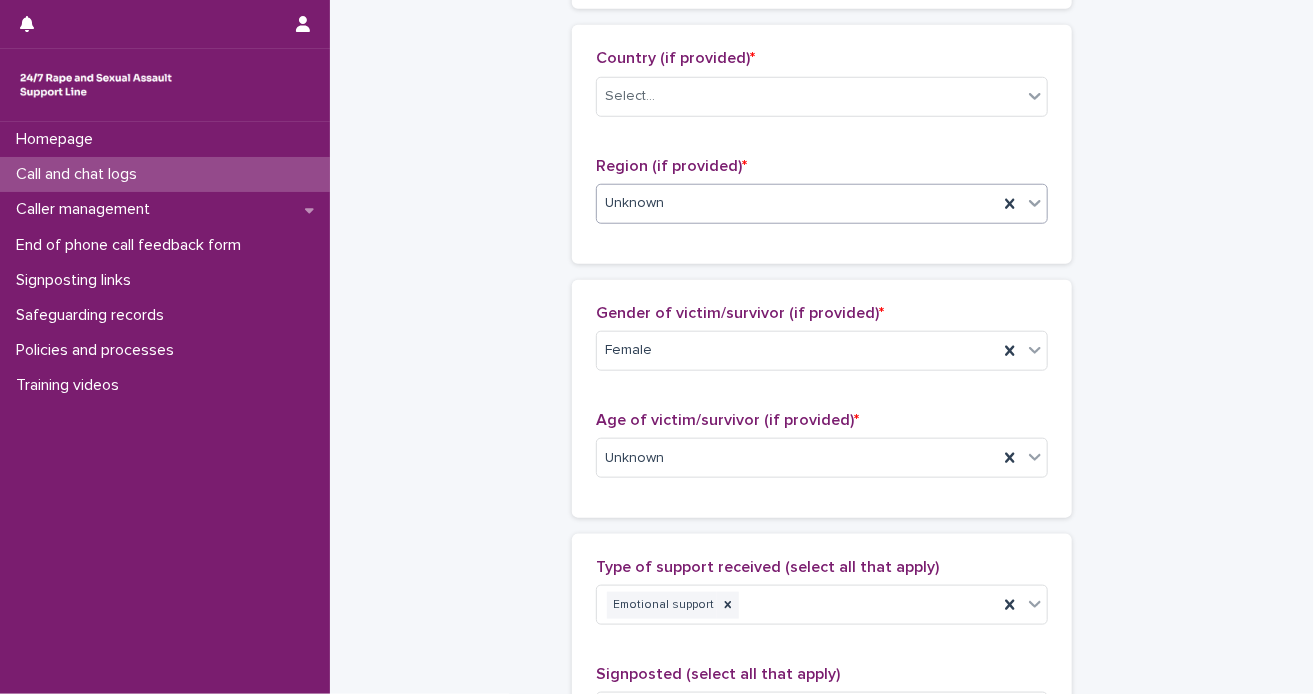 drag, startPoint x: 1028, startPoint y: 93, endPoint x: 868, endPoint y: 62, distance: 162.97546 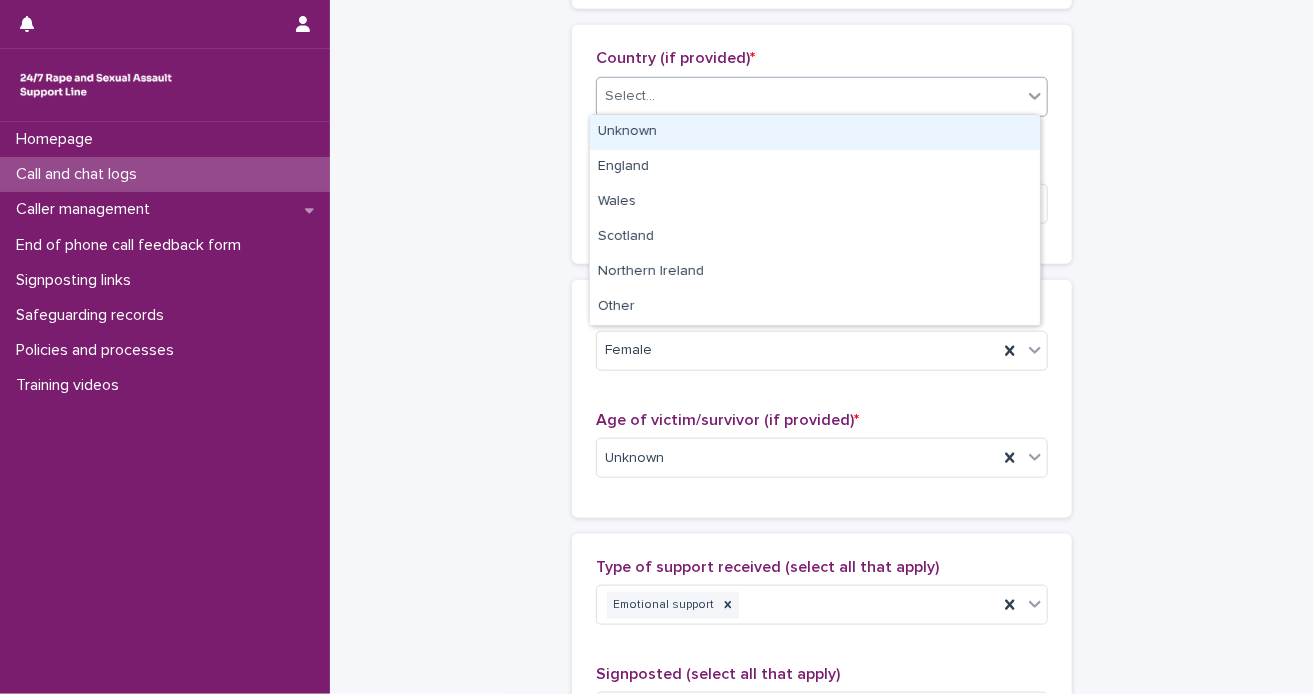 click on "Unknown" at bounding box center [815, 132] 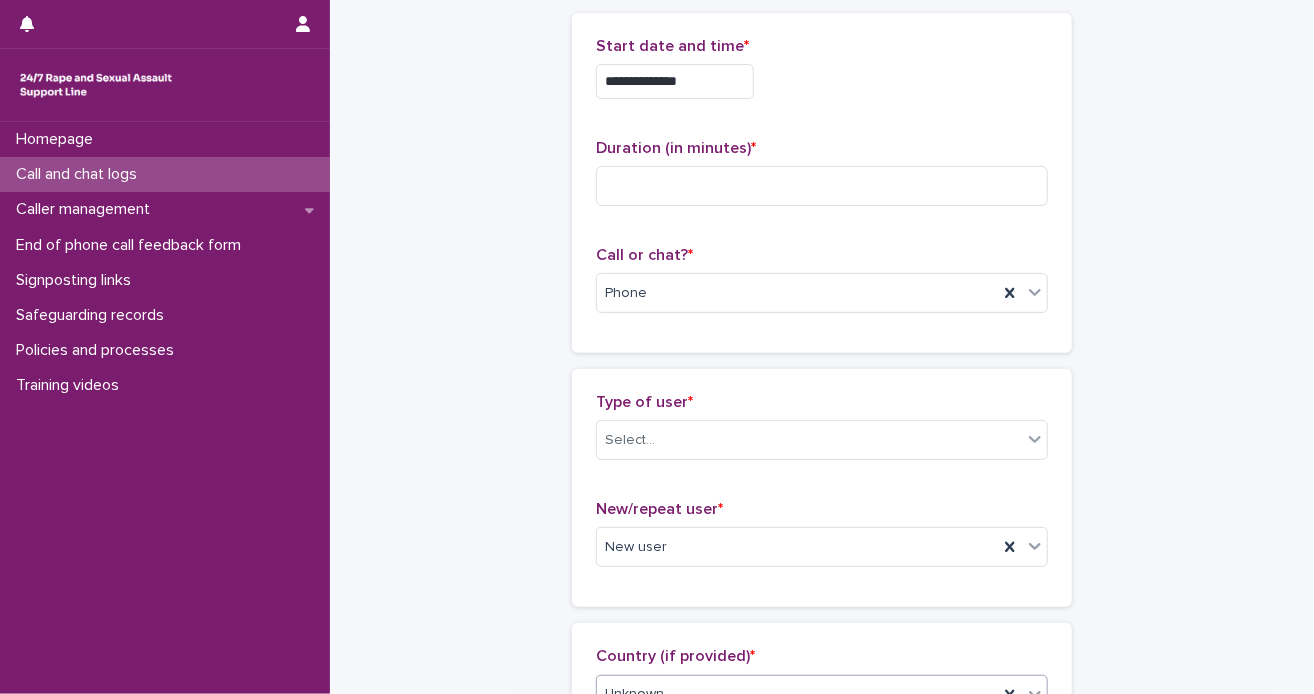 scroll, scrollTop: 100, scrollLeft: 0, axis: vertical 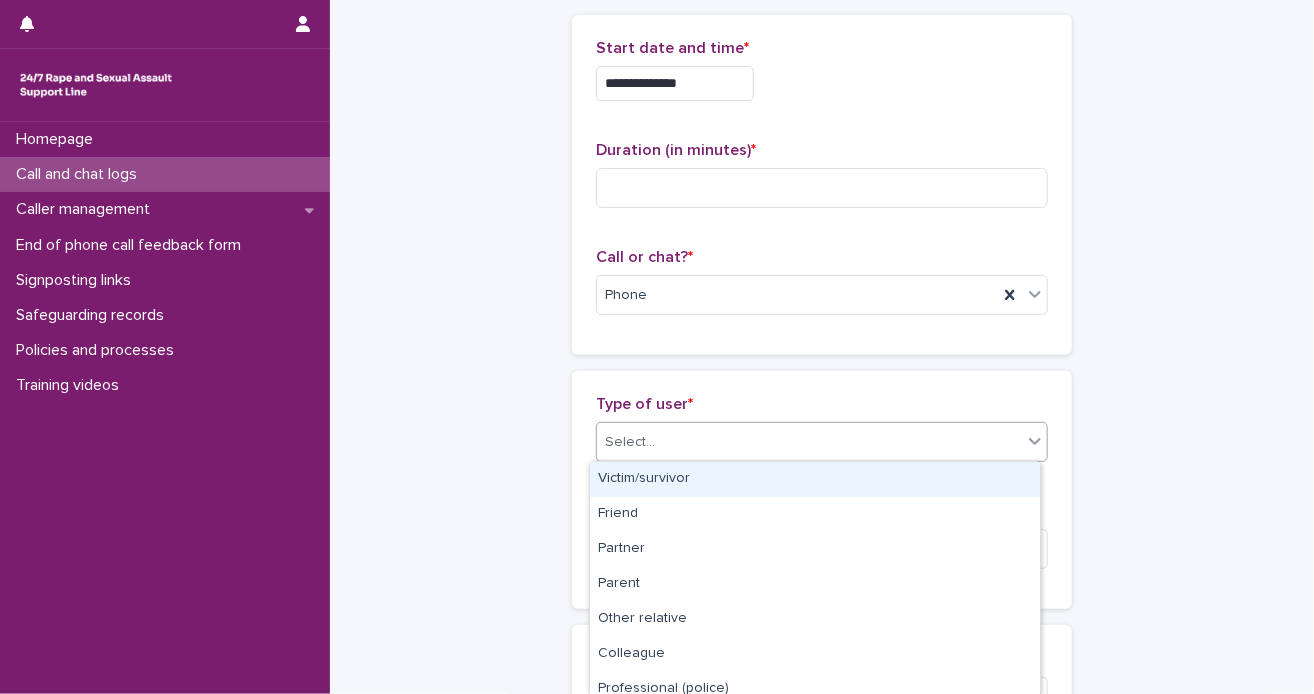 click 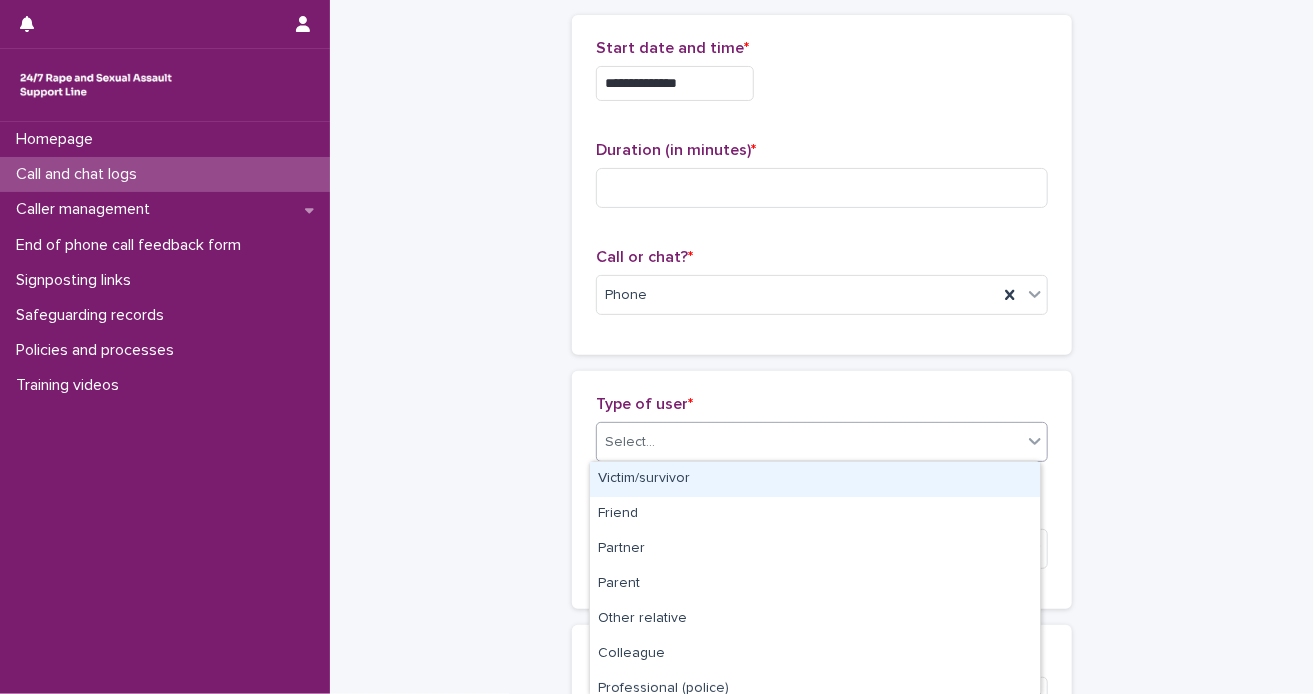 click on "Victim/survivor" at bounding box center [815, 479] 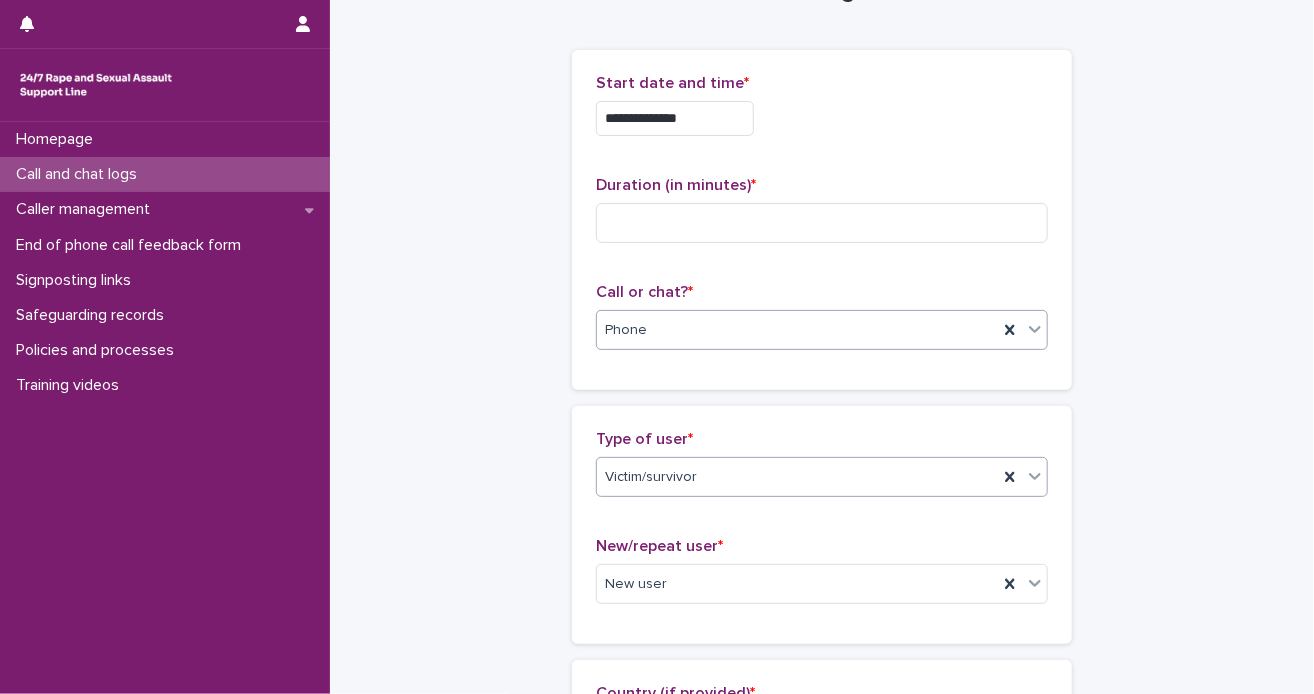 scroll, scrollTop: 100, scrollLeft: 0, axis: vertical 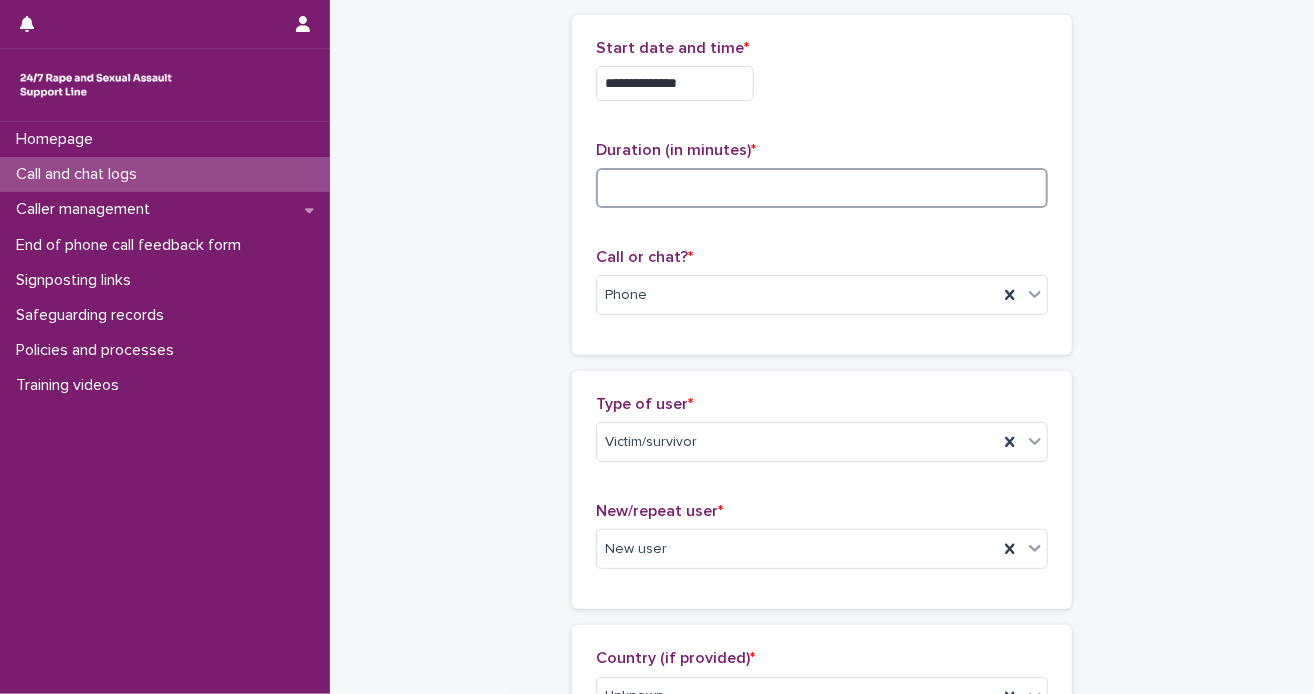 click at bounding box center (822, 188) 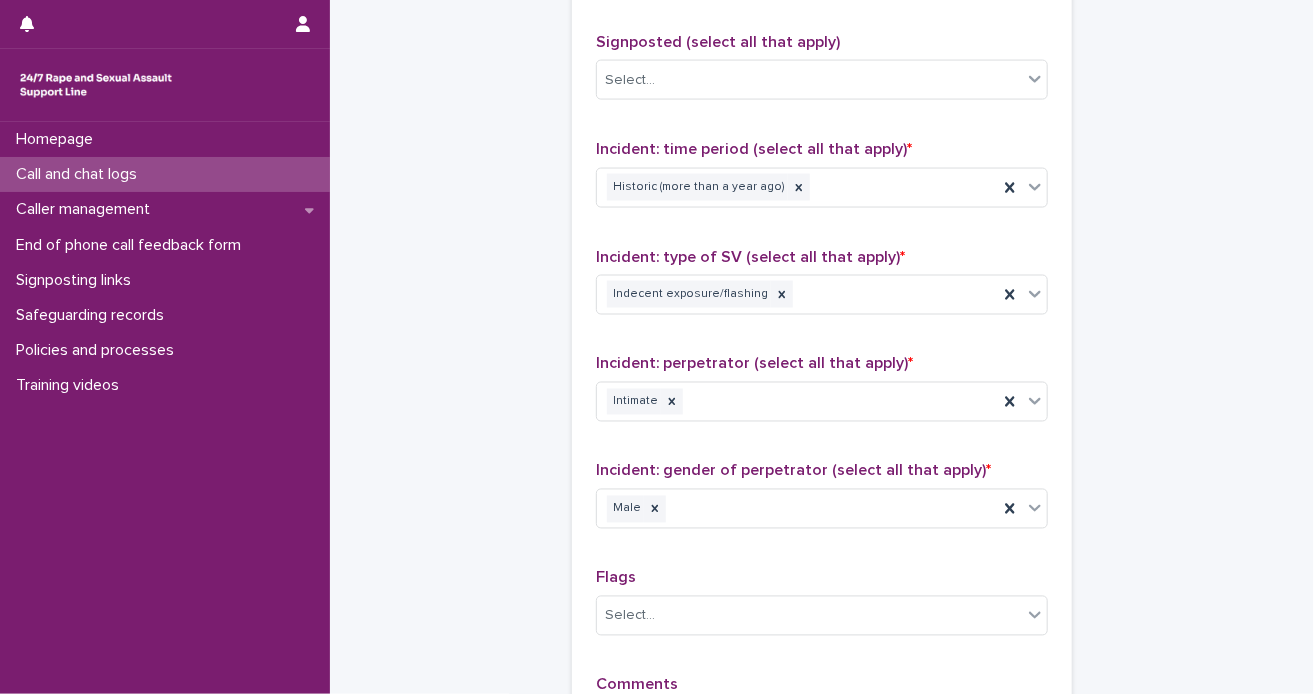 scroll, scrollTop: 1672, scrollLeft: 0, axis: vertical 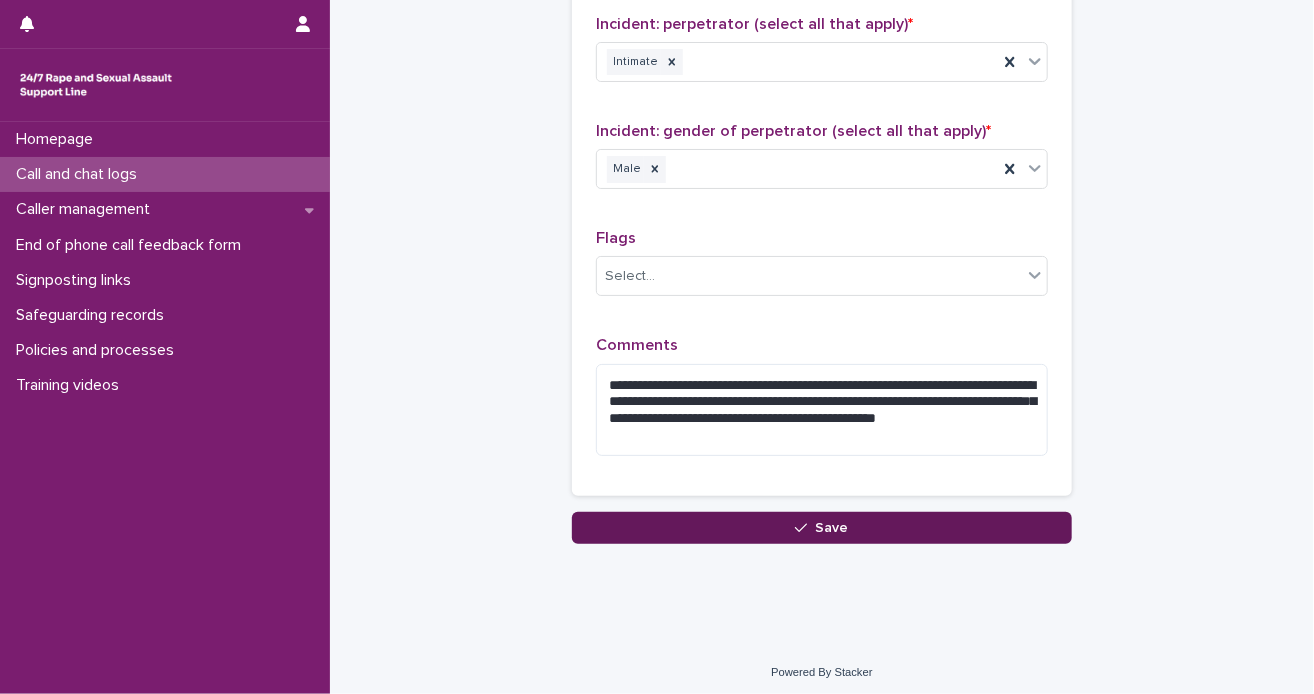 type on "*" 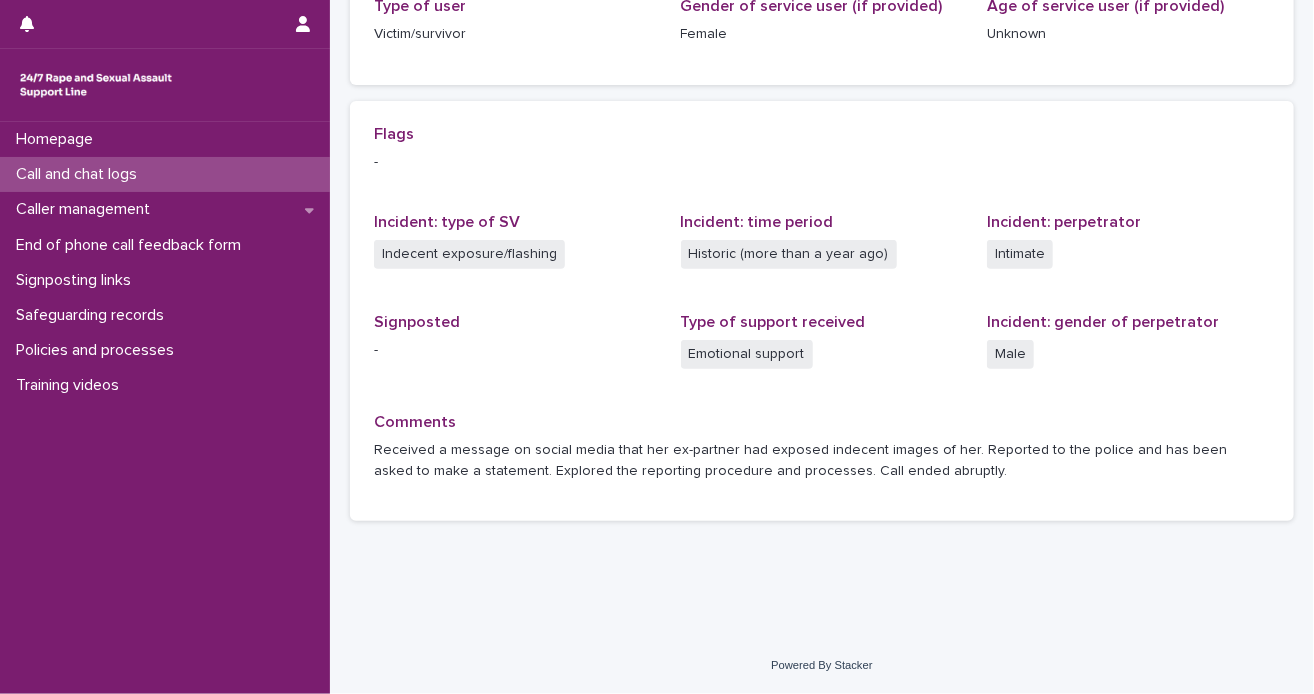 scroll, scrollTop: 0, scrollLeft: 0, axis: both 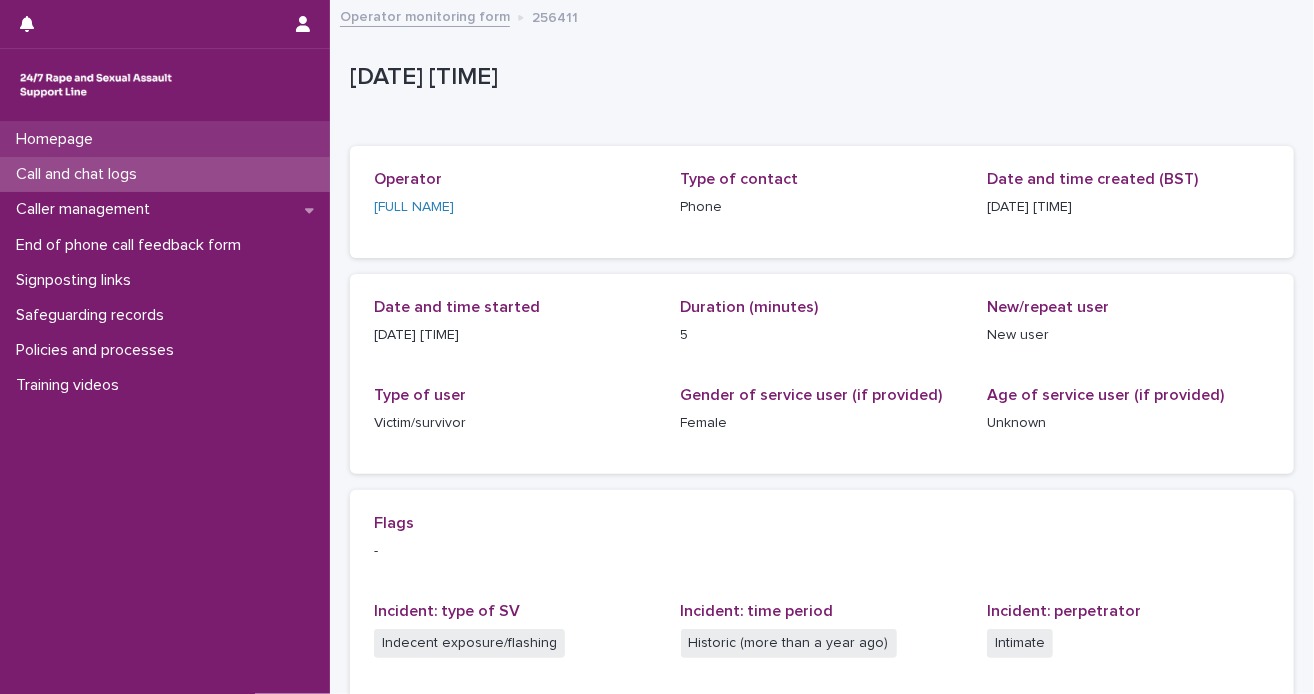 click on "Homepage" at bounding box center [58, 139] 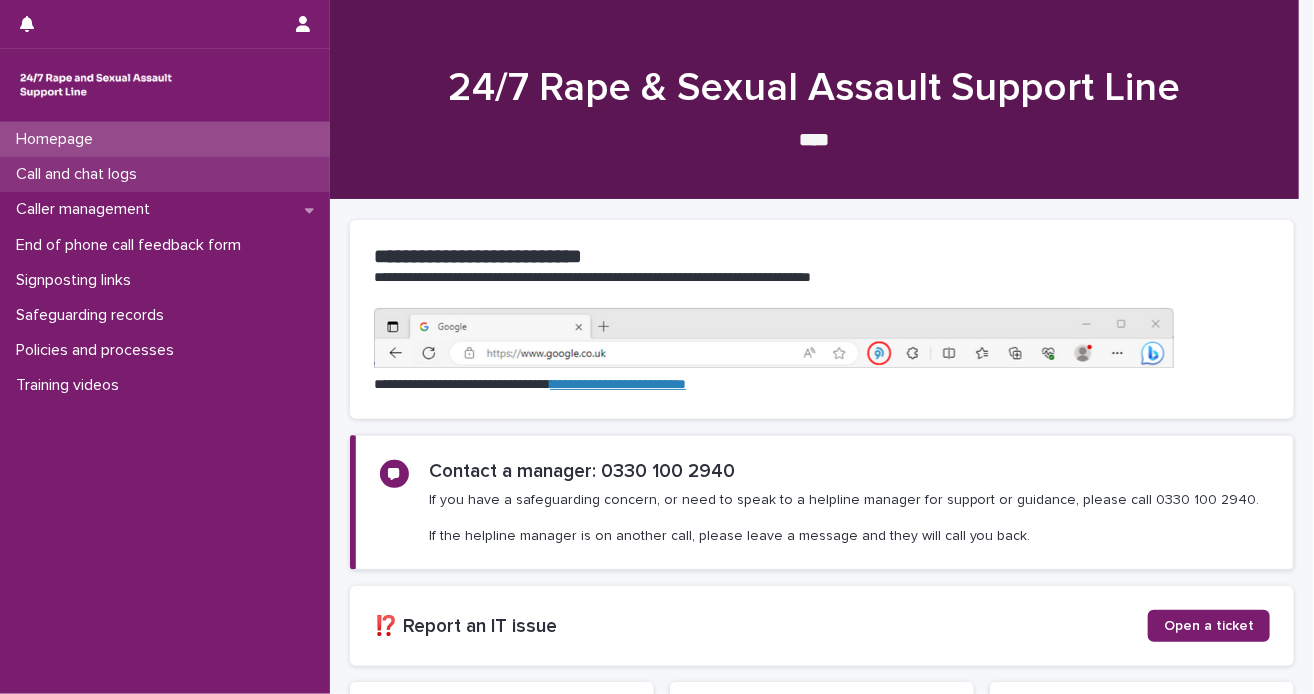 click on "Call and chat logs" at bounding box center [80, 174] 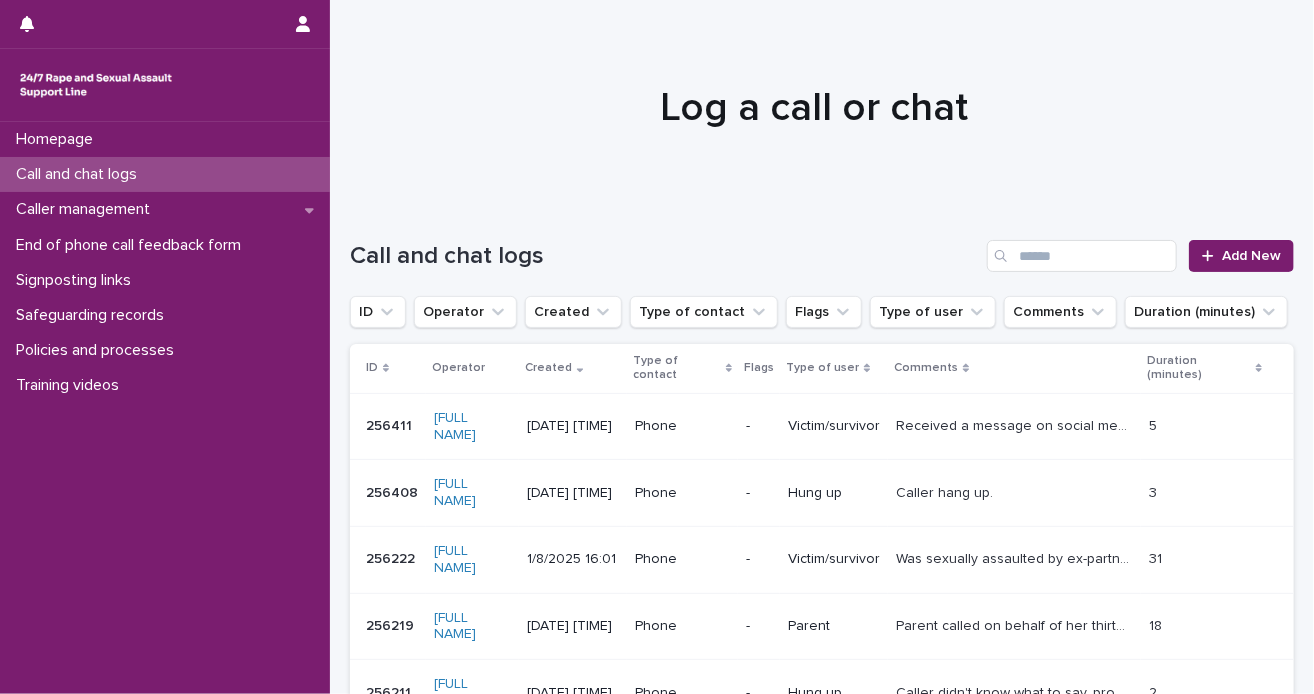 click on "[DATE] [TIME]" at bounding box center (573, 426) 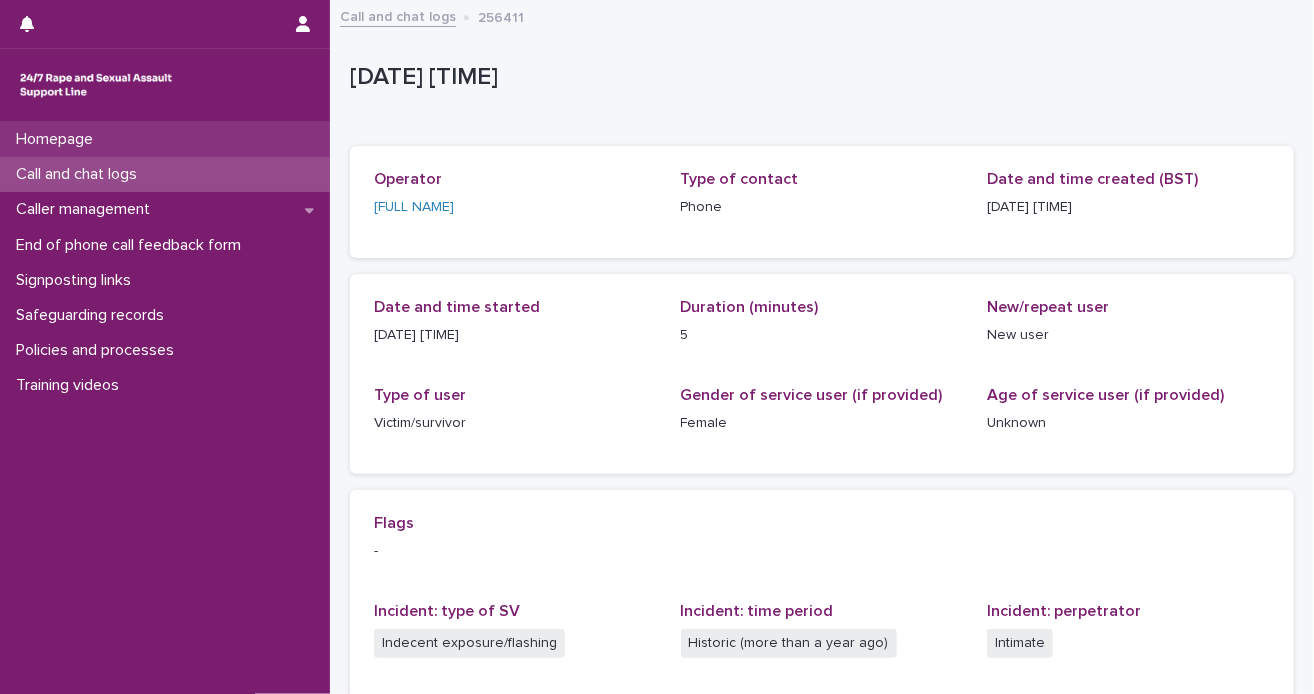 click on "Homepage" at bounding box center [58, 139] 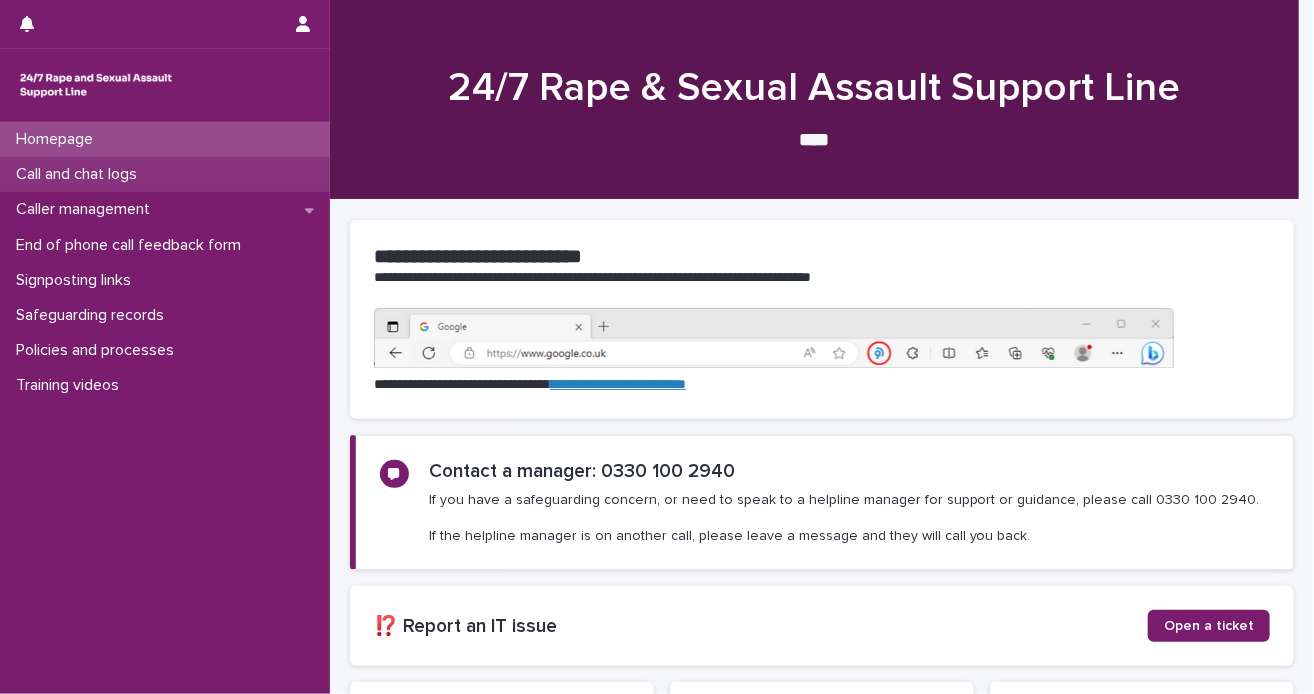 click on "Call and chat logs" at bounding box center (80, 174) 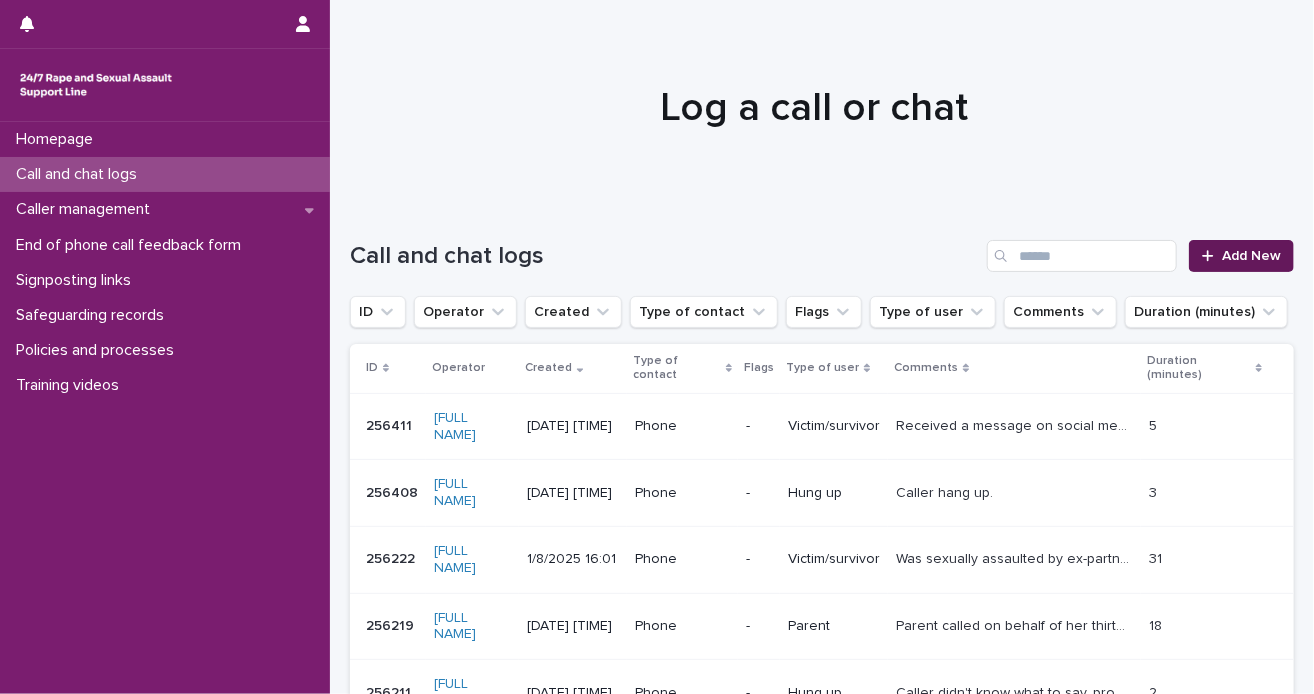 click on "Add New" at bounding box center (1241, 256) 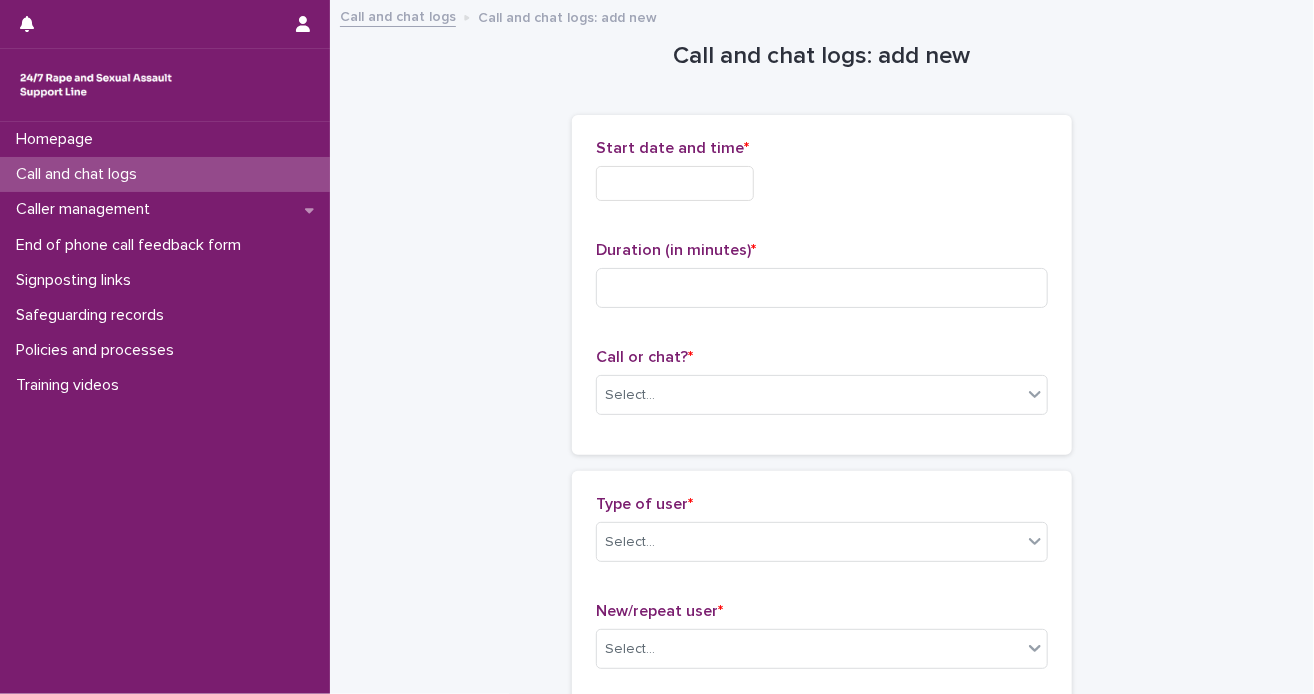 click at bounding box center [675, 183] 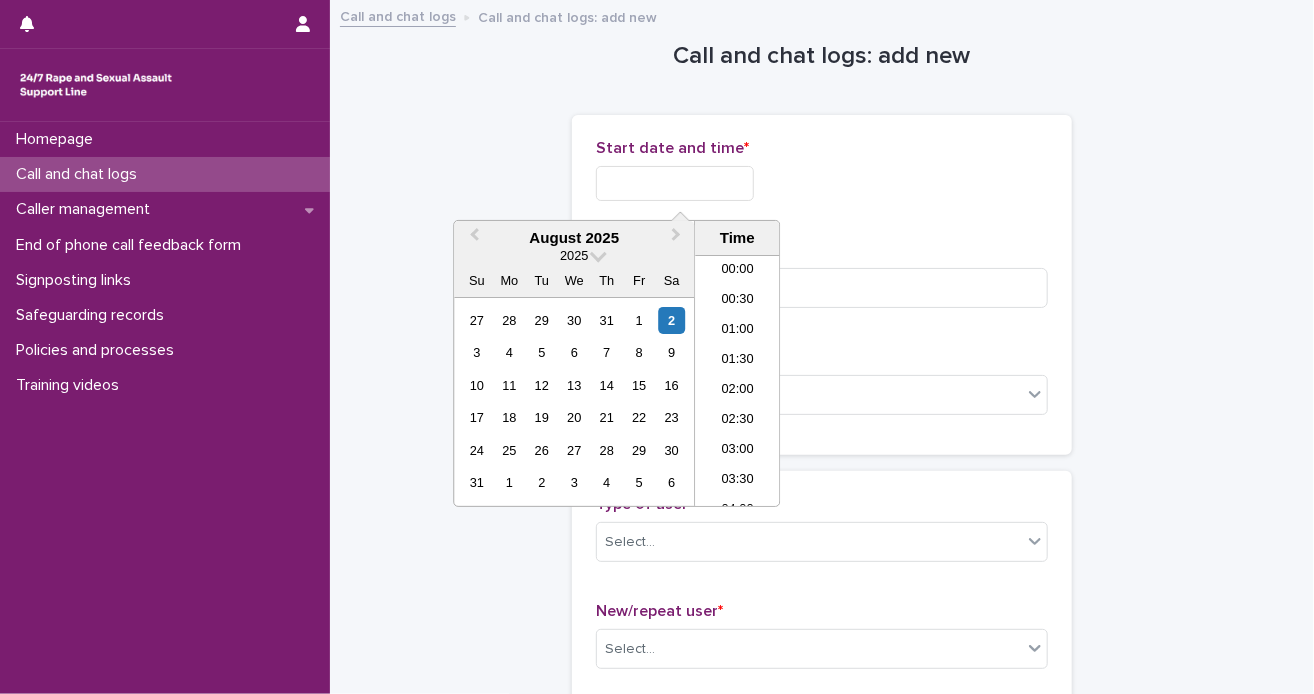 scroll, scrollTop: 700, scrollLeft: 0, axis: vertical 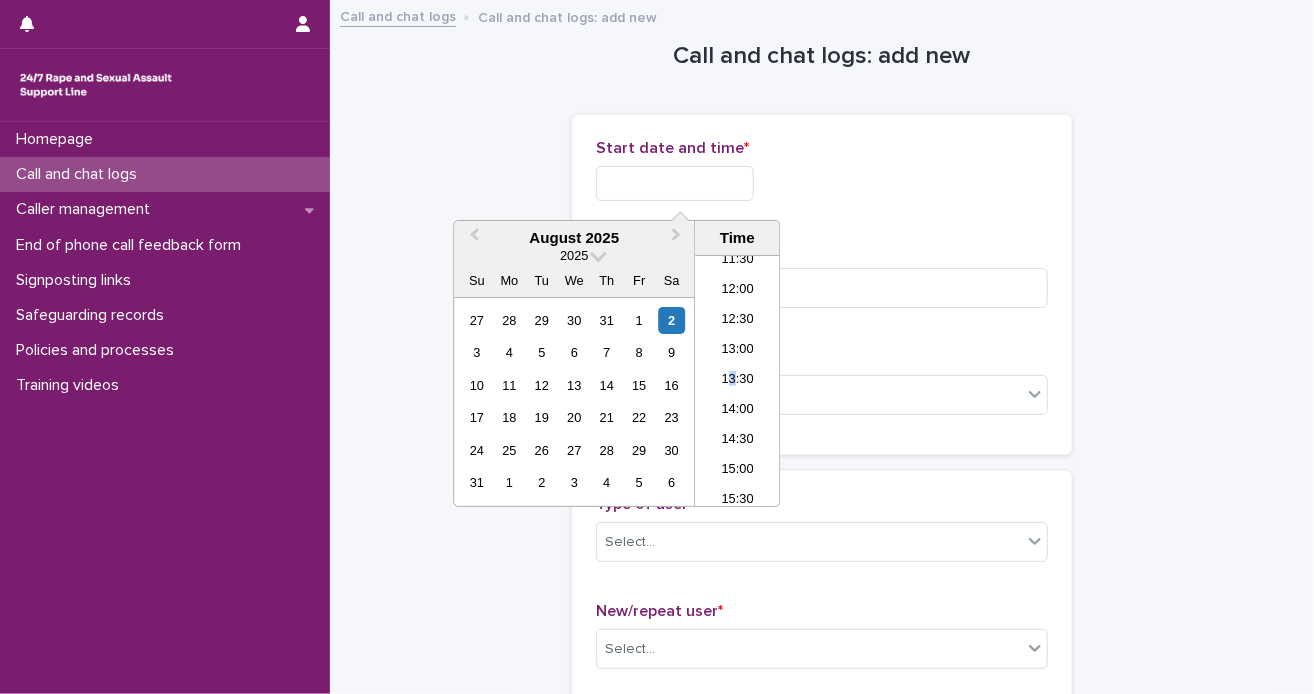 drag, startPoint x: 717, startPoint y: 372, endPoint x: 701, endPoint y: 337, distance: 38.483765 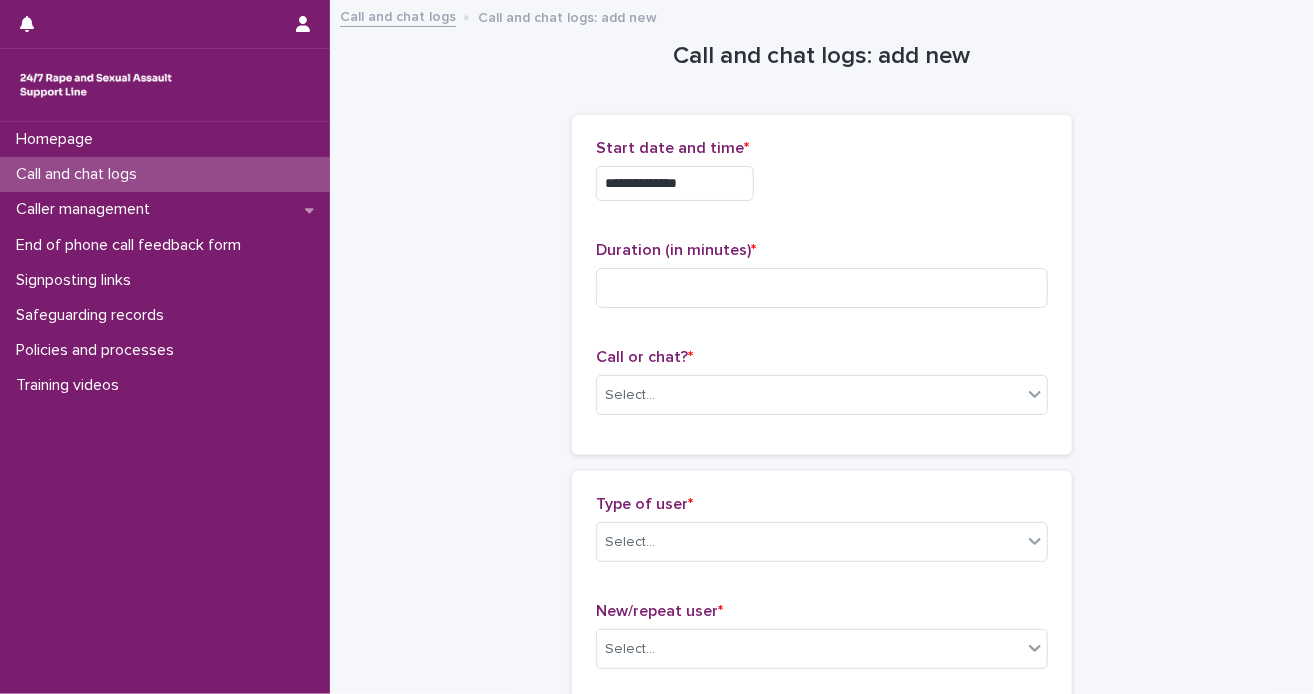 click on "**********" at bounding box center (675, 183) 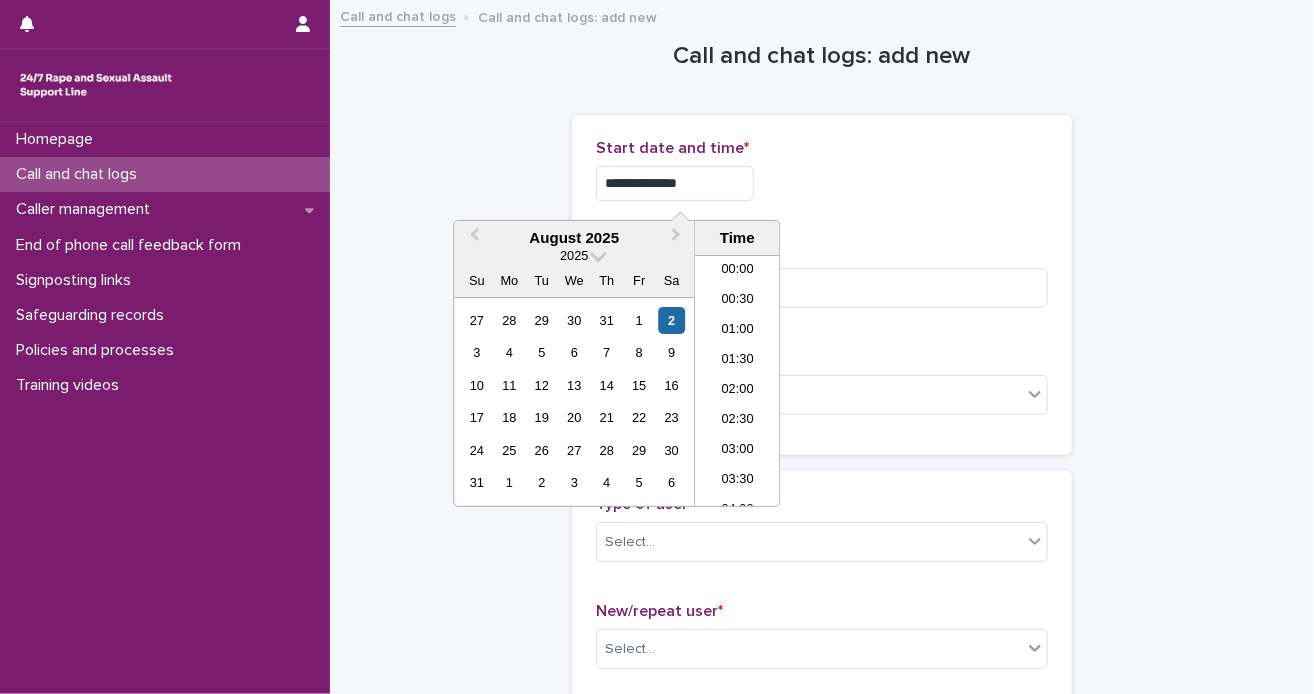 scroll, scrollTop: 700, scrollLeft: 0, axis: vertical 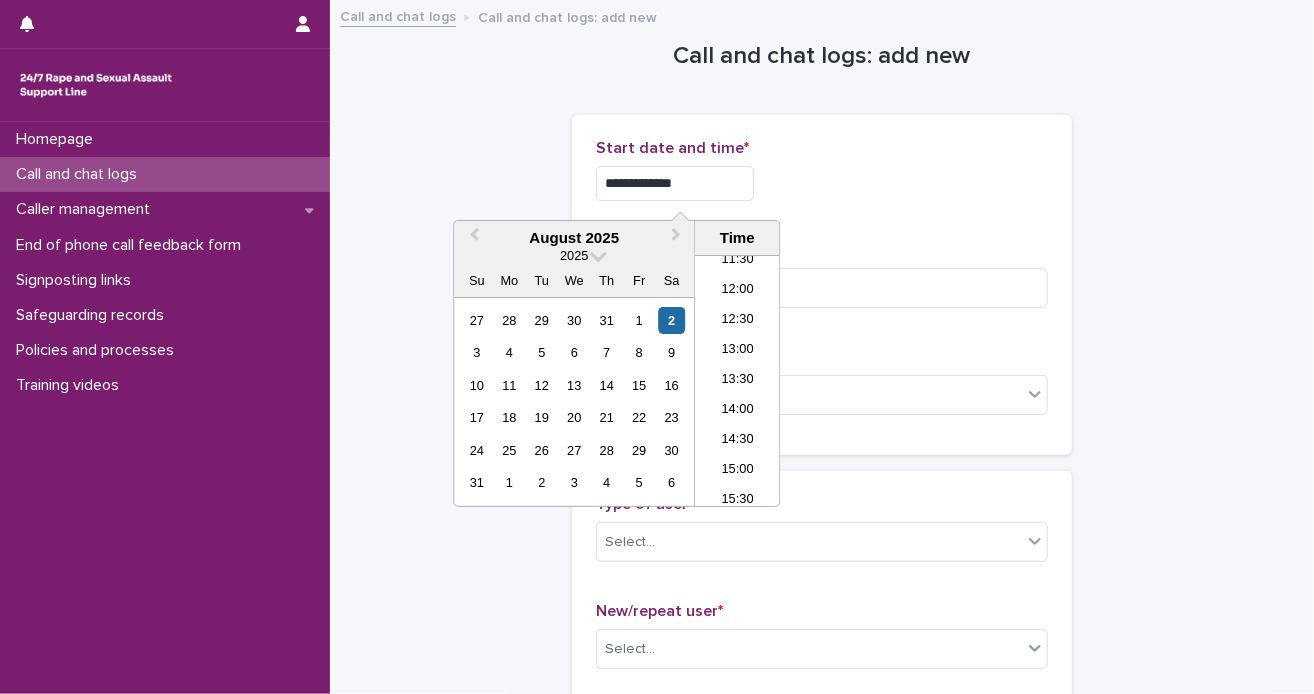 click on "**********" at bounding box center [675, 183] 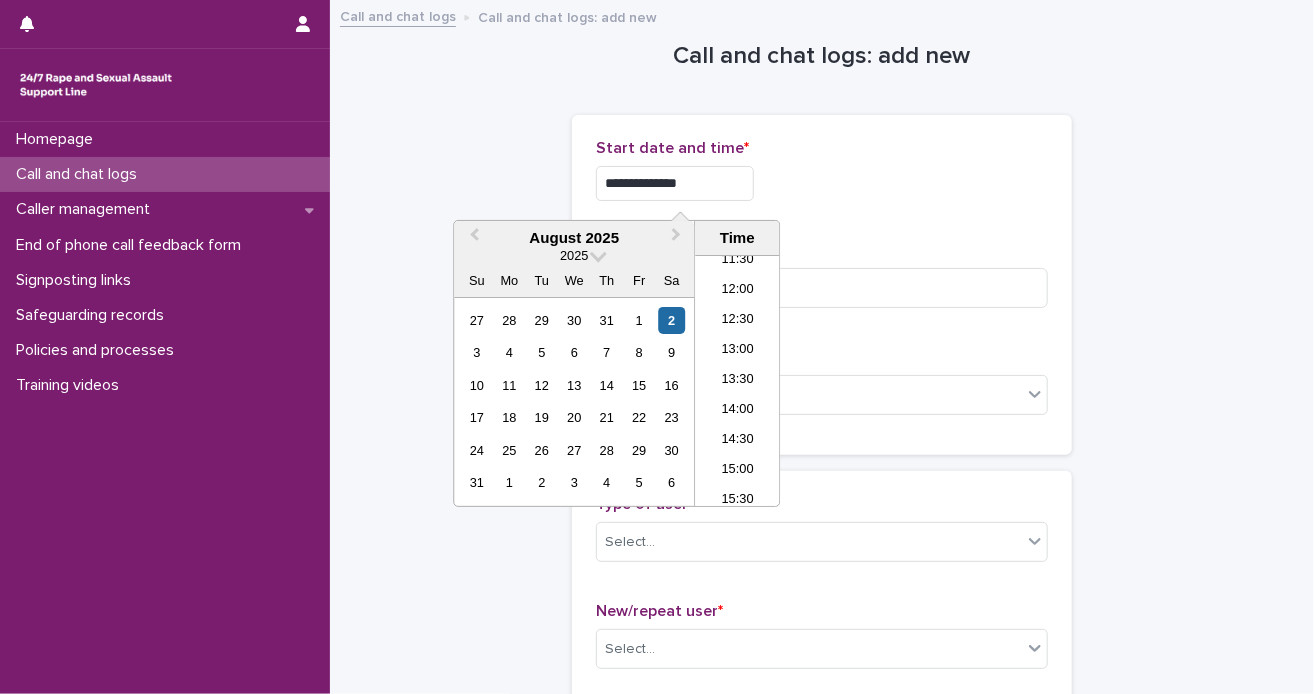 type on "**********" 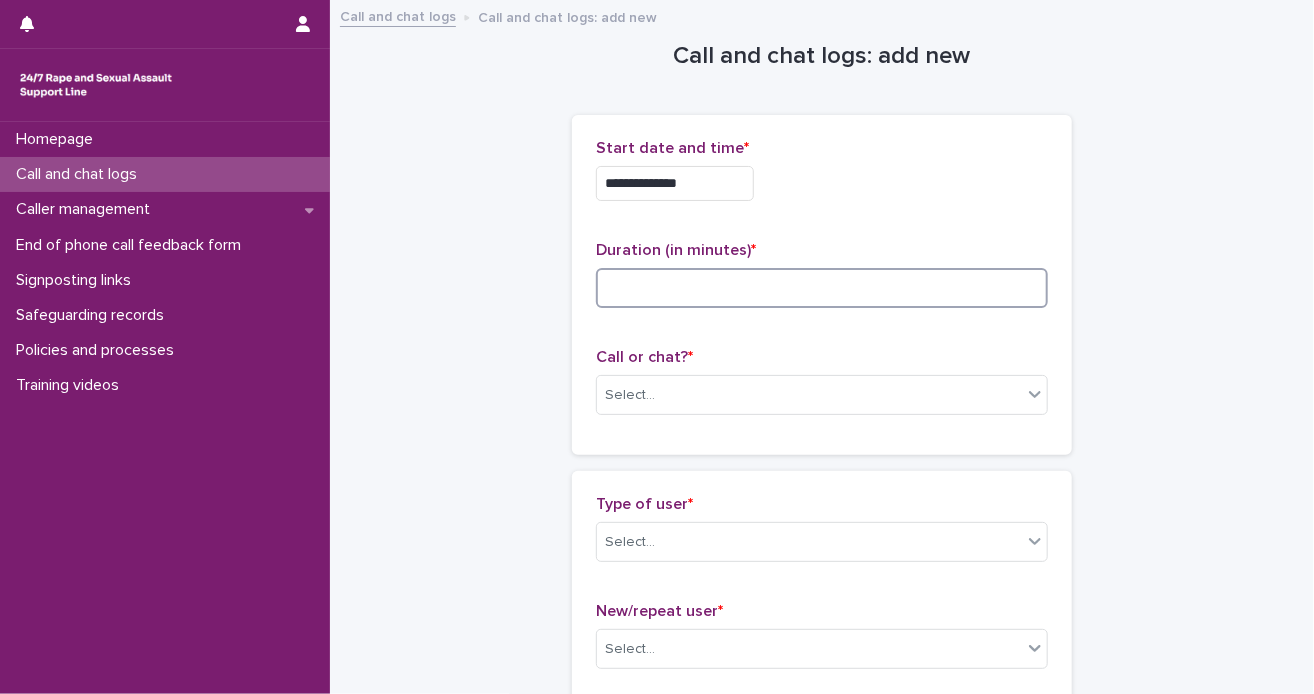 click at bounding box center (822, 288) 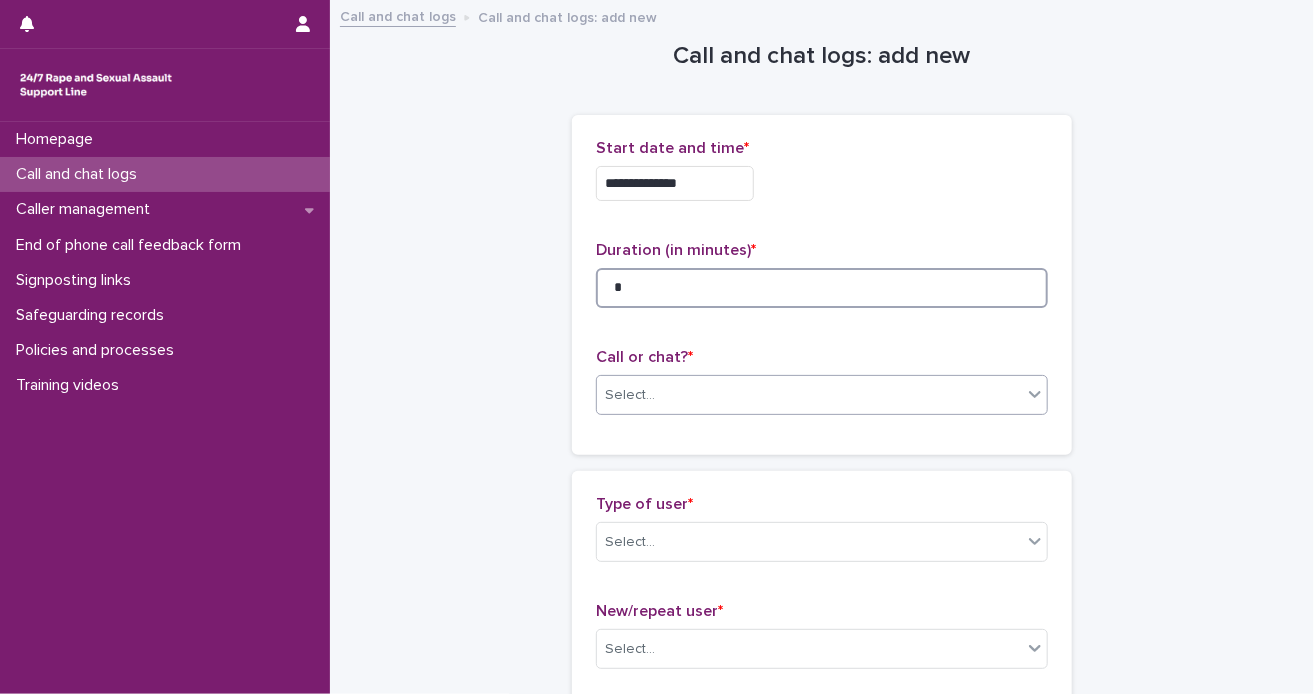 type on "*" 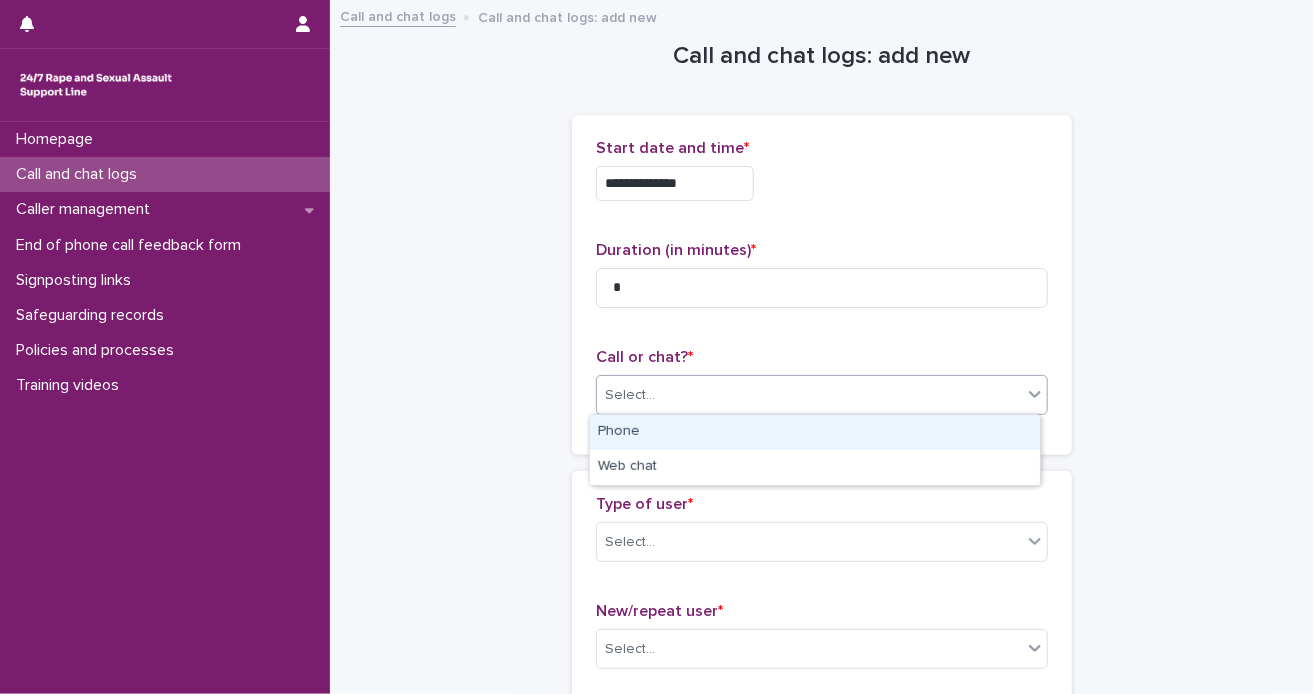 click 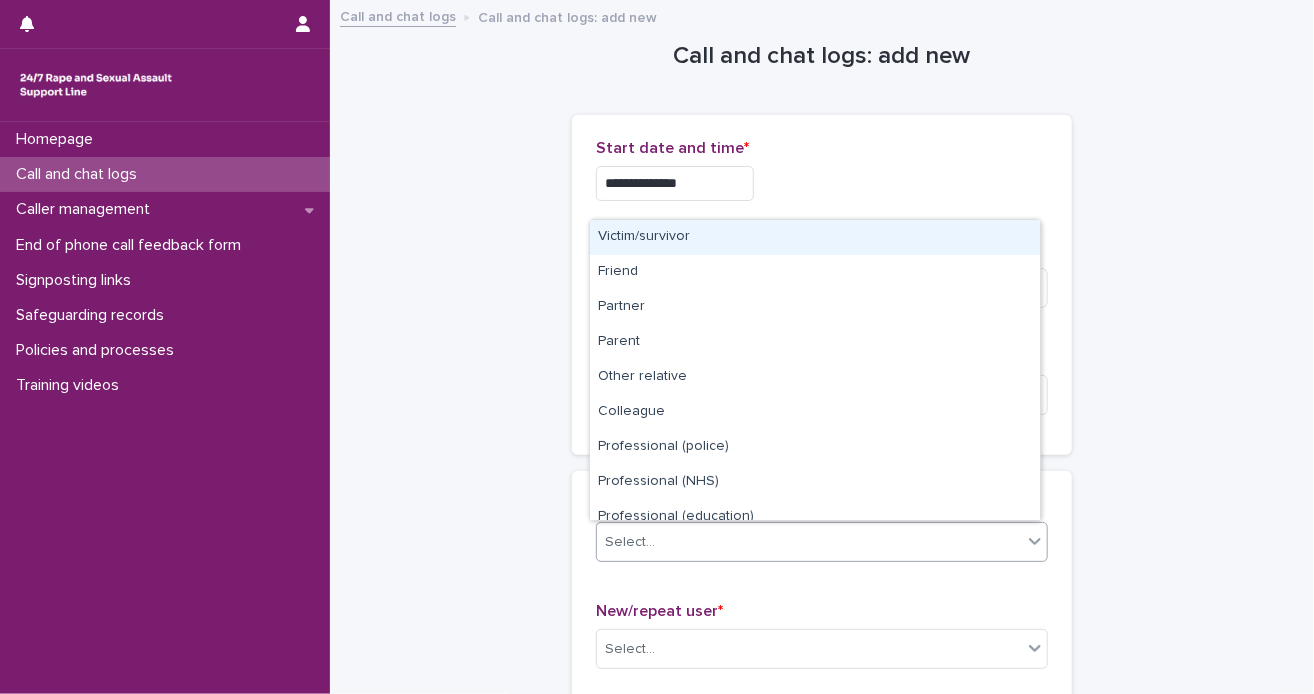 click 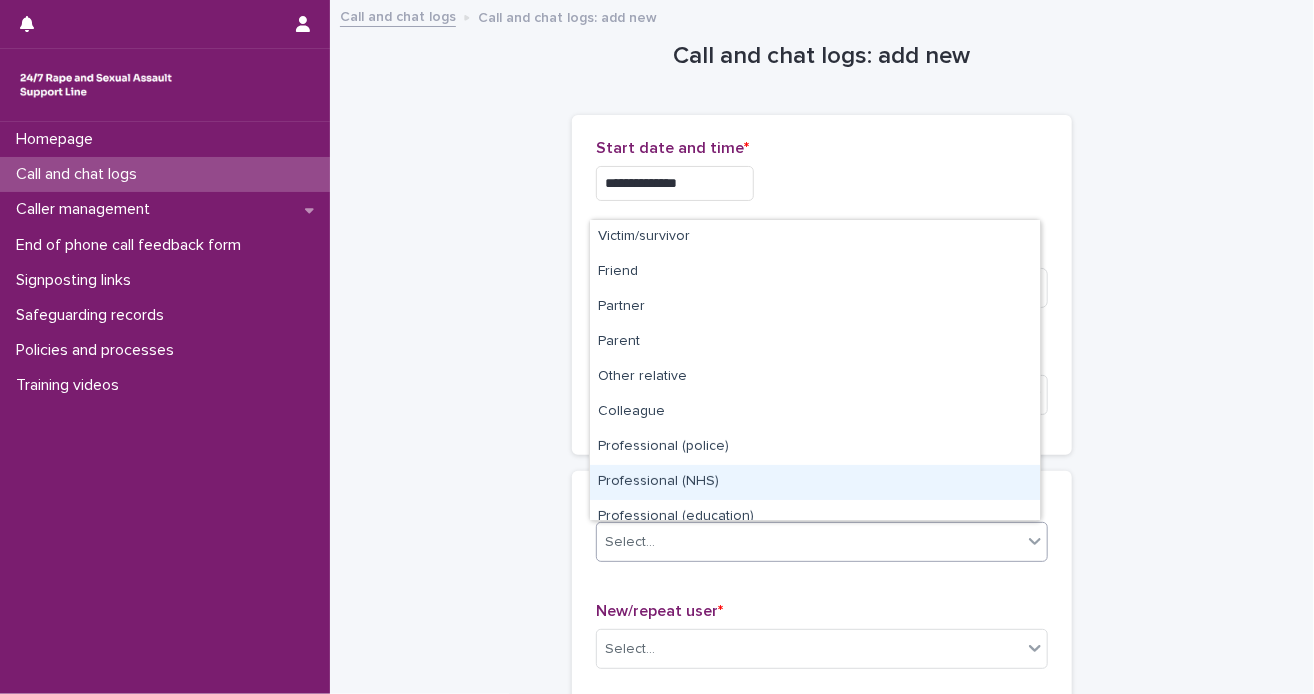 scroll, scrollTop: 224, scrollLeft: 0, axis: vertical 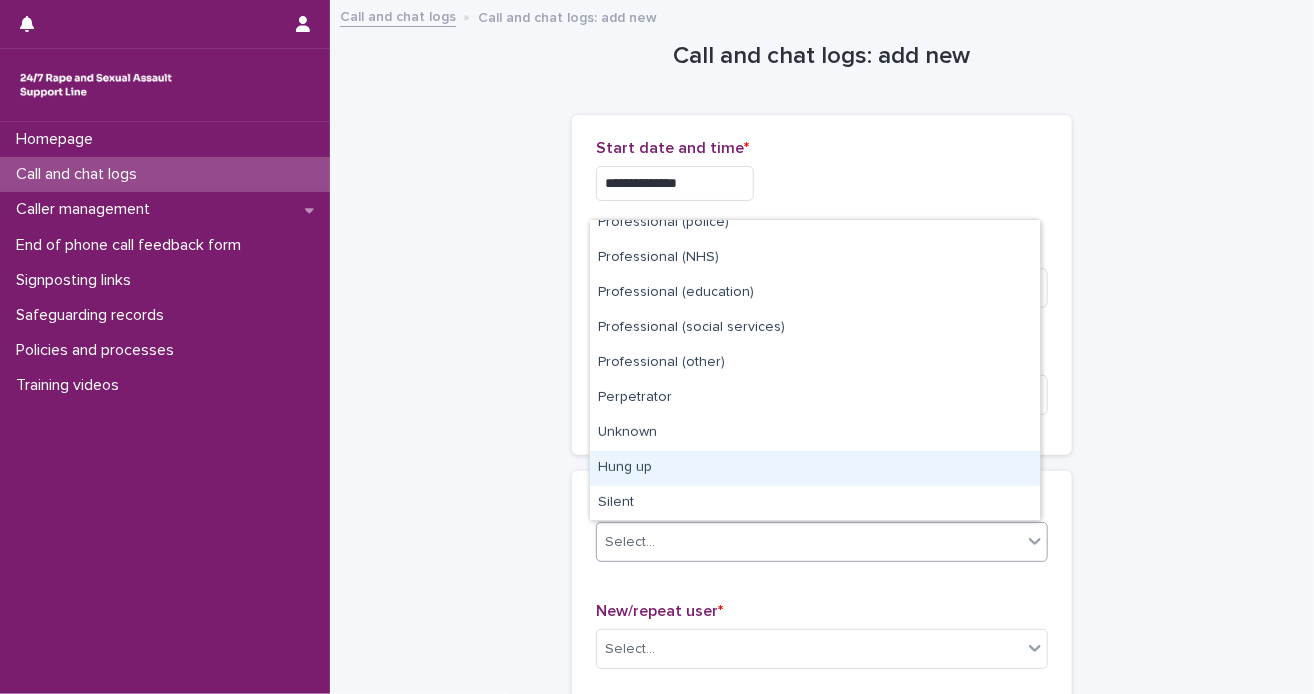 click on "Hung up" at bounding box center [815, 468] 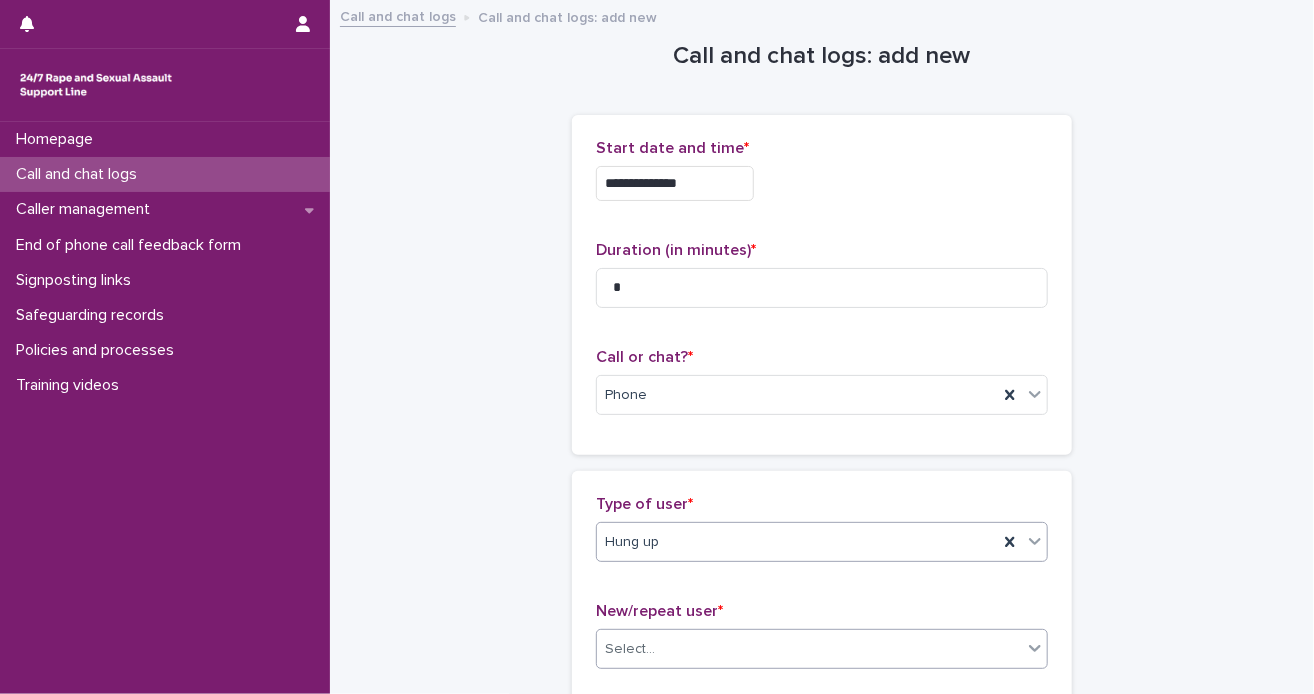 click 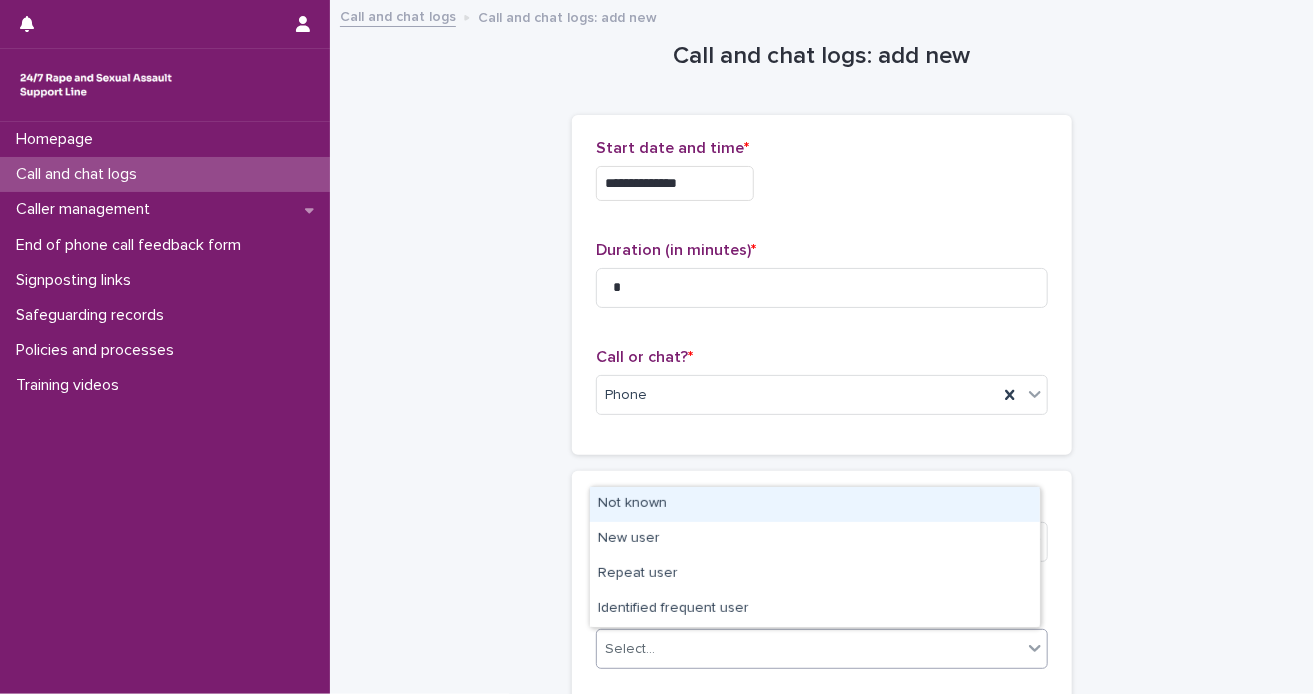 click on "Not known" at bounding box center [815, 504] 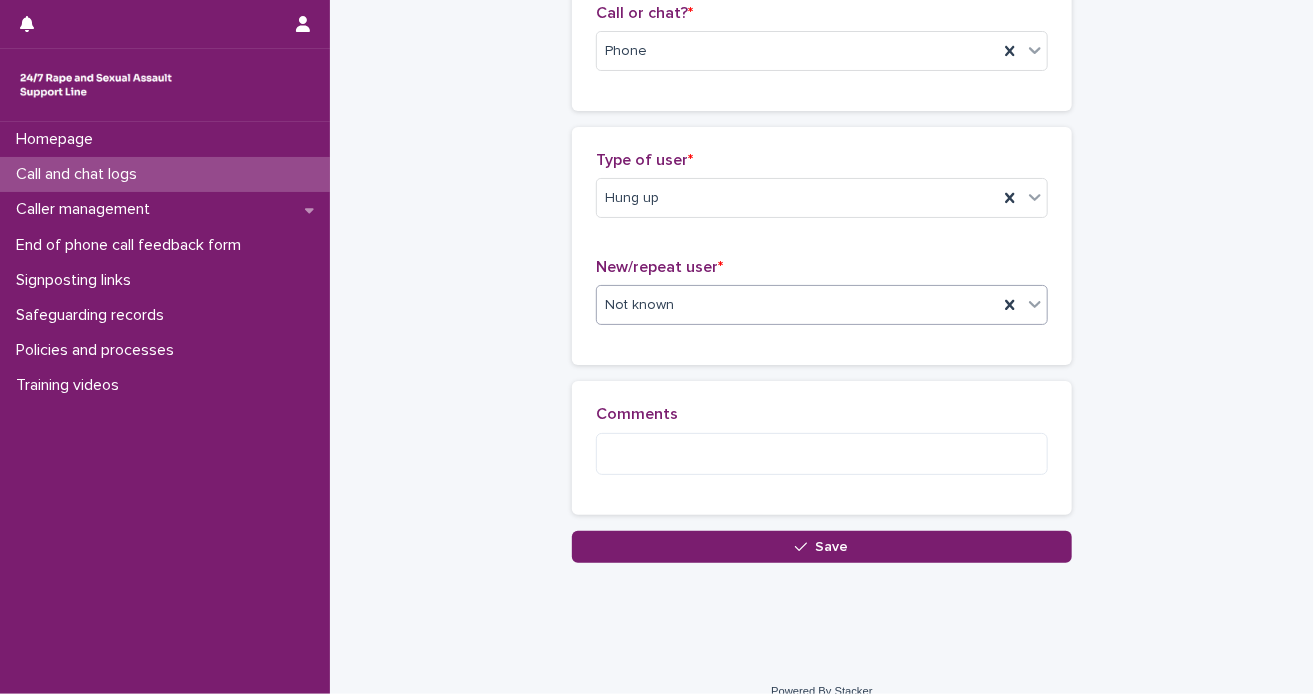 scroll, scrollTop: 368, scrollLeft: 0, axis: vertical 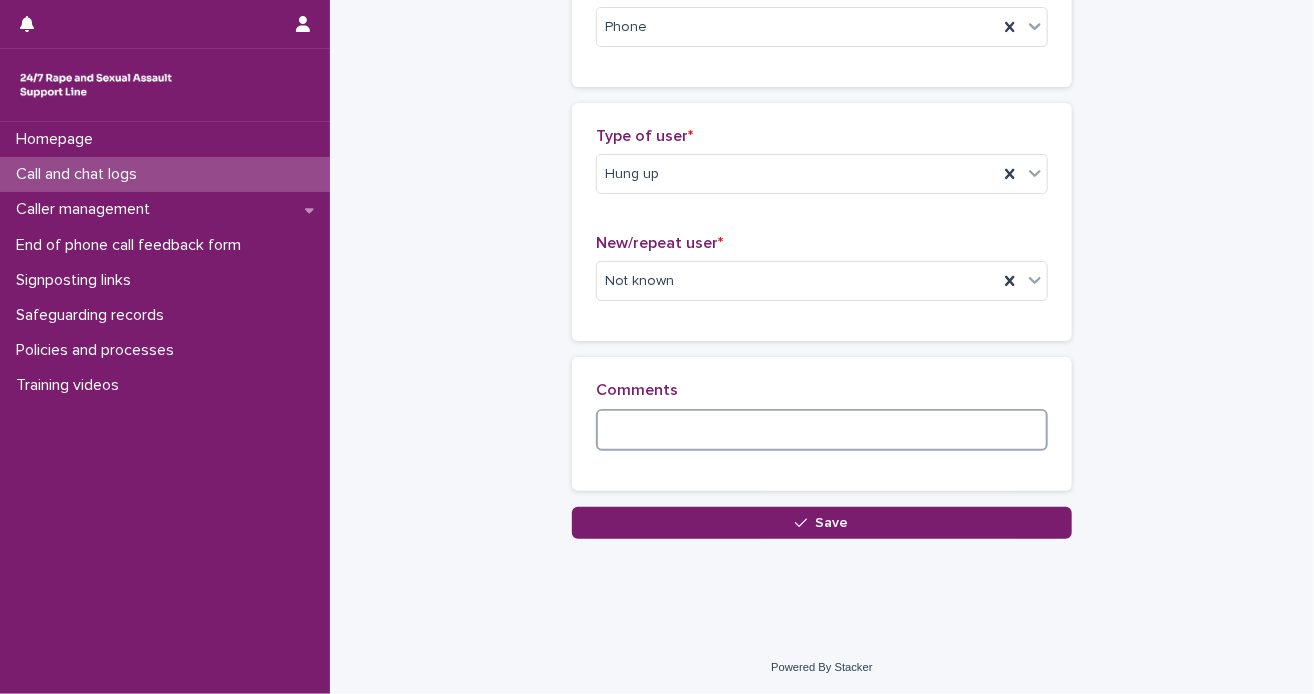 click at bounding box center [822, 430] 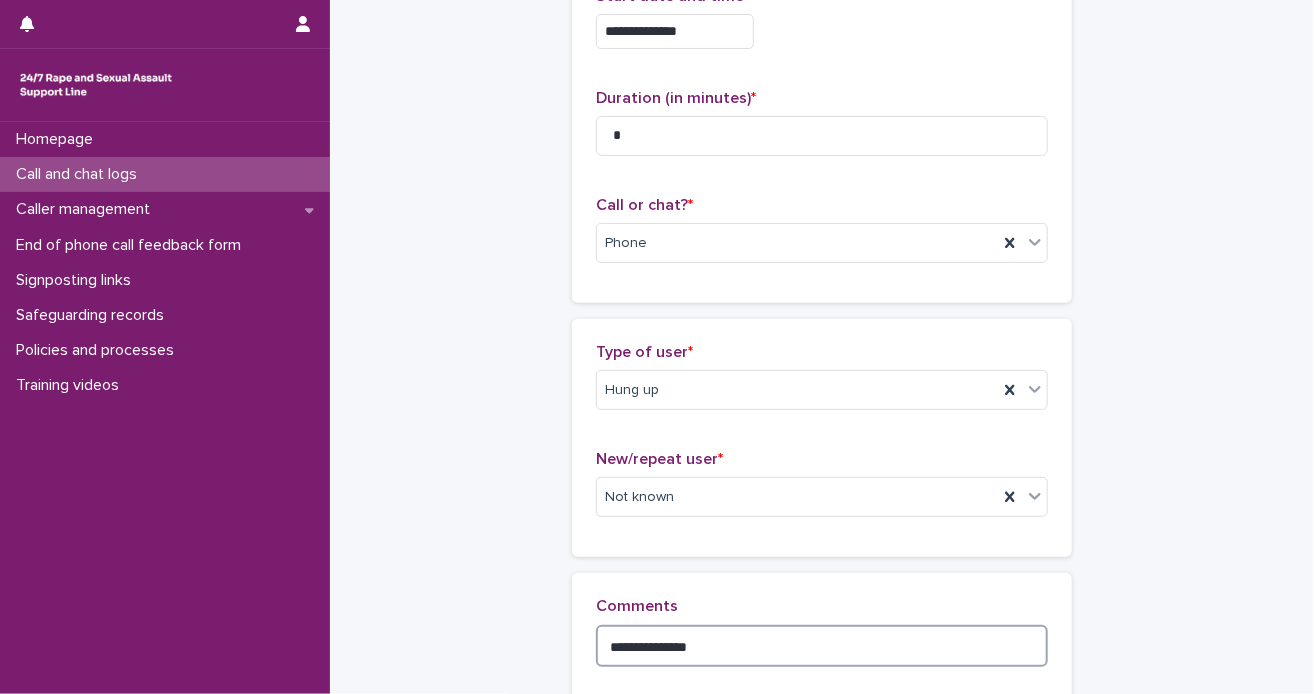 scroll, scrollTop: 368, scrollLeft: 0, axis: vertical 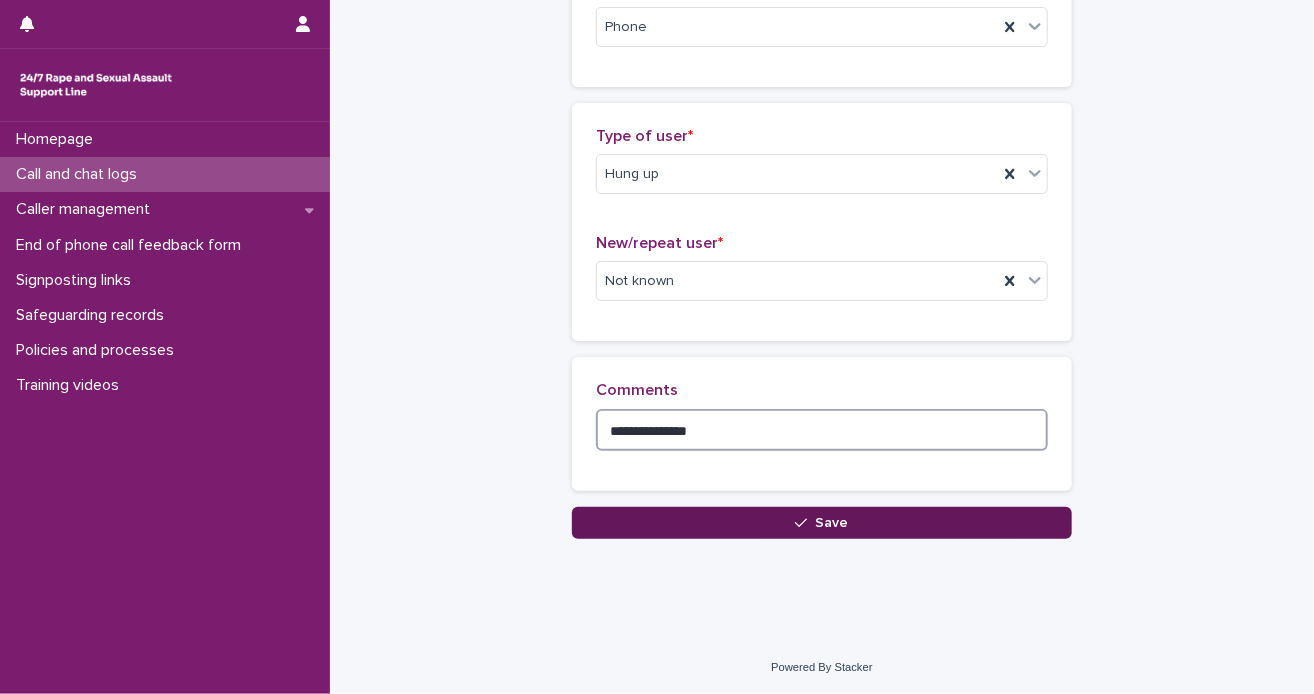 type on "**********" 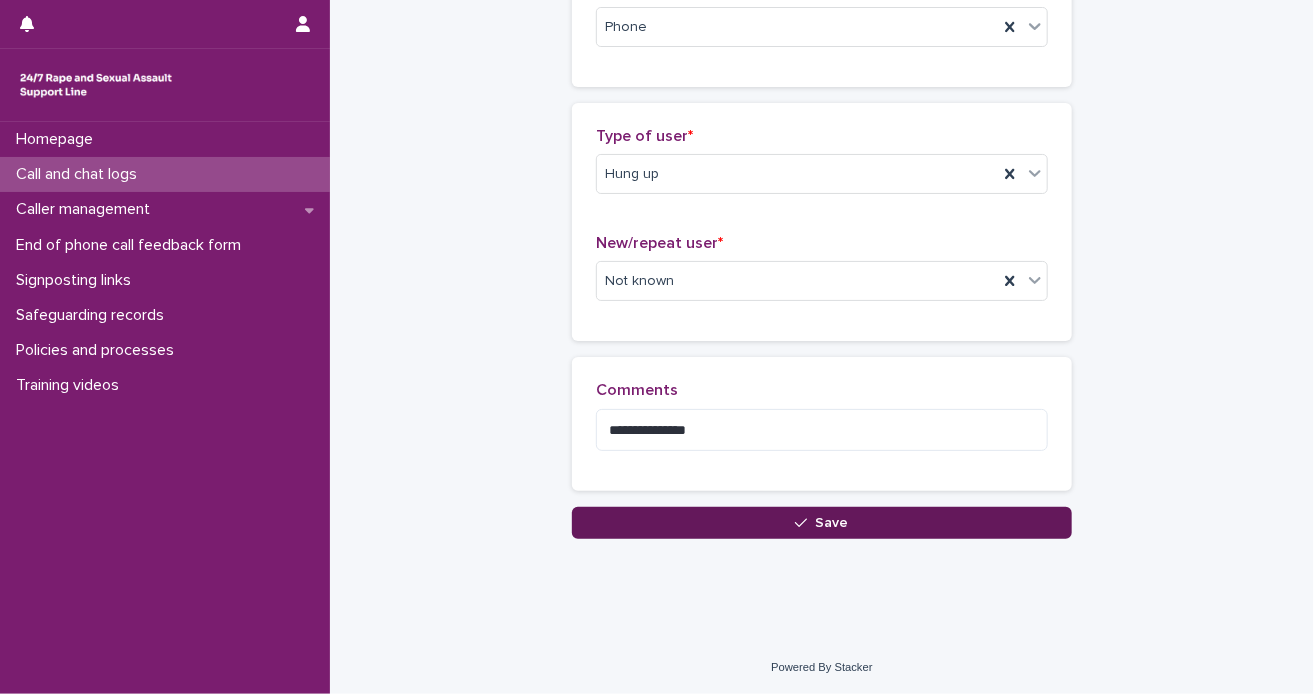 click on "Save" at bounding box center [832, 523] 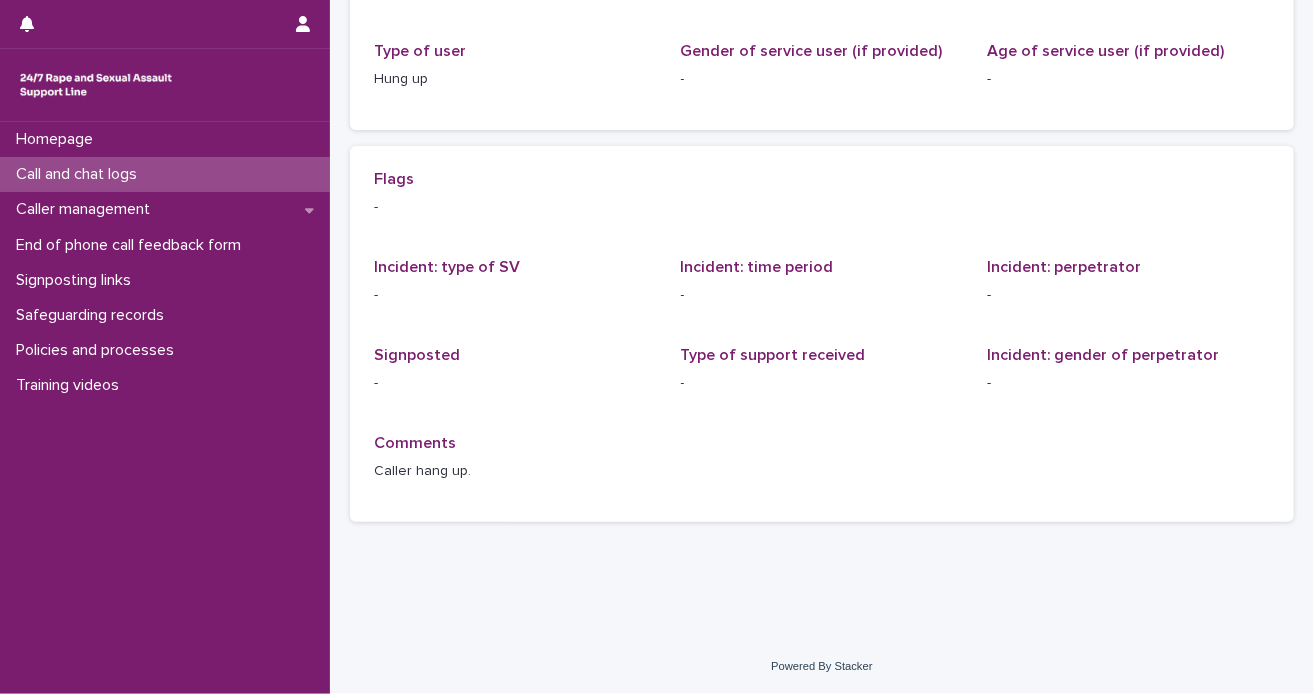 scroll, scrollTop: 0, scrollLeft: 0, axis: both 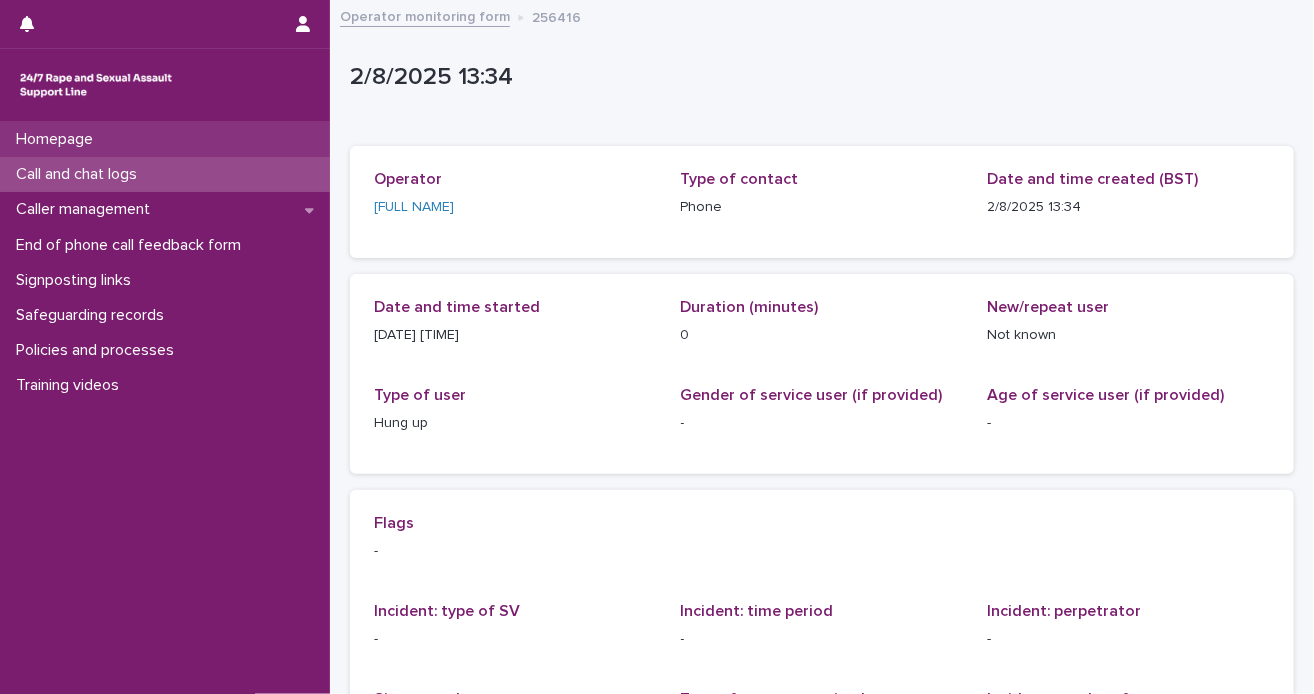 click on "Homepage" at bounding box center [165, 139] 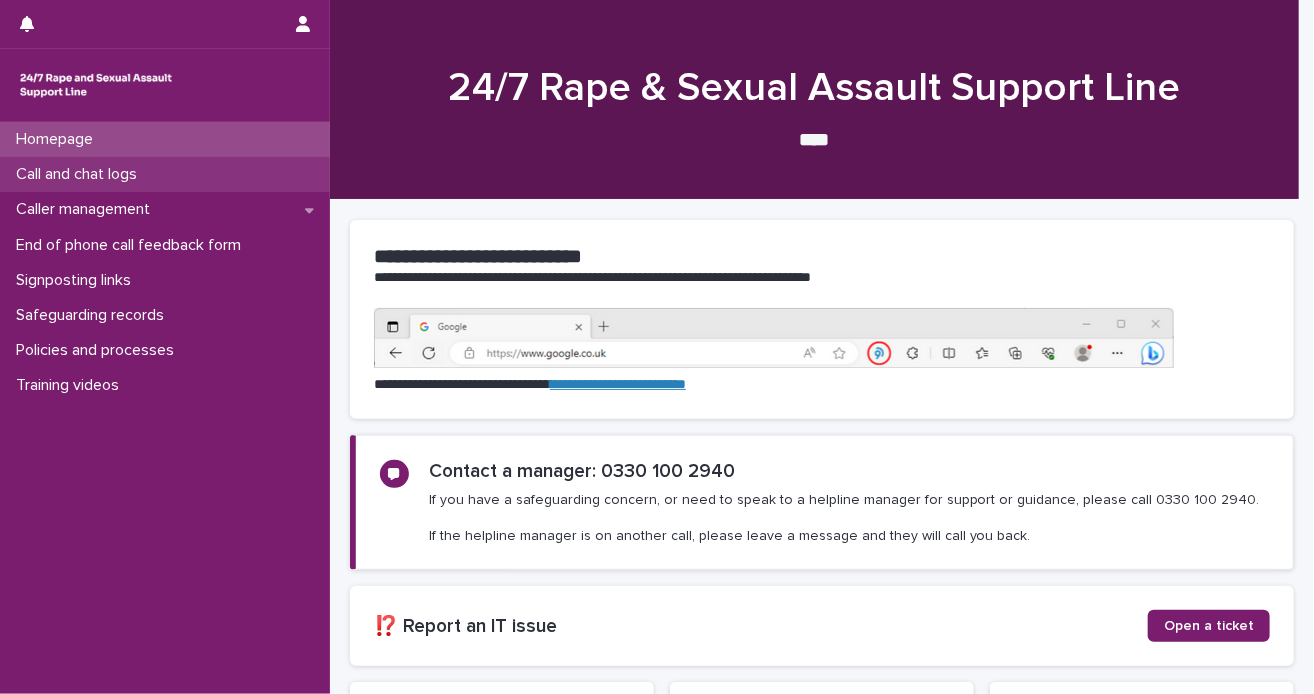 click on "Call and chat logs" at bounding box center (80, 174) 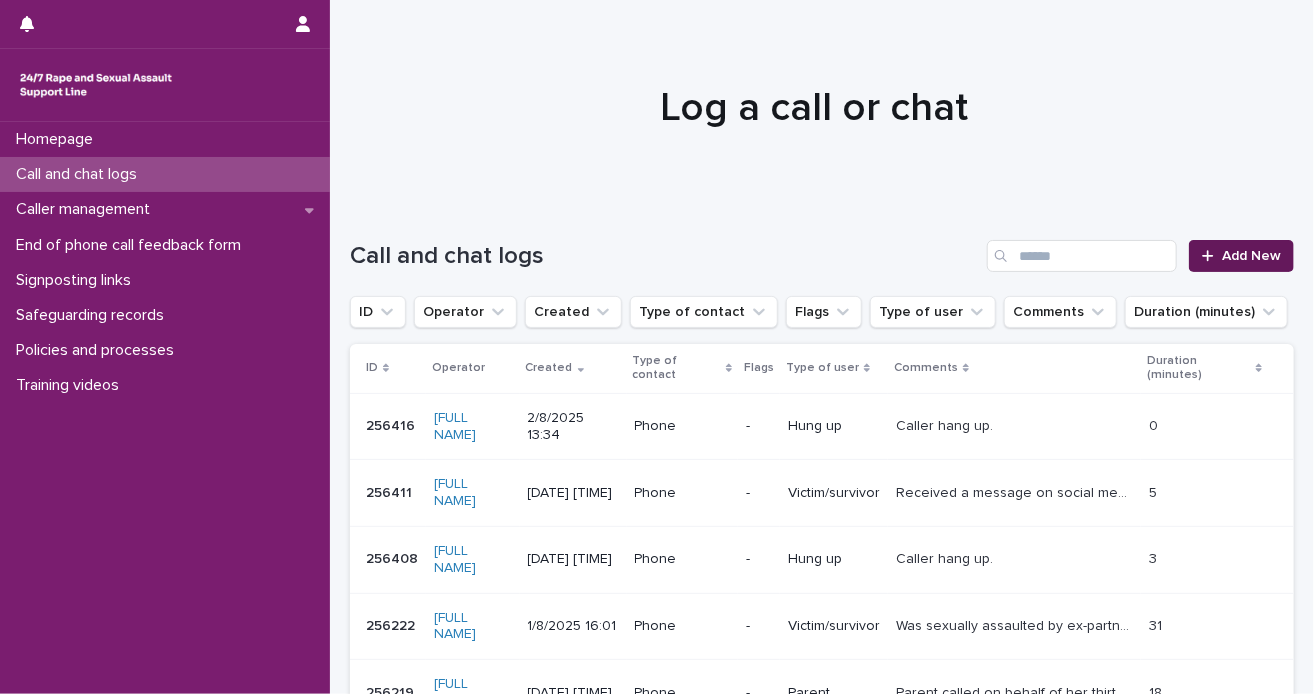 click on "Add New" at bounding box center [1251, 256] 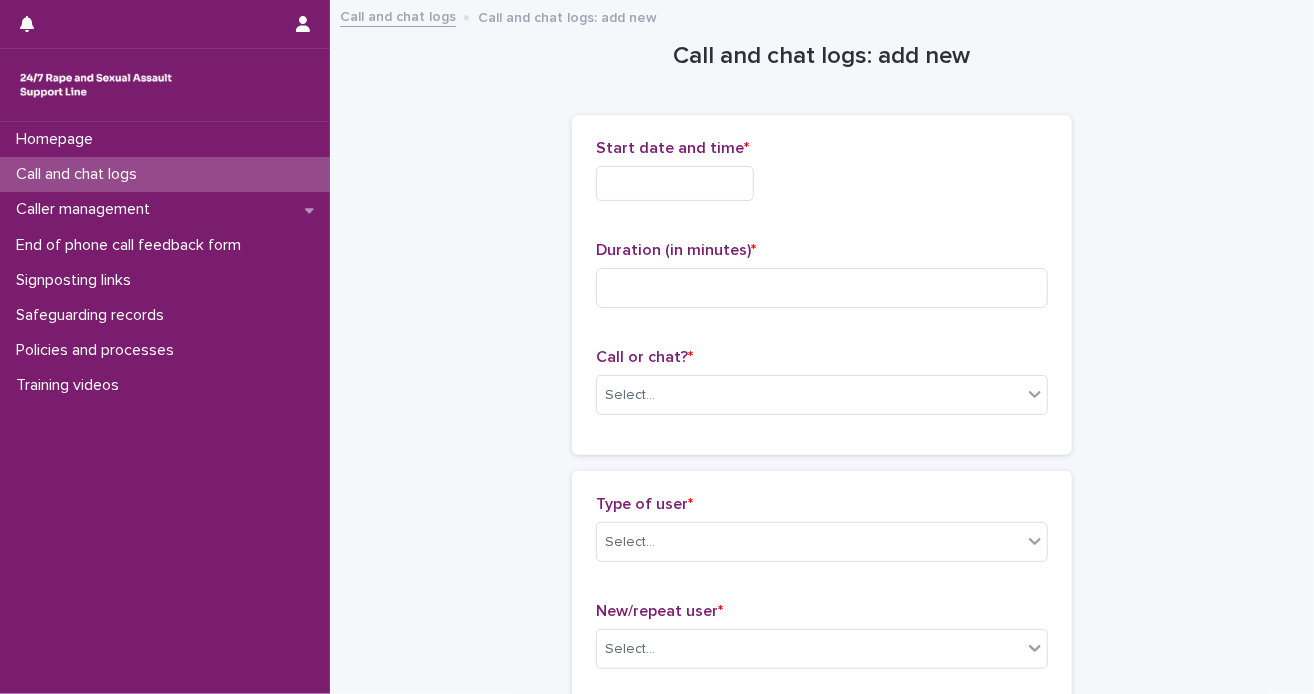 click at bounding box center (675, 183) 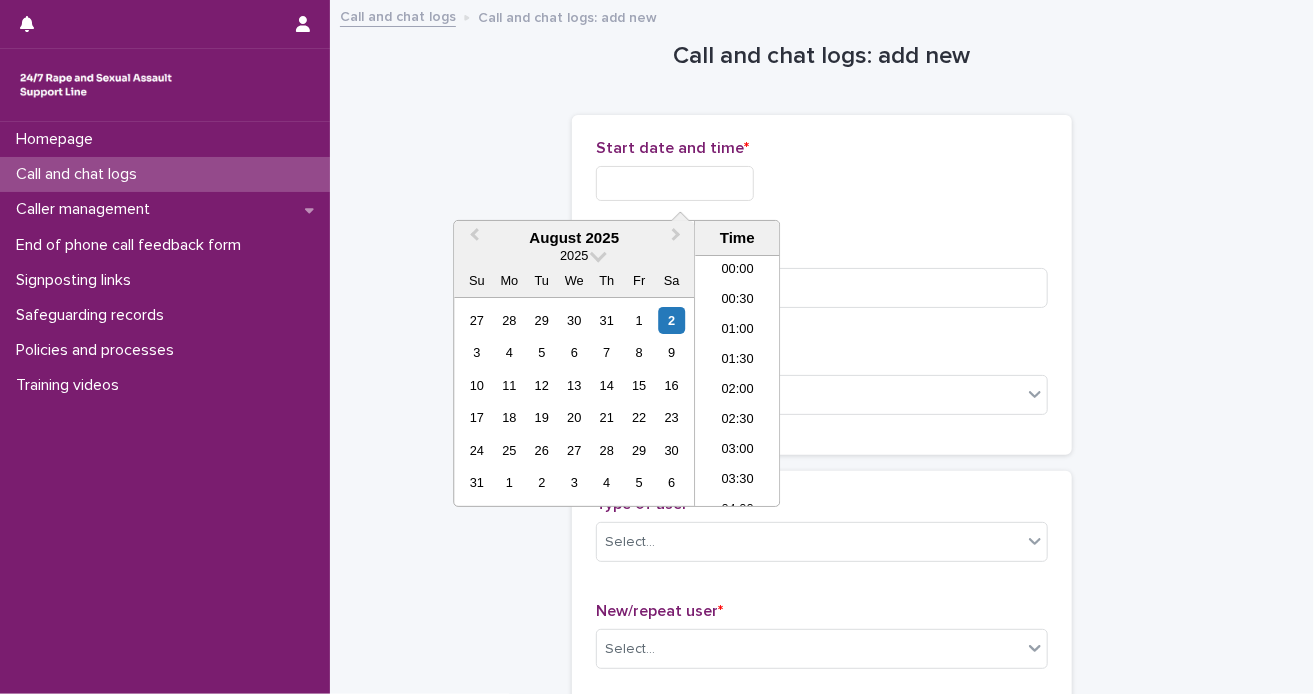 scroll, scrollTop: 700, scrollLeft: 0, axis: vertical 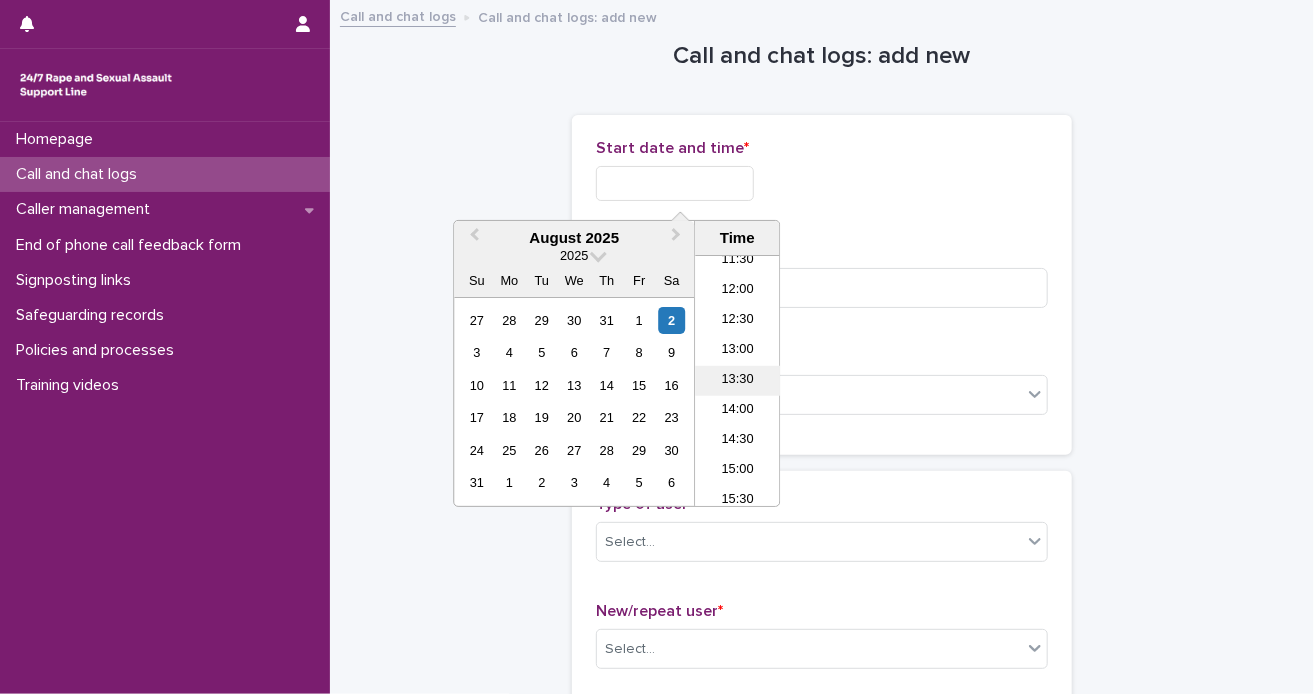 click on "13:30" at bounding box center (737, 381) 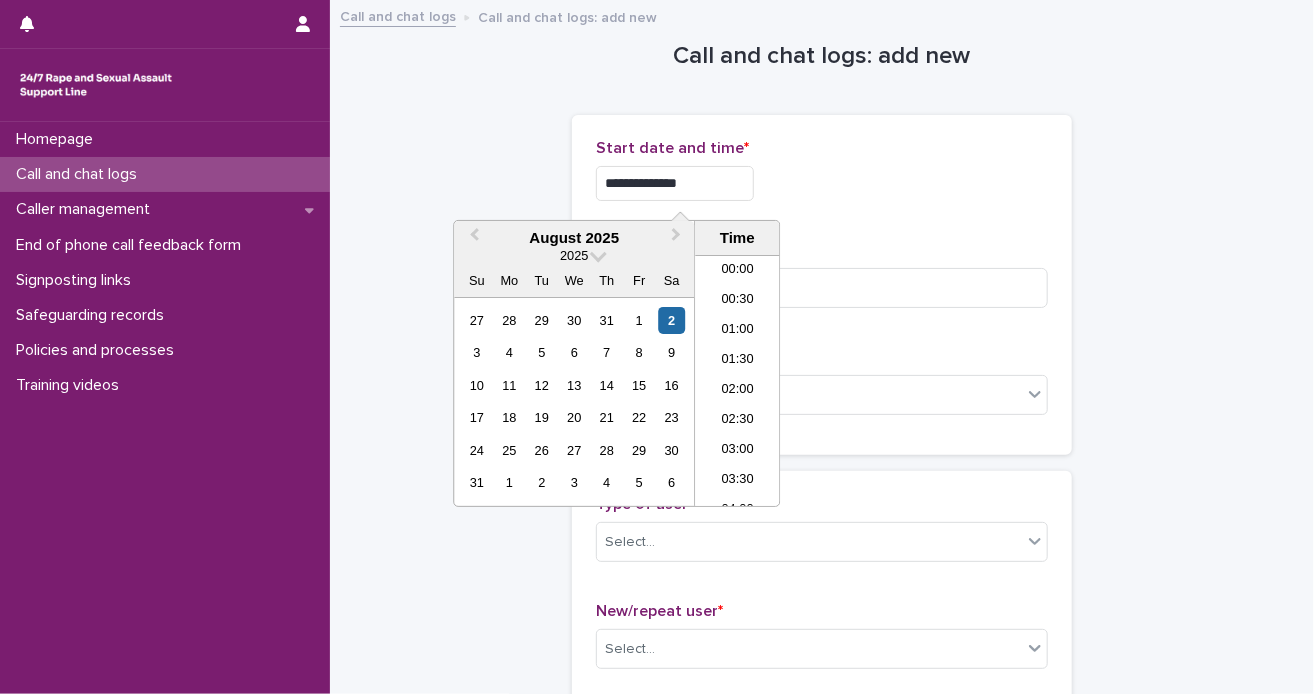 click on "**********" at bounding box center [675, 183] 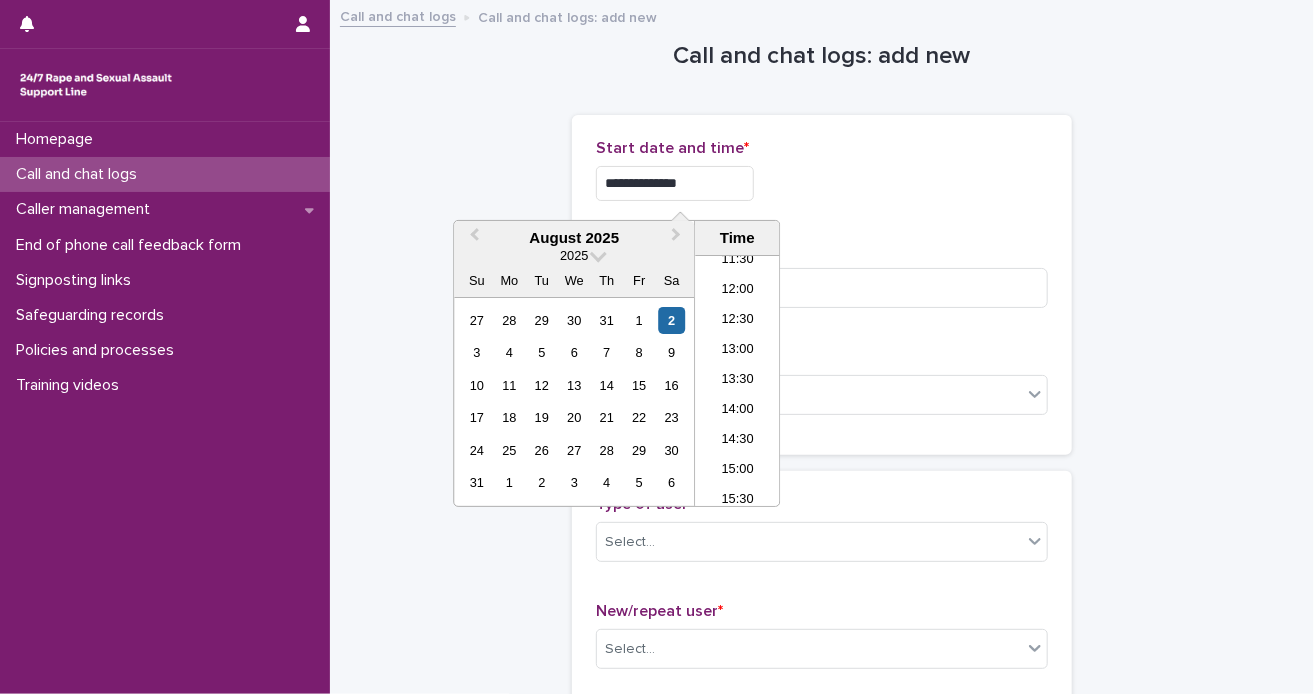 type on "**********" 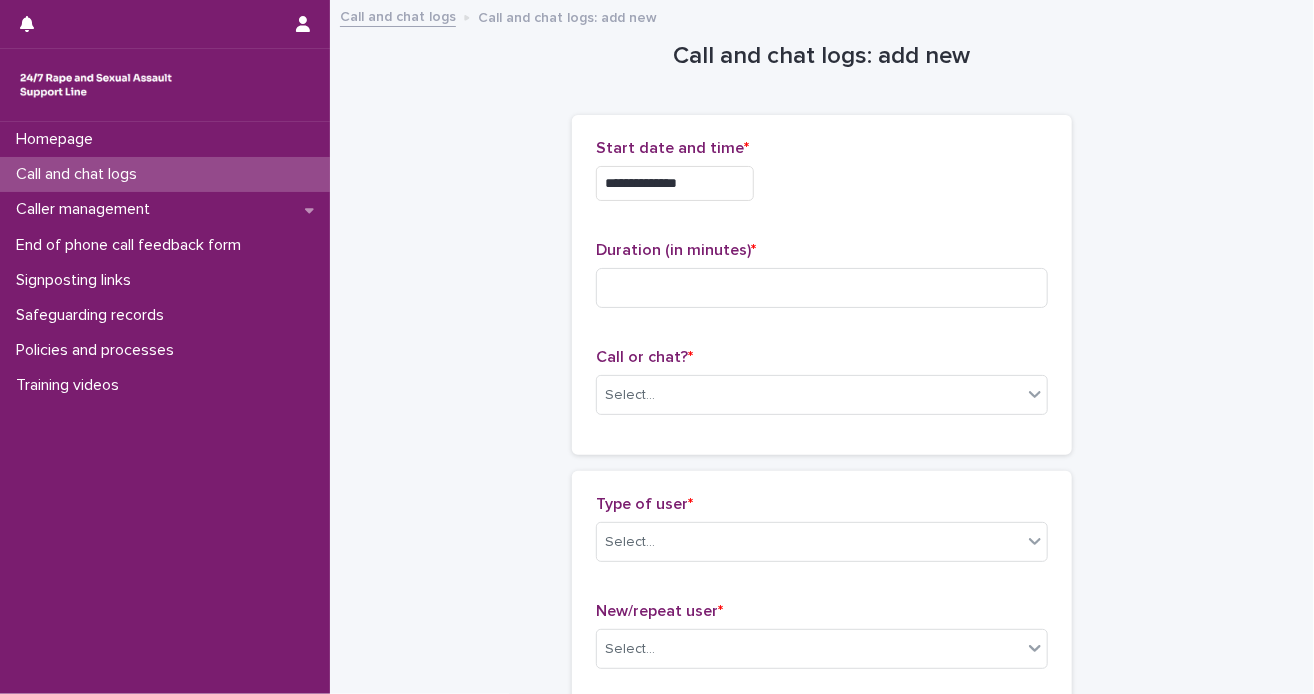 click on "**********" at bounding box center (822, 183) 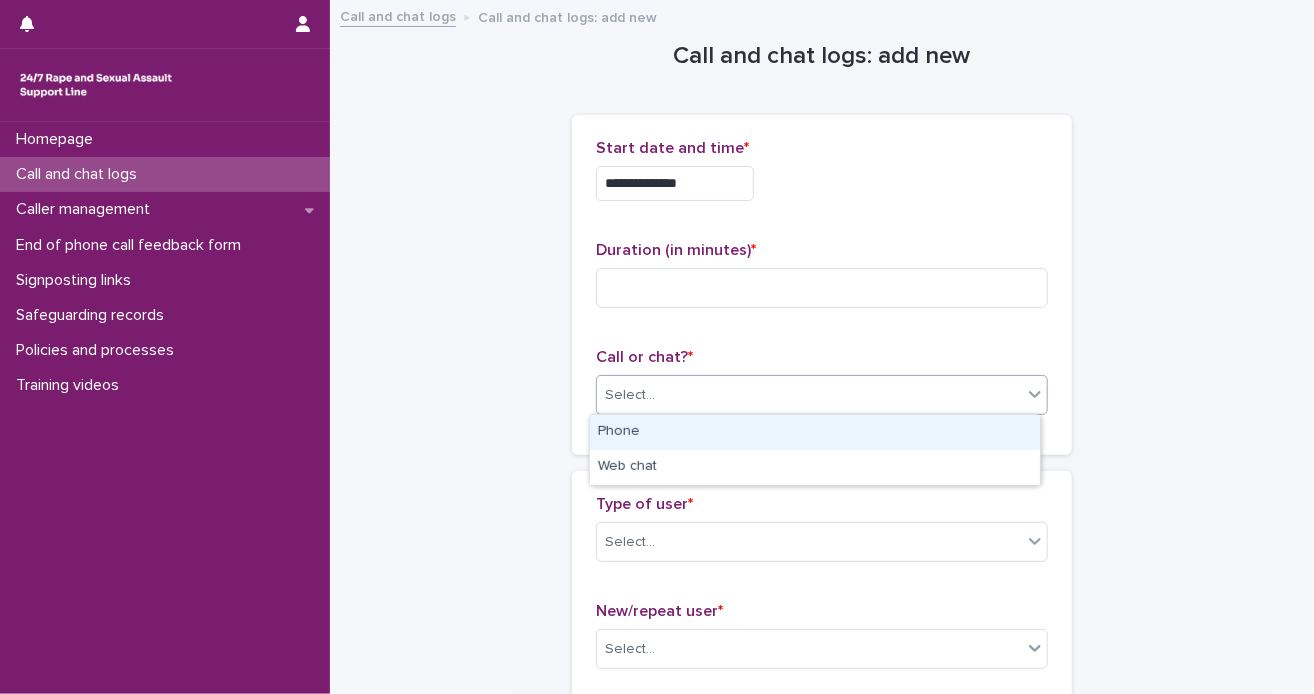 click 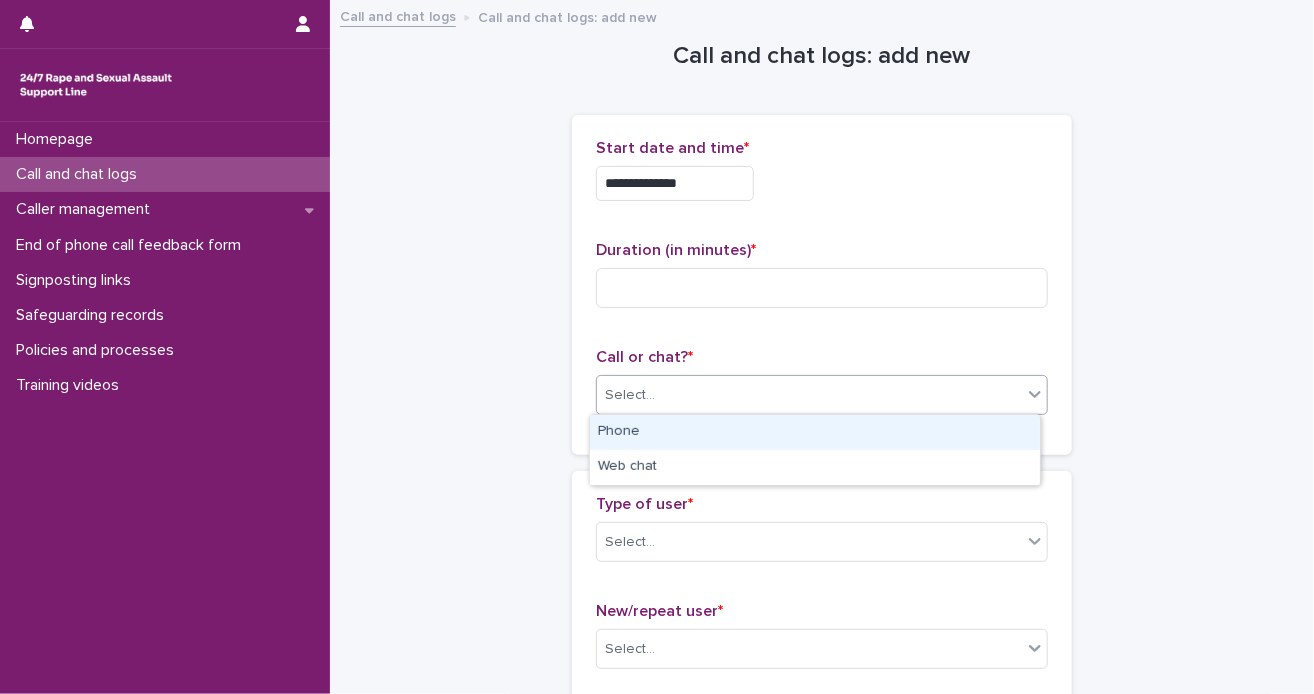 click on "Phone" at bounding box center [815, 432] 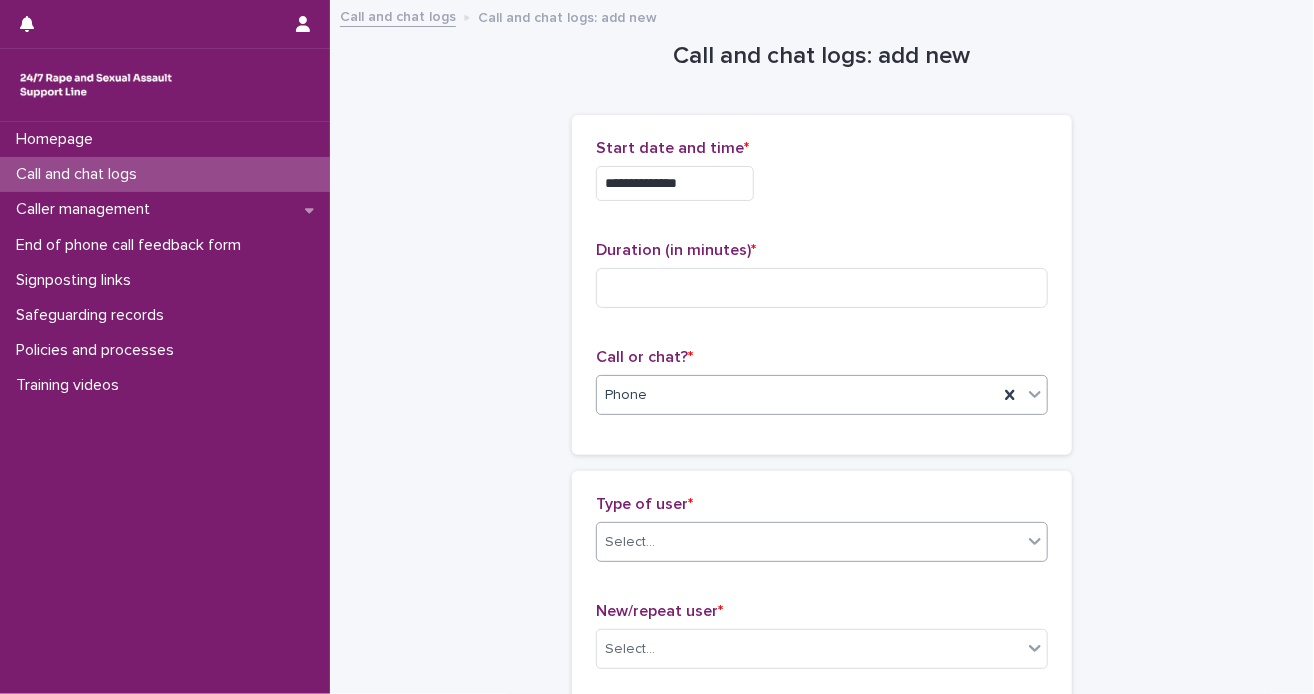 click 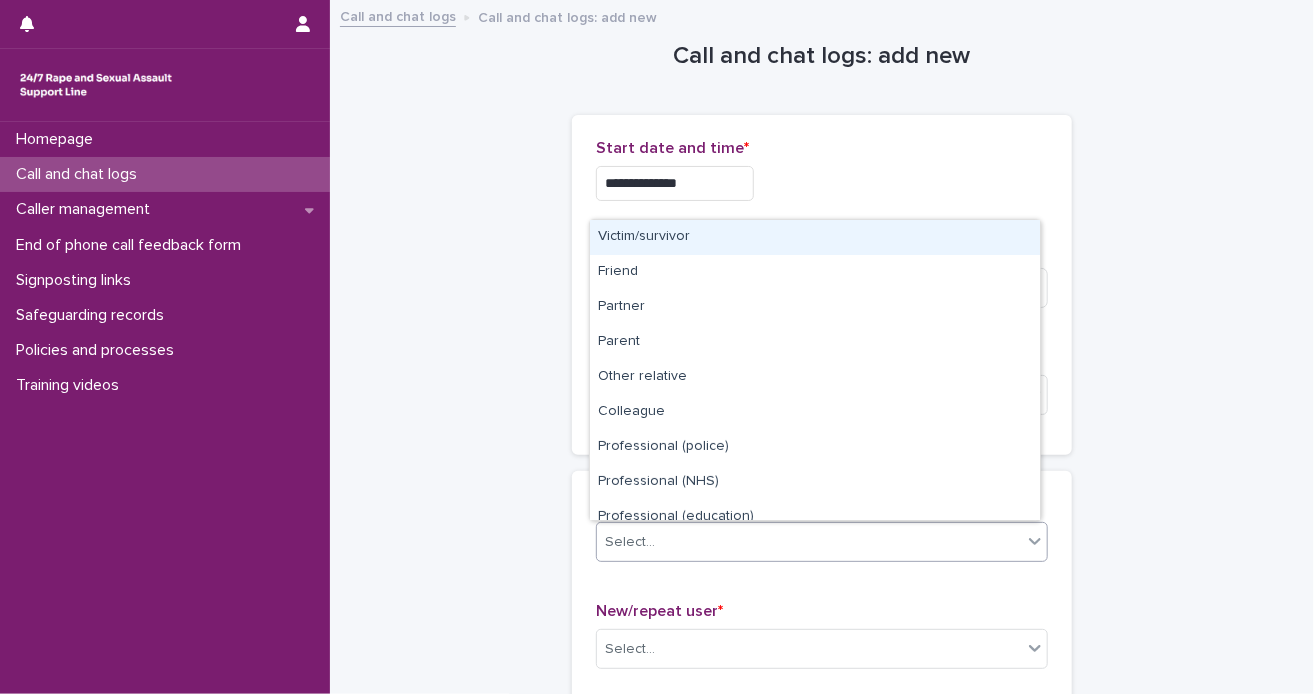 click on "Victim/survivor" at bounding box center [815, 237] 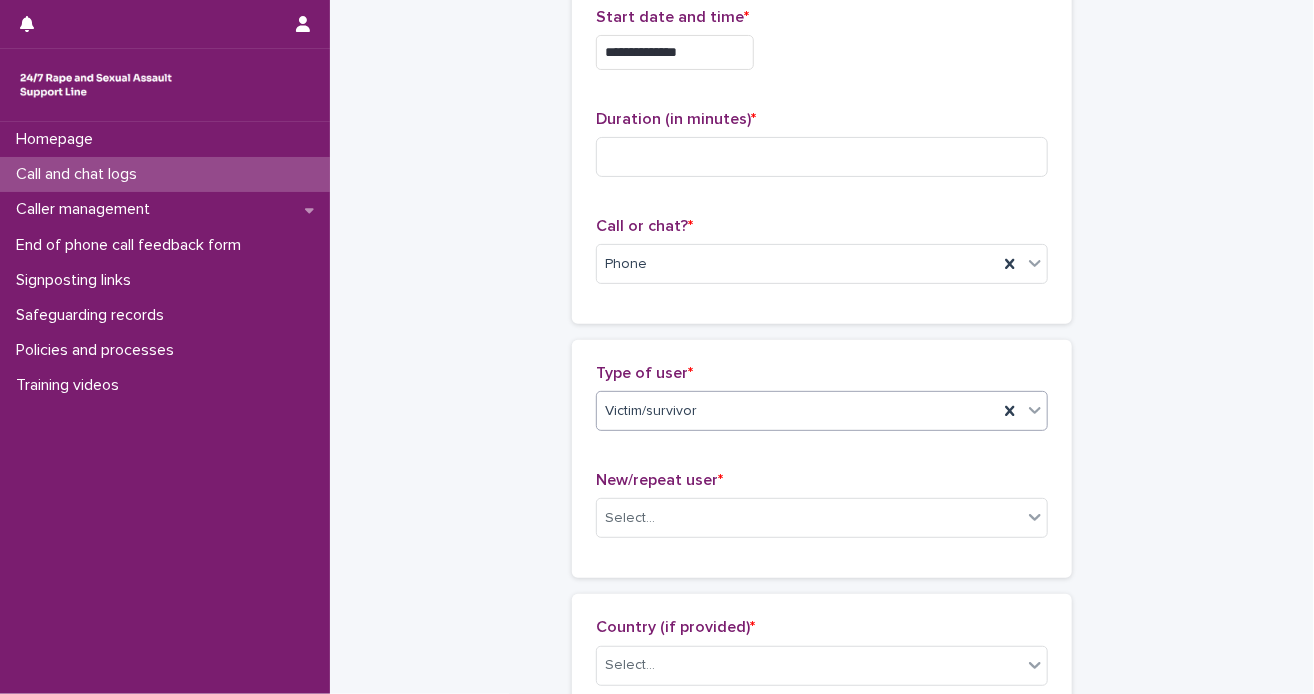 scroll, scrollTop: 200, scrollLeft: 0, axis: vertical 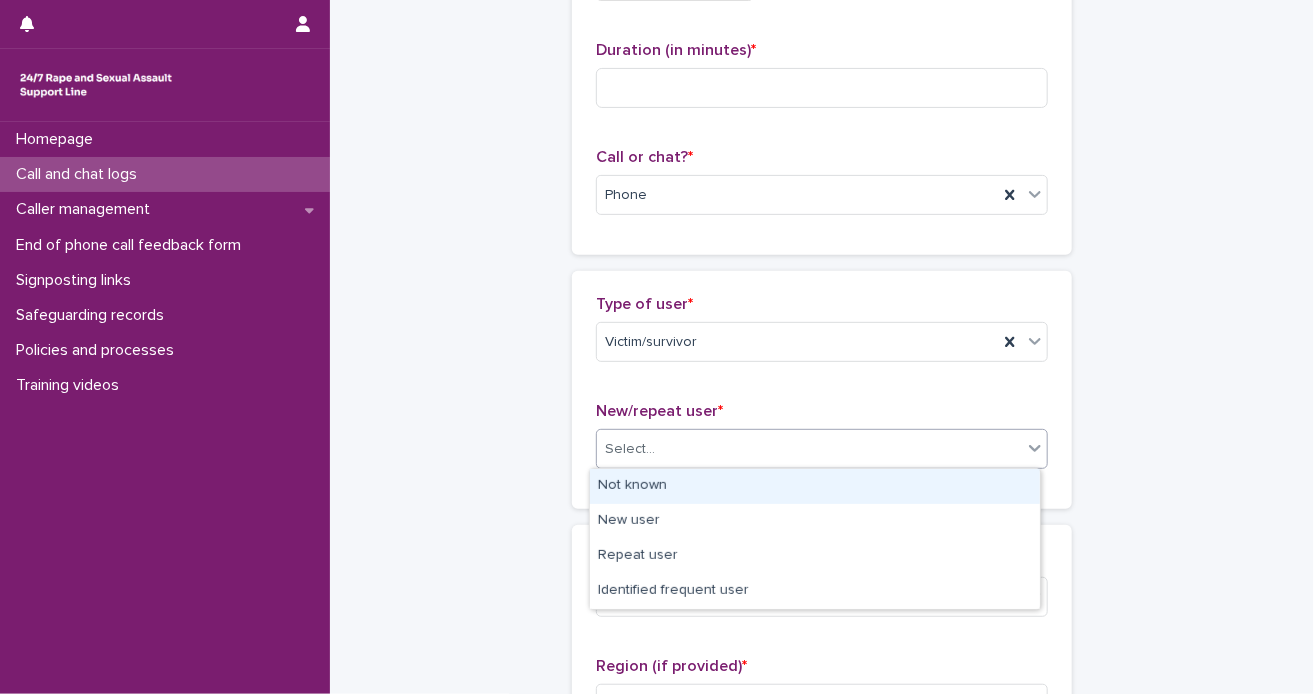 click 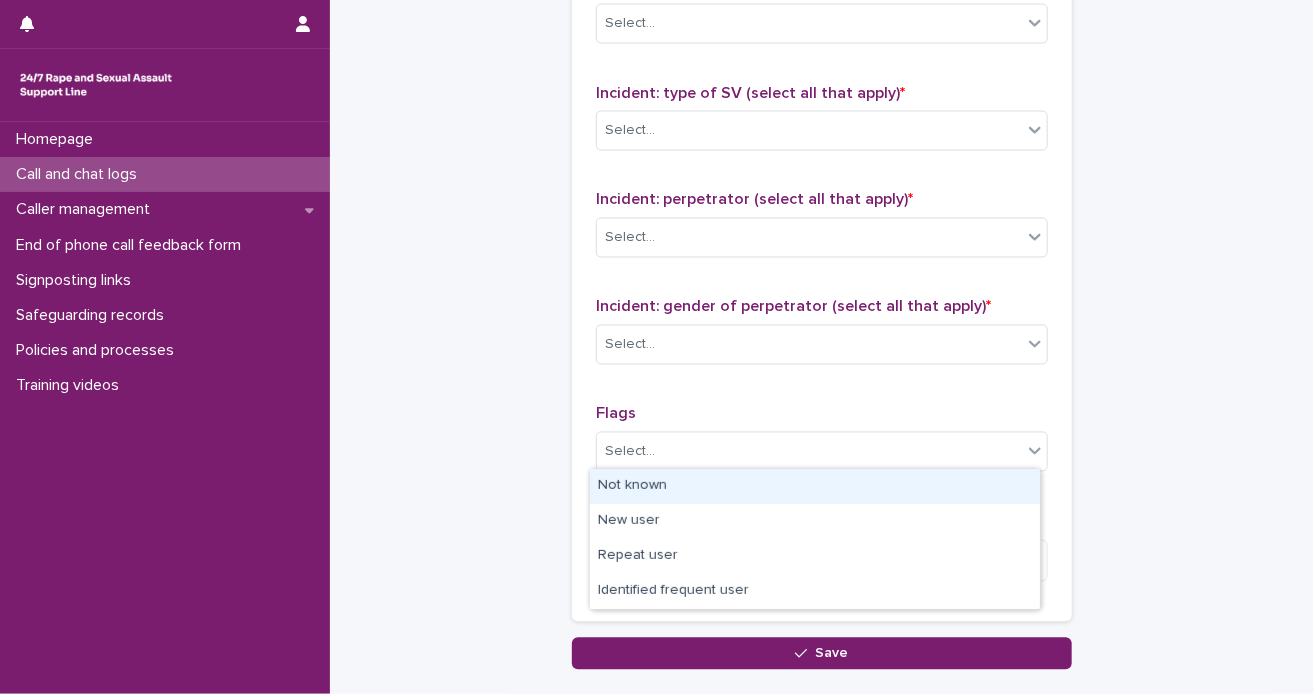 scroll, scrollTop: 1622, scrollLeft: 0, axis: vertical 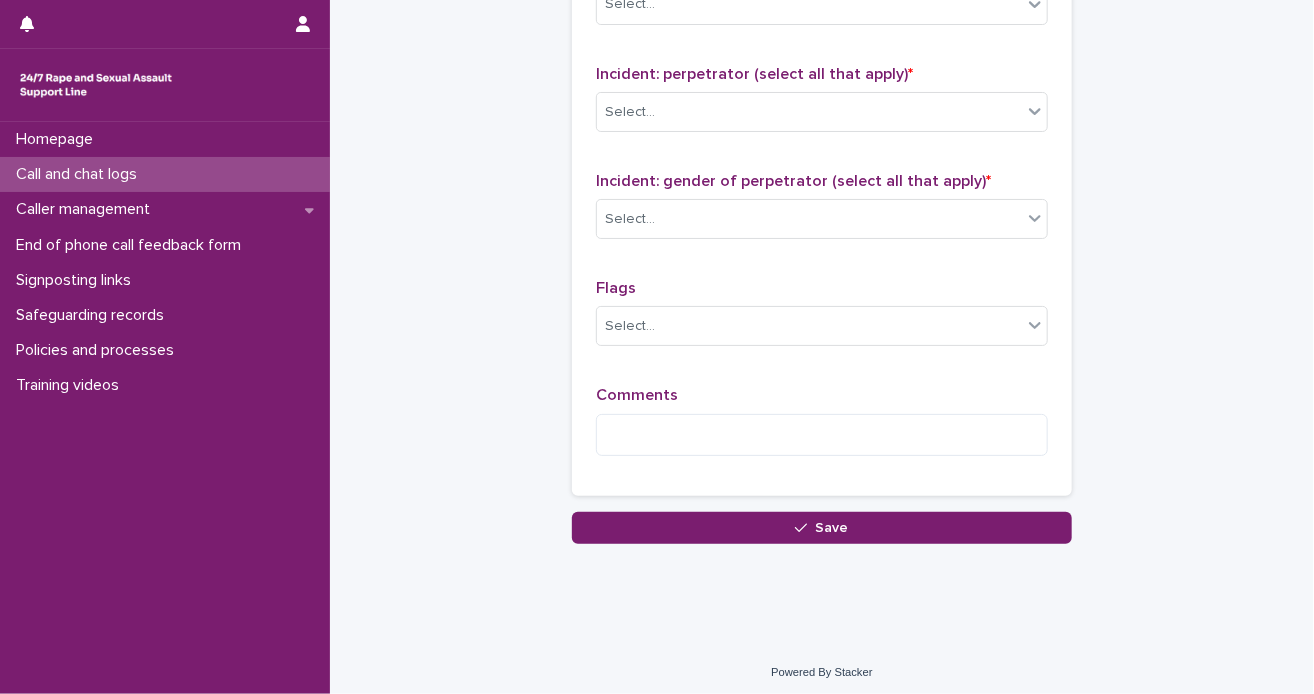 click on "**********" at bounding box center (822, -538) 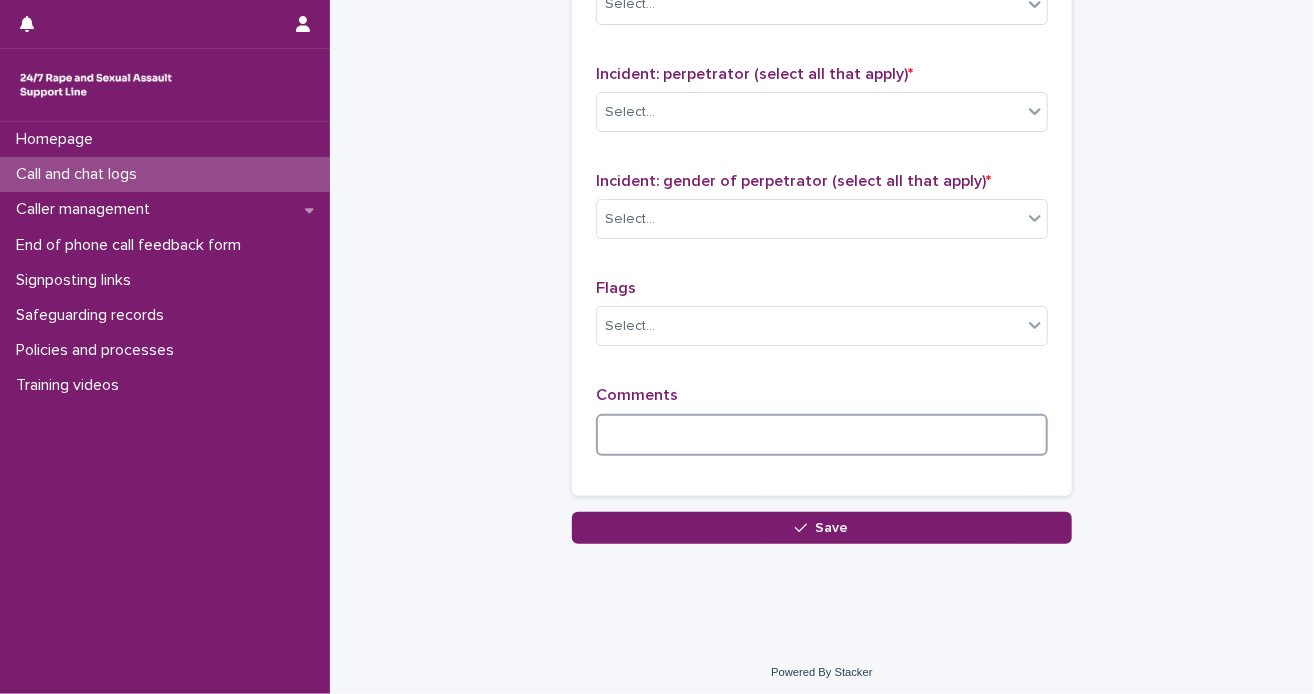 click at bounding box center (822, 435) 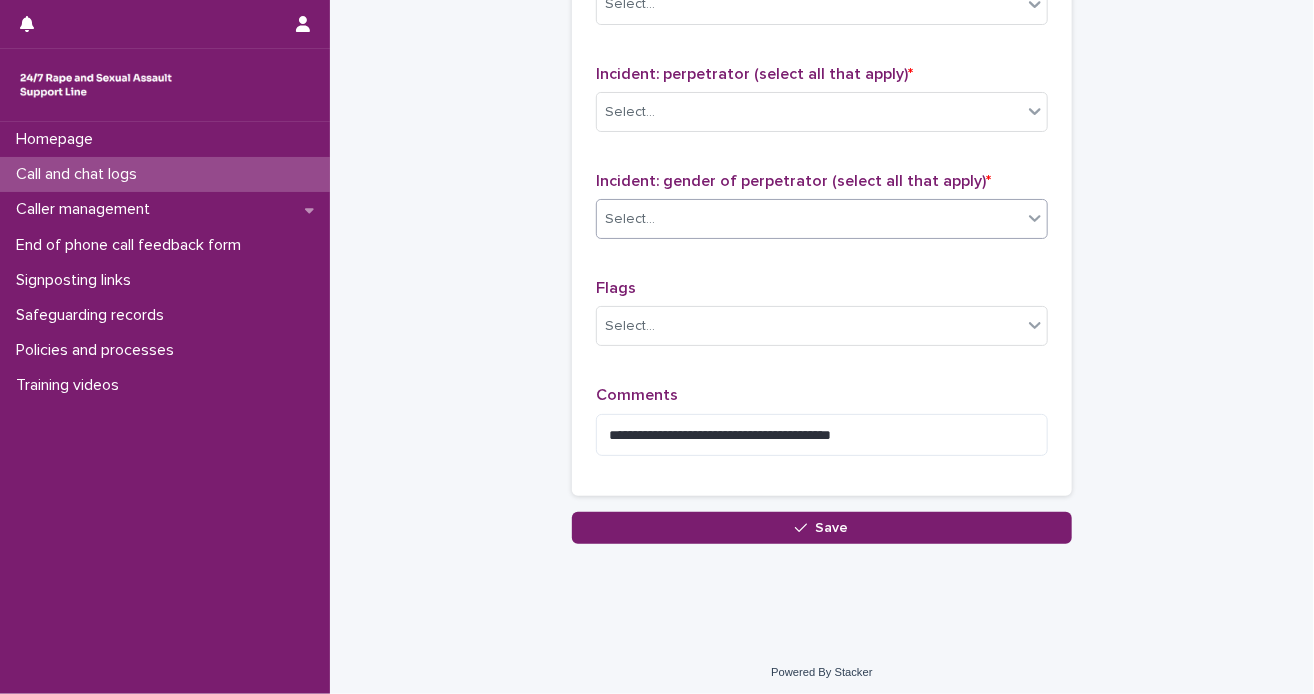 click 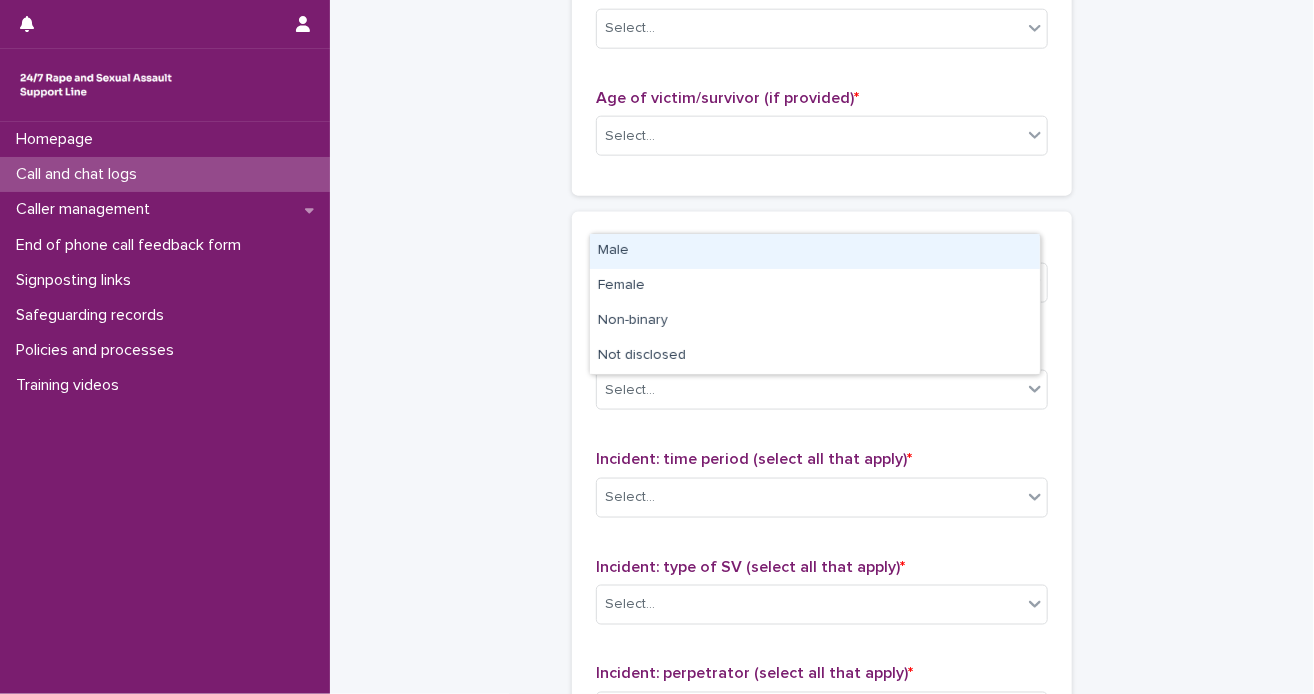 scroll, scrollTop: 822, scrollLeft: 0, axis: vertical 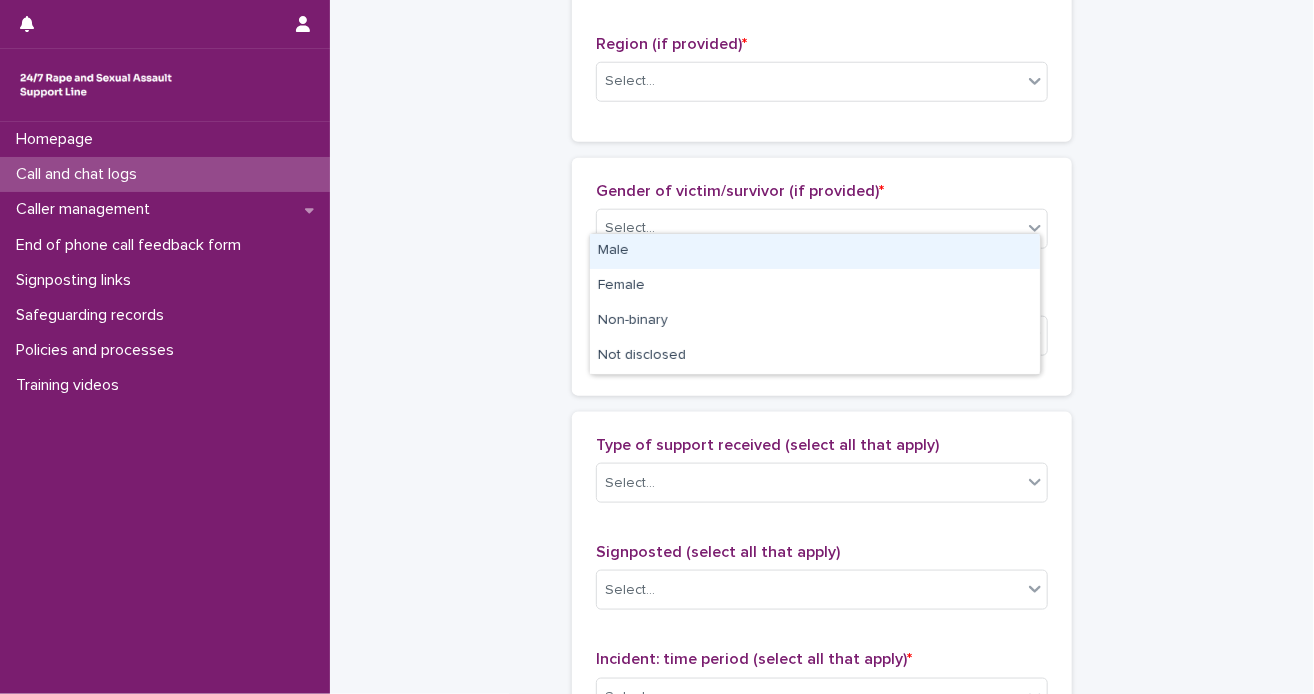 click on "Male" at bounding box center (815, 251) 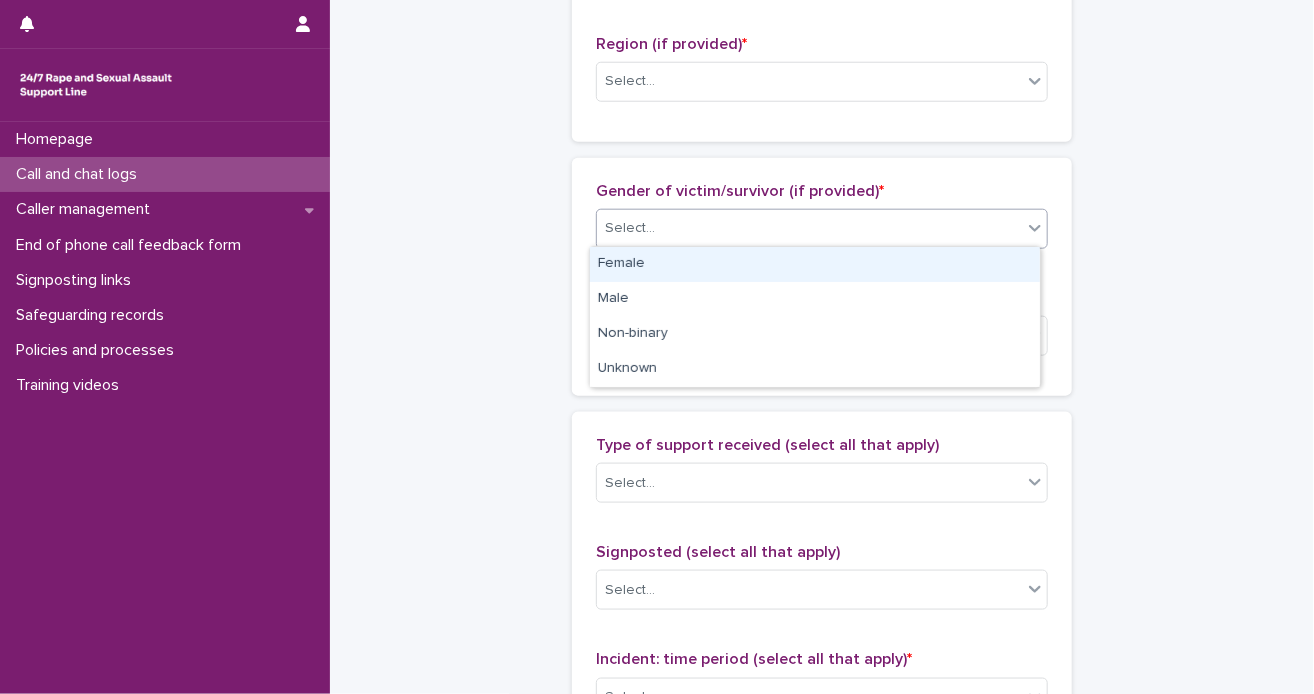 click 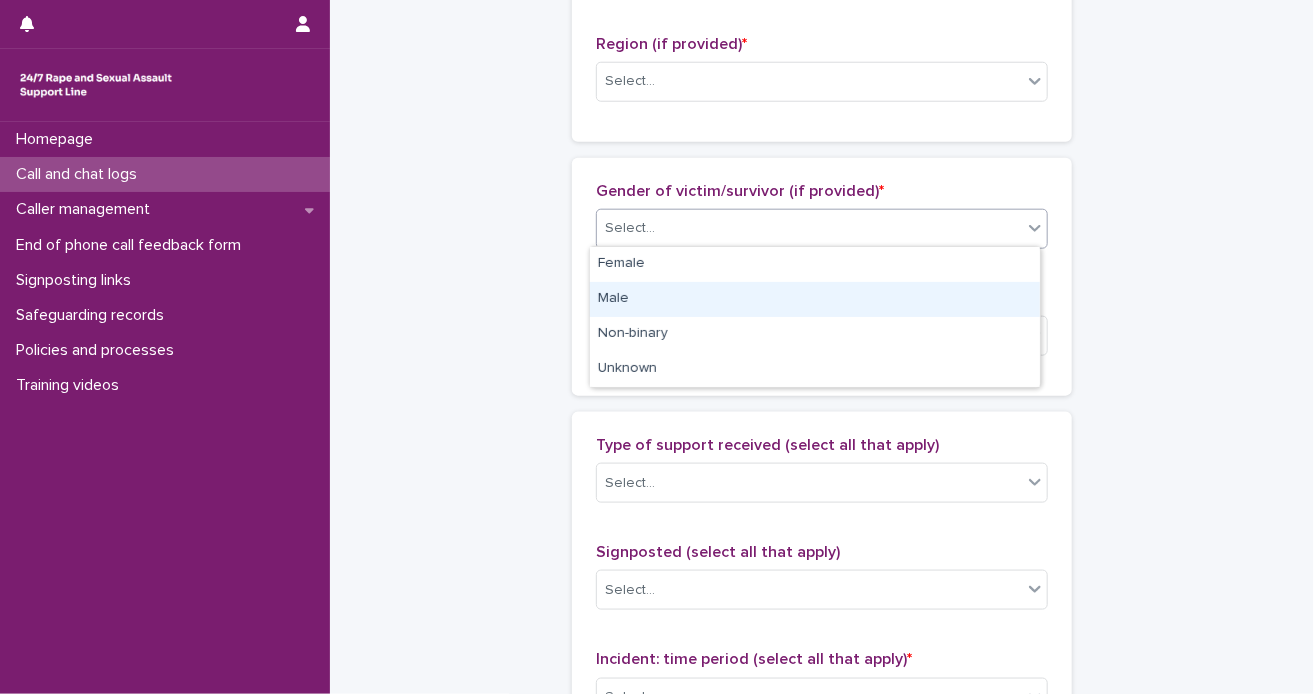 click on "Male" at bounding box center (815, 299) 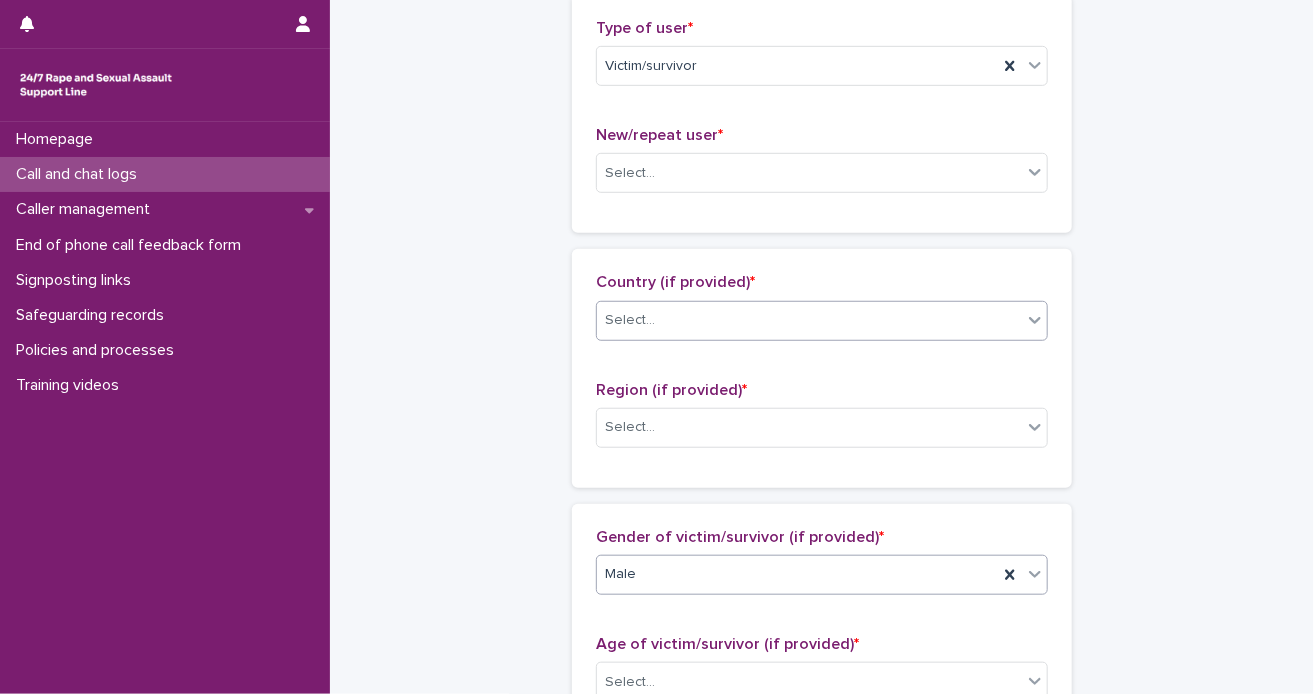 scroll, scrollTop: 522, scrollLeft: 0, axis: vertical 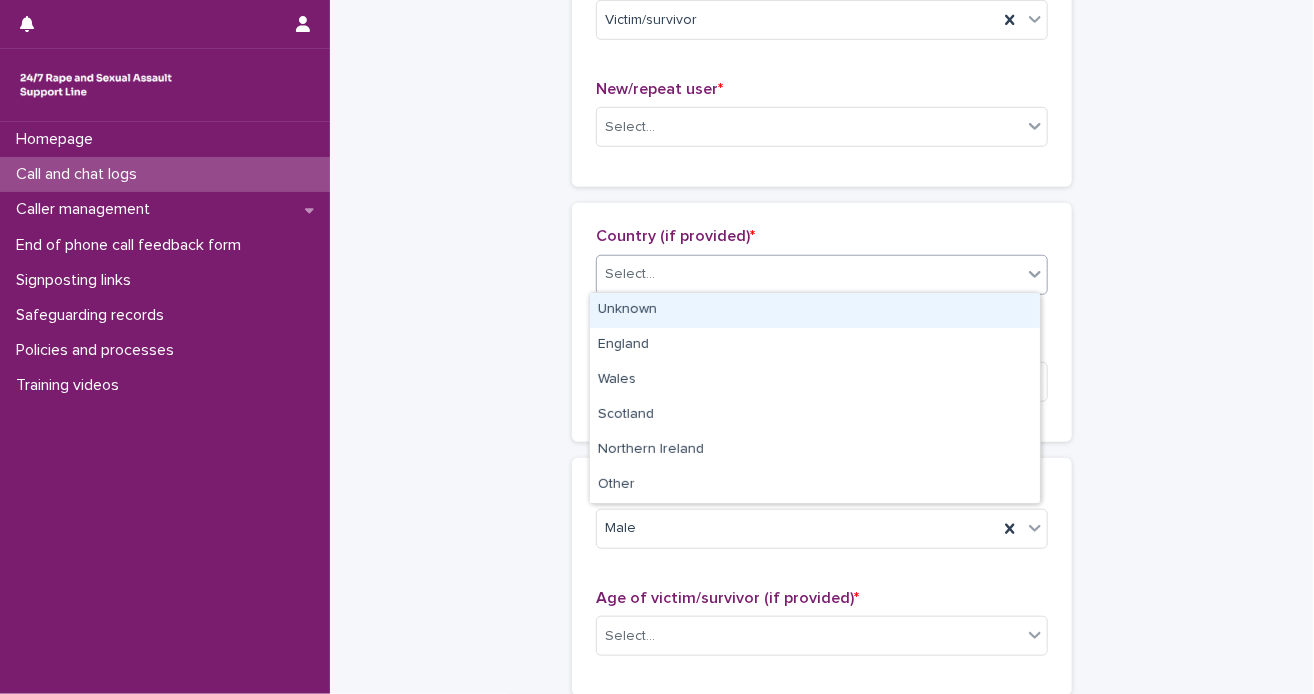 click 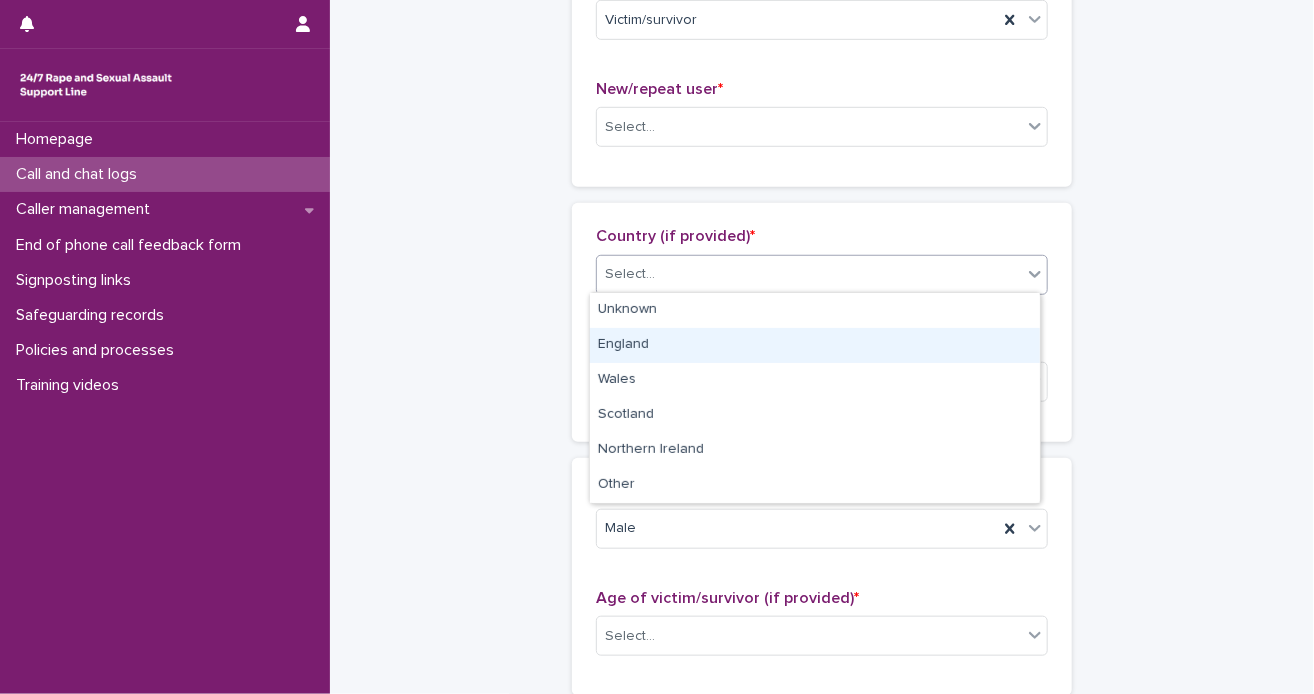 click on "England" at bounding box center [815, 345] 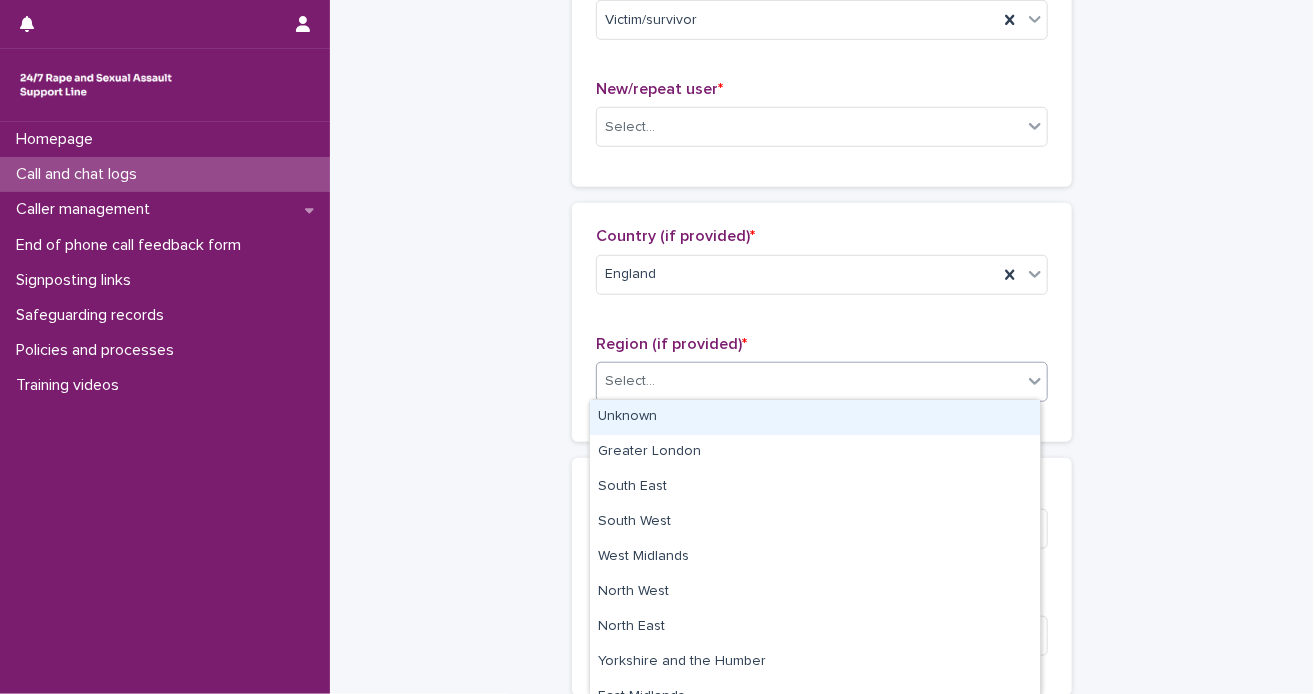 click 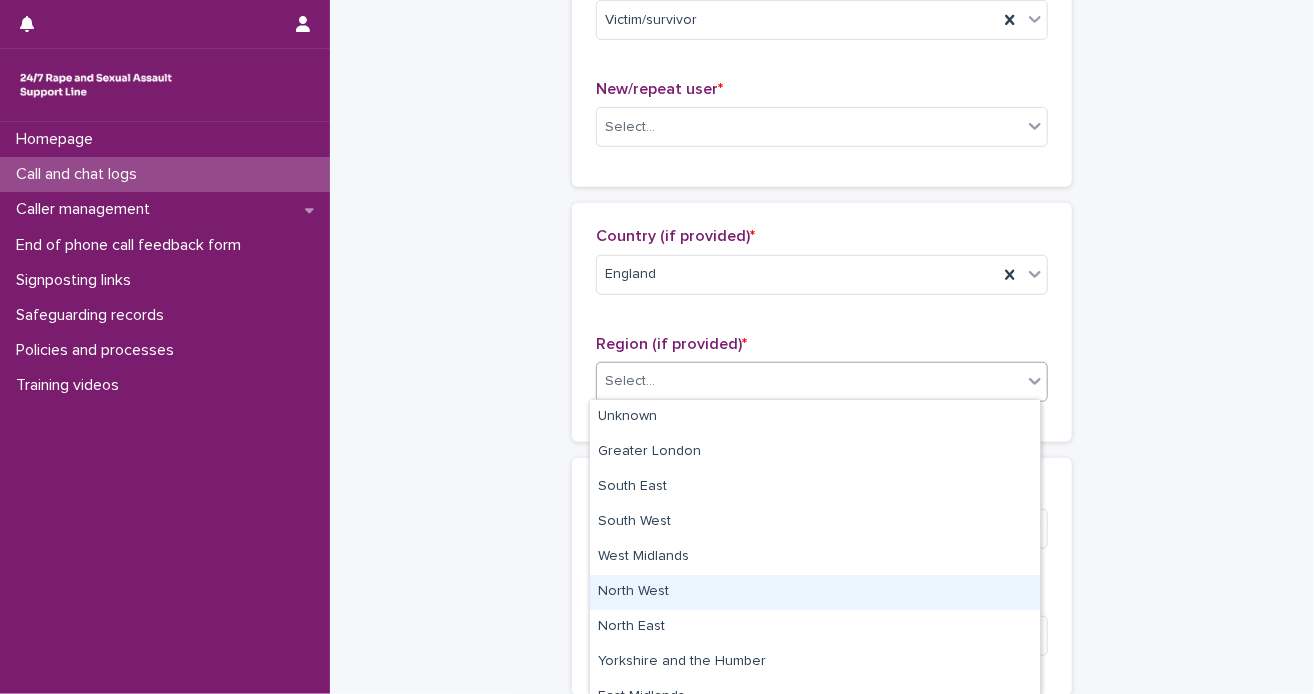 click on "North West" at bounding box center [815, 592] 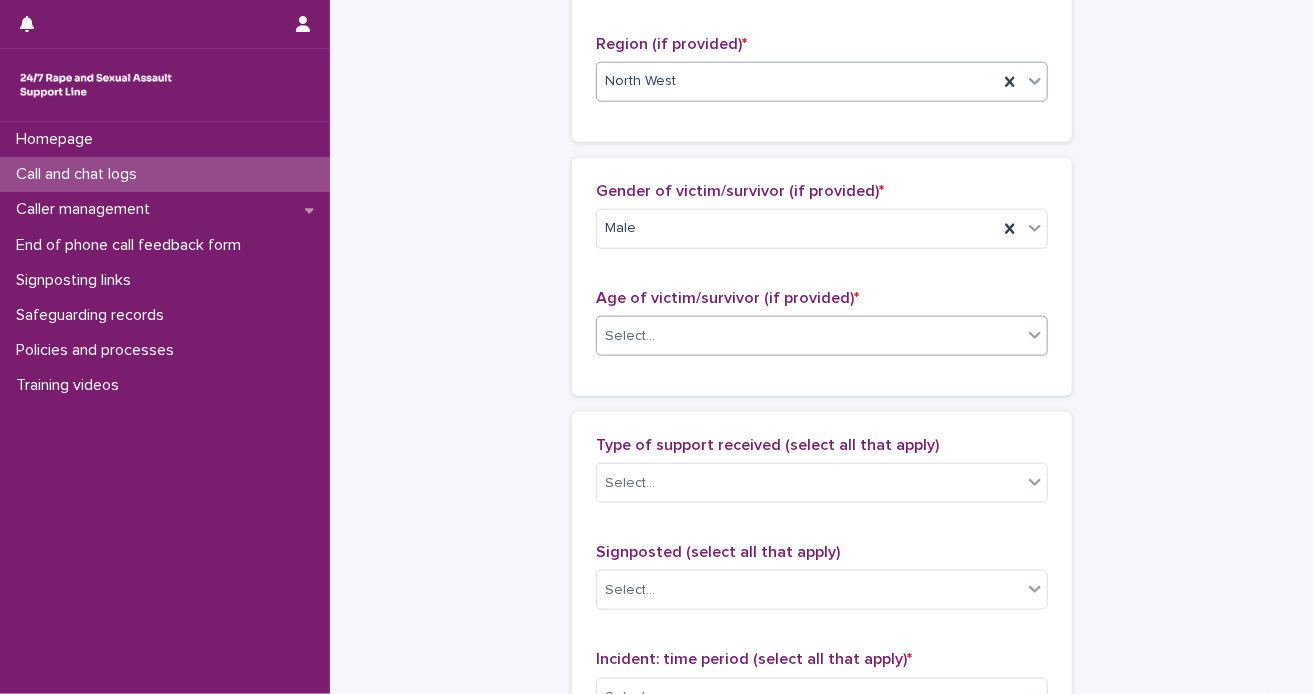 scroll, scrollTop: 922, scrollLeft: 0, axis: vertical 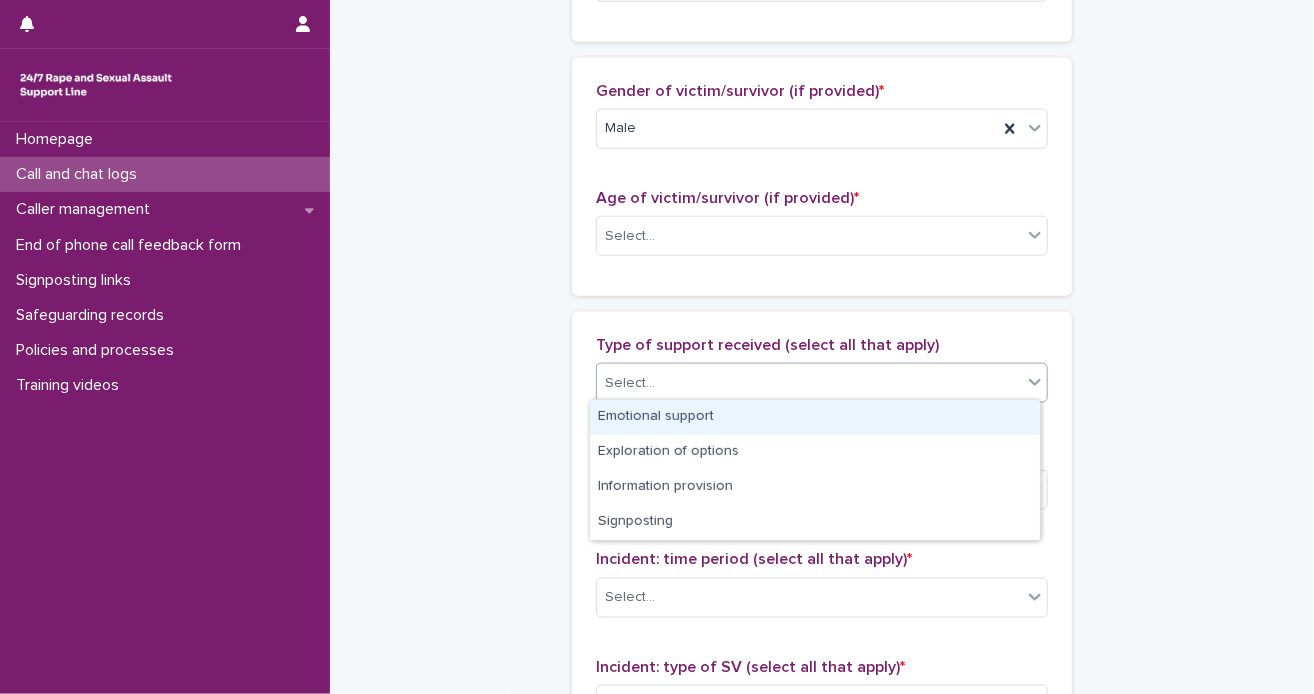 click 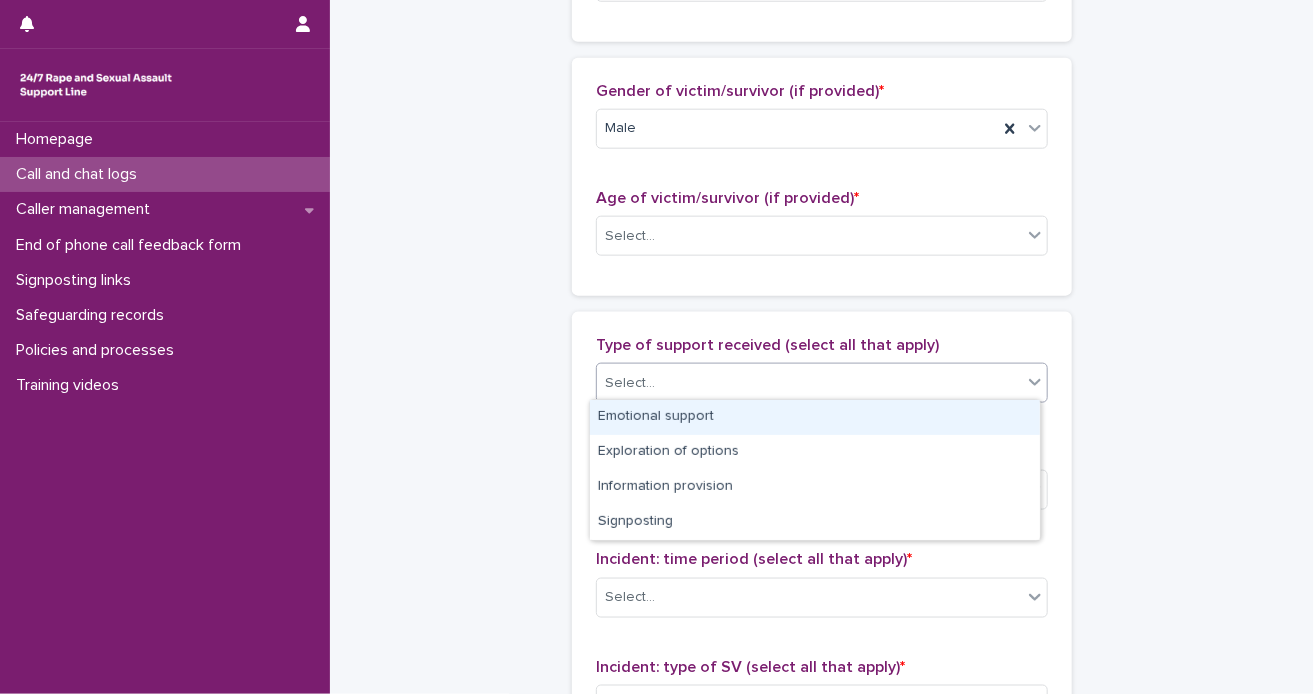 click on "Emotional support" at bounding box center [815, 417] 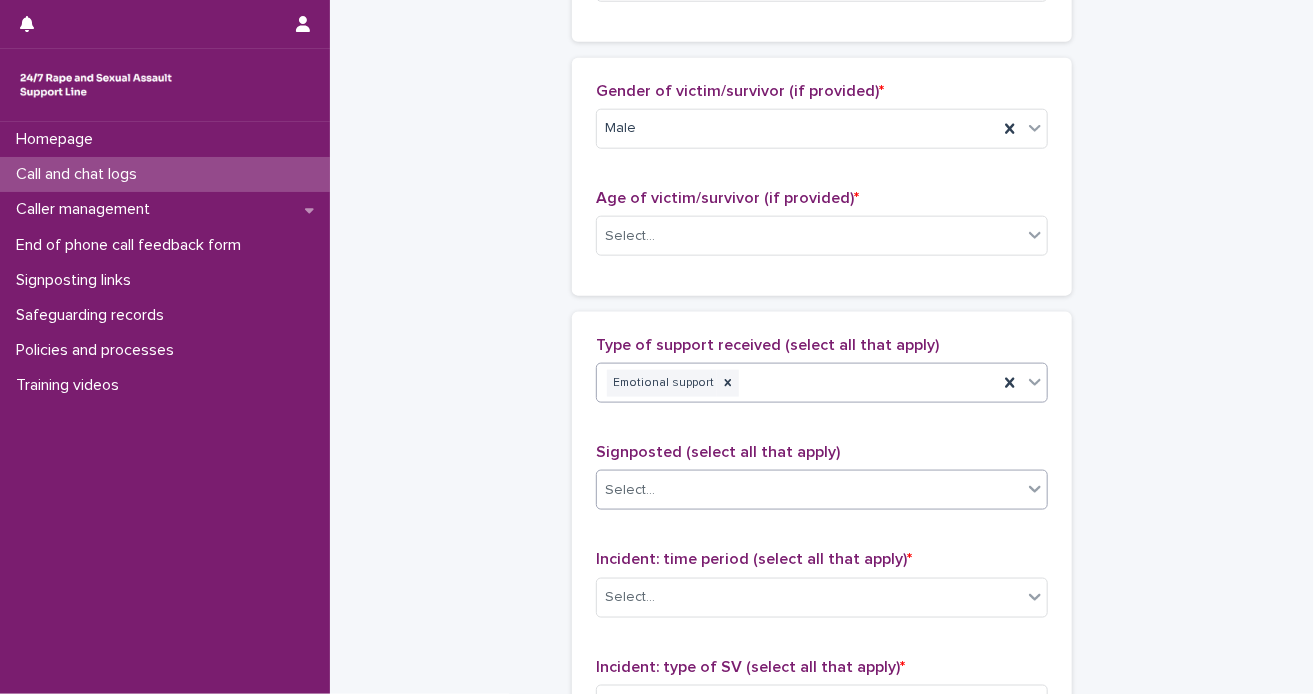 scroll, scrollTop: 1122, scrollLeft: 0, axis: vertical 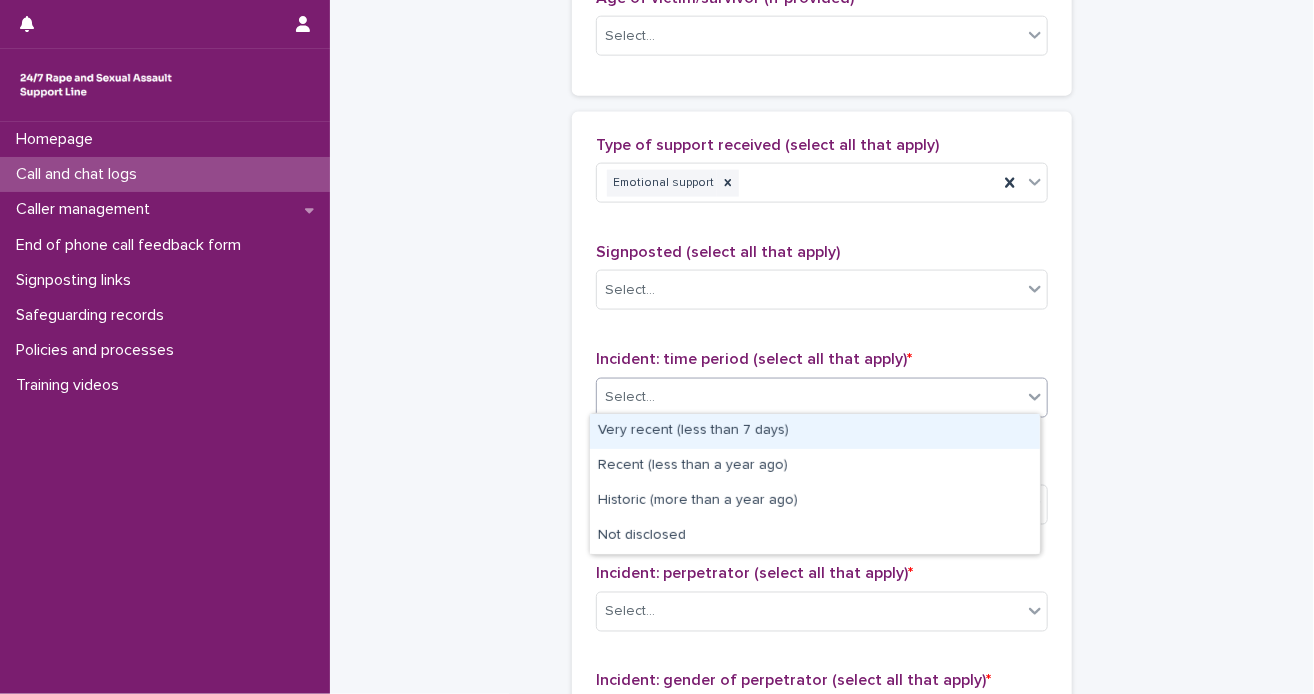 click 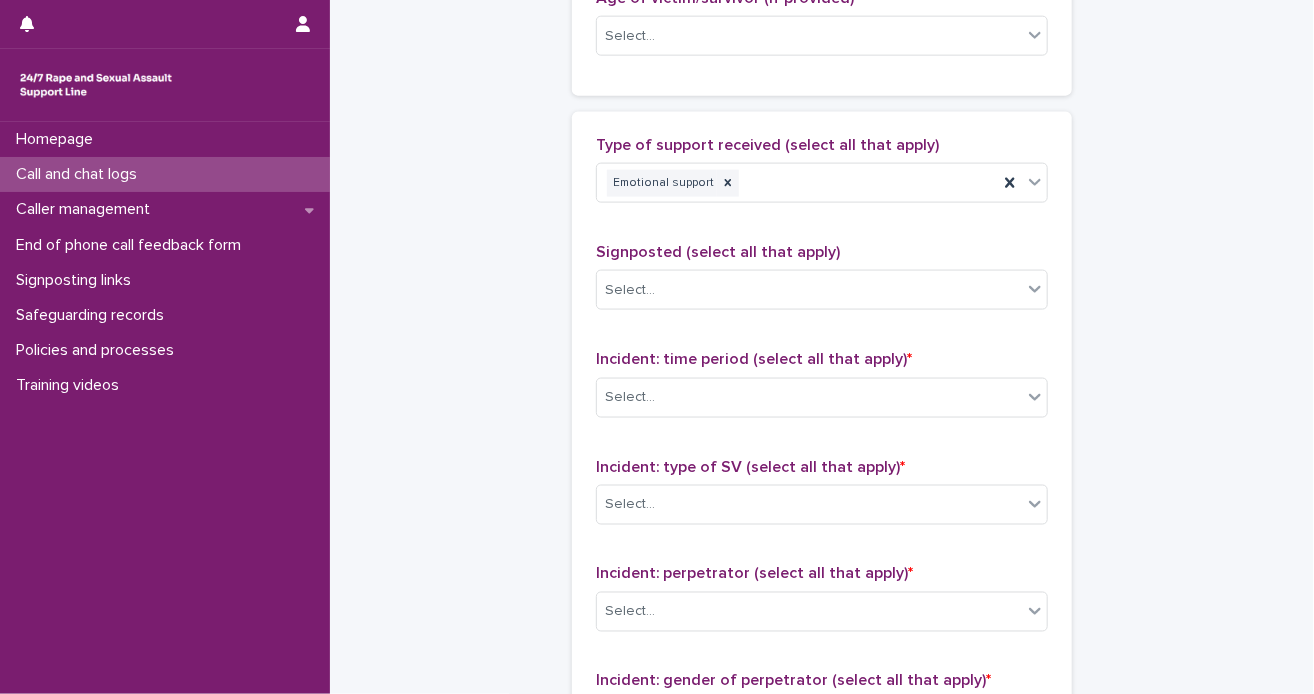 click on "**********" at bounding box center (822, -38) 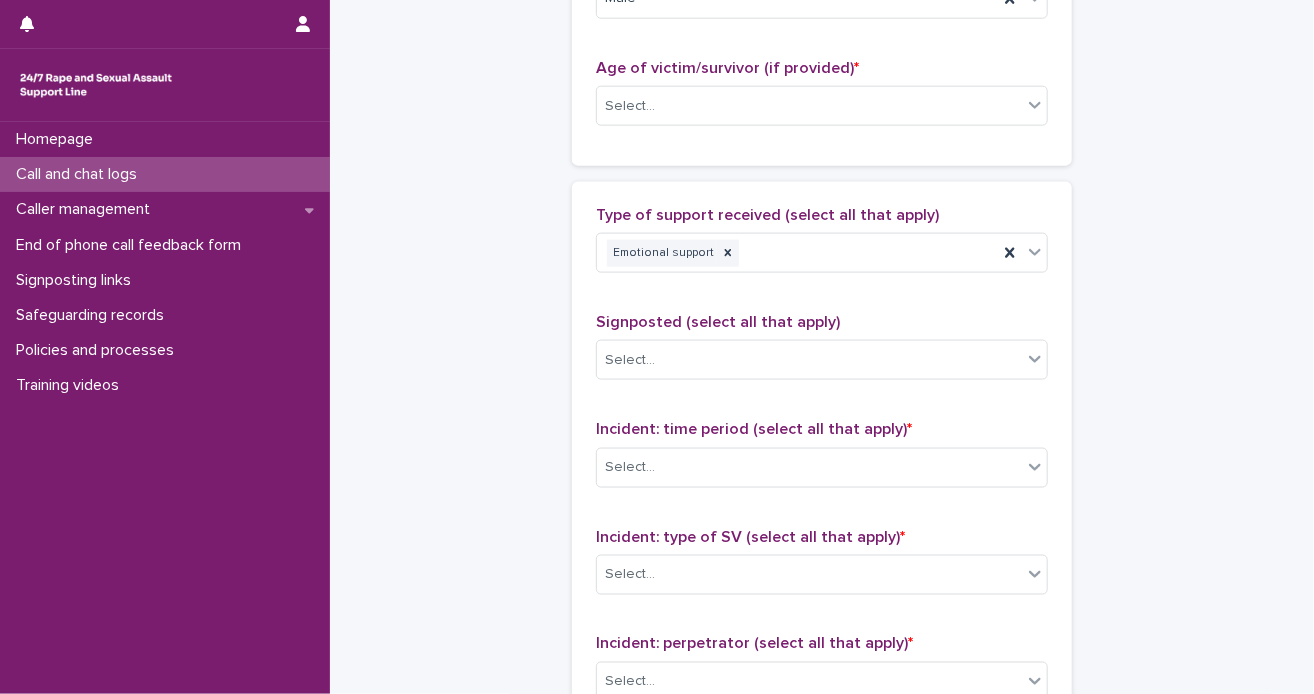 scroll, scrollTop: 1022, scrollLeft: 0, axis: vertical 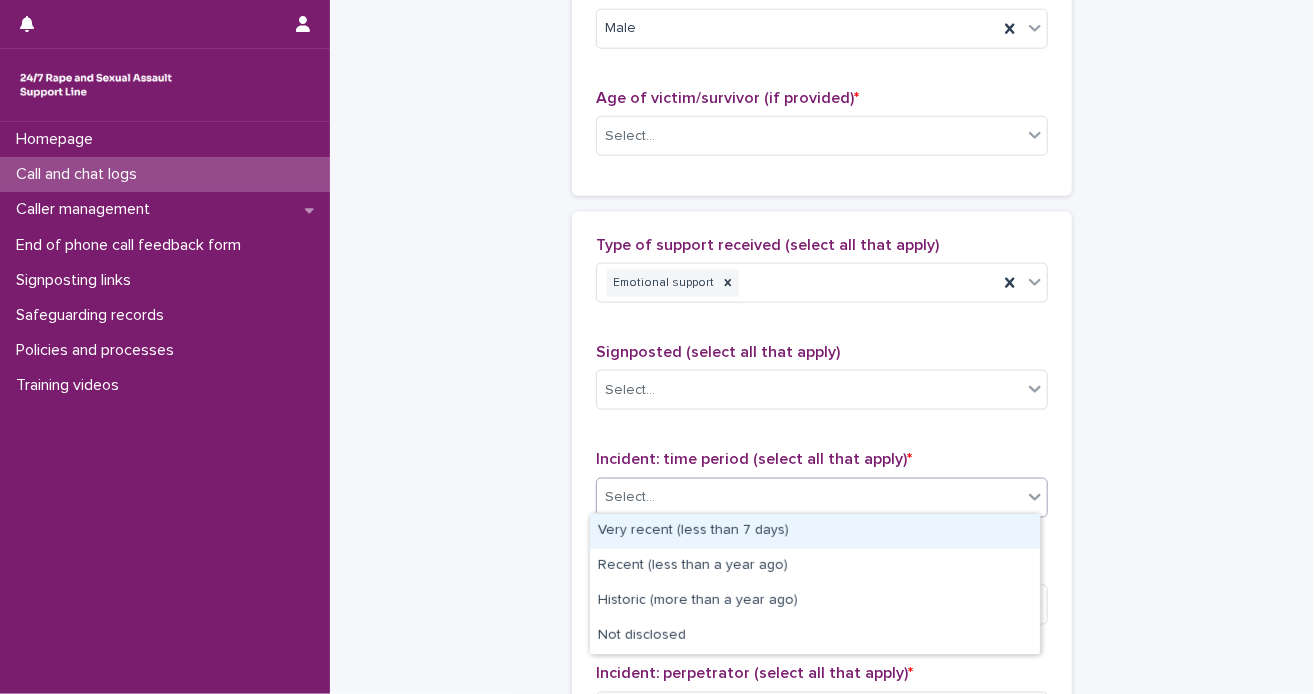 click 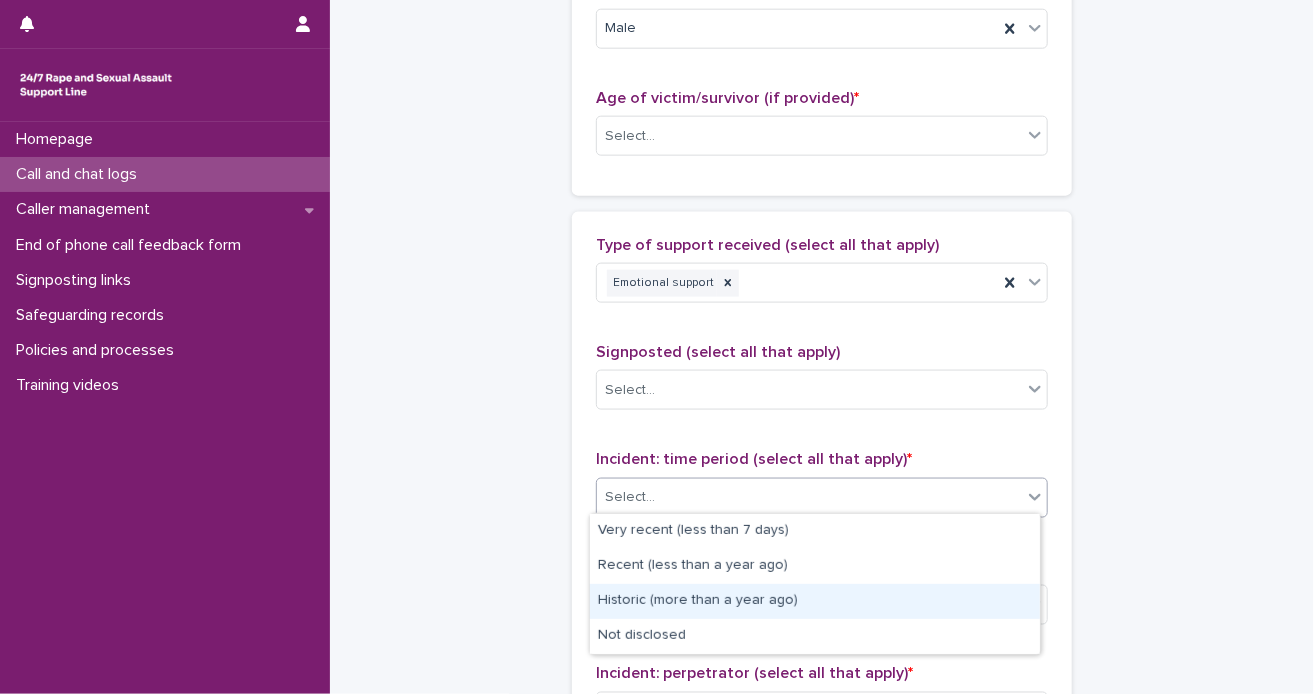 click on "Historic (more than a year ago)" at bounding box center (815, 601) 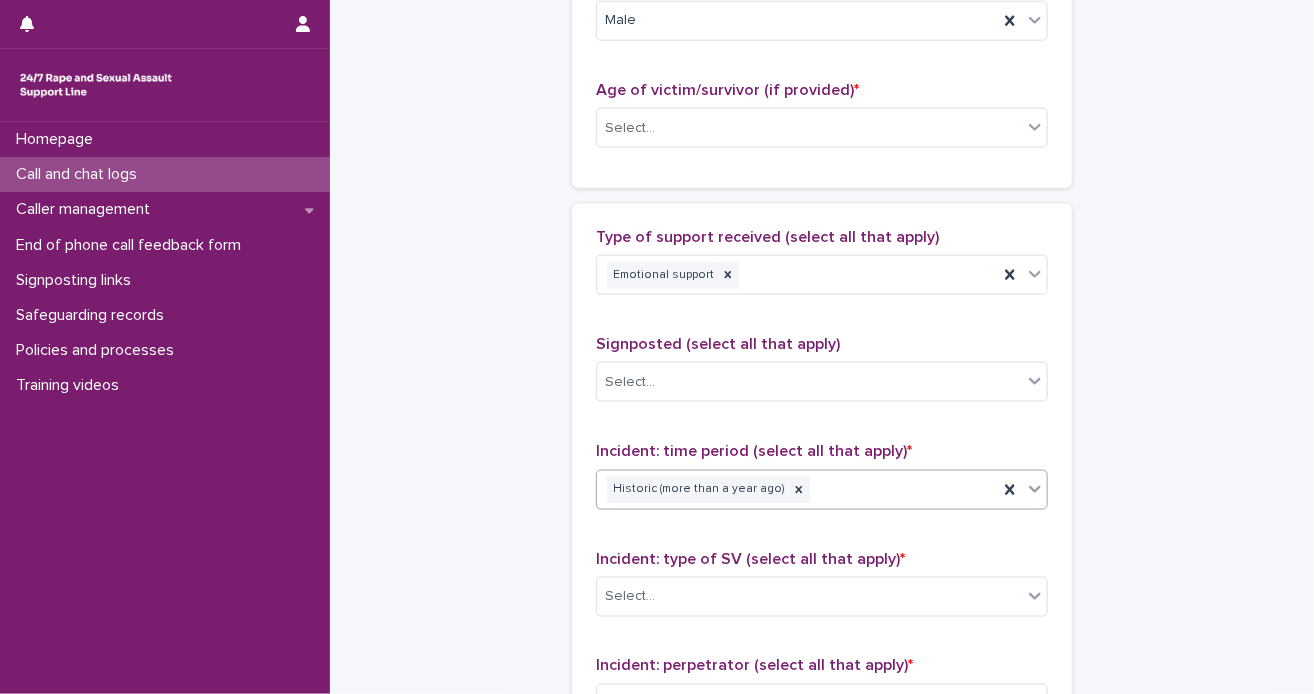 scroll, scrollTop: 922, scrollLeft: 0, axis: vertical 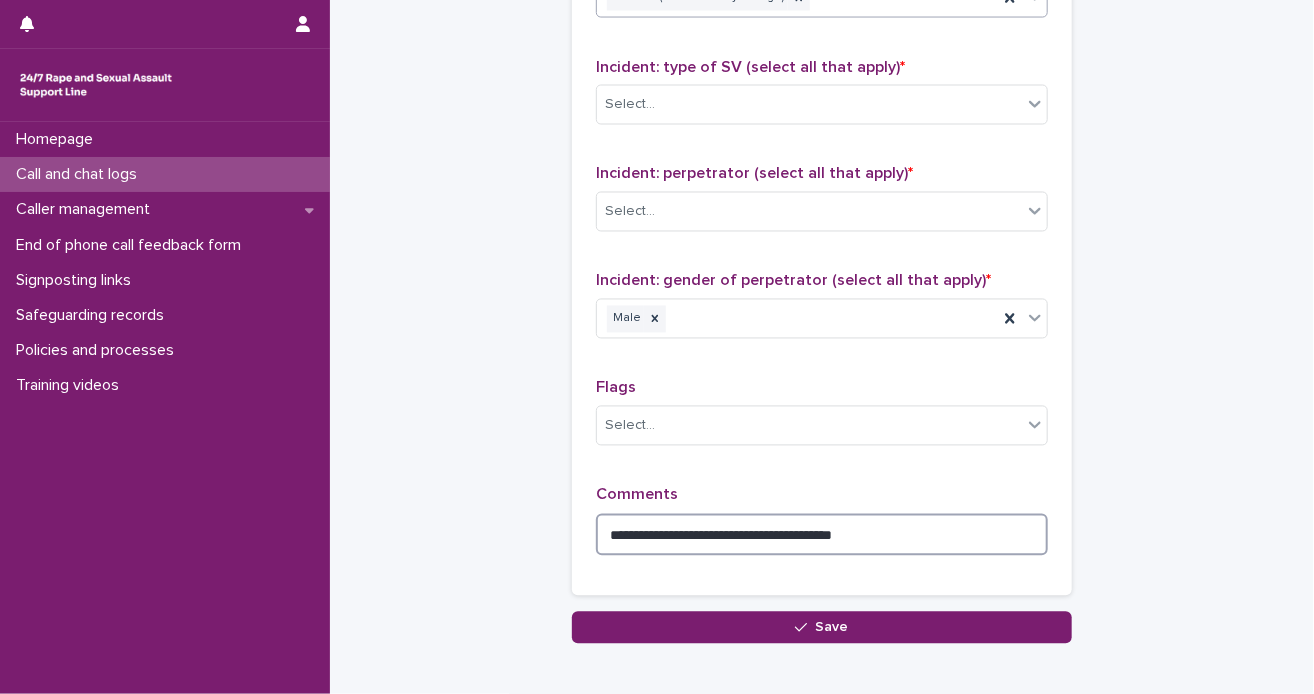 click on "**********" at bounding box center [822, 535] 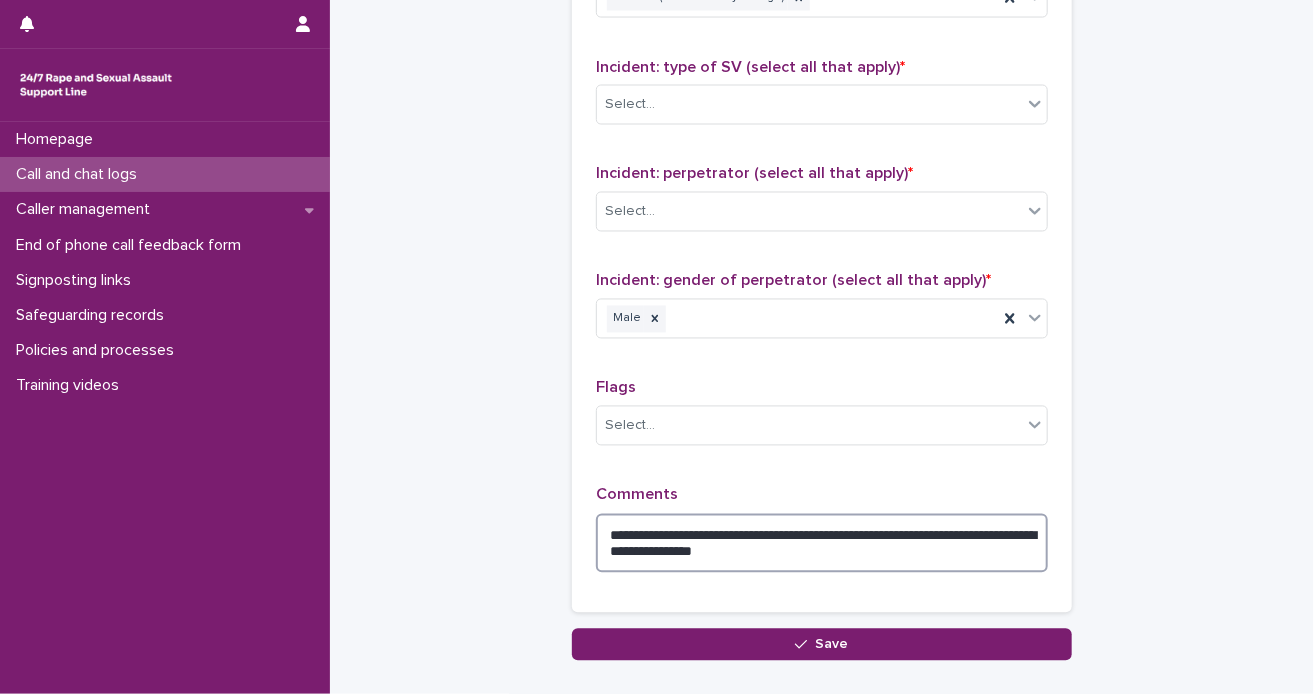 click on "**********" at bounding box center (822, 544) 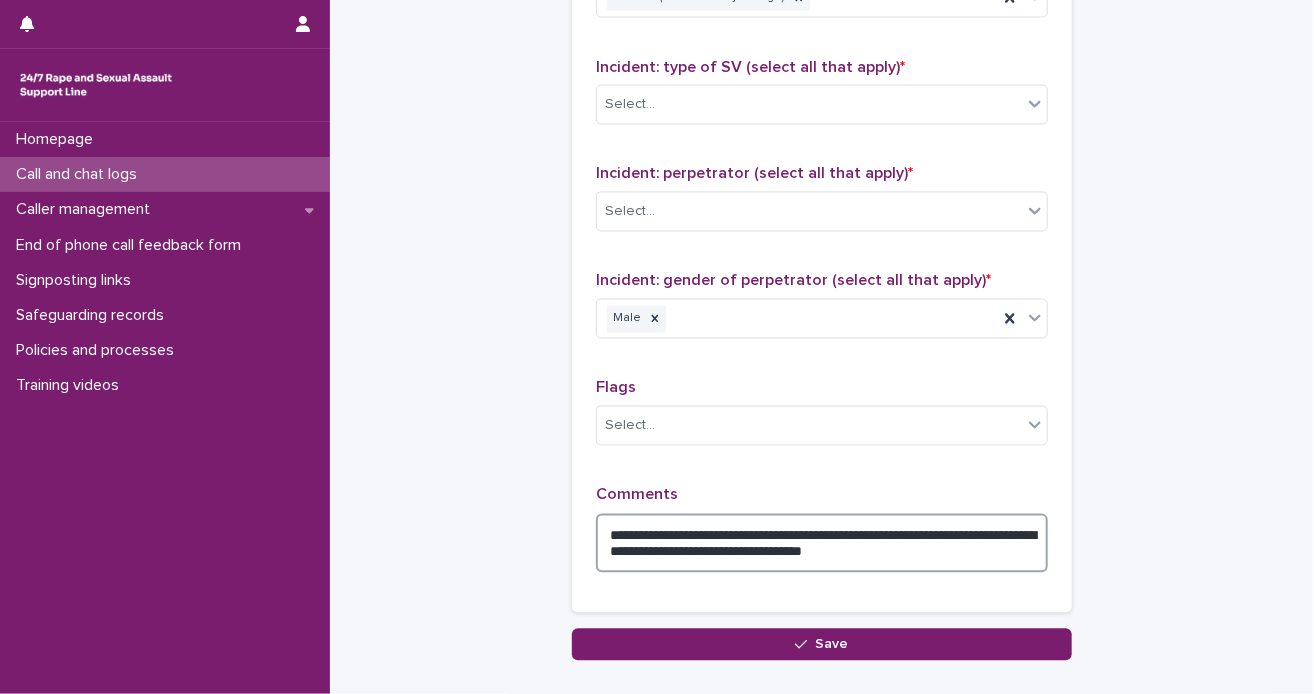 click on "**********" at bounding box center (822, 544) 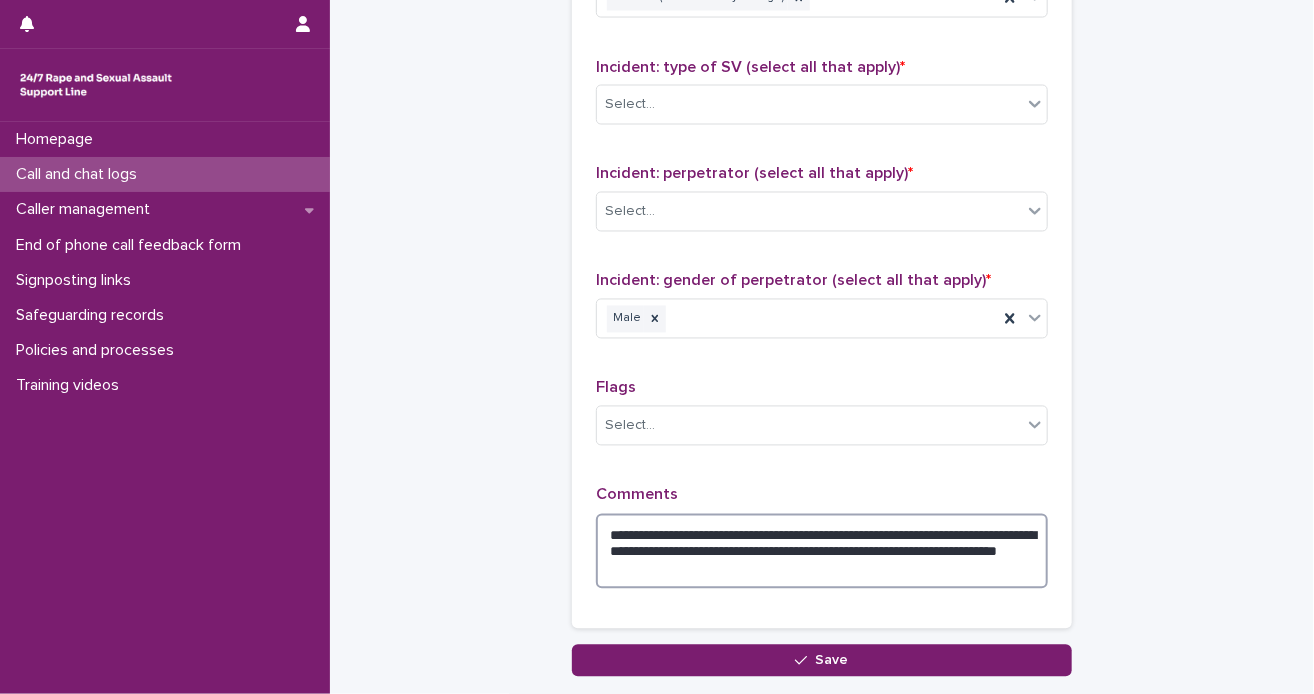 click on "**********" at bounding box center [822, 552] 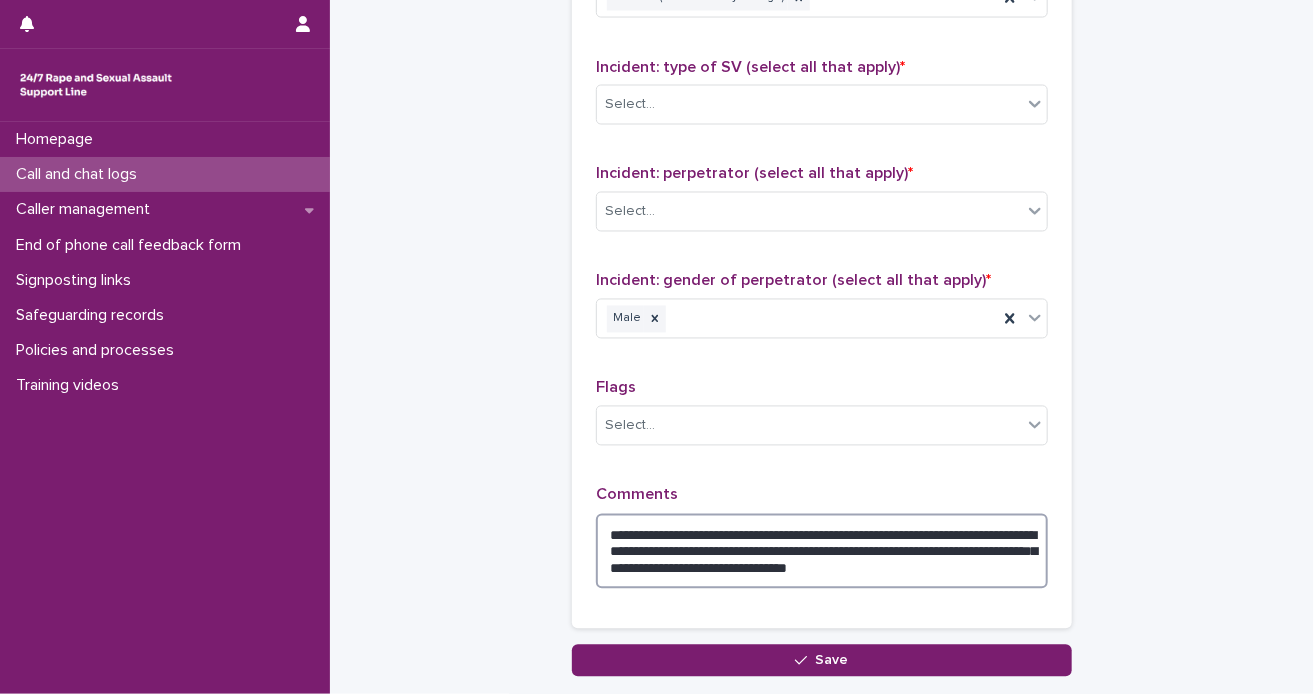 click on "**********" at bounding box center (822, 552) 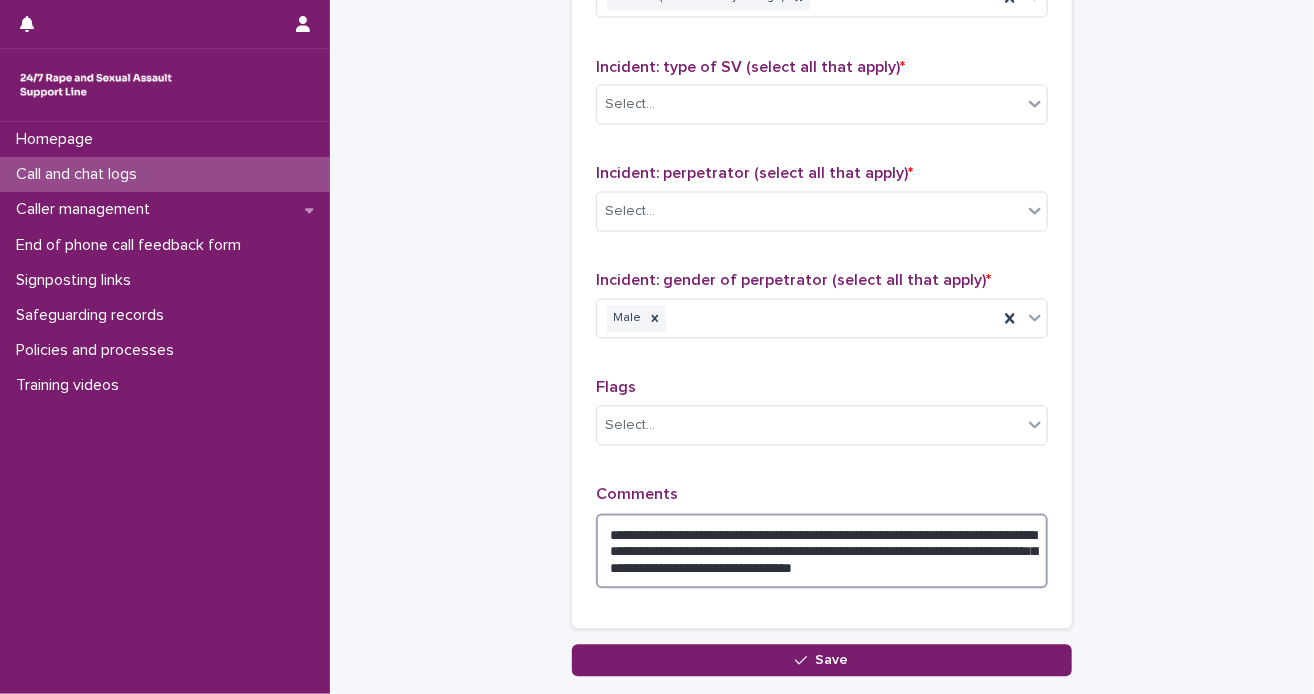 click on "**********" at bounding box center (822, 552) 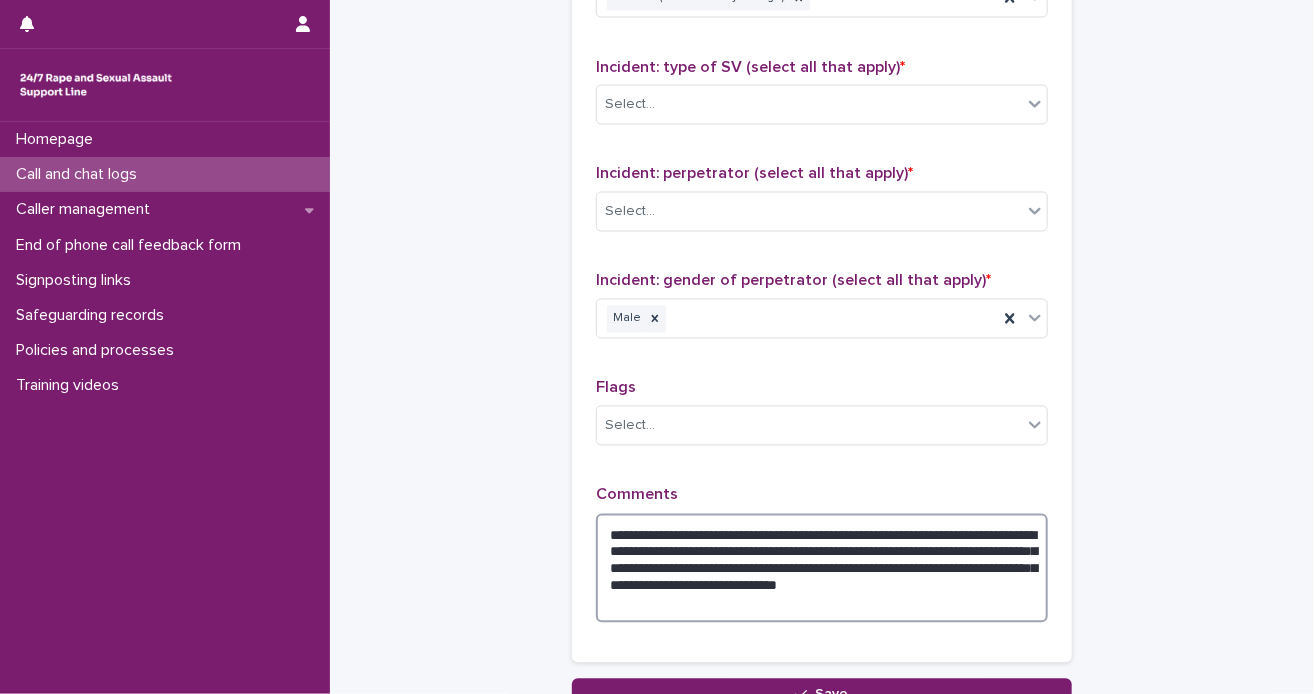 click on "**********" at bounding box center [822, 569] 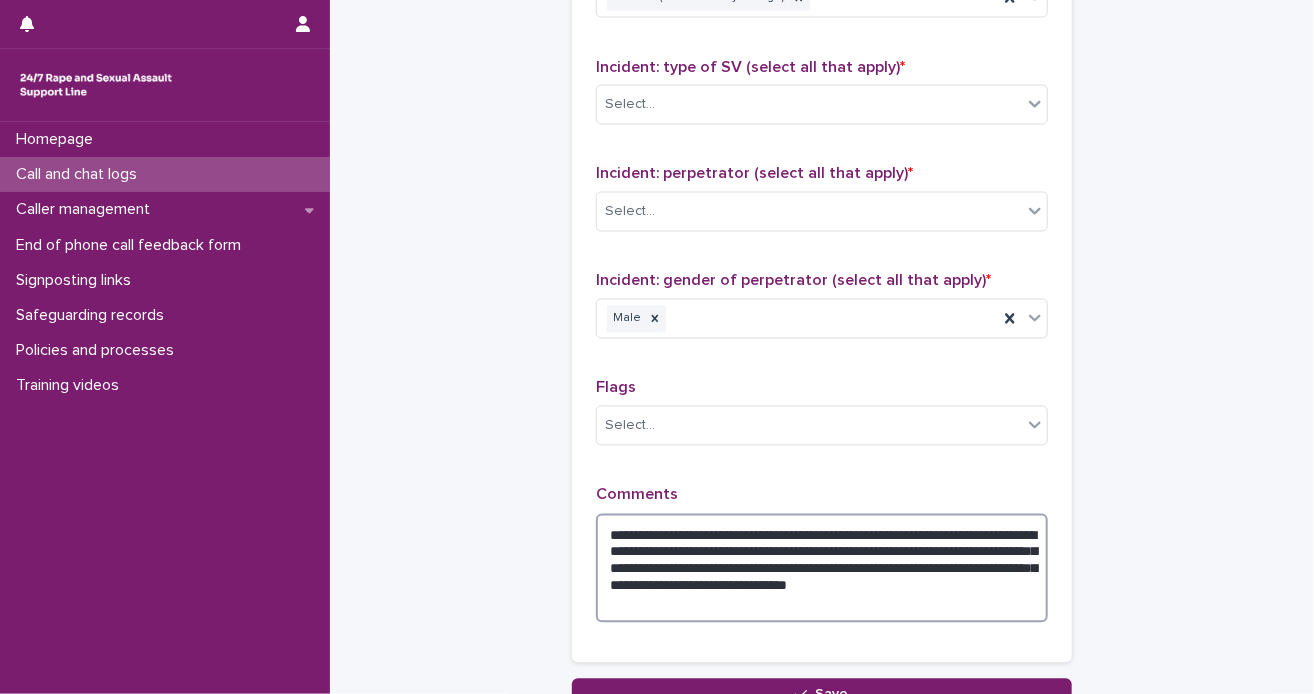 click on "**********" at bounding box center (822, 569) 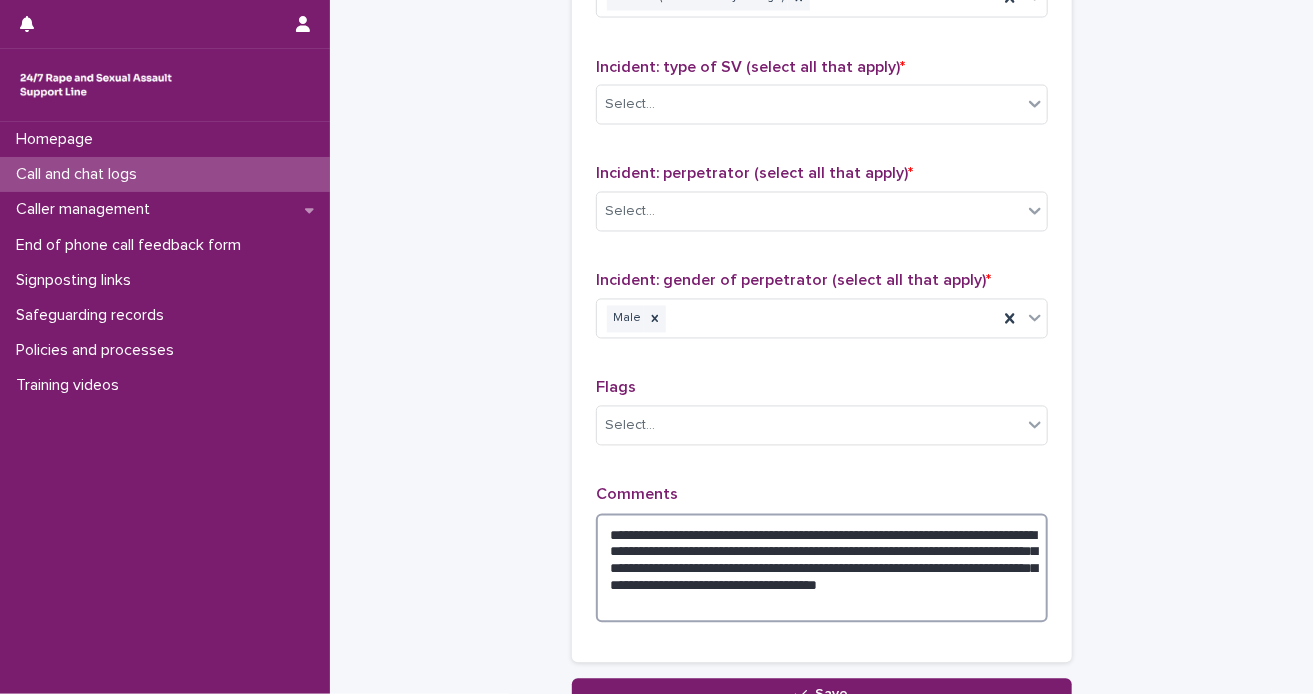 click on "**********" at bounding box center [822, 569] 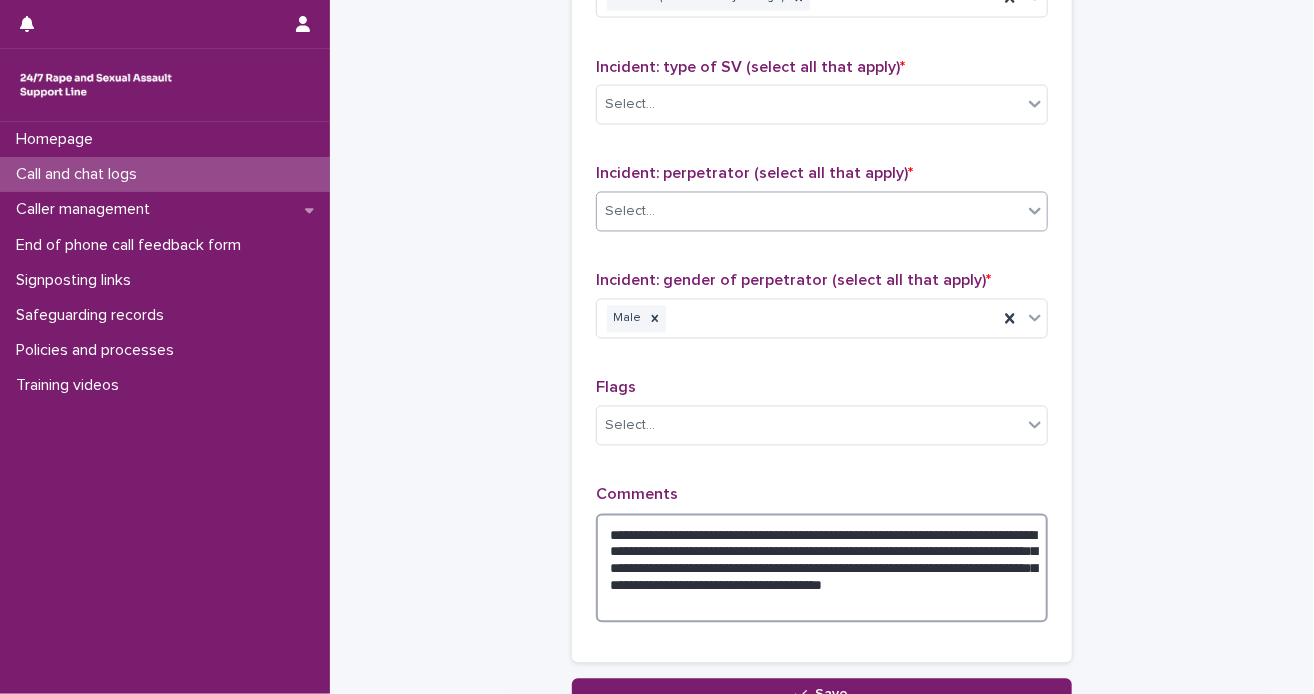 type on "**********" 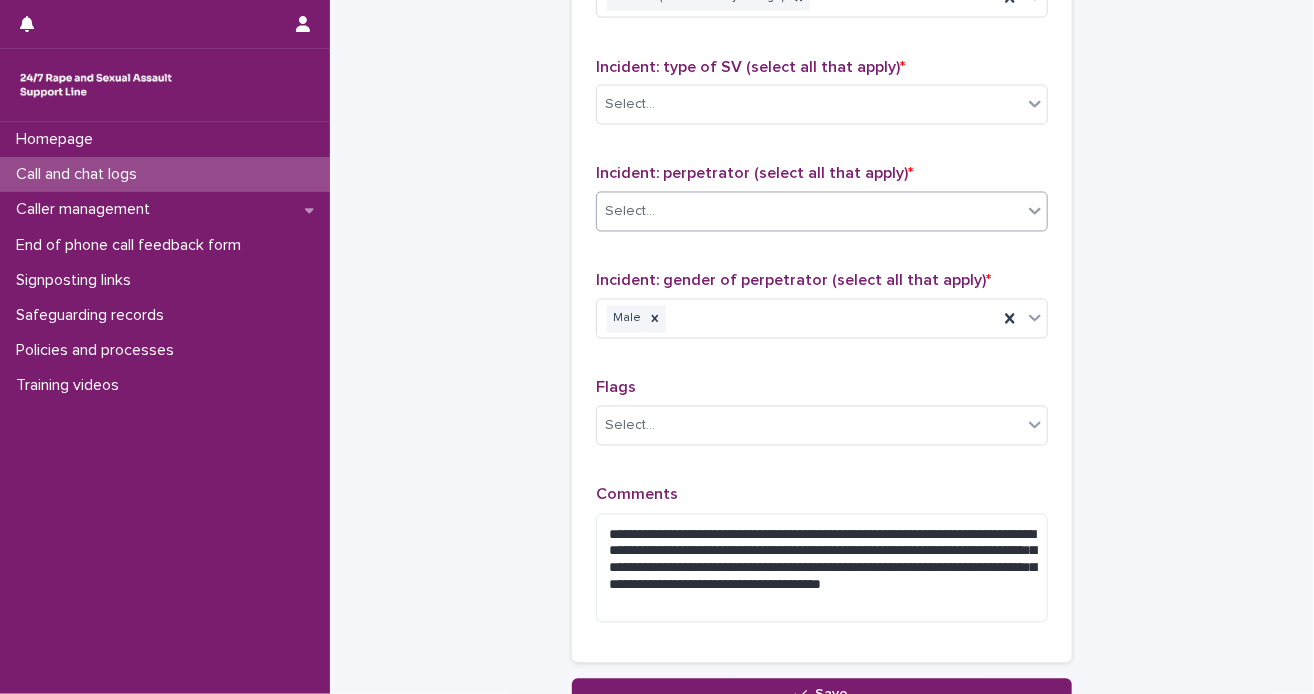 click 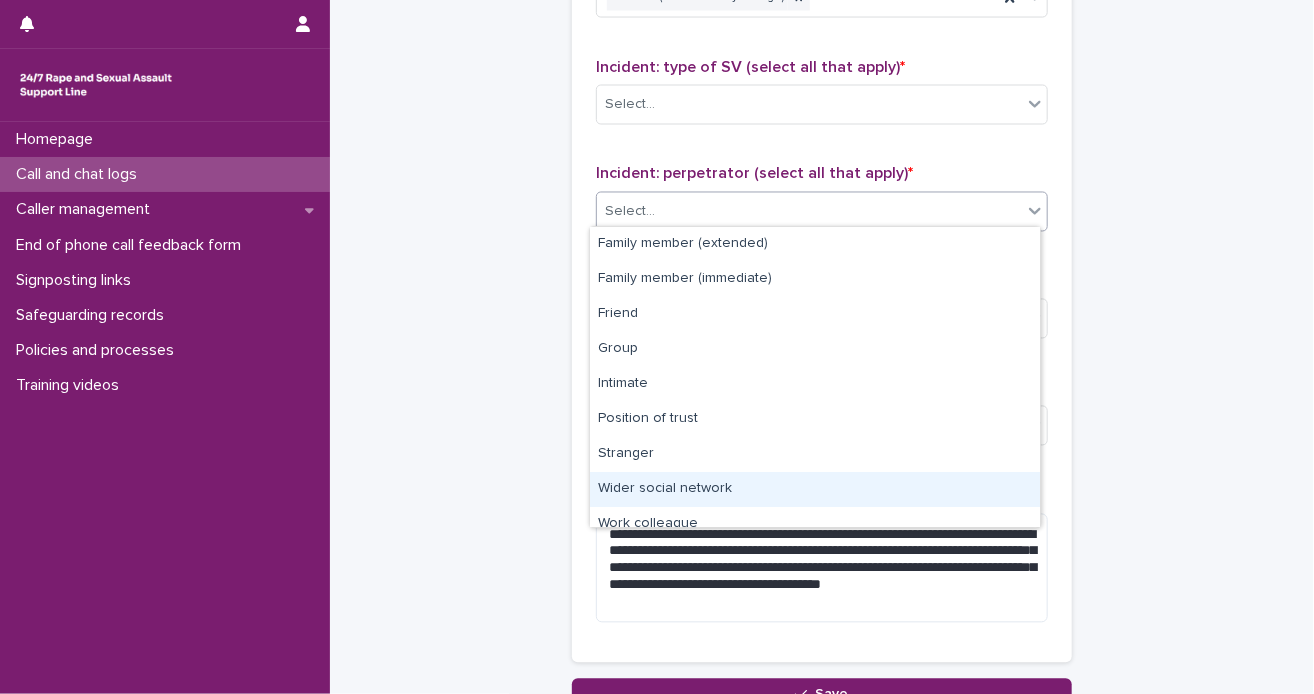 scroll, scrollTop: 84, scrollLeft: 0, axis: vertical 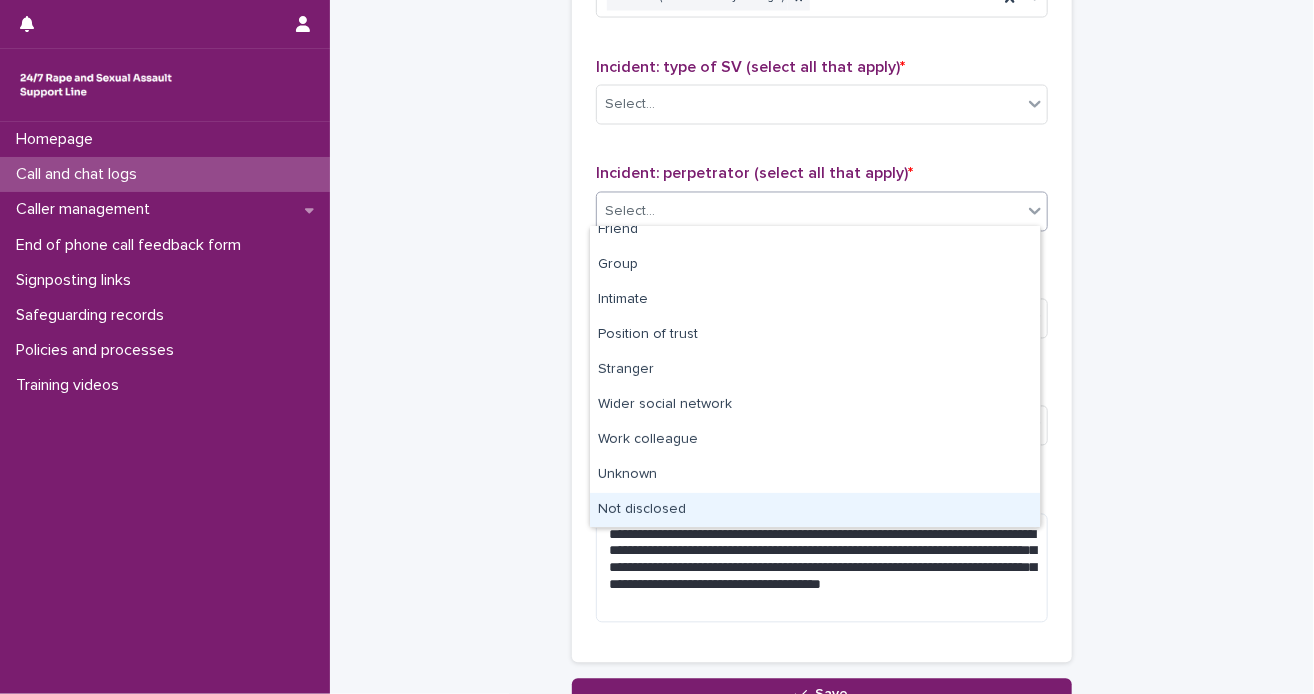 click on "Not disclosed" at bounding box center (815, 510) 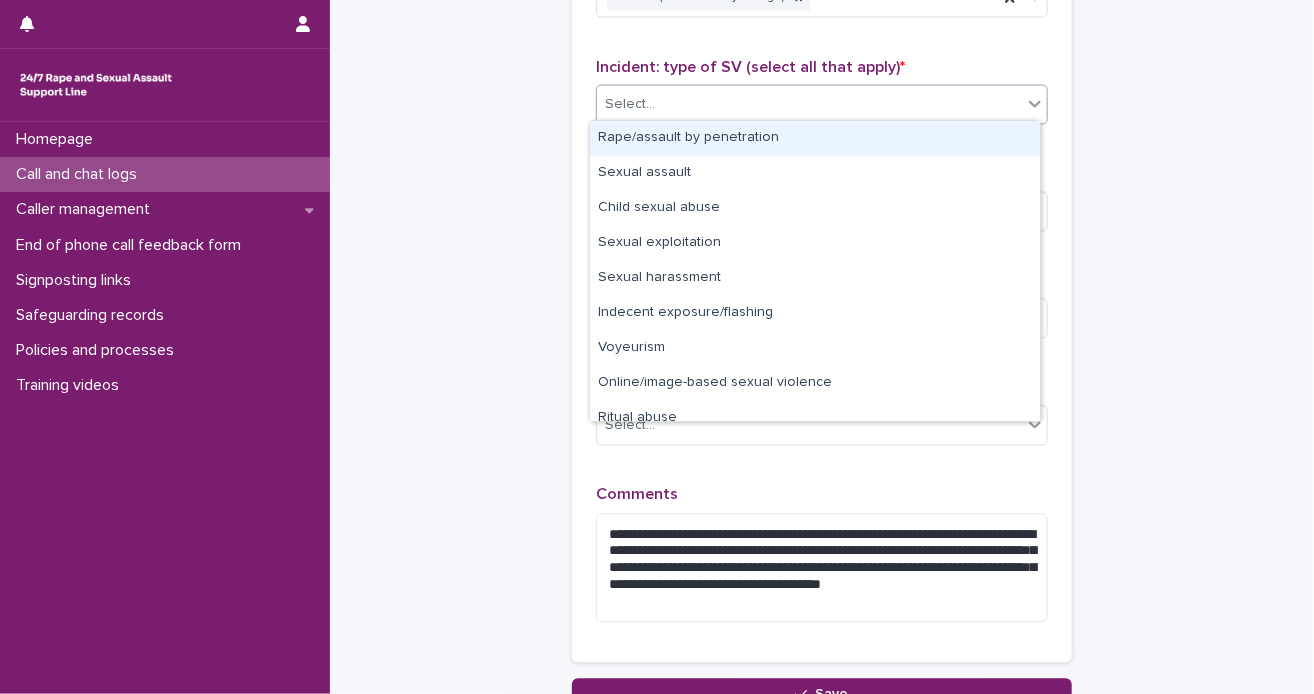 click 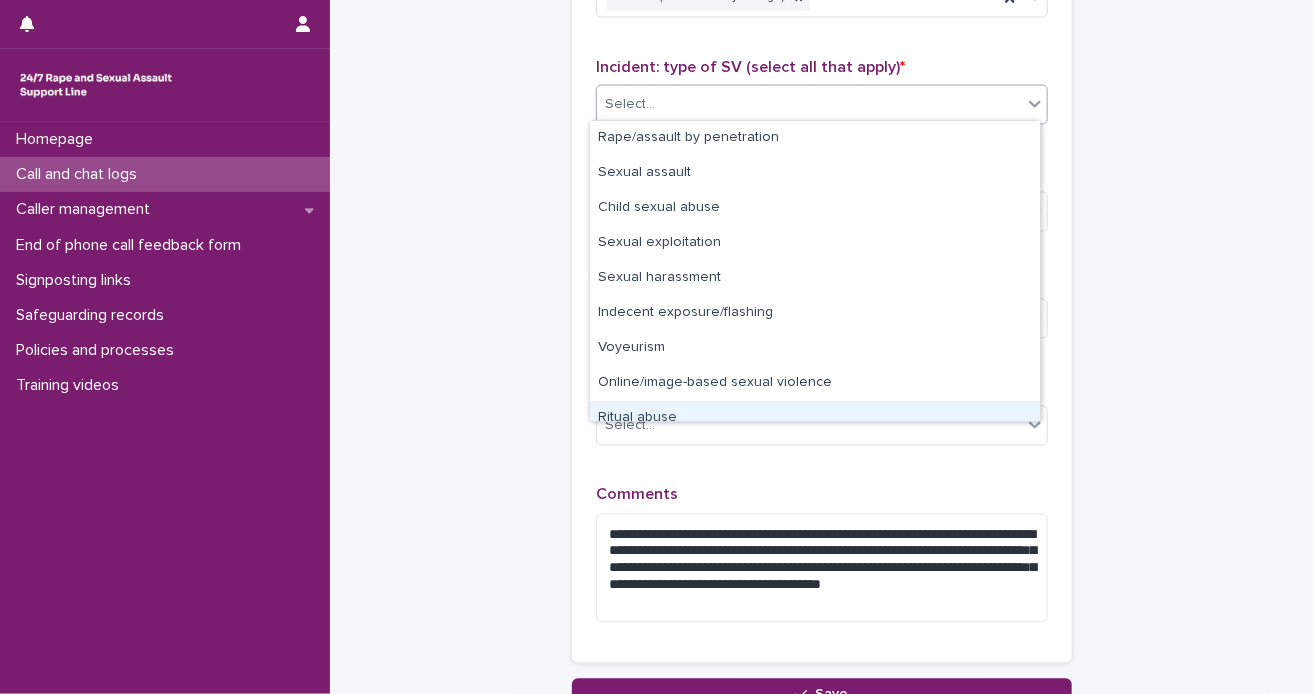 scroll, scrollTop: 50, scrollLeft: 0, axis: vertical 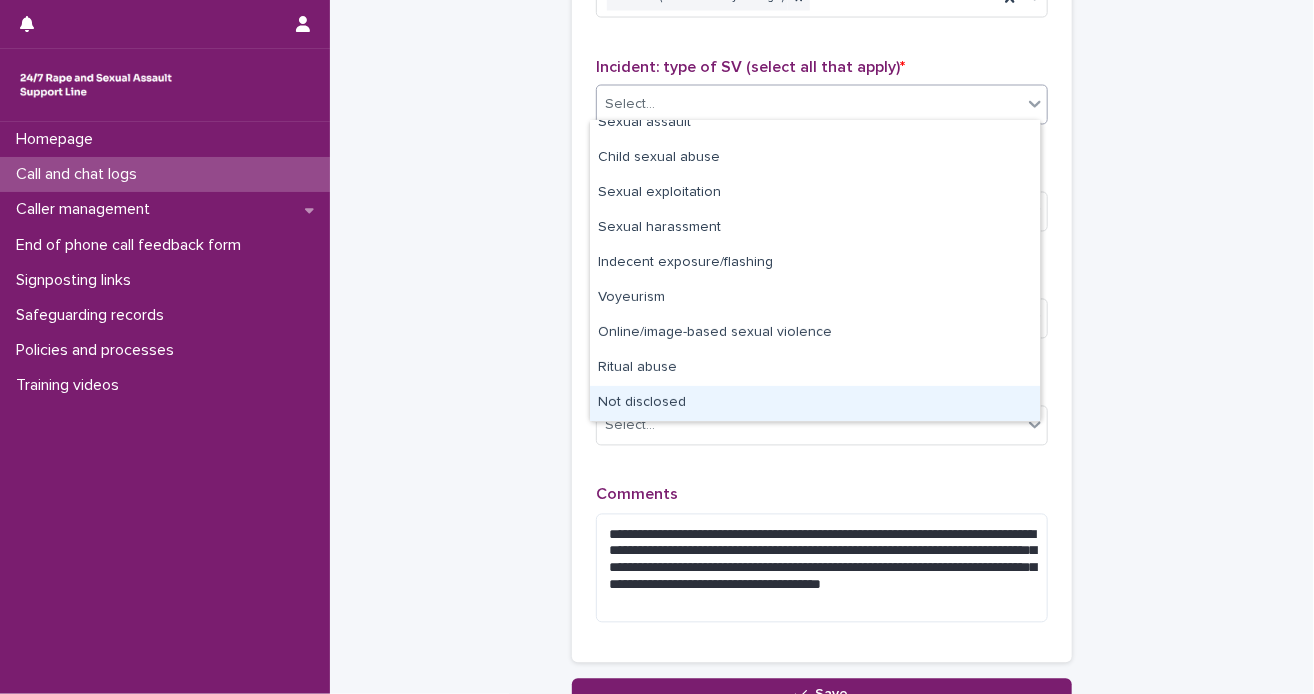 click on "Not disclosed" at bounding box center [815, 403] 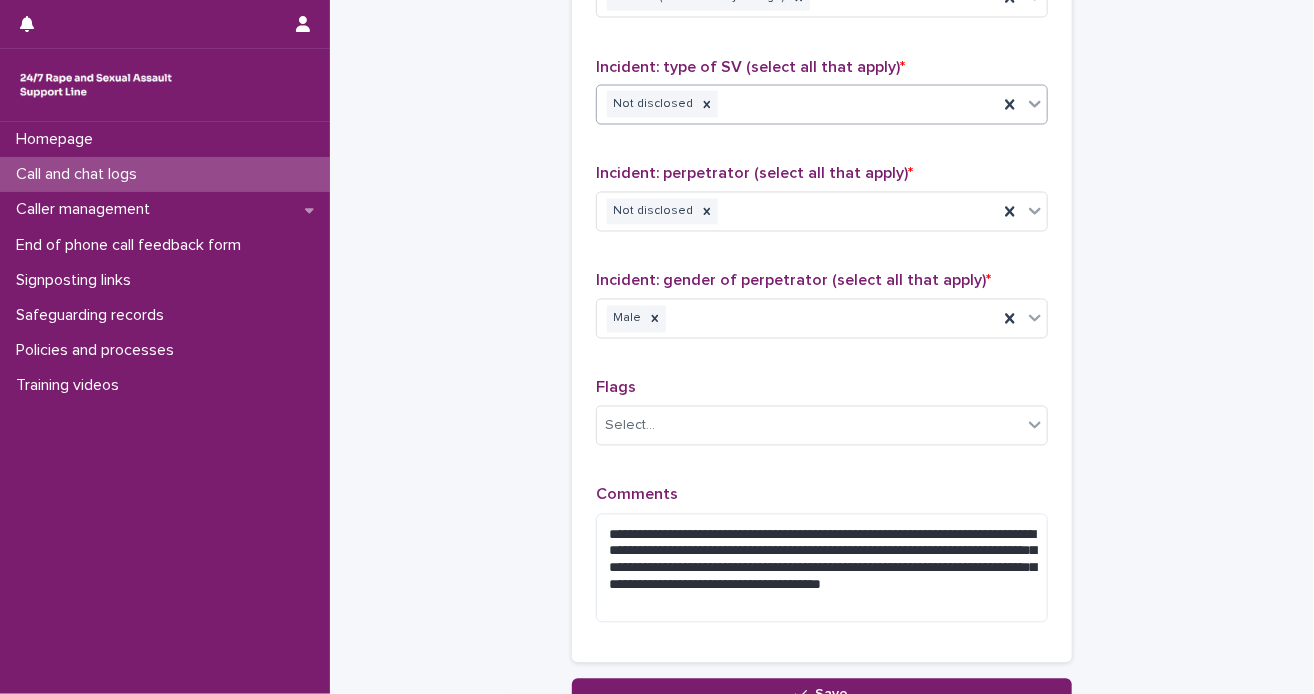 scroll, scrollTop: 915, scrollLeft: 0, axis: vertical 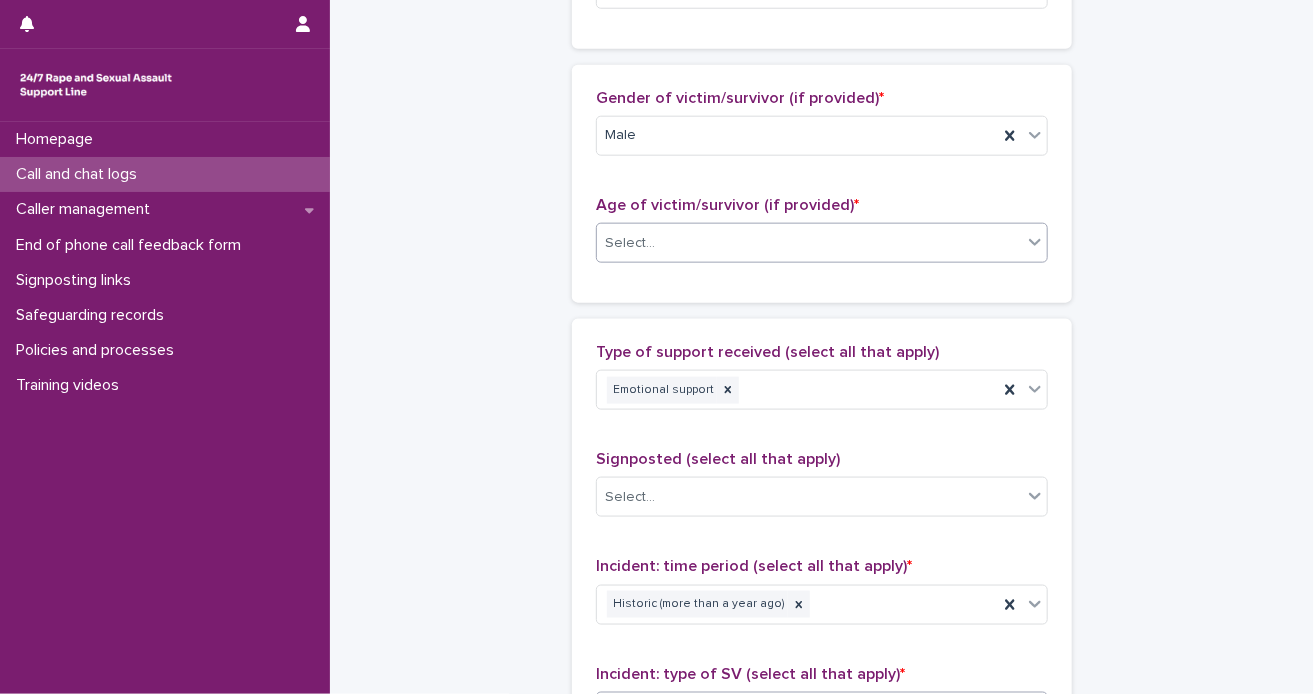 click 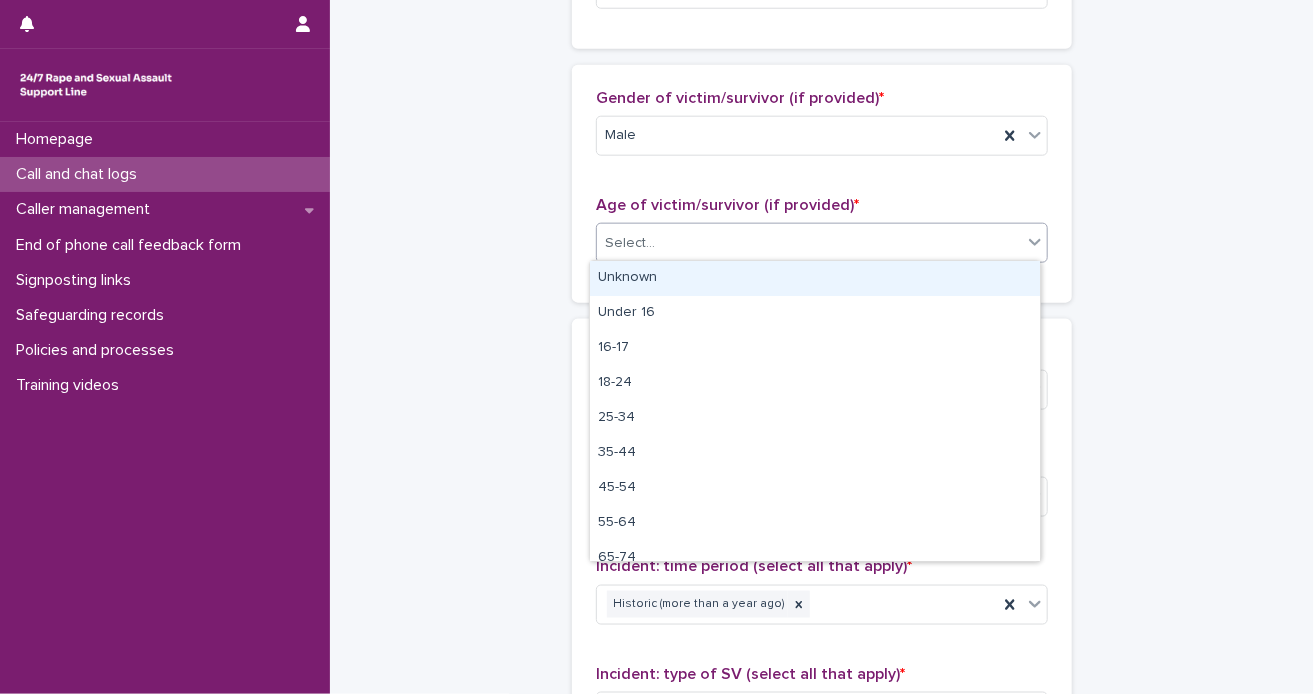 click on "Unknown" at bounding box center [815, 278] 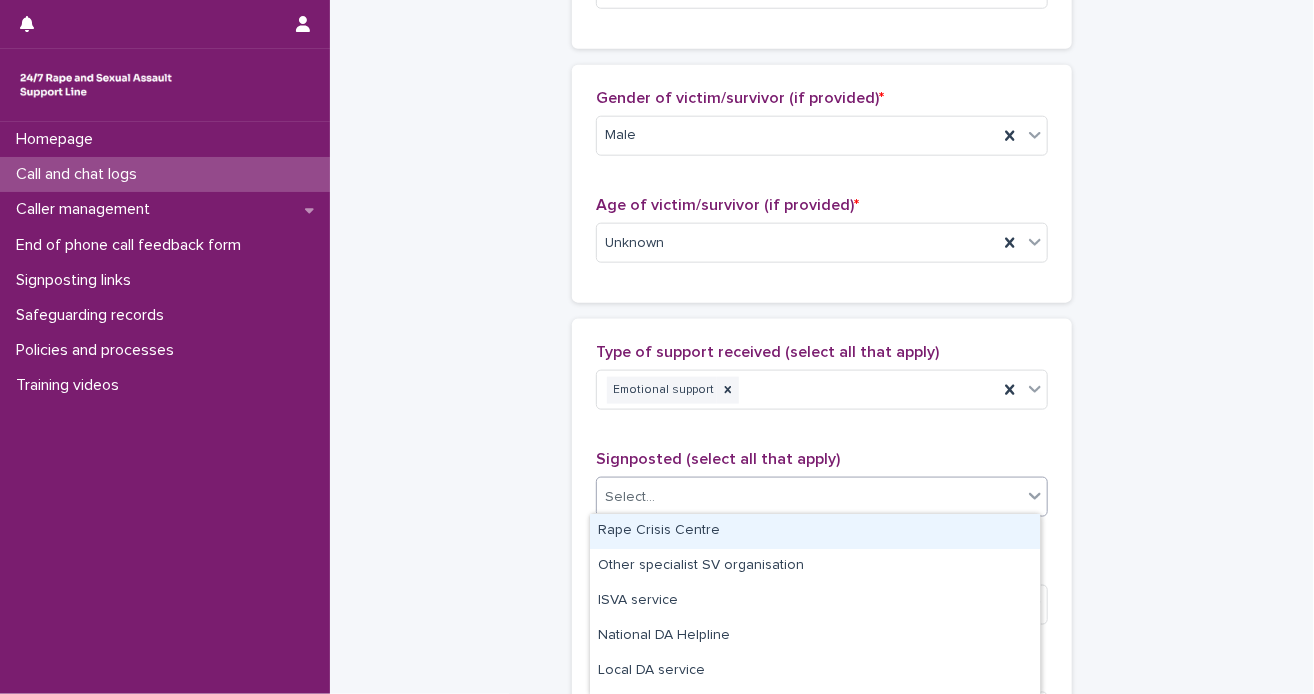 click 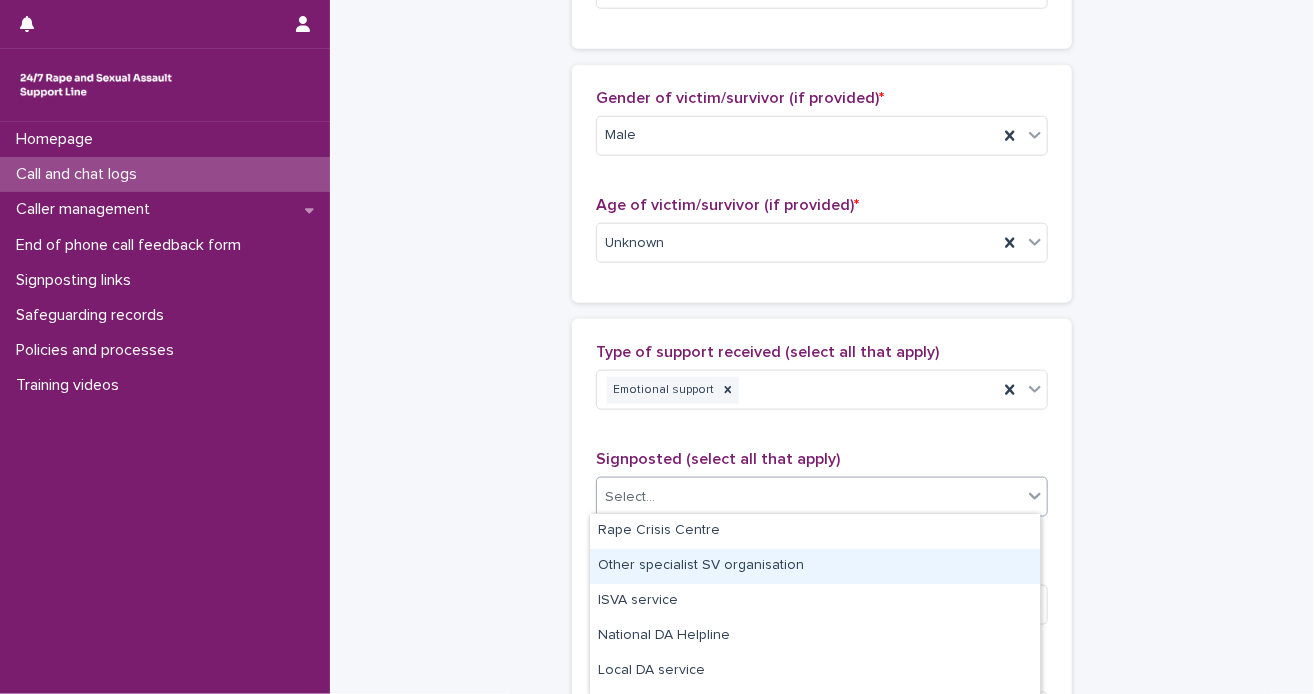 click on "Other specialist SV organisation" at bounding box center (815, 566) 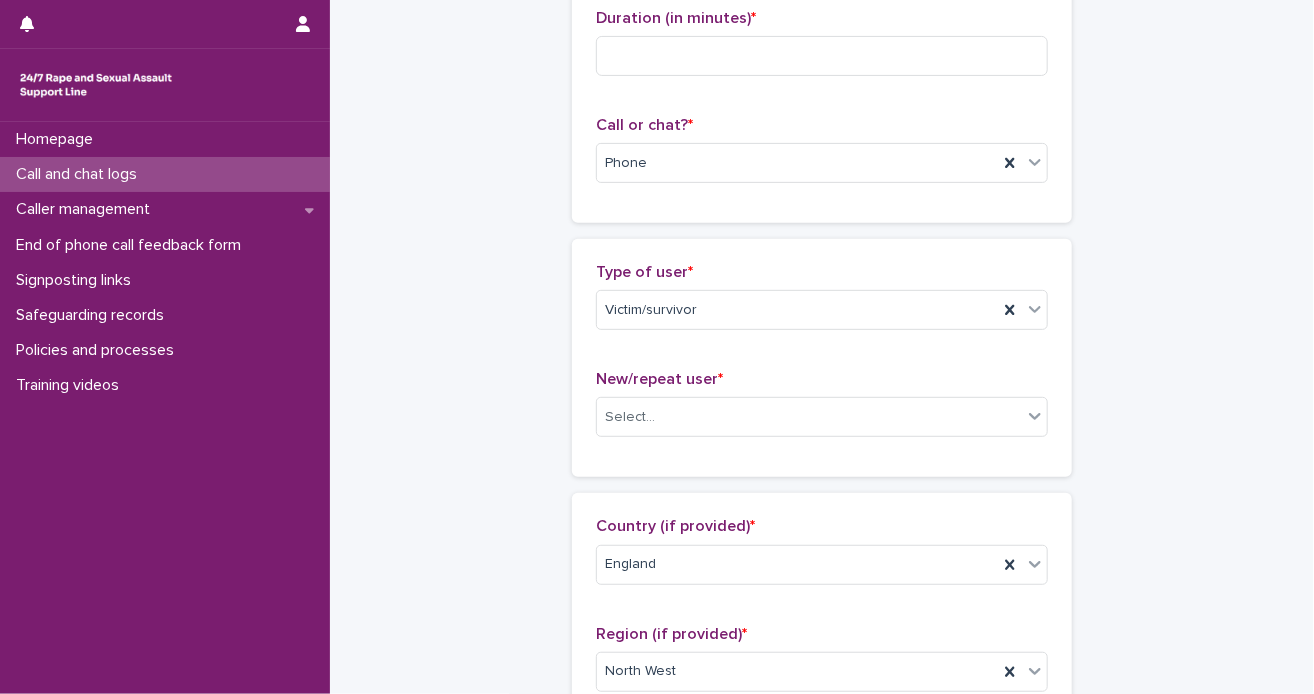 scroll, scrollTop: 215, scrollLeft: 0, axis: vertical 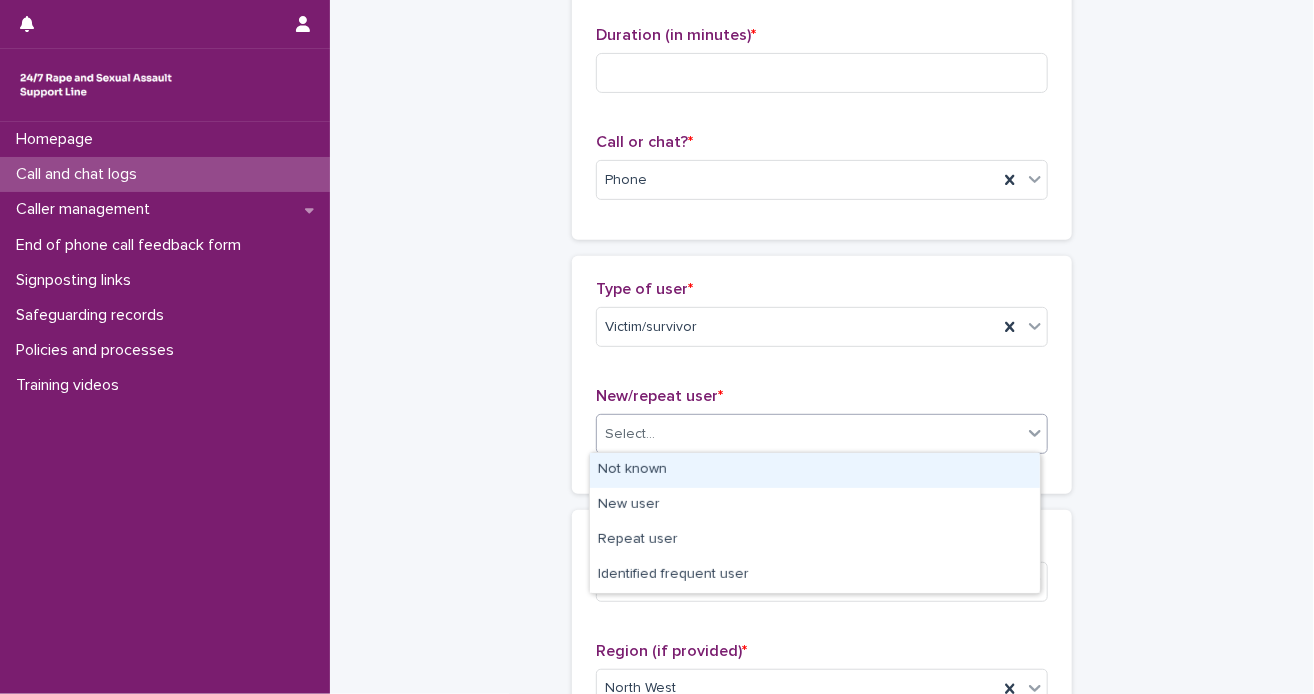 click 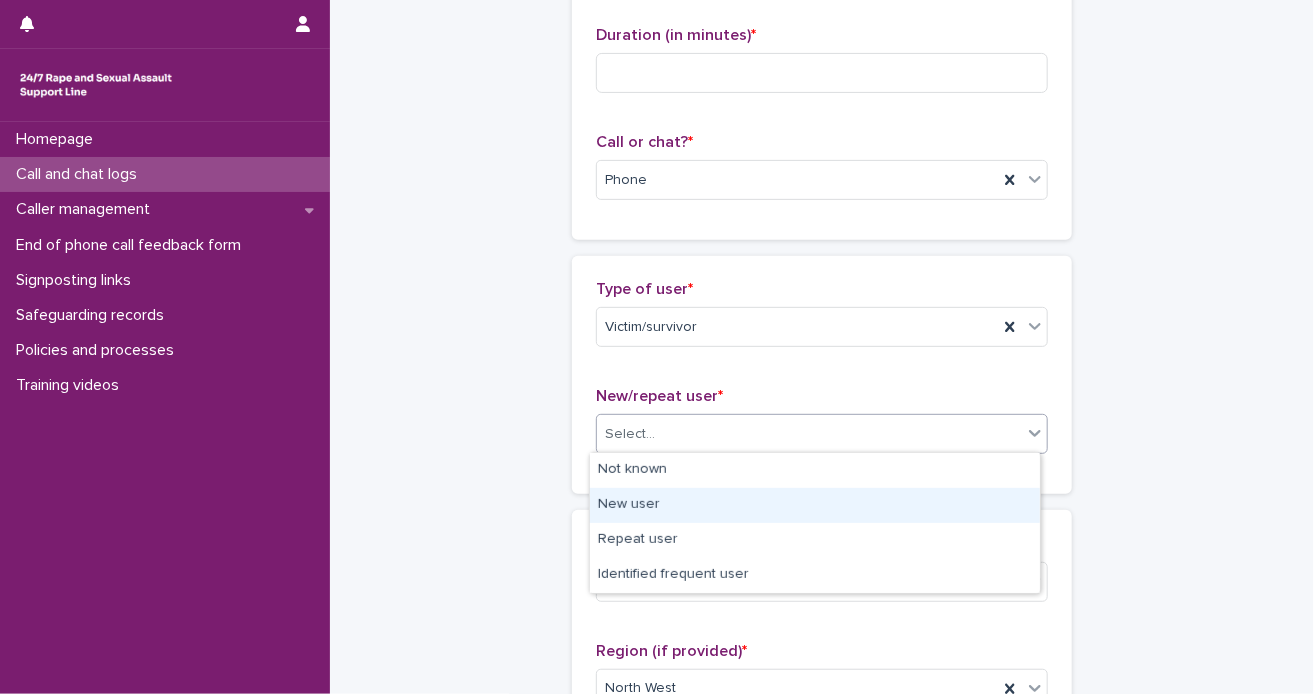 click on "New user" at bounding box center [815, 505] 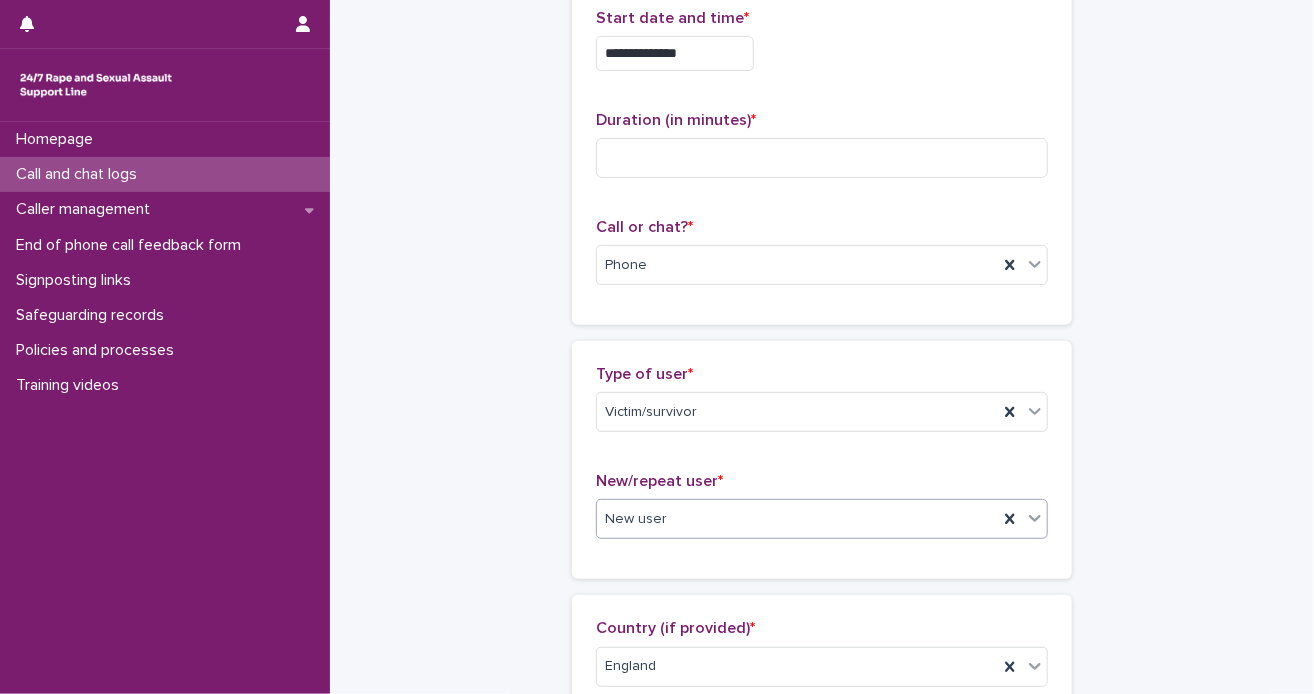 scroll, scrollTop: 100, scrollLeft: 0, axis: vertical 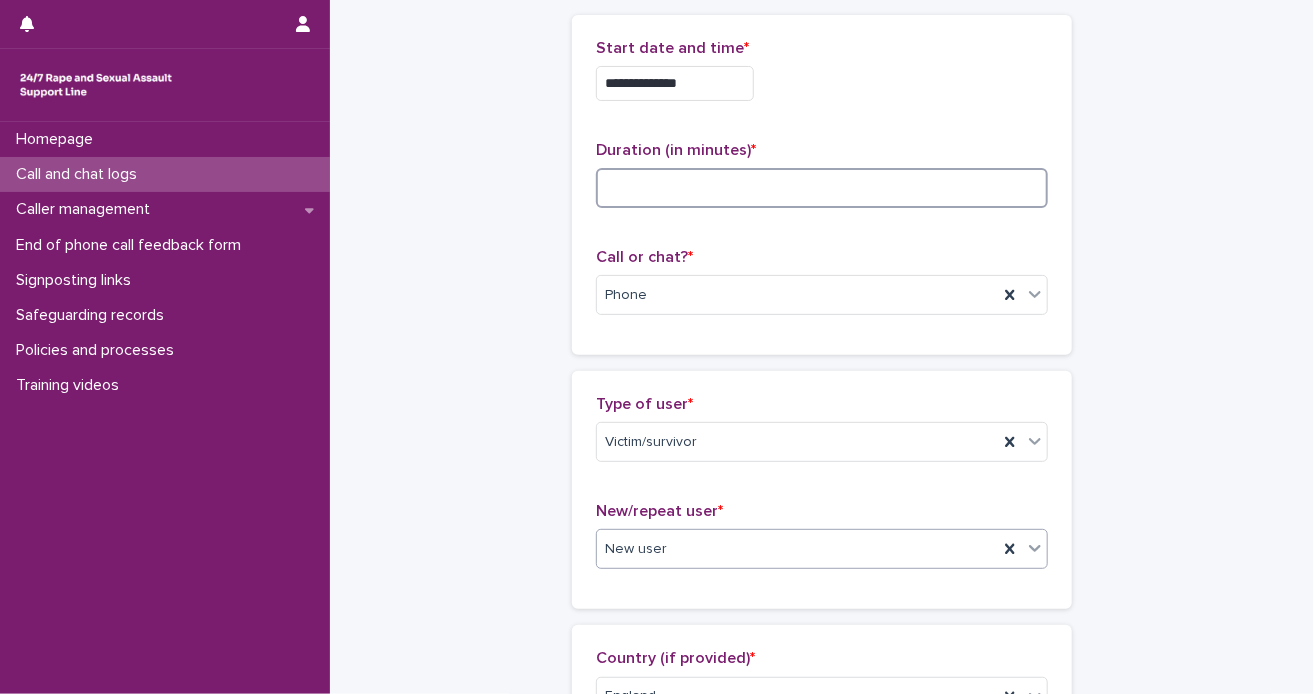 click at bounding box center [822, 188] 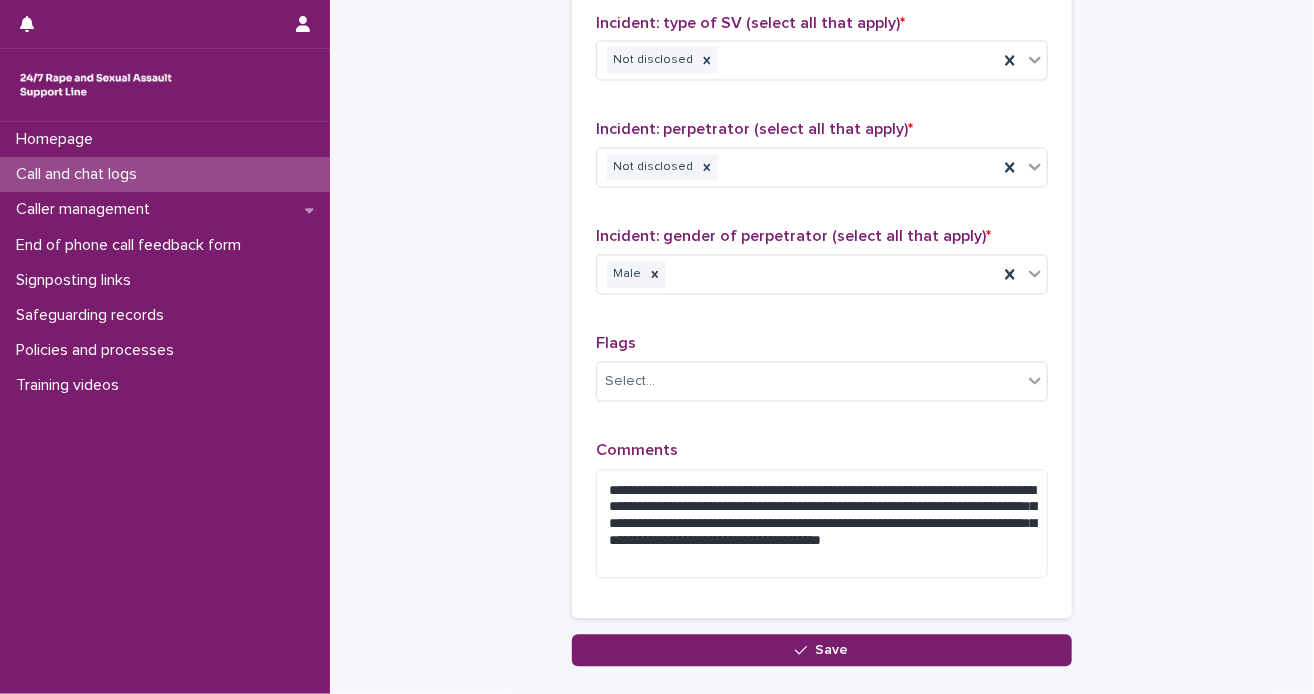 scroll, scrollTop: 1689, scrollLeft: 0, axis: vertical 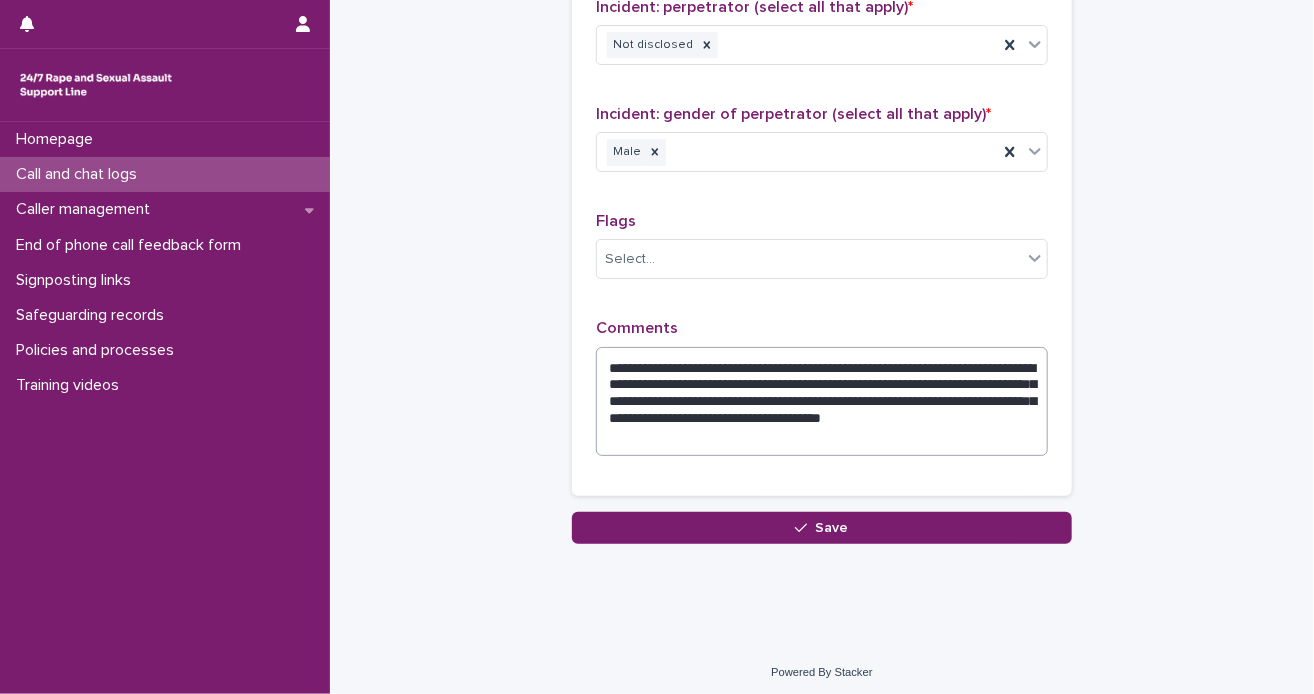 type on "**" 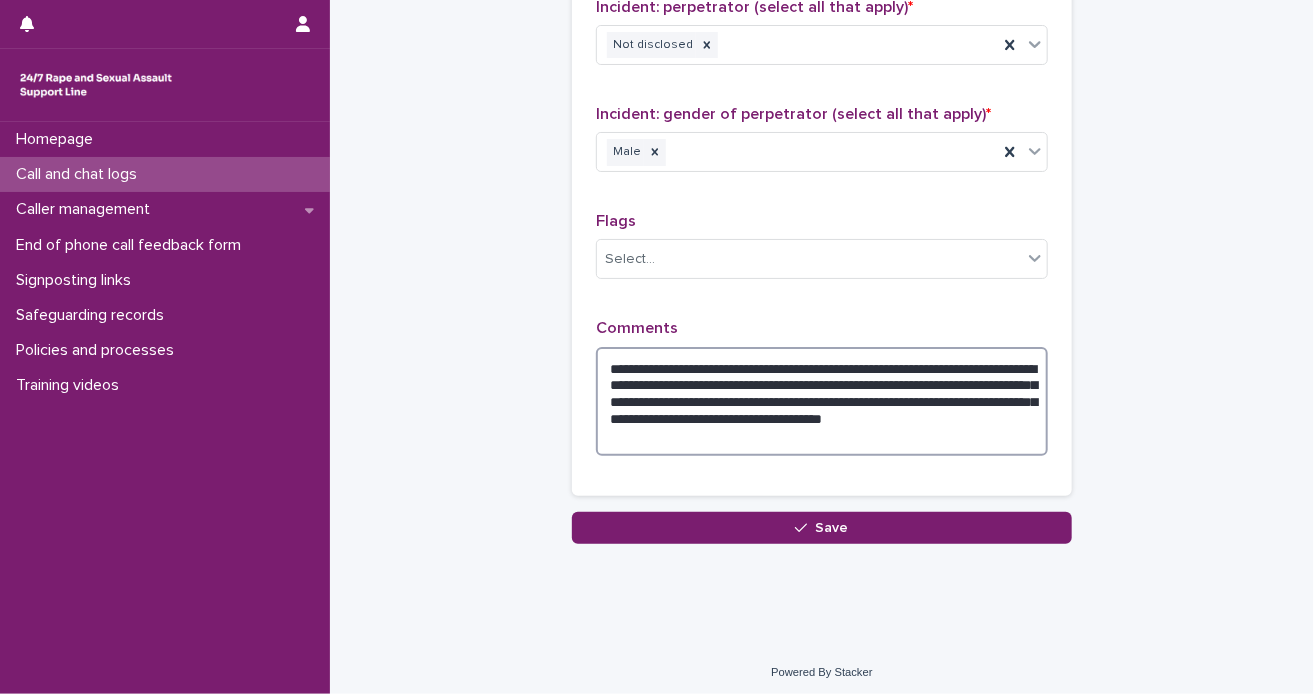 click on "**********" at bounding box center [822, 402] 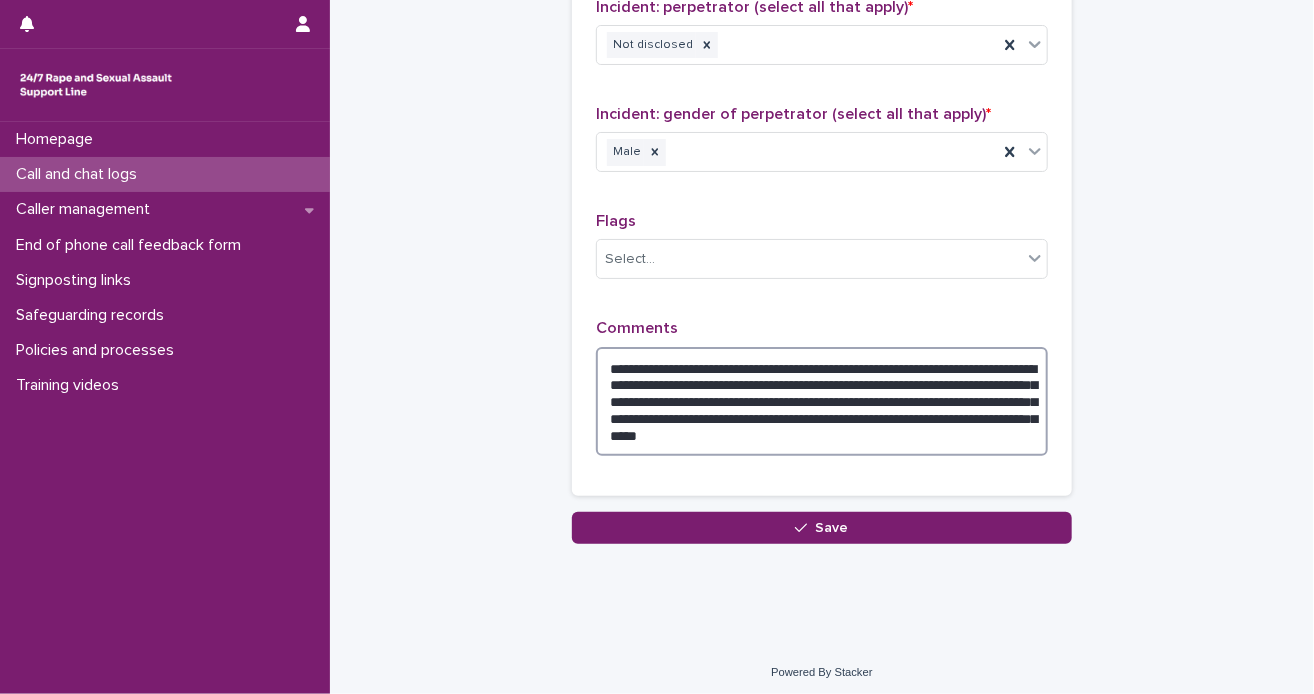click on "**********" at bounding box center (822, 402) 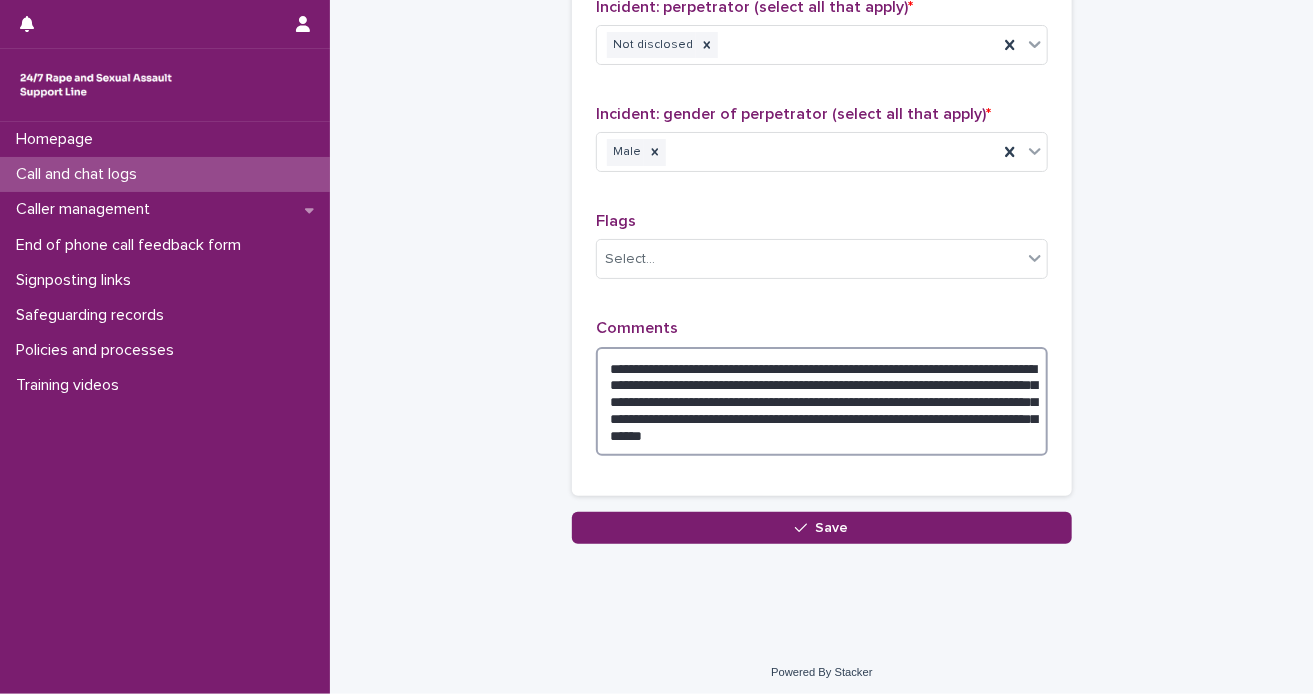 click on "**********" at bounding box center (822, 402) 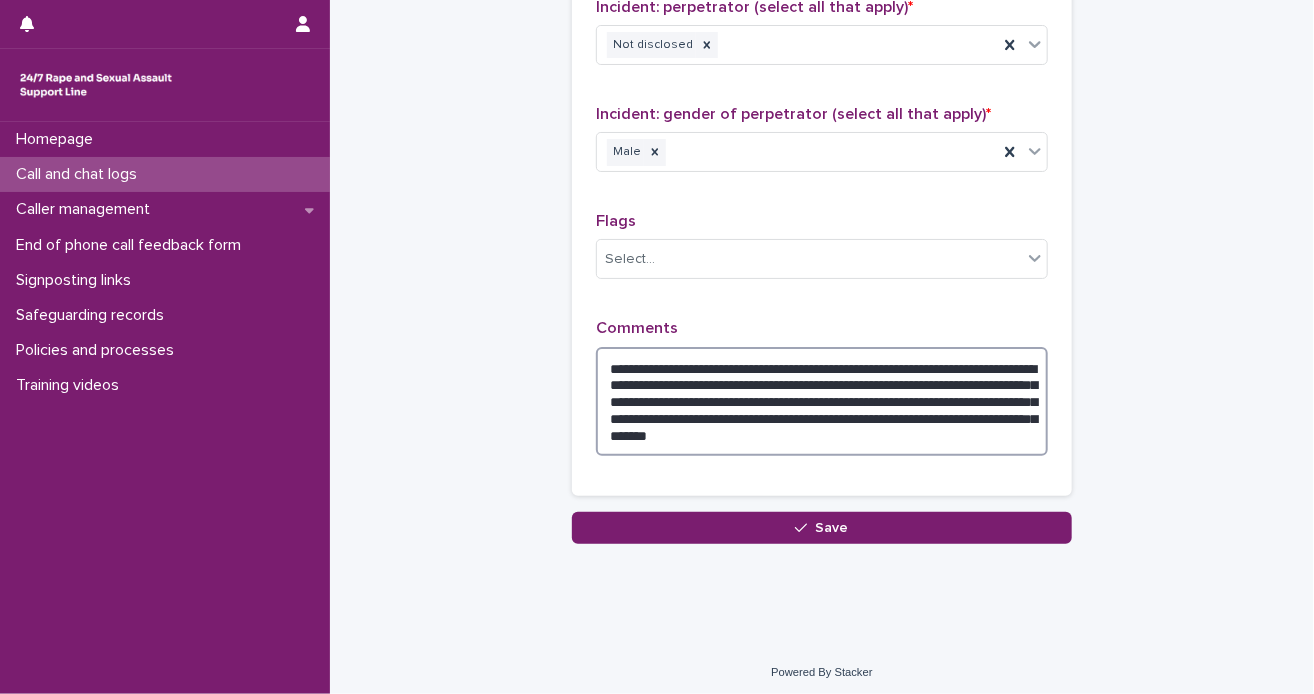 click on "**********" at bounding box center (822, 402) 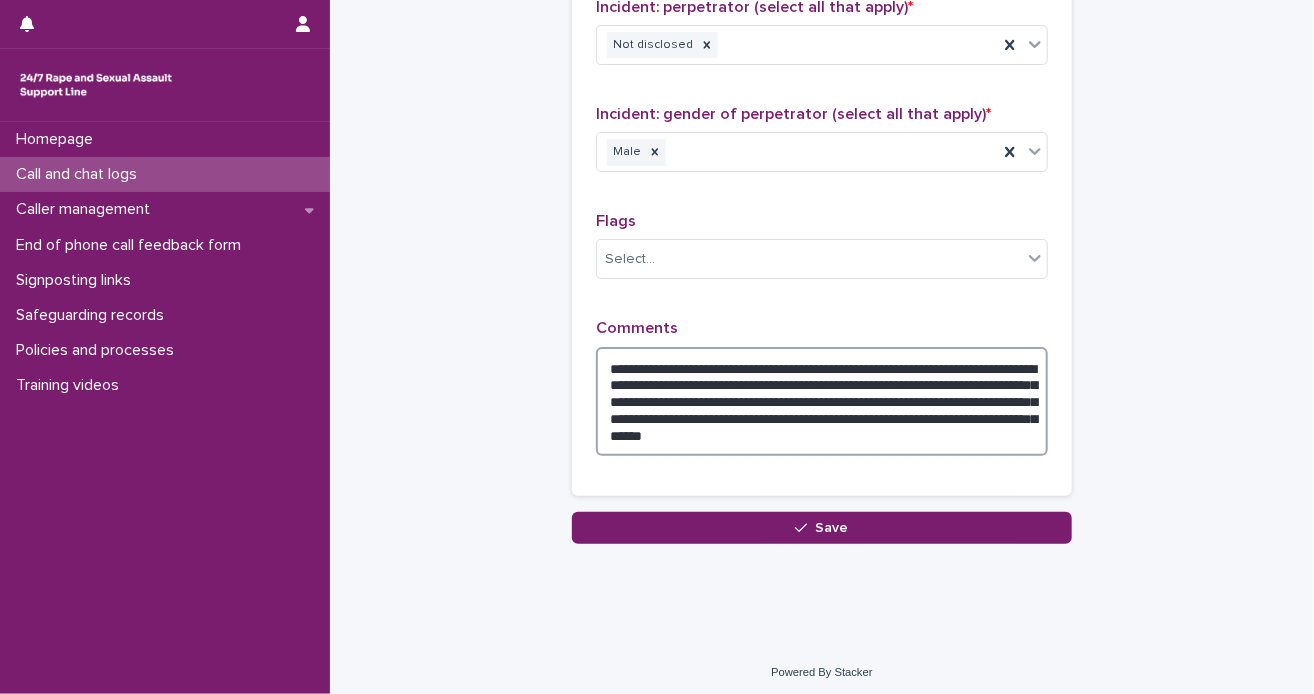 click on "**********" at bounding box center [822, 402] 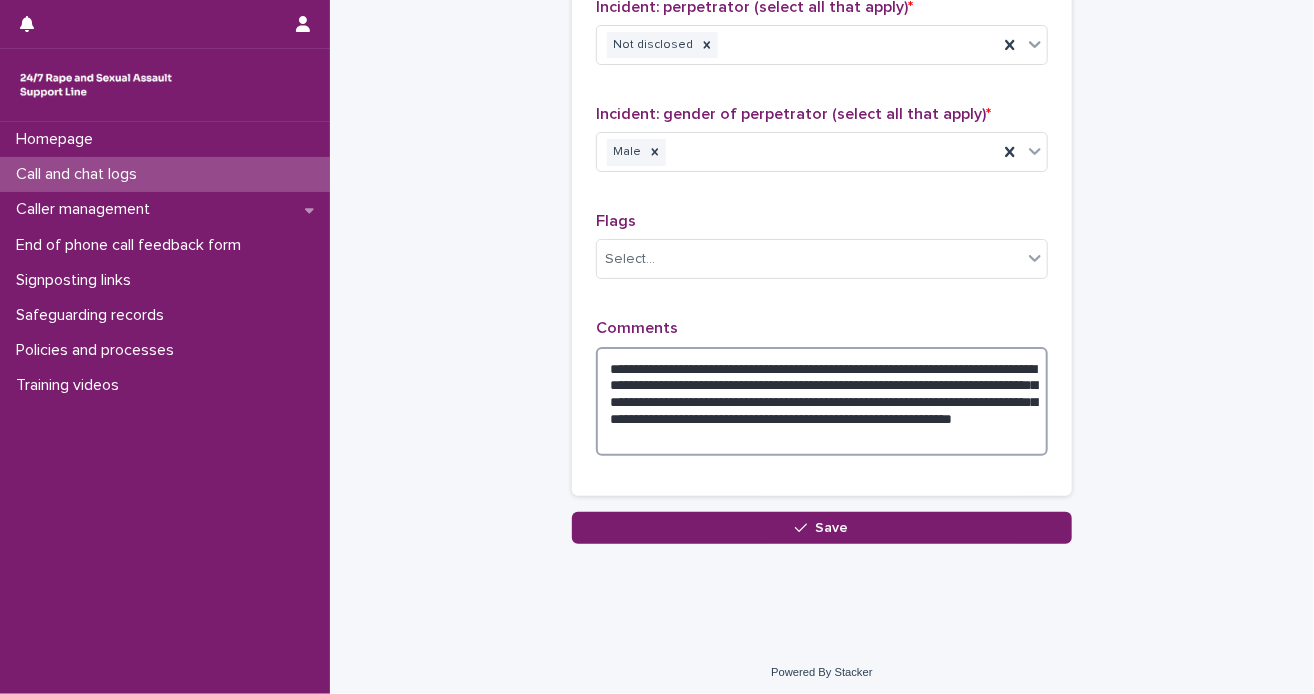 click on "**********" at bounding box center [822, 402] 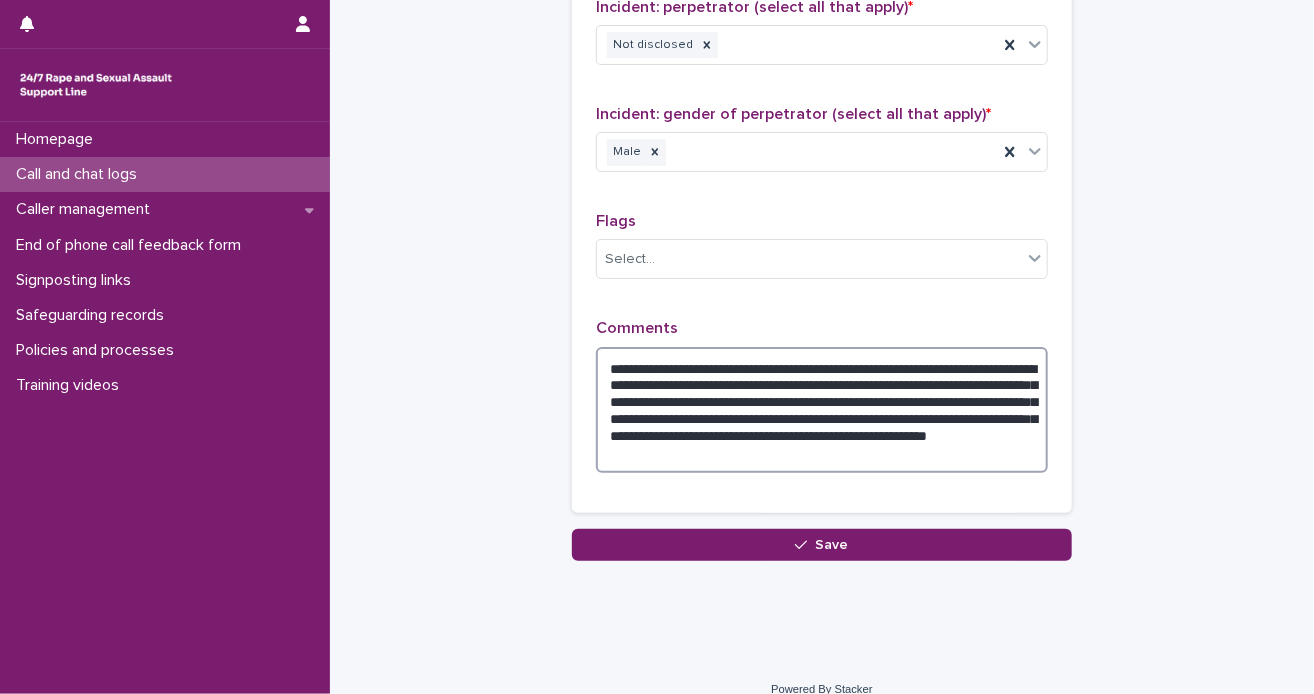 click on "**********" at bounding box center [822, 410] 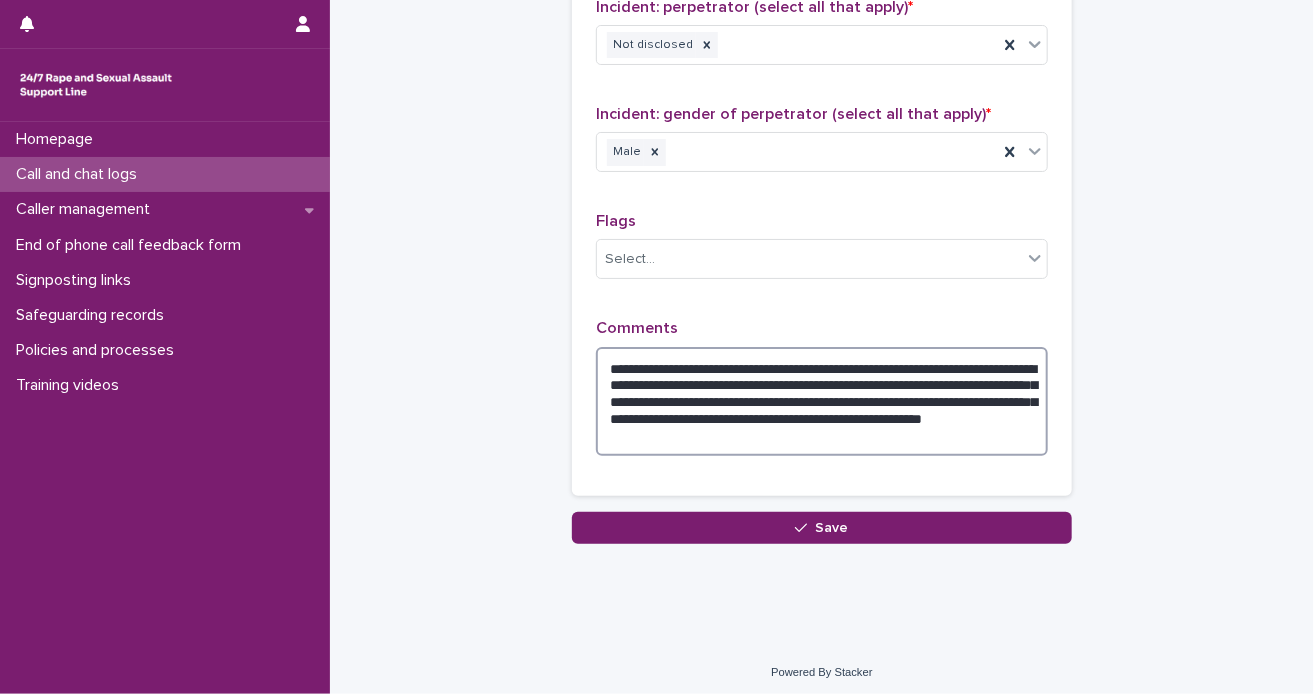 drag, startPoint x: 1000, startPoint y: 374, endPoint x: 1007, endPoint y: 361, distance: 14.764823 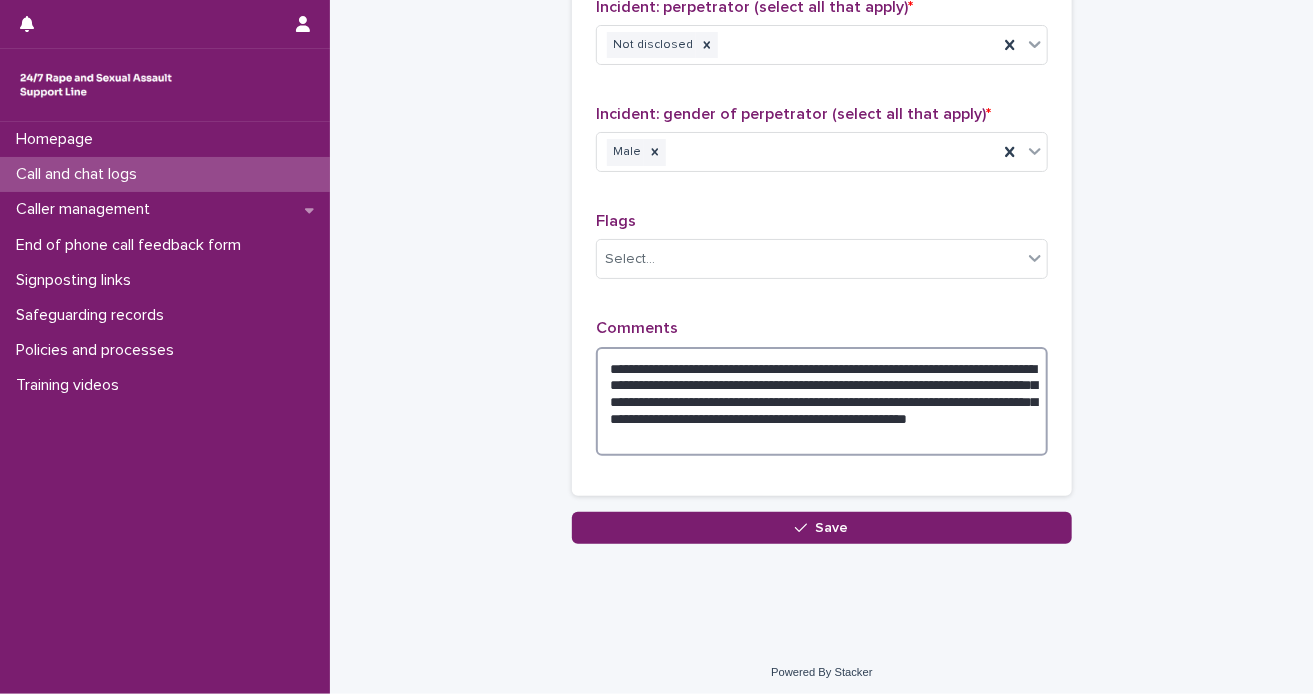 click on "**********" at bounding box center (822, 402) 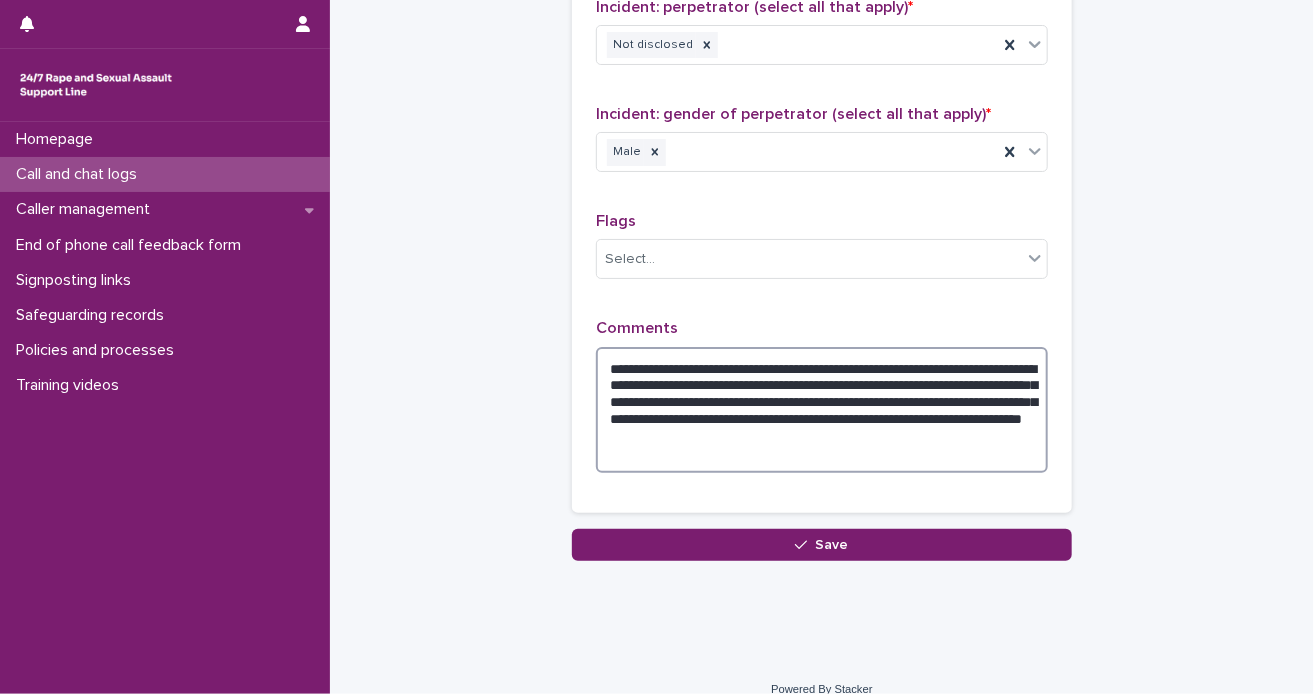 click on "**********" at bounding box center [822, 410] 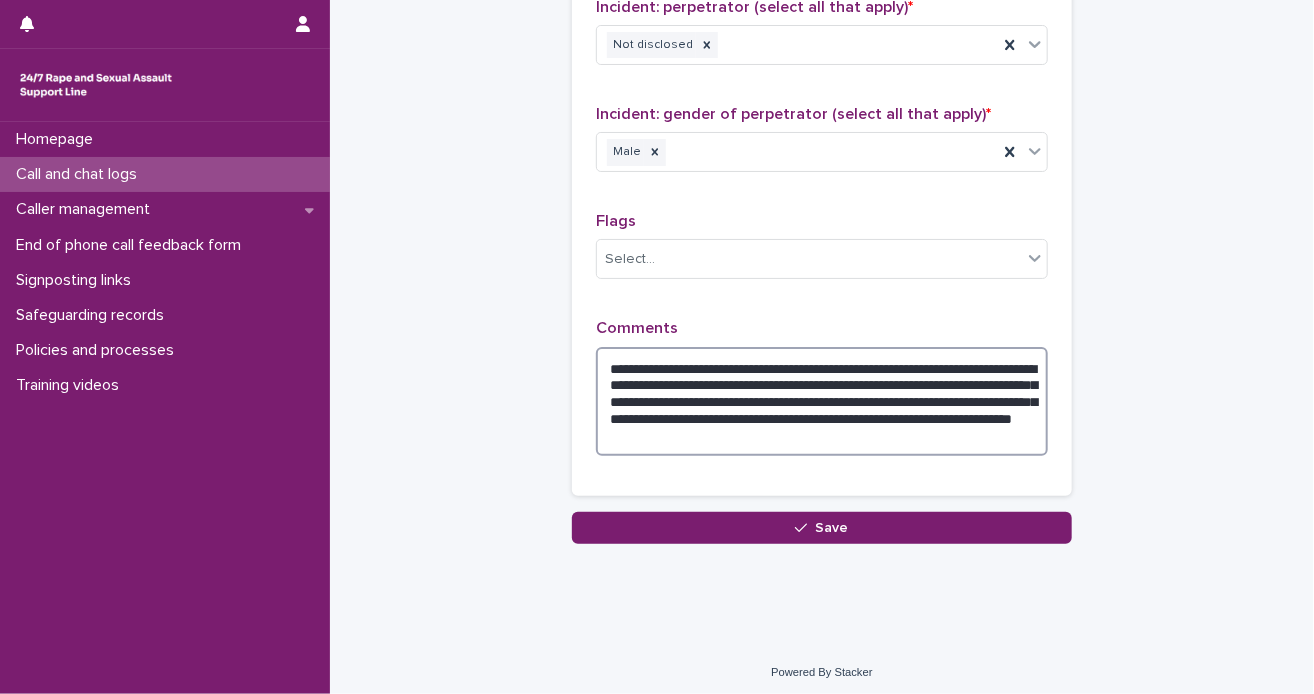 drag, startPoint x: 730, startPoint y: 406, endPoint x: 644, endPoint y: 424, distance: 87.86353 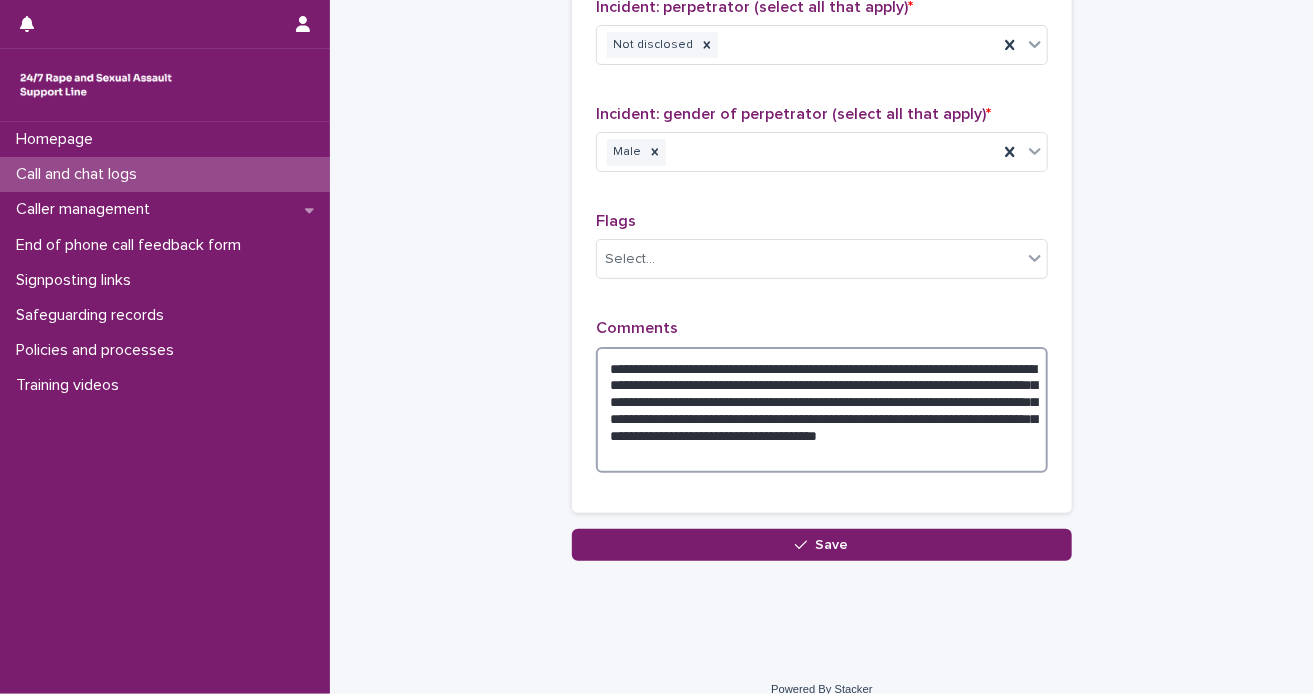 click on "**********" at bounding box center [822, 410] 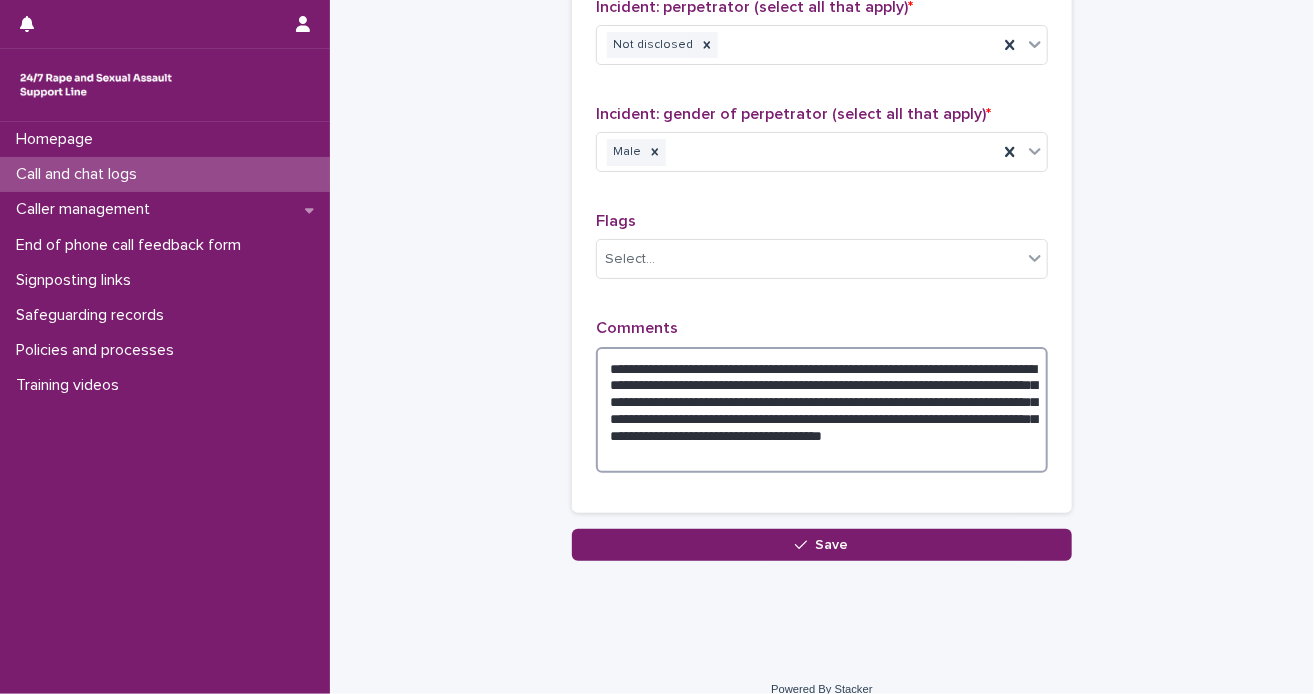 click on "**********" at bounding box center [822, 410] 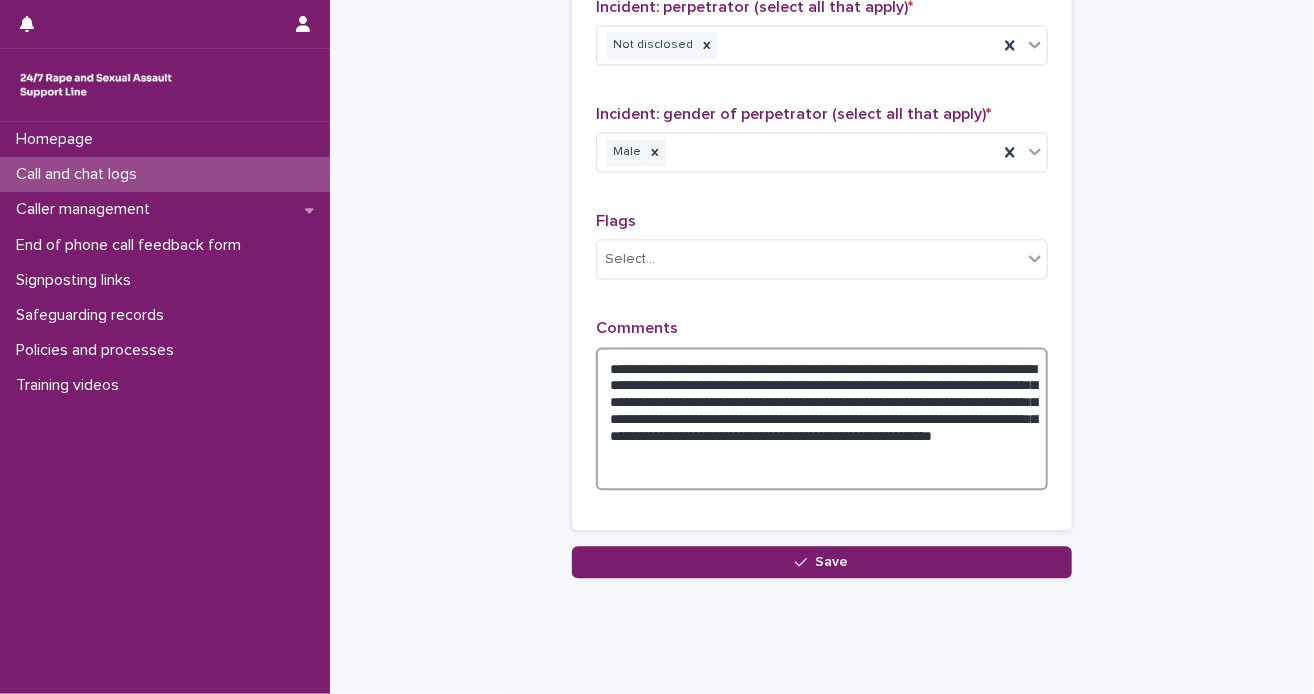 click on "**********" at bounding box center (822, 419) 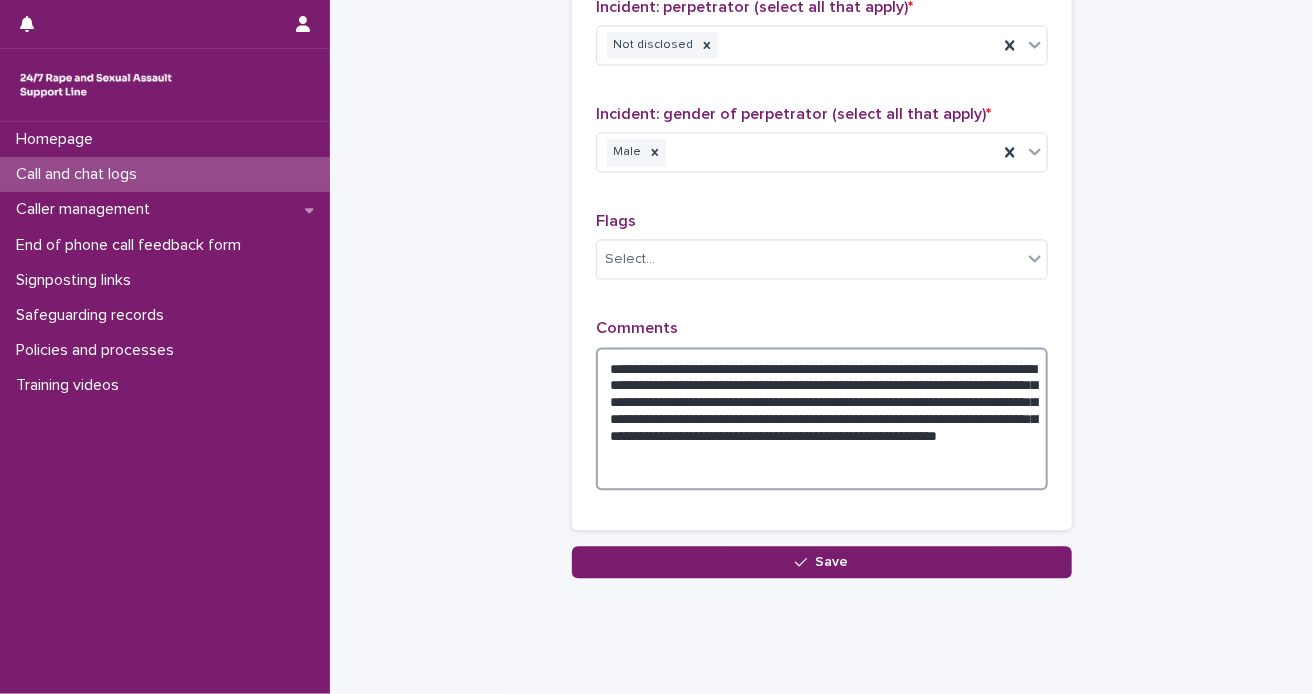 click on "**********" at bounding box center [822, 419] 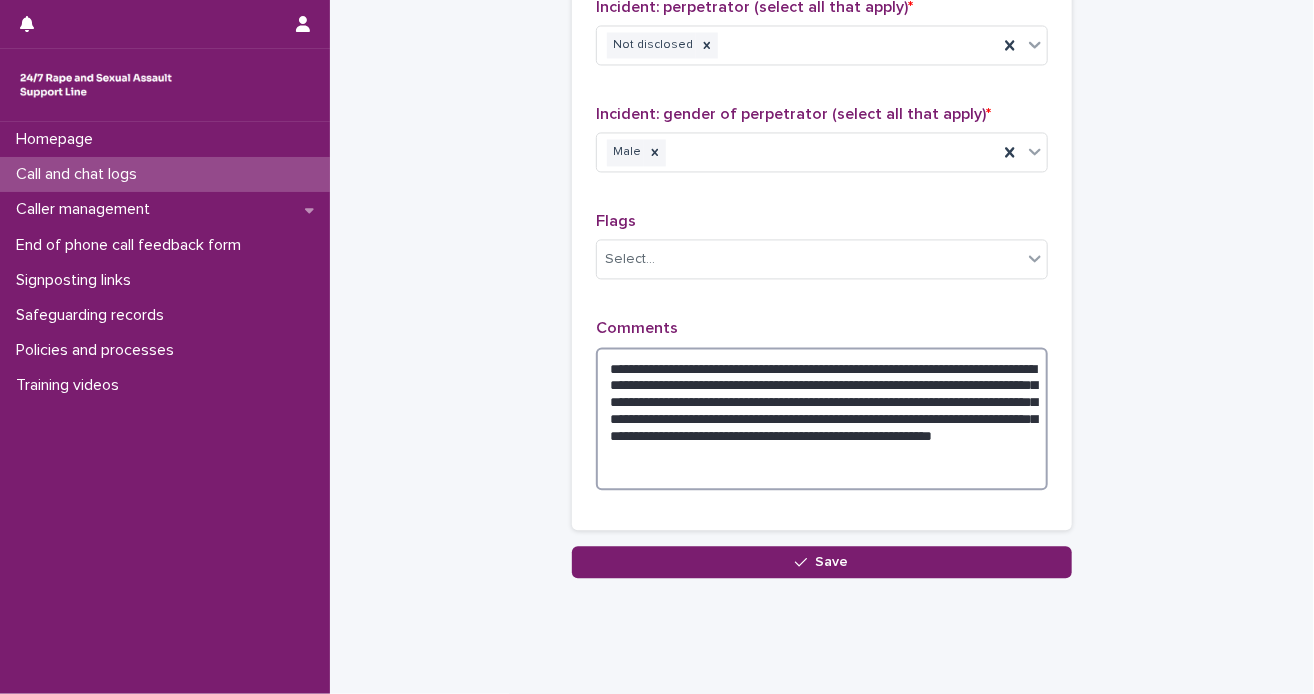 click on "**********" at bounding box center (822, 419) 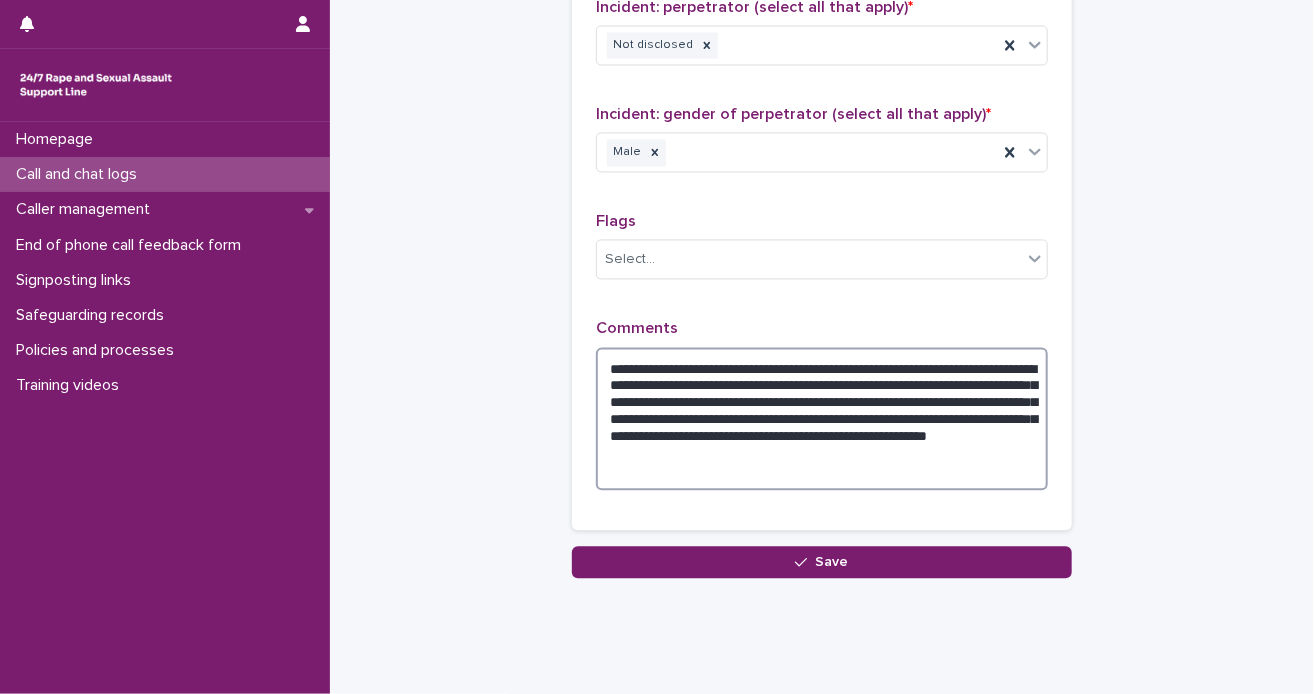 click on "**********" at bounding box center (822, 419) 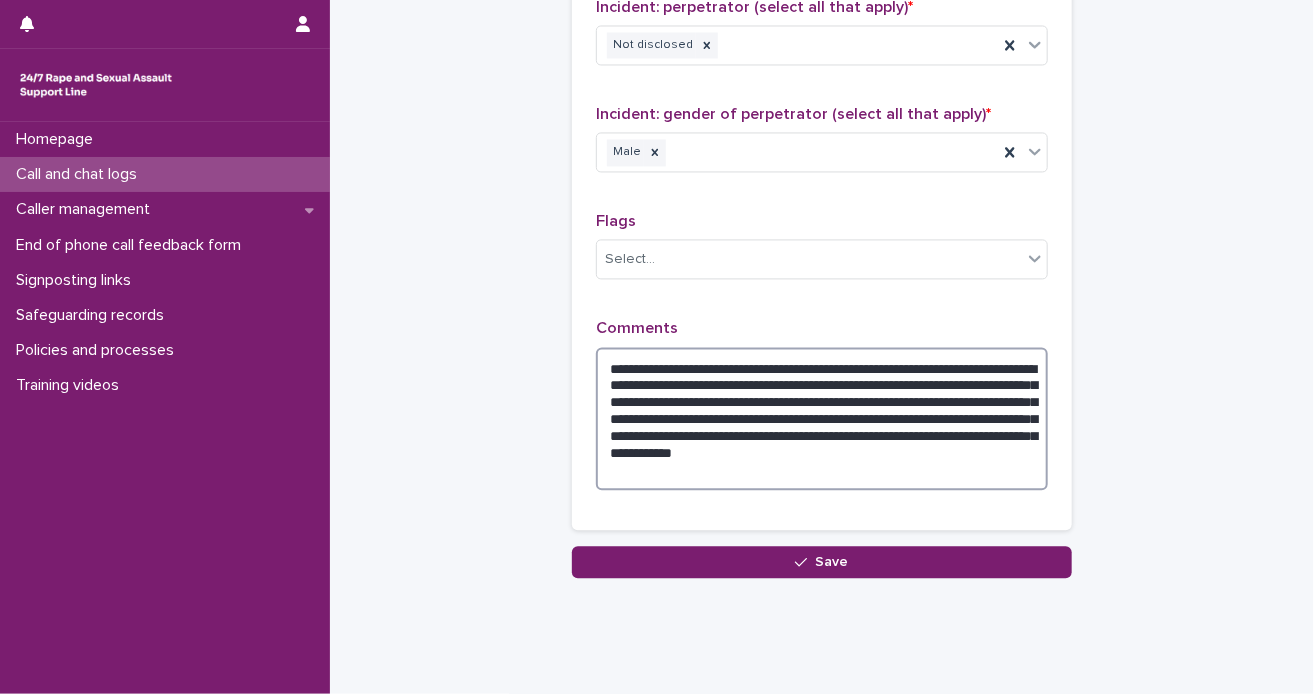 click on "**********" at bounding box center (822, 419) 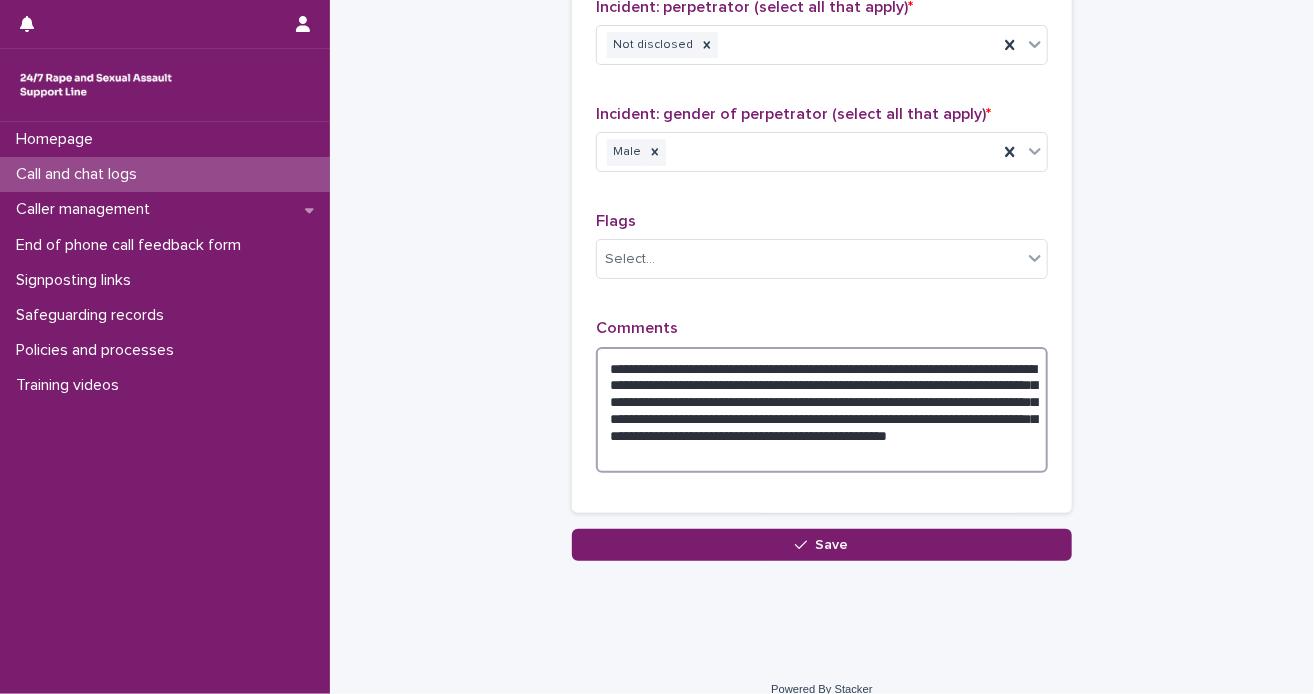 click on "**********" at bounding box center (822, 410) 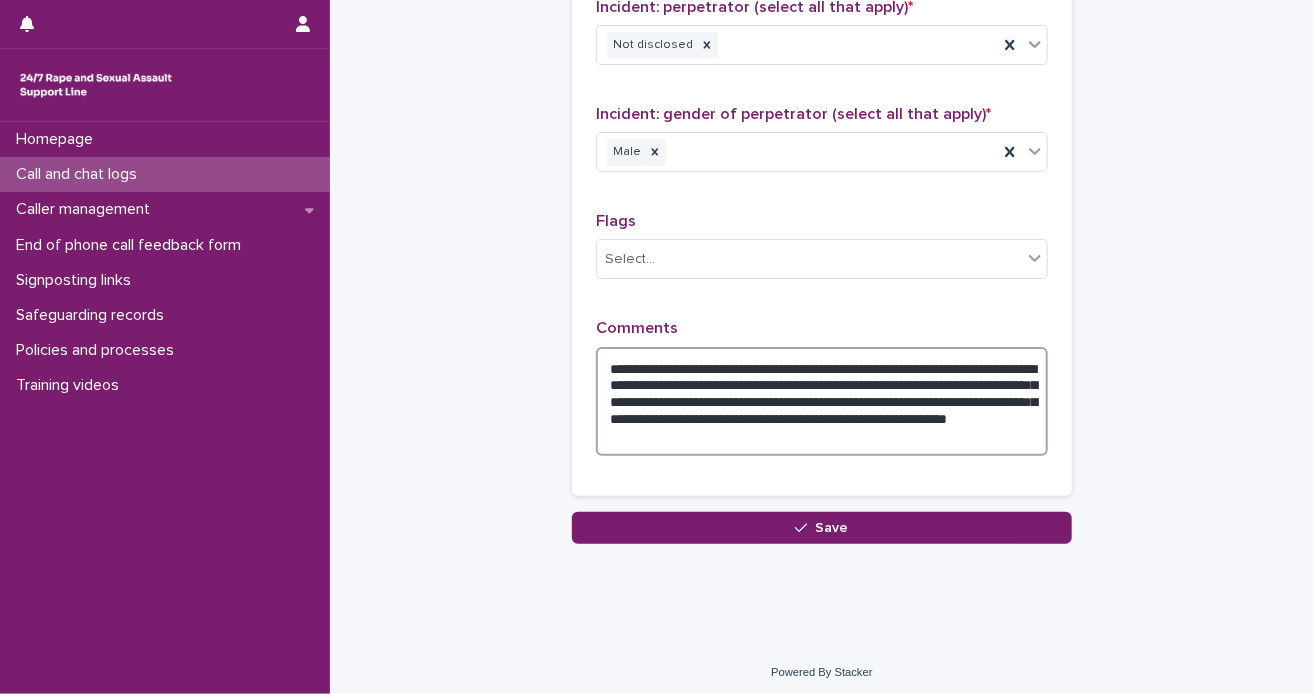 click on "**********" at bounding box center [822, 402] 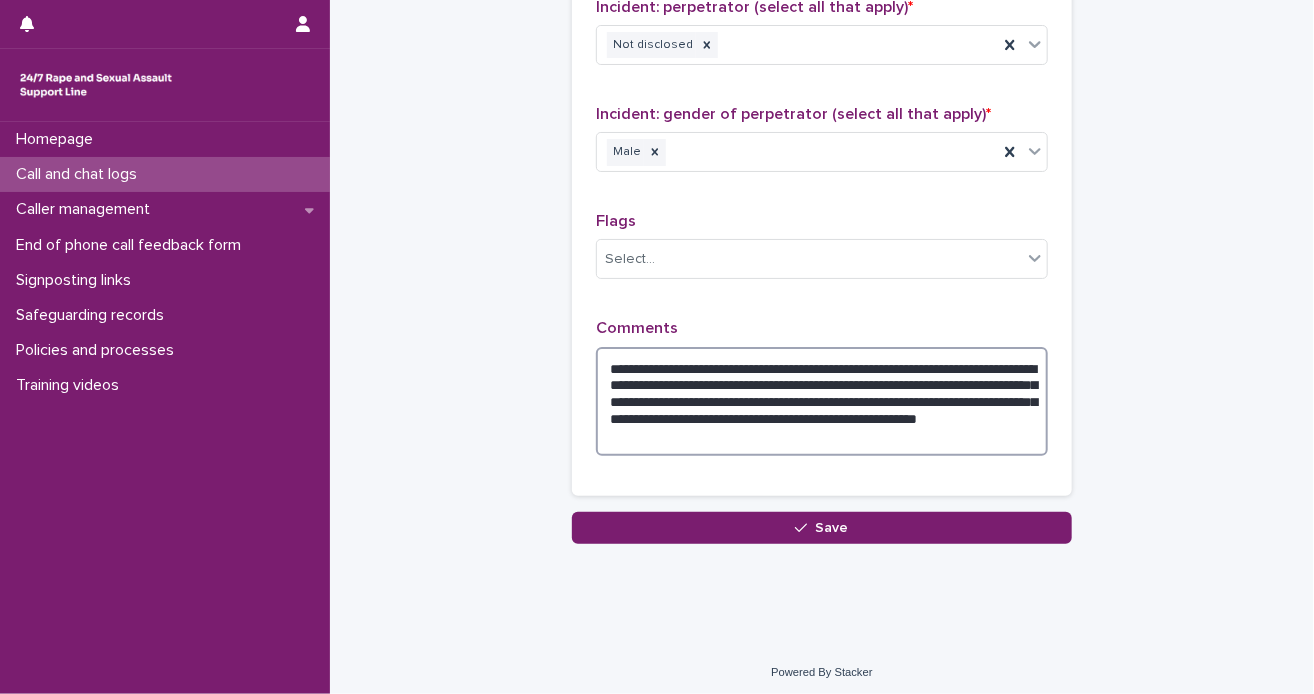 click on "**********" at bounding box center [822, 402] 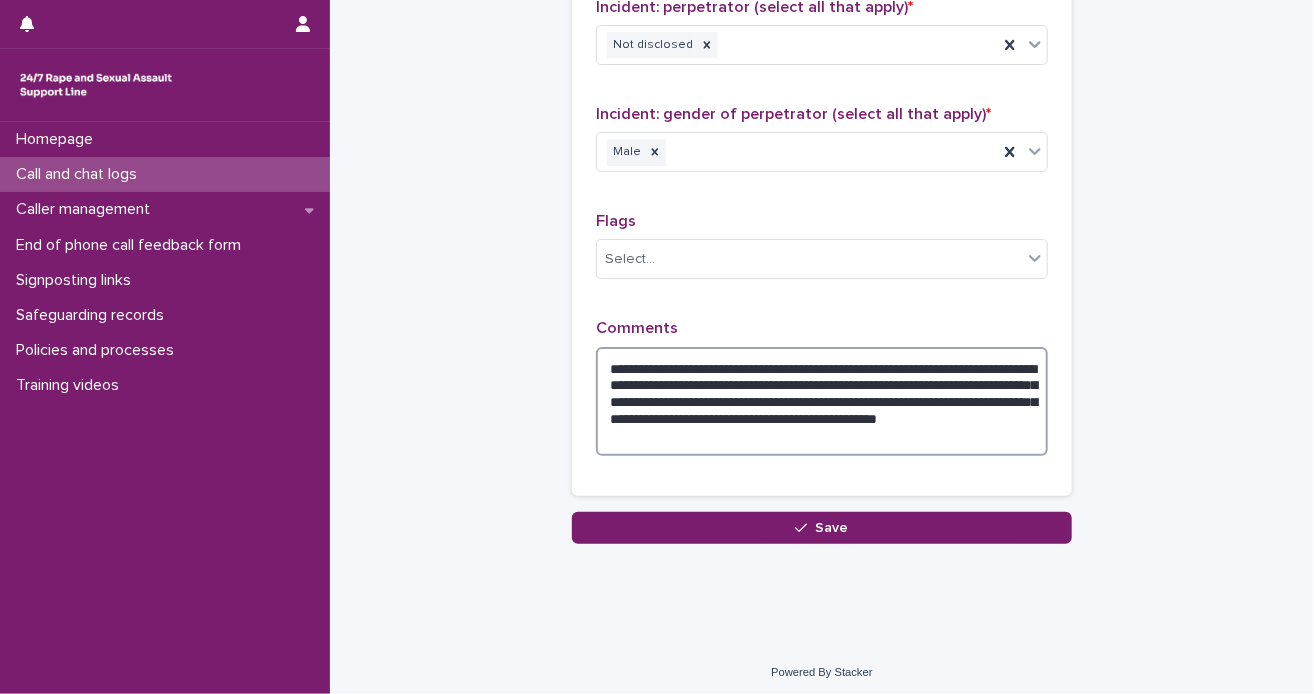 click on "**********" at bounding box center [822, 402] 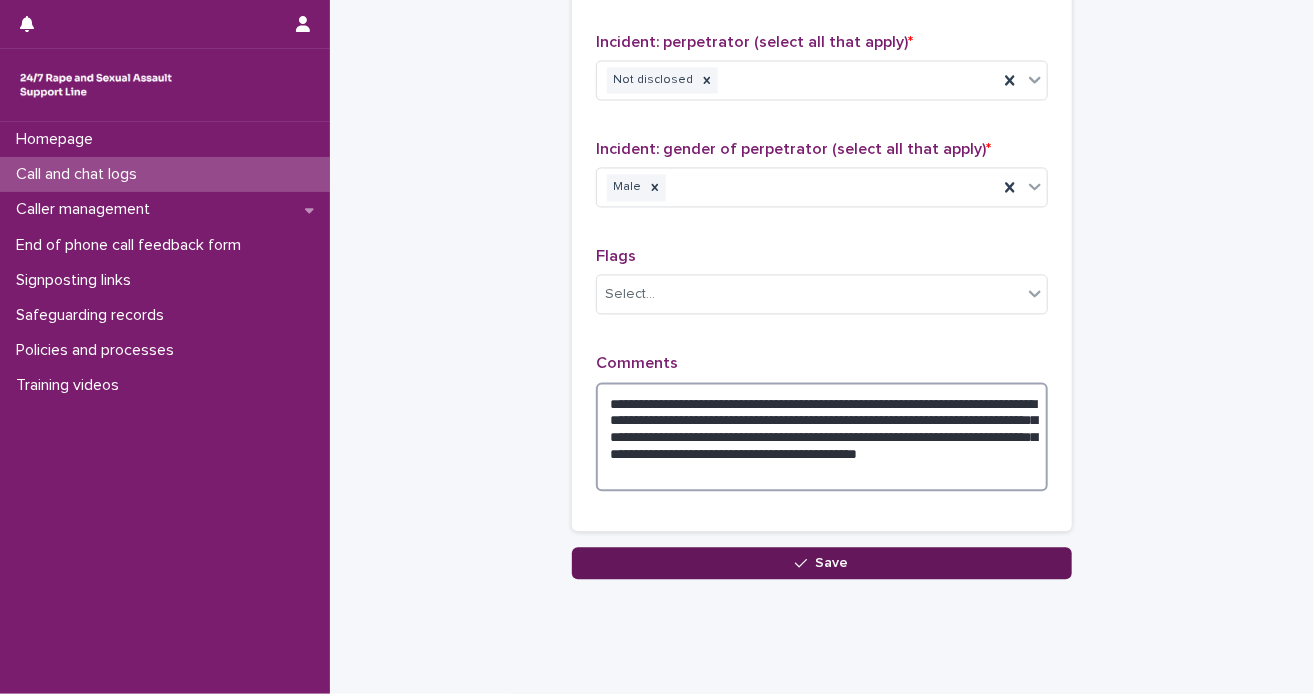 scroll, scrollTop: 1689, scrollLeft: 0, axis: vertical 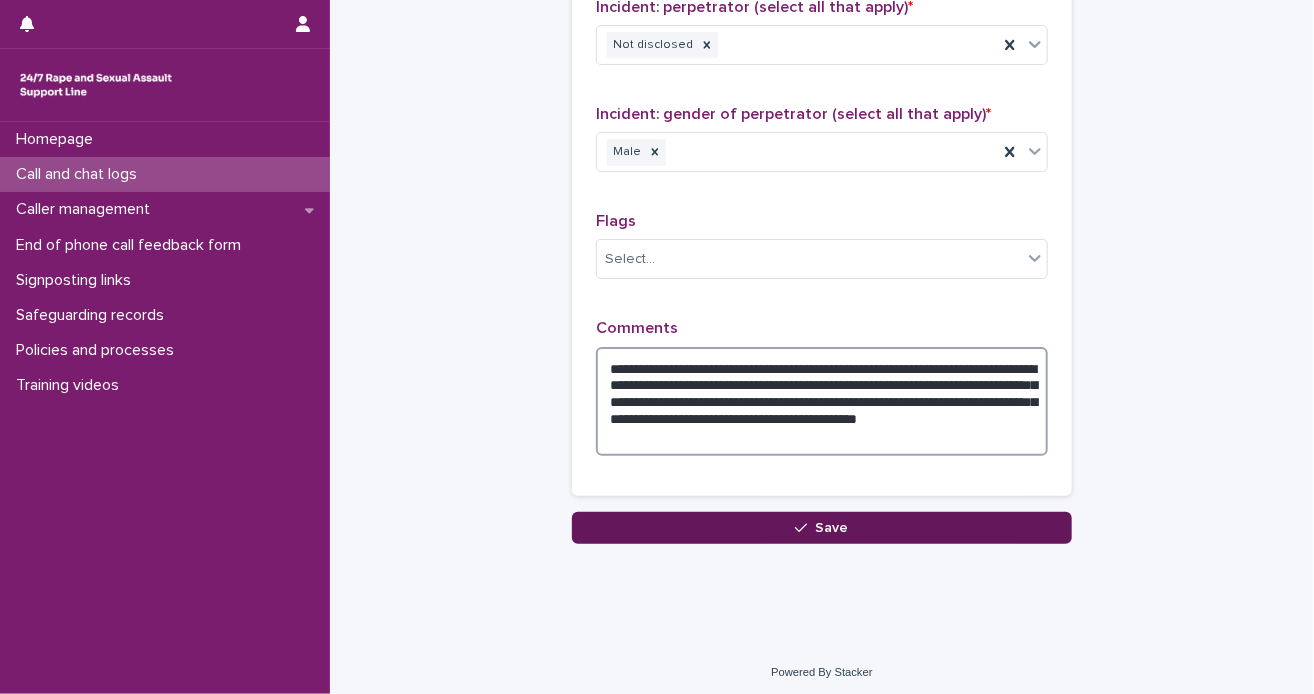 type on "**********" 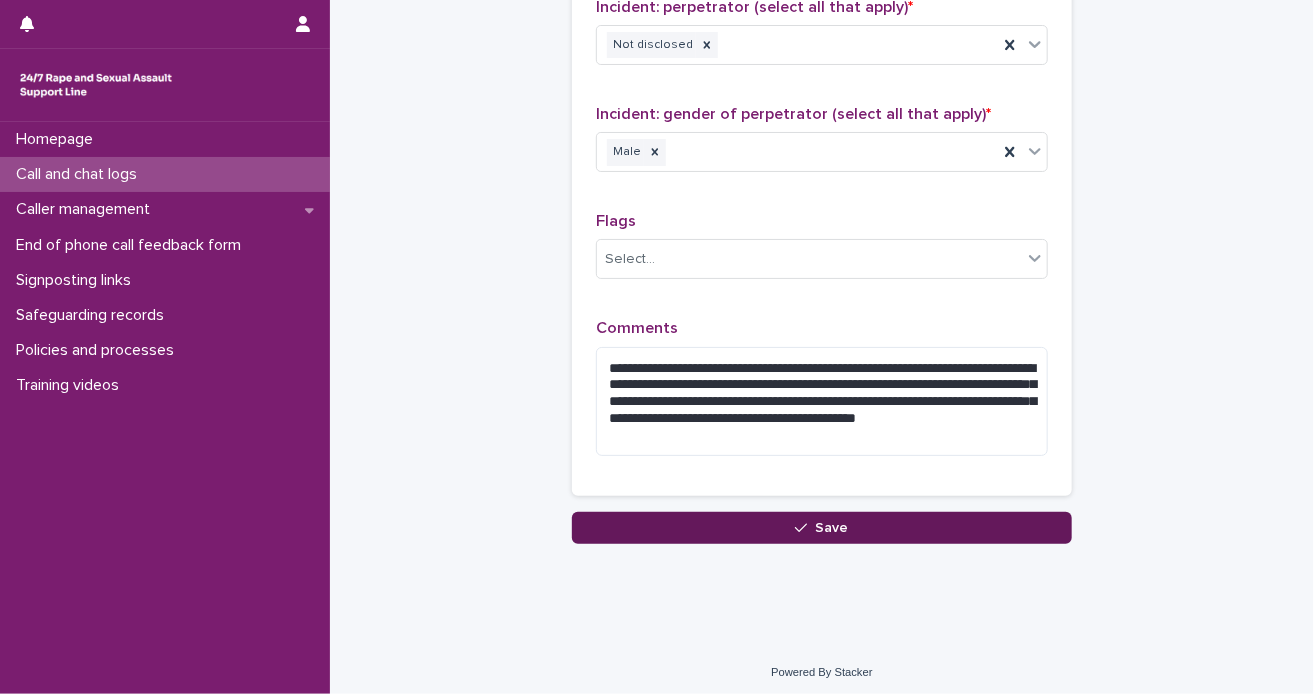 click on "Save" at bounding box center (832, 528) 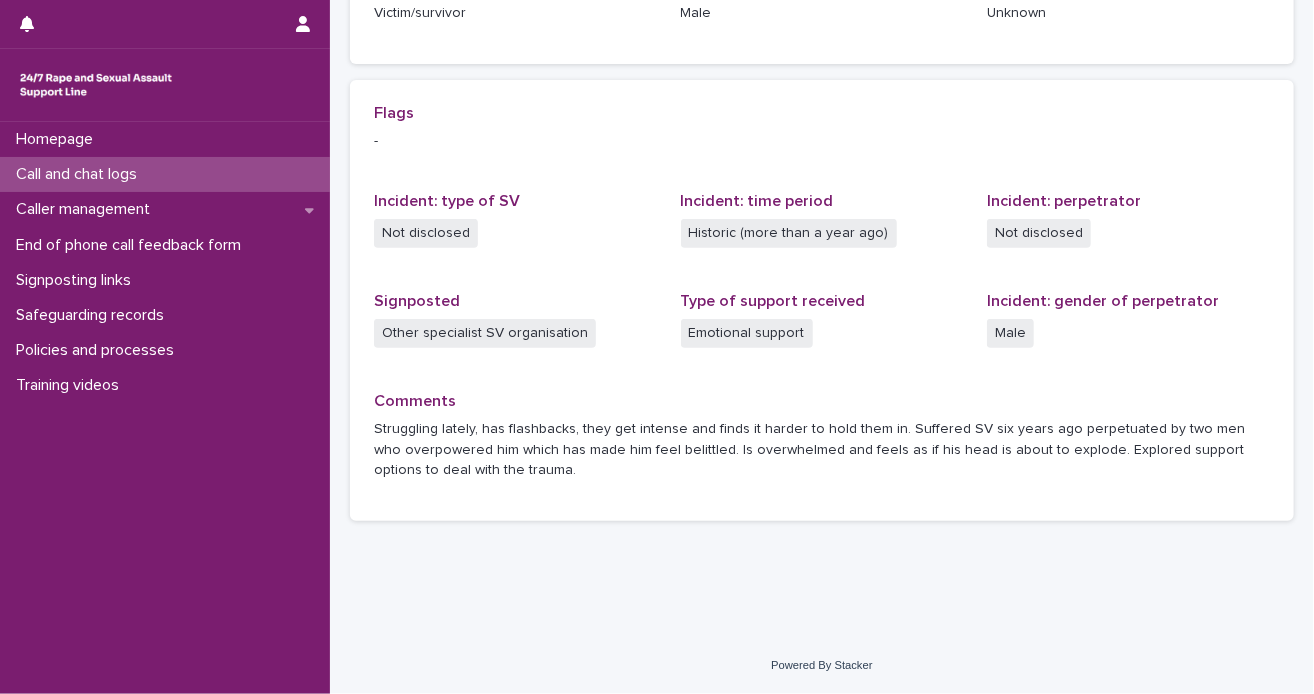 scroll, scrollTop: 0, scrollLeft: 0, axis: both 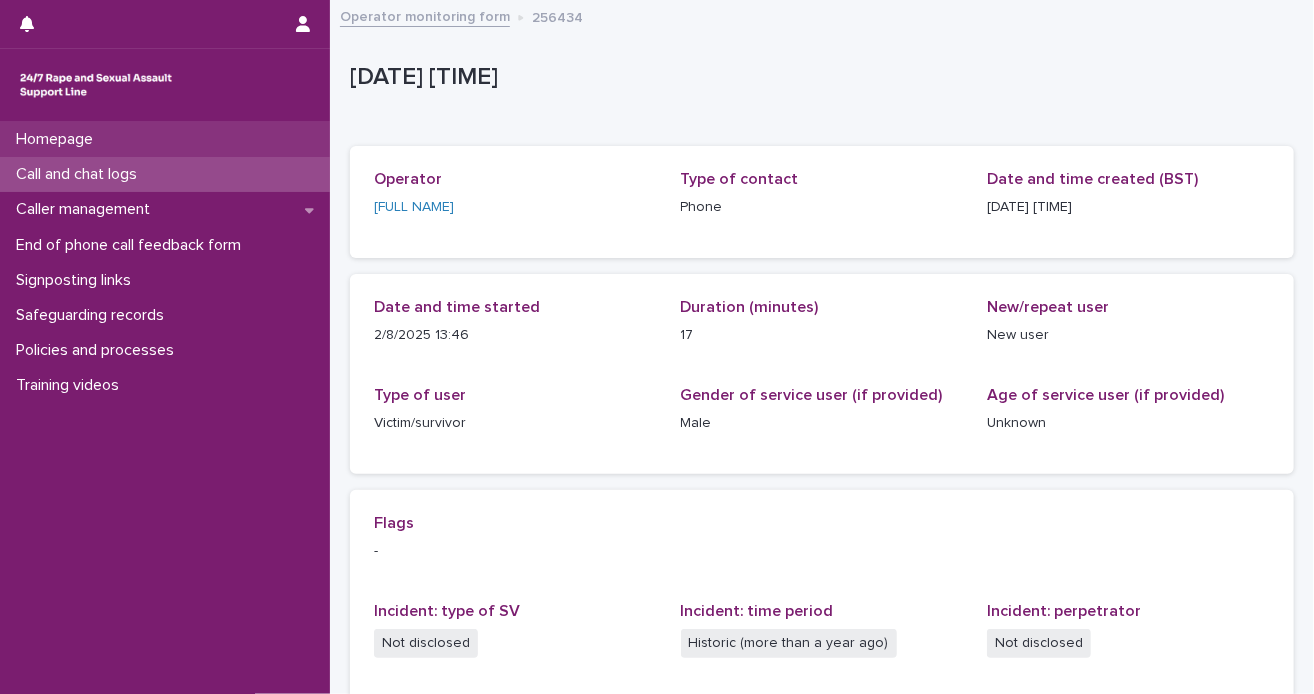 click on "Homepage" at bounding box center (58, 139) 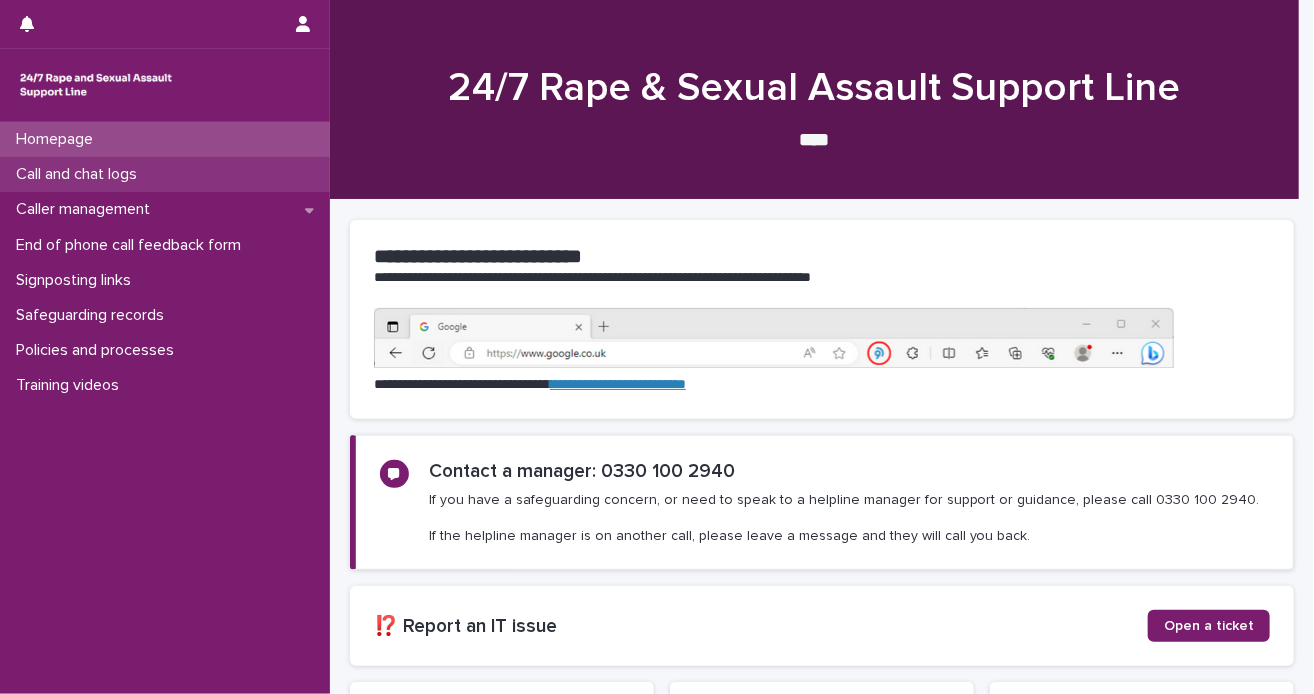 click on "Call and chat logs" at bounding box center (80, 174) 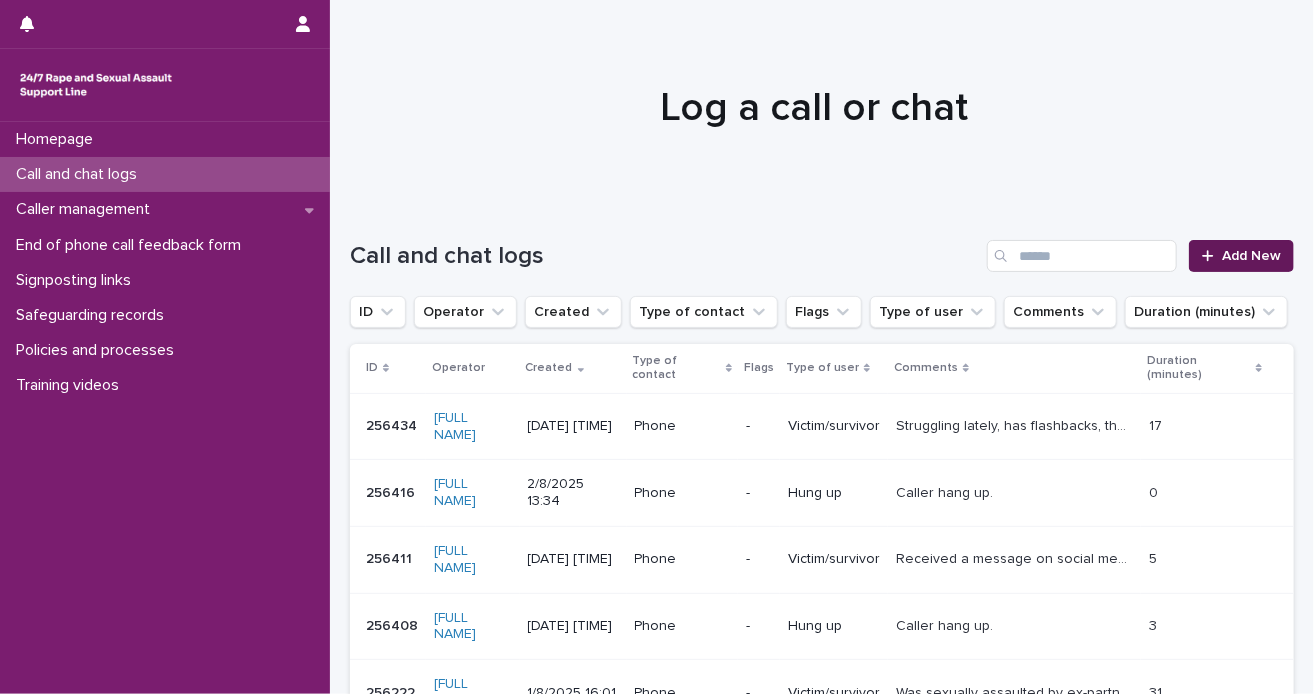 click on "Add New" at bounding box center [1241, 256] 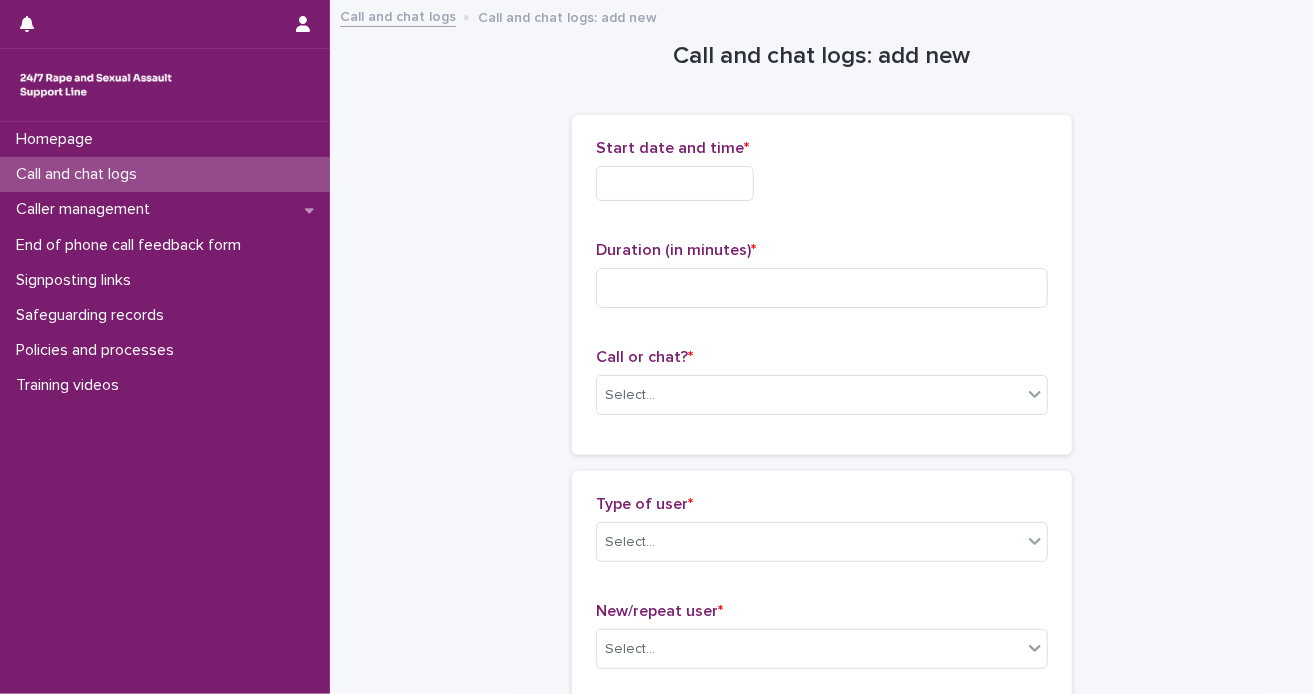 click at bounding box center [675, 183] 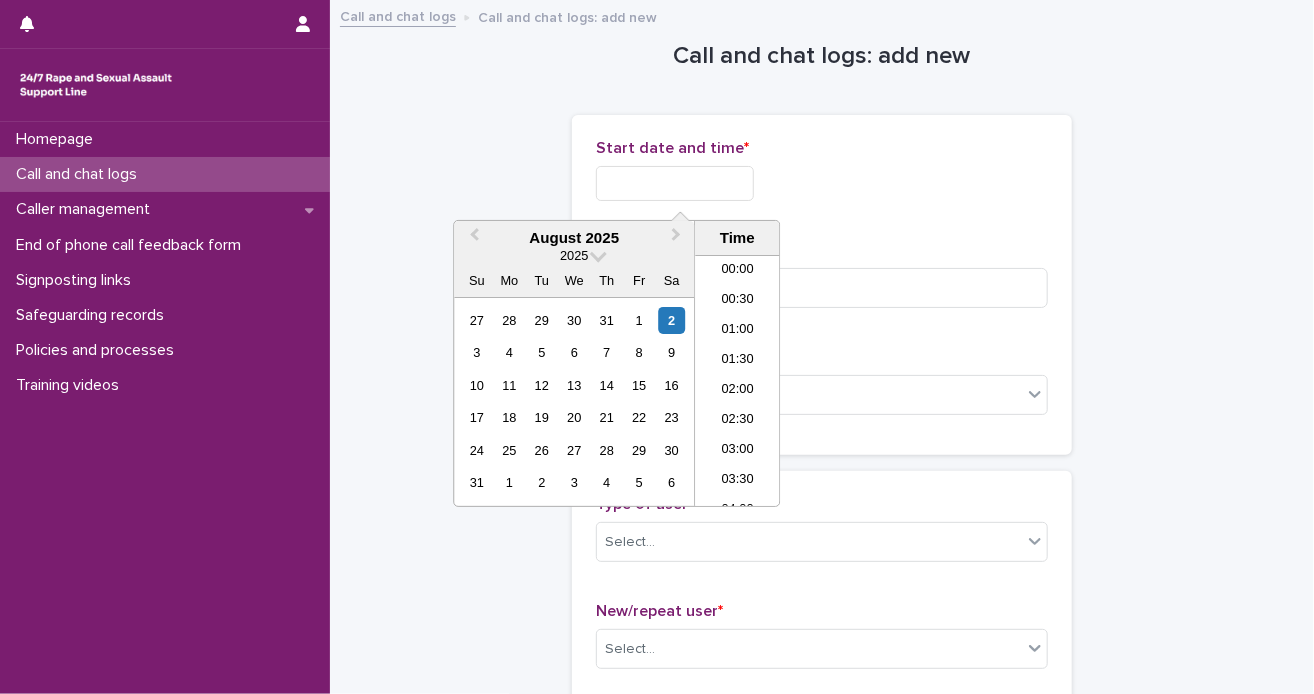 scroll, scrollTop: 730, scrollLeft: 0, axis: vertical 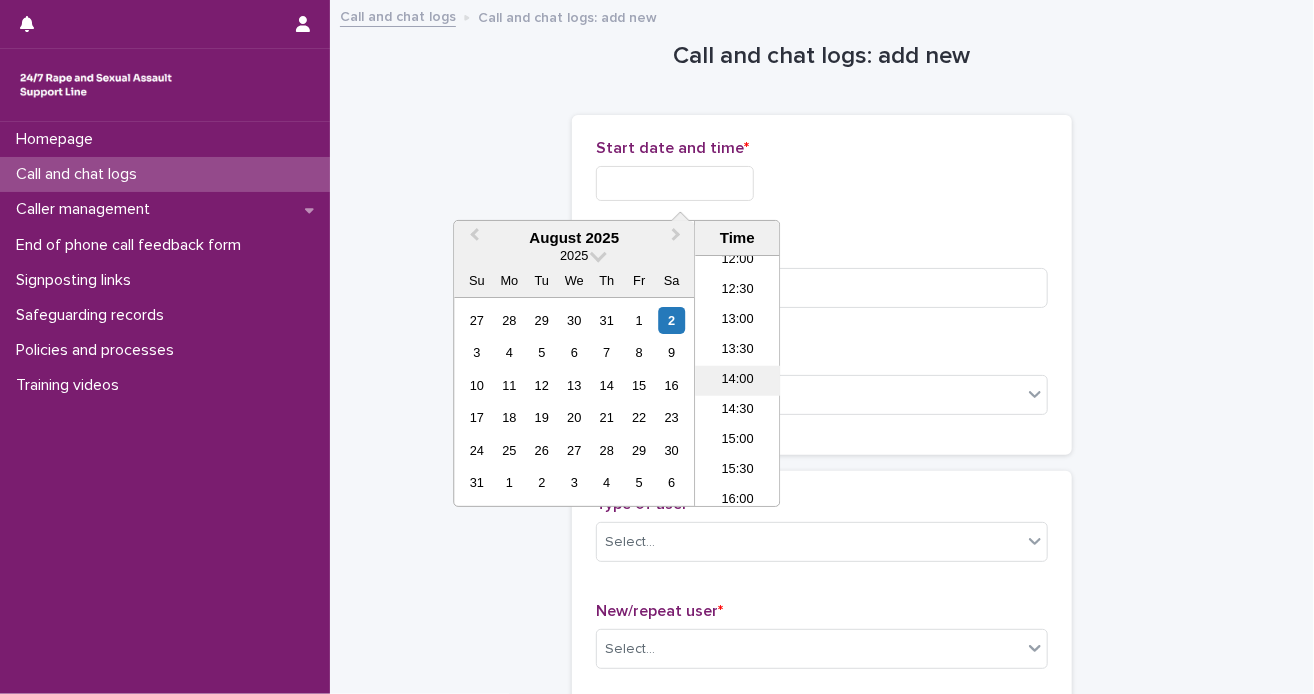 click on "14:00" at bounding box center (737, 381) 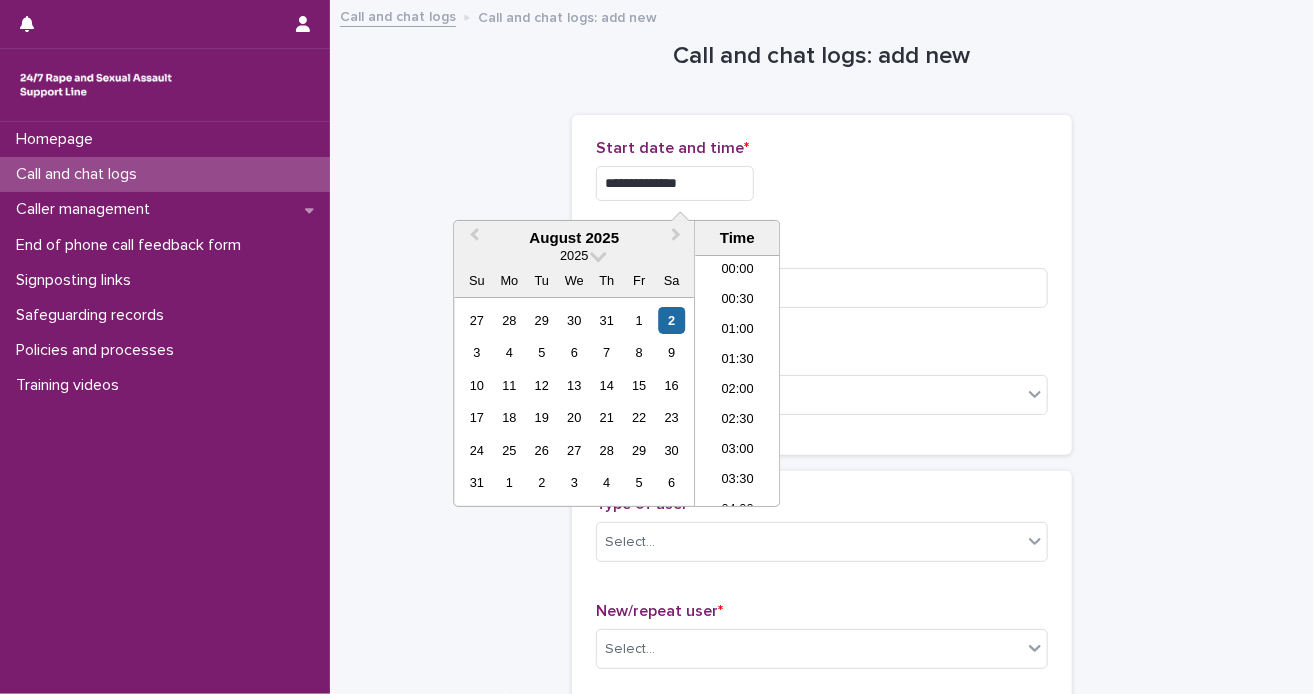 click on "**********" at bounding box center [675, 183] 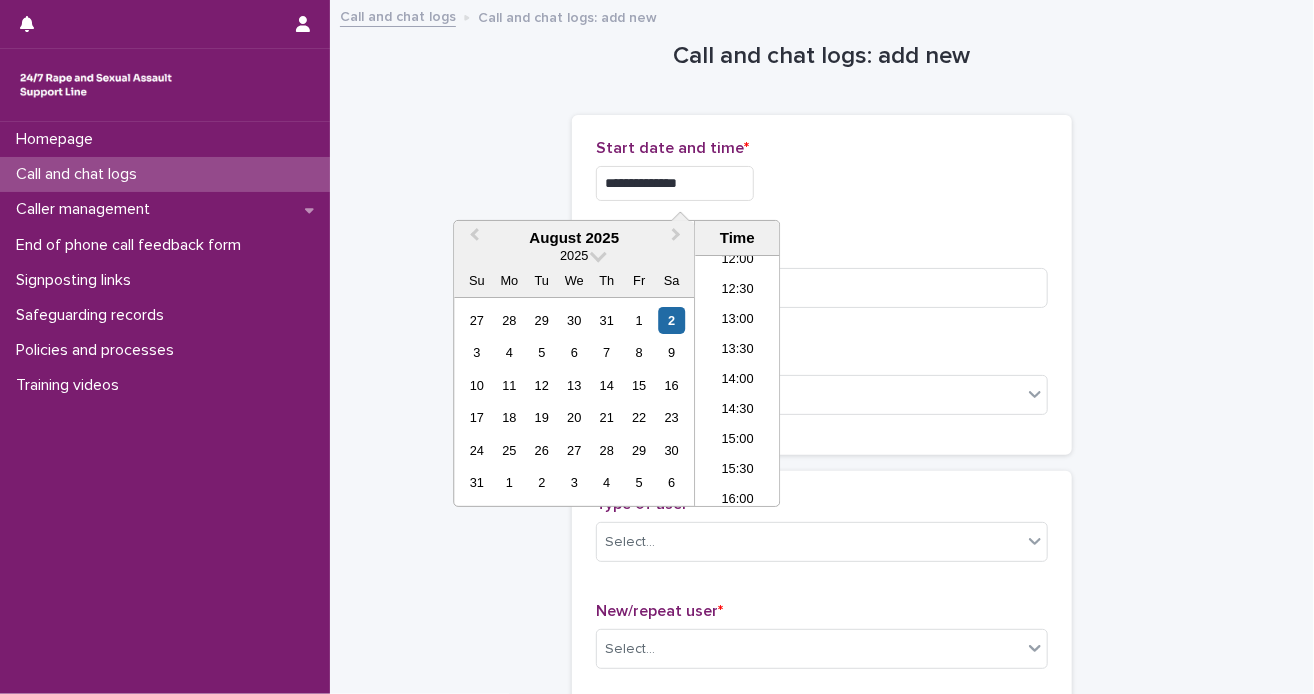 type on "**********" 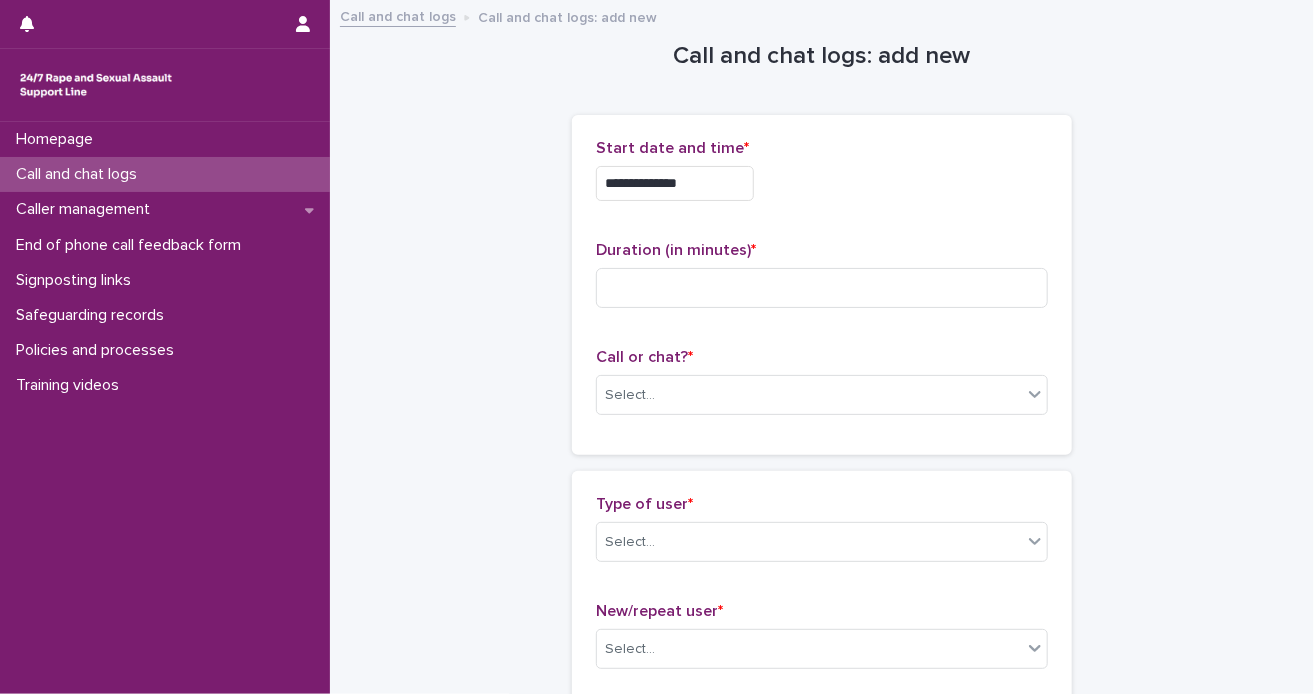 click on "**********" at bounding box center [822, 285] 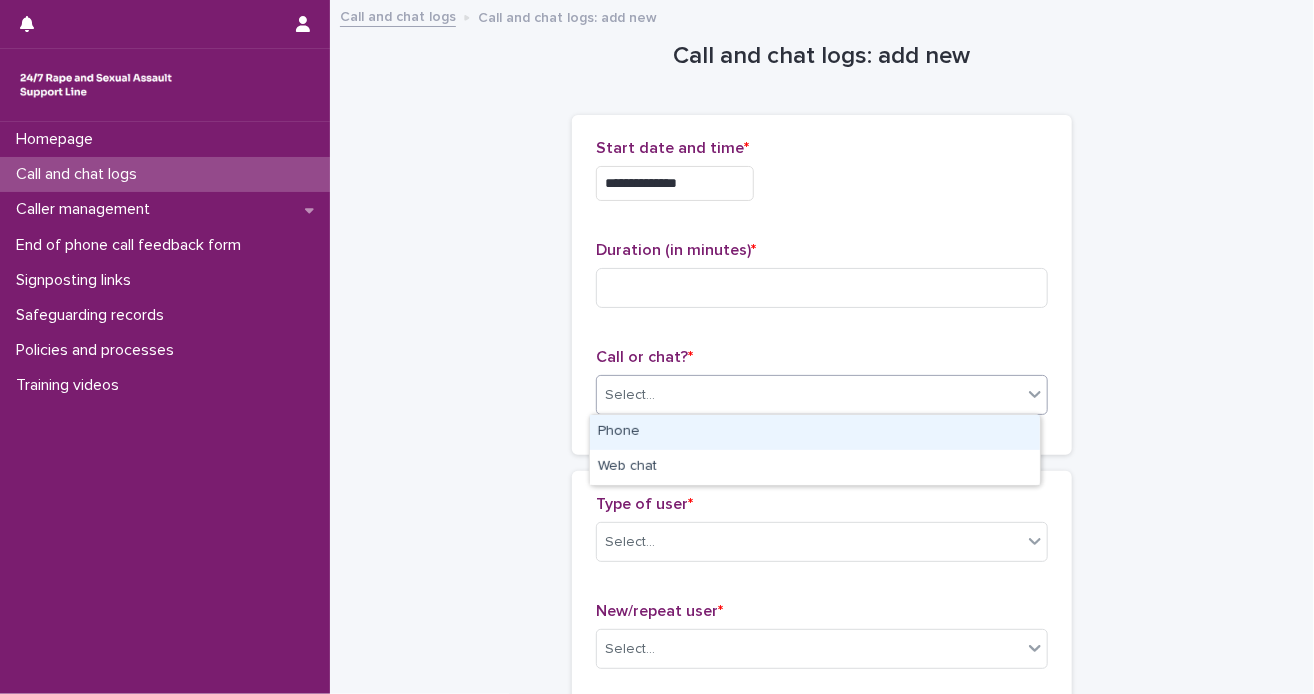drag, startPoint x: 1020, startPoint y: 390, endPoint x: 978, endPoint y: 389, distance: 42.0119 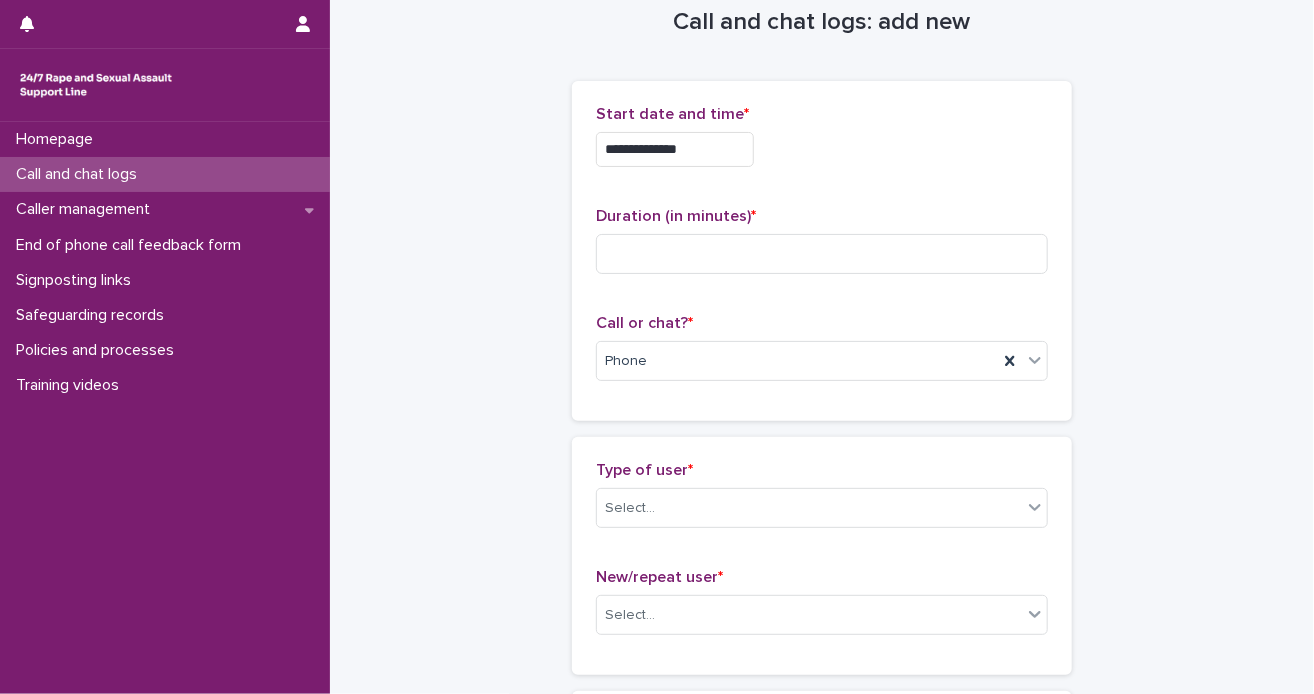scroll, scrollTop: 0, scrollLeft: 0, axis: both 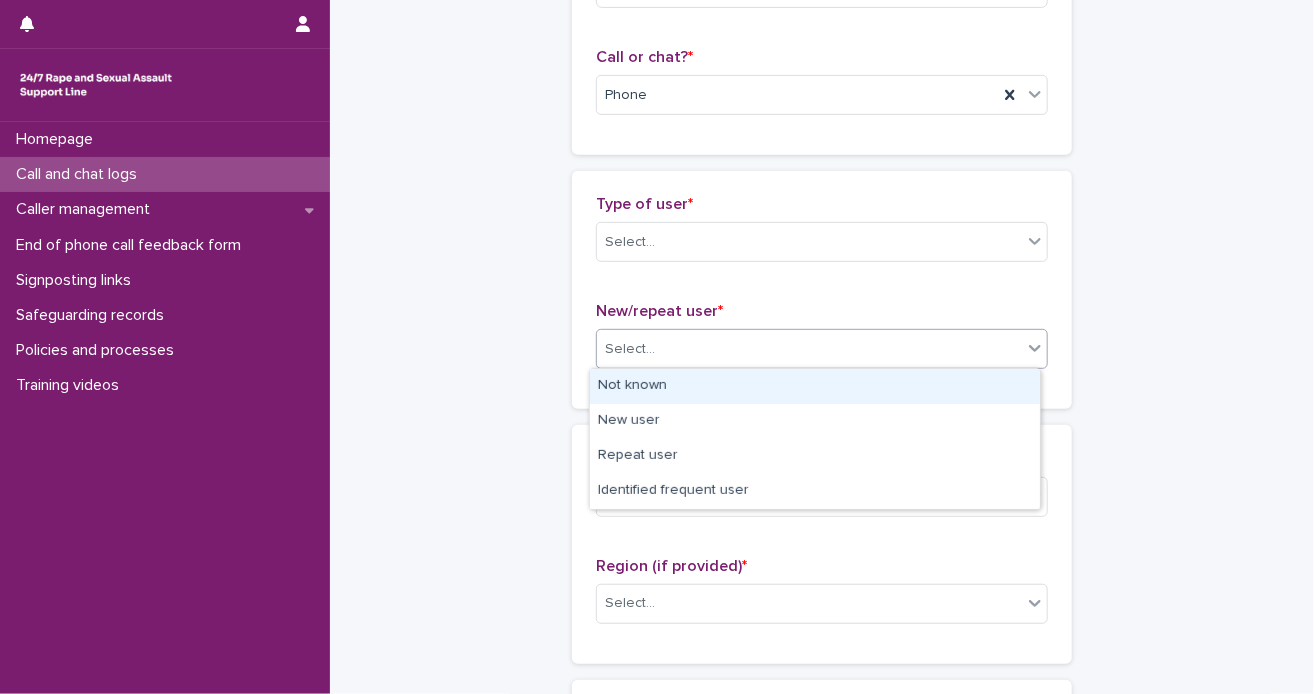 click 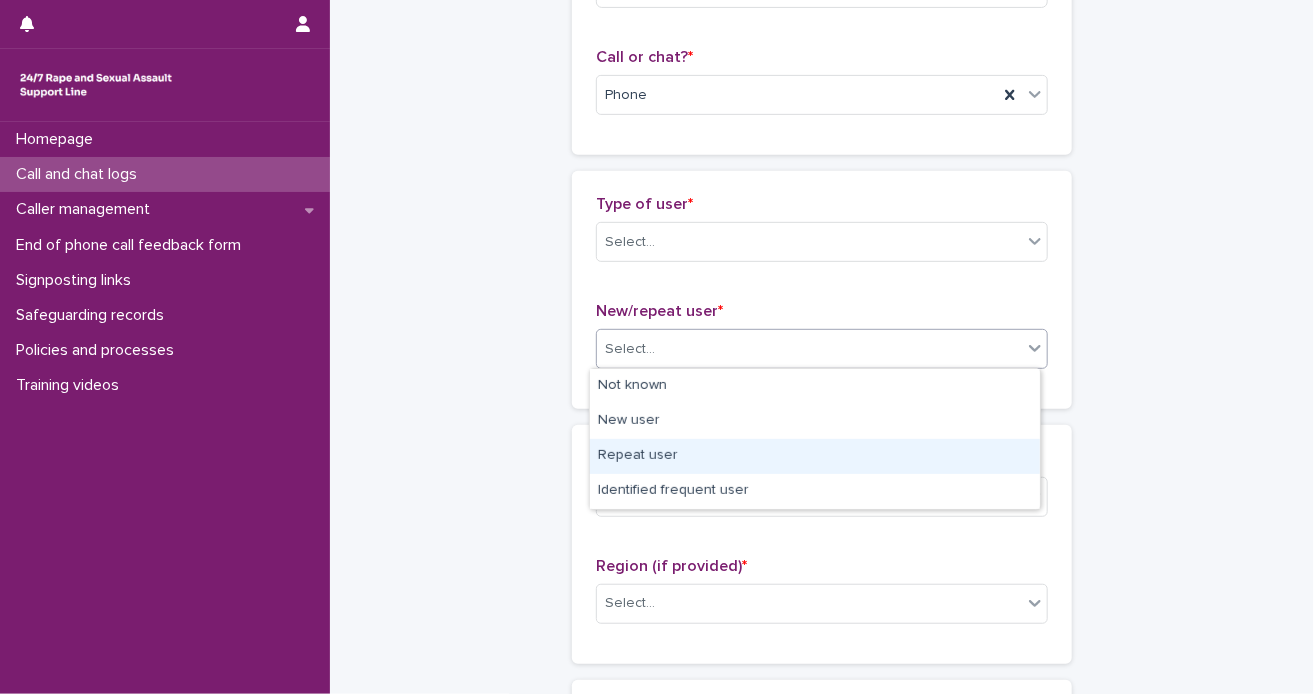 click on "Repeat user" at bounding box center (815, 456) 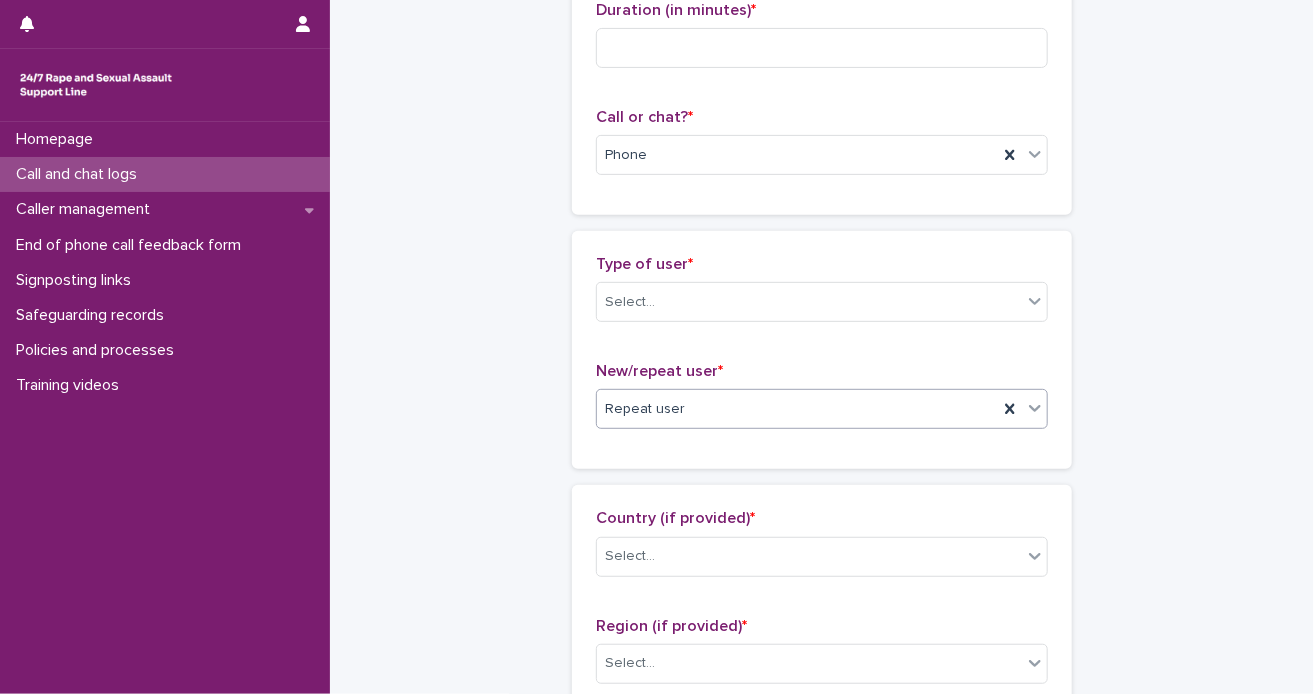 scroll, scrollTop: 300, scrollLeft: 0, axis: vertical 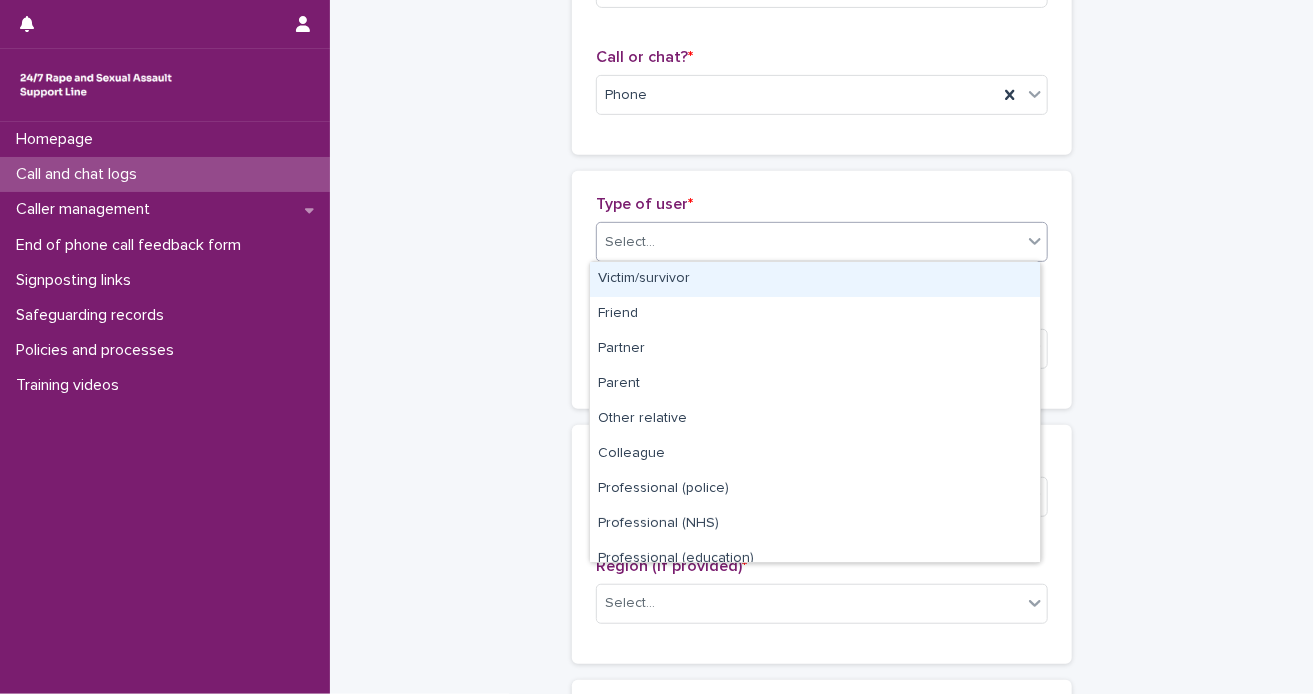 click 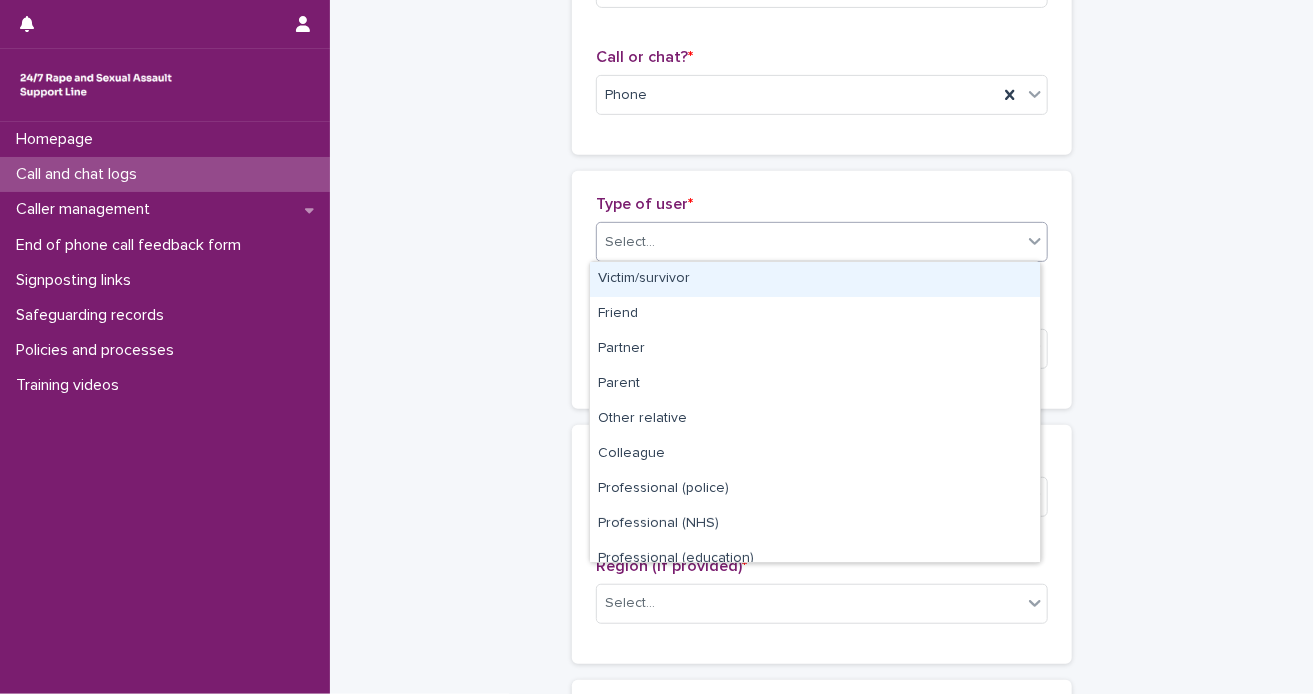 click on "Victim/survivor" at bounding box center (815, 279) 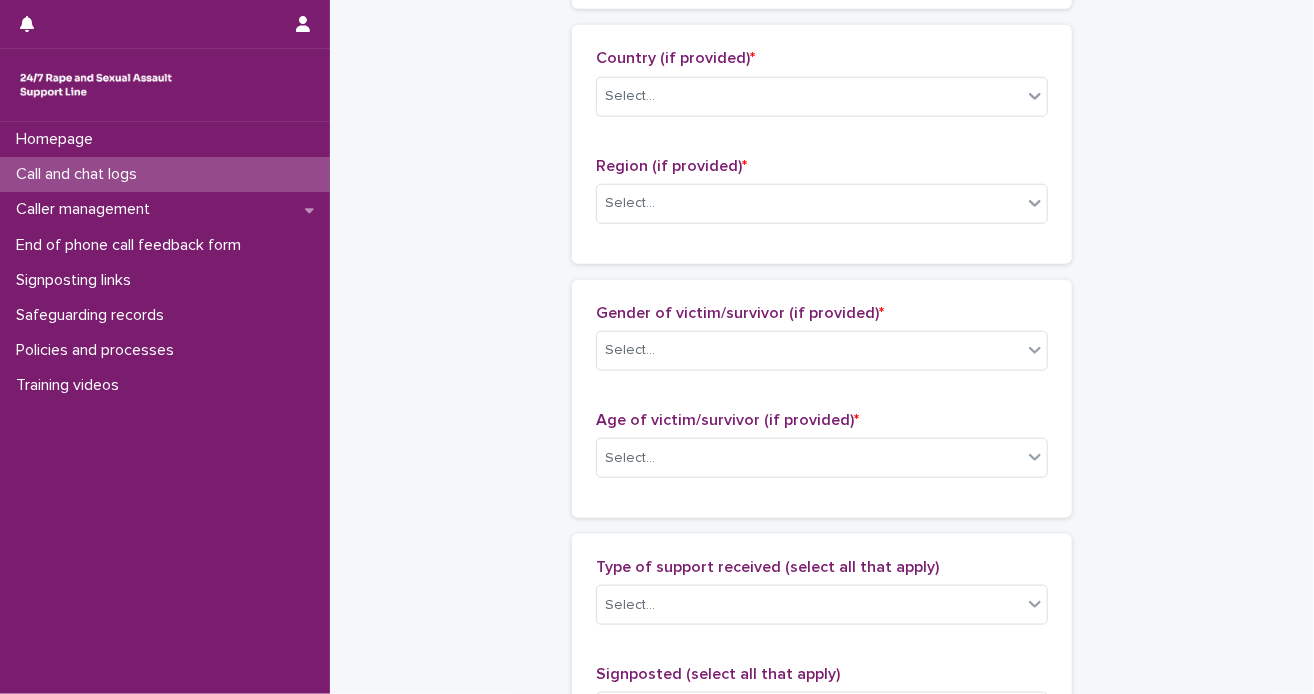 scroll, scrollTop: 600, scrollLeft: 0, axis: vertical 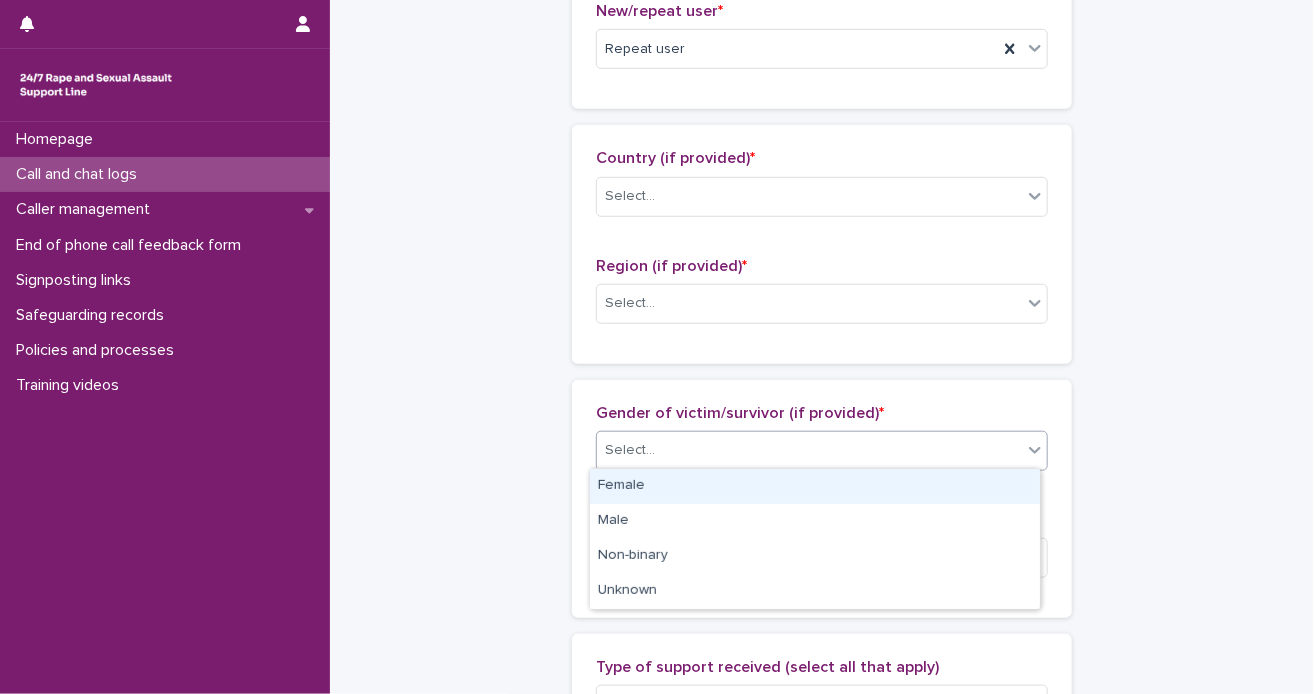 click 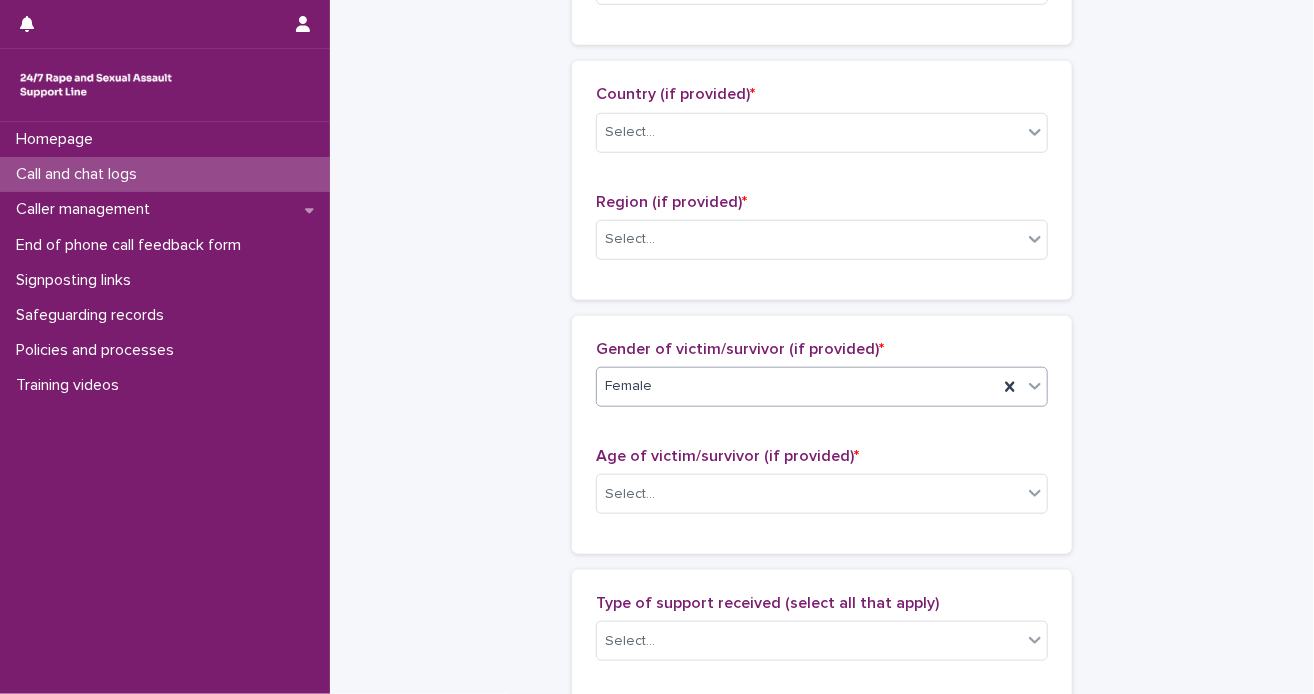 scroll, scrollTop: 800, scrollLeft: 0, axis: vertical 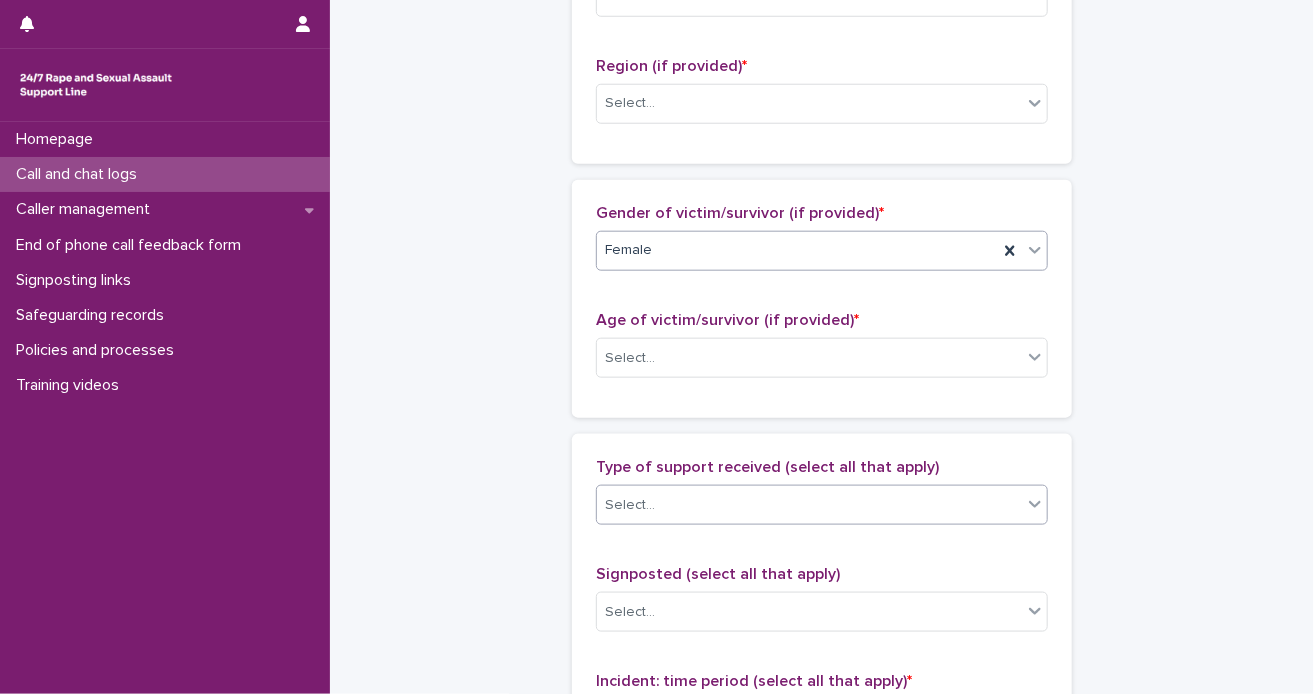 drag, startPoint x: 1026, startPoint y: 503, endPoint x: 1027, endPoint y: 513, distance: 10.049875 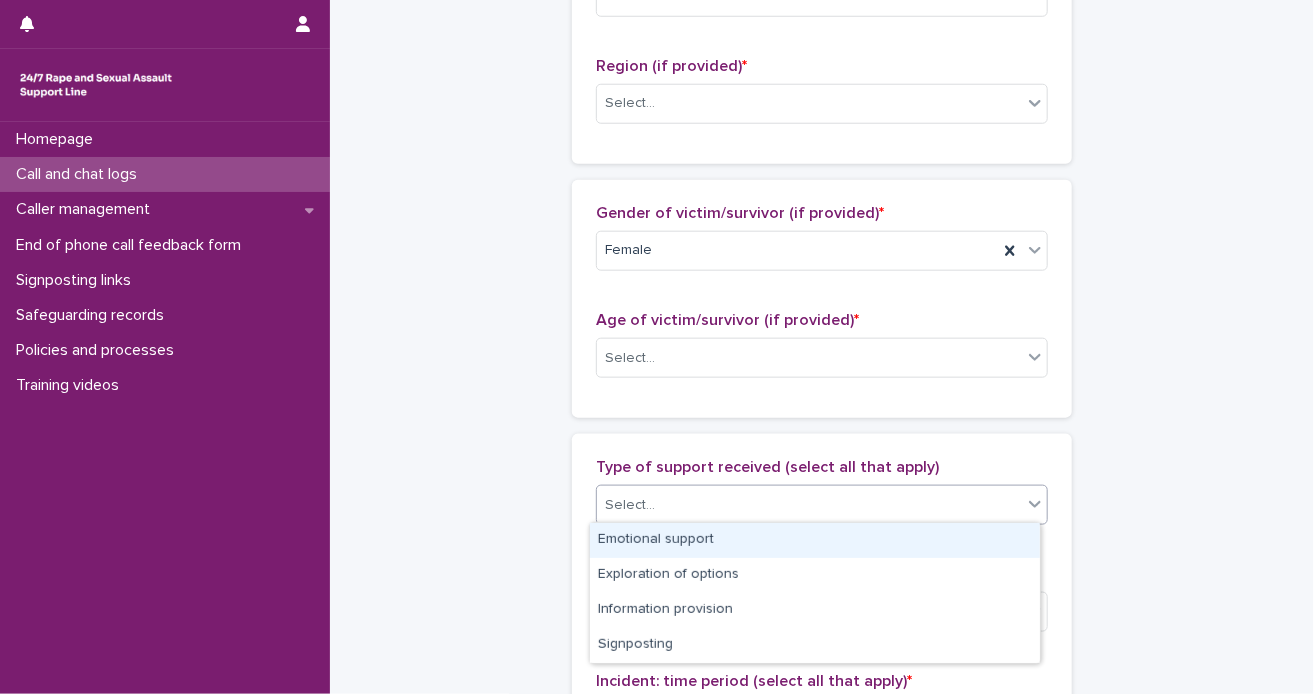 click on "Emotional support" at bounding box center [815, 540] 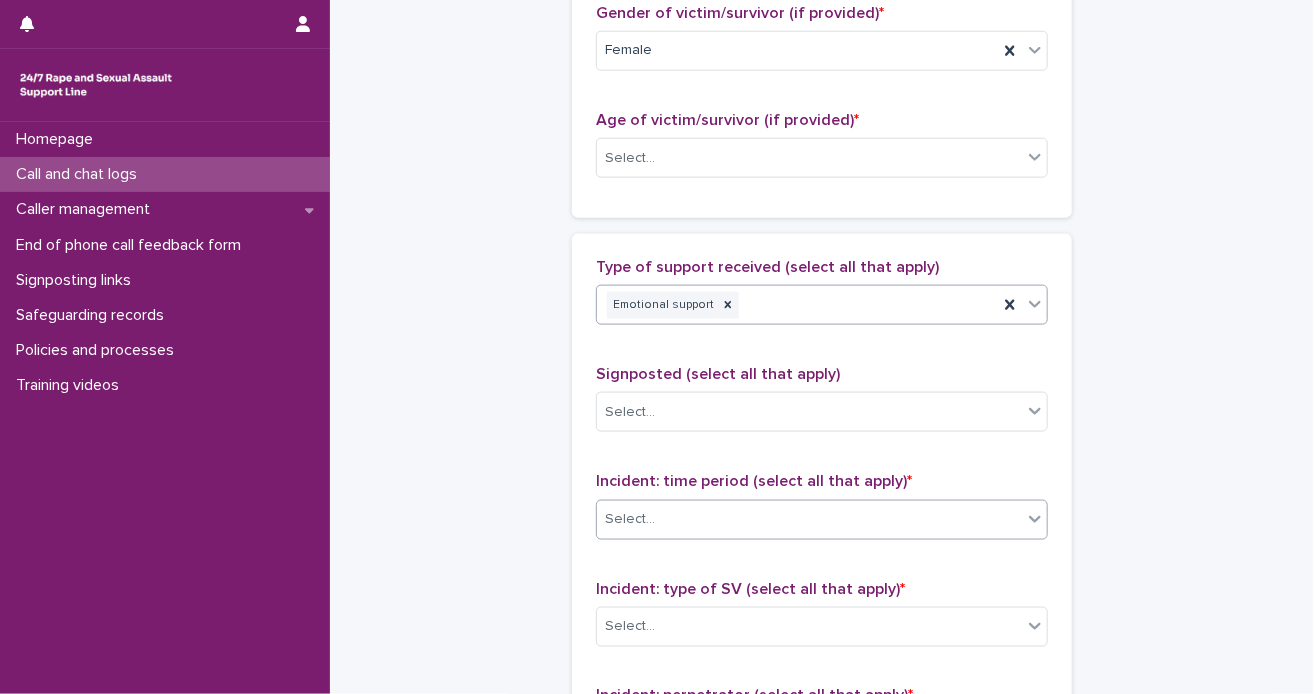 scroll, scrollTop: 1100, scrollLeft: 0, axis: vertical 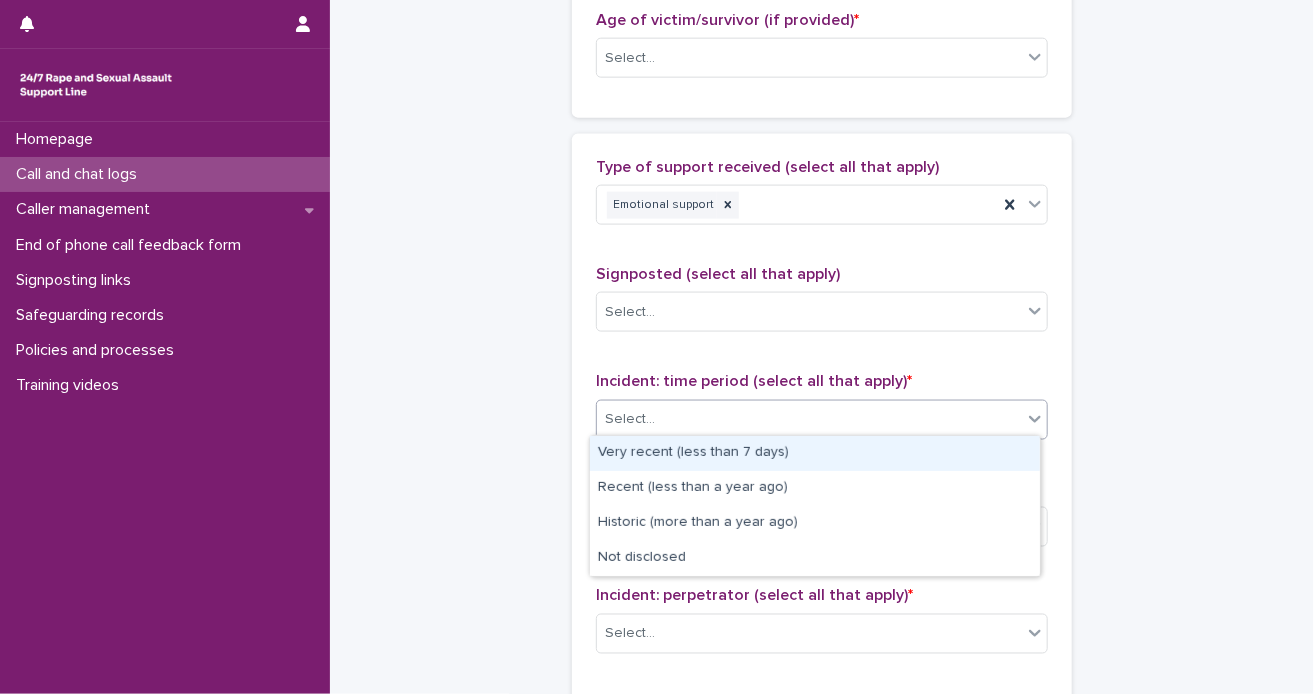 click 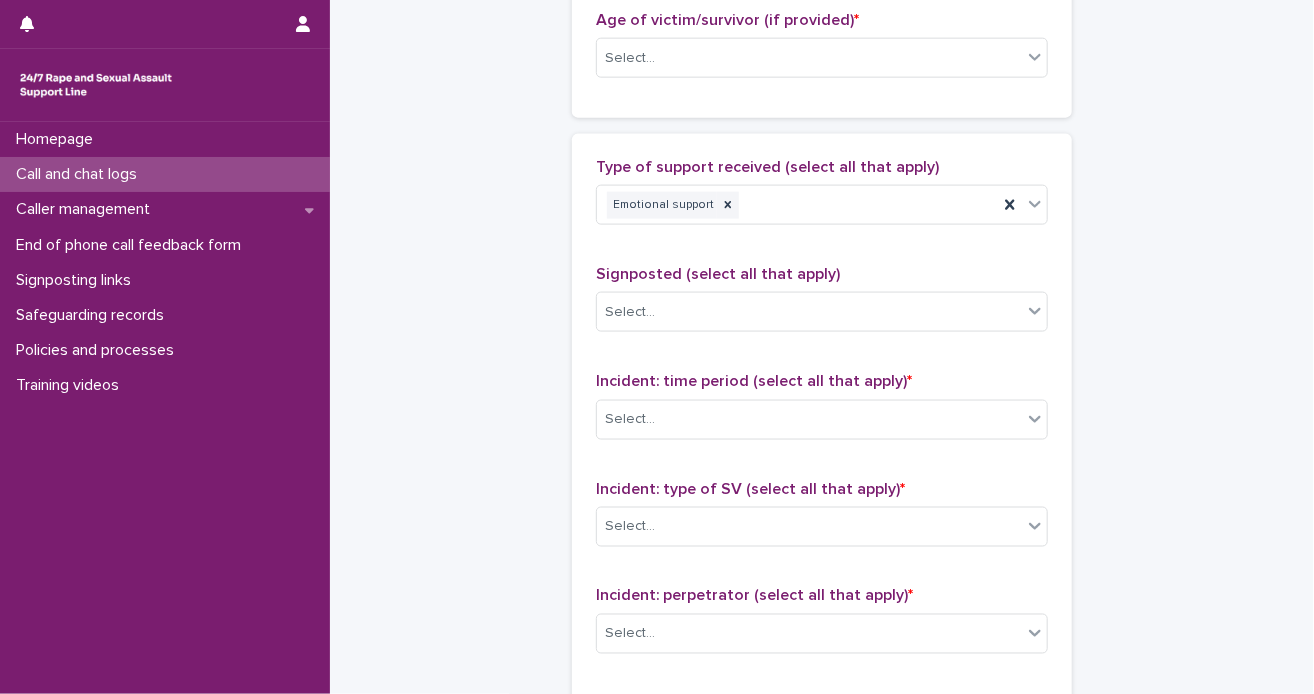 click on "**********" at bounding box center [822, -16] 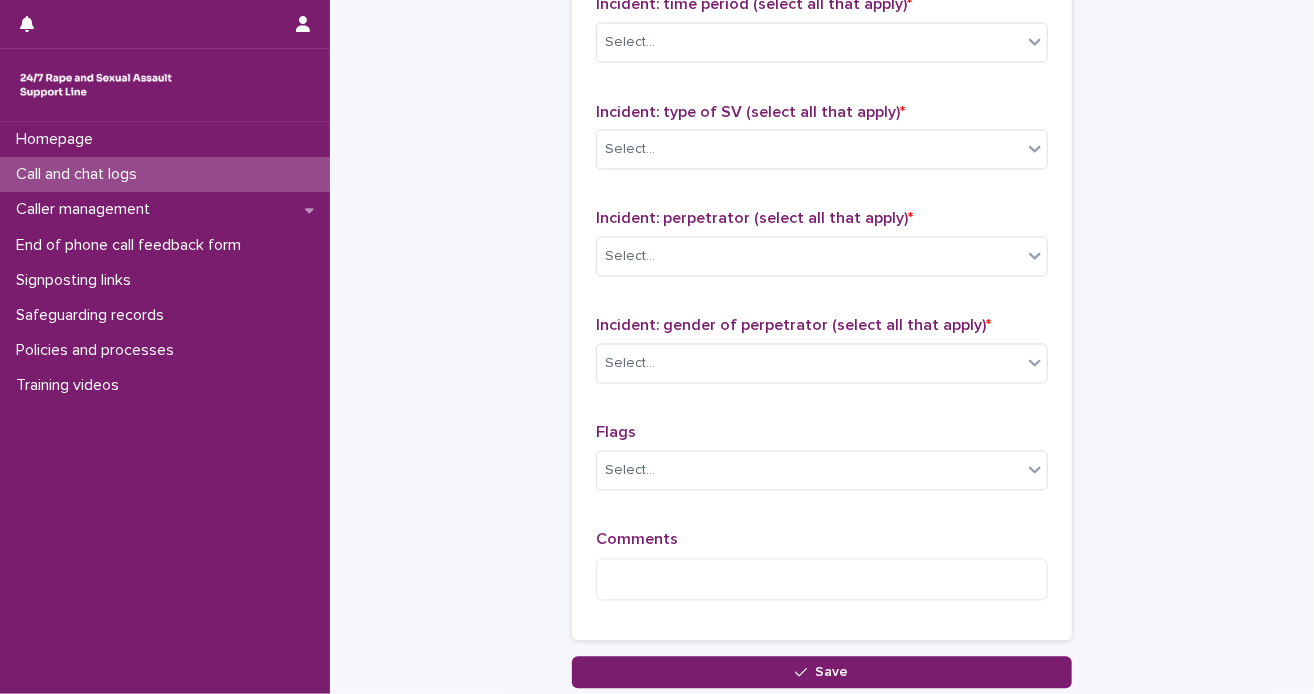 scroll, scrollTop: 1500, scrollLeft: 0, axis: vertical 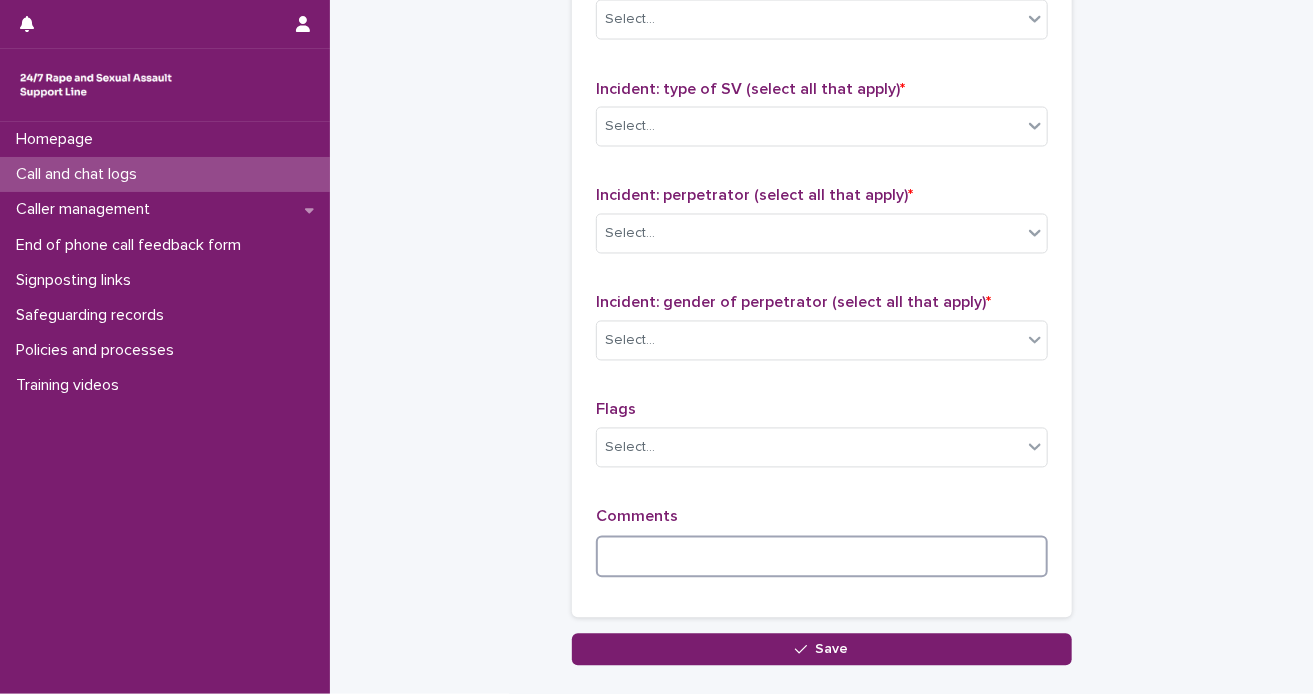 click at bounding box center (822, 557) 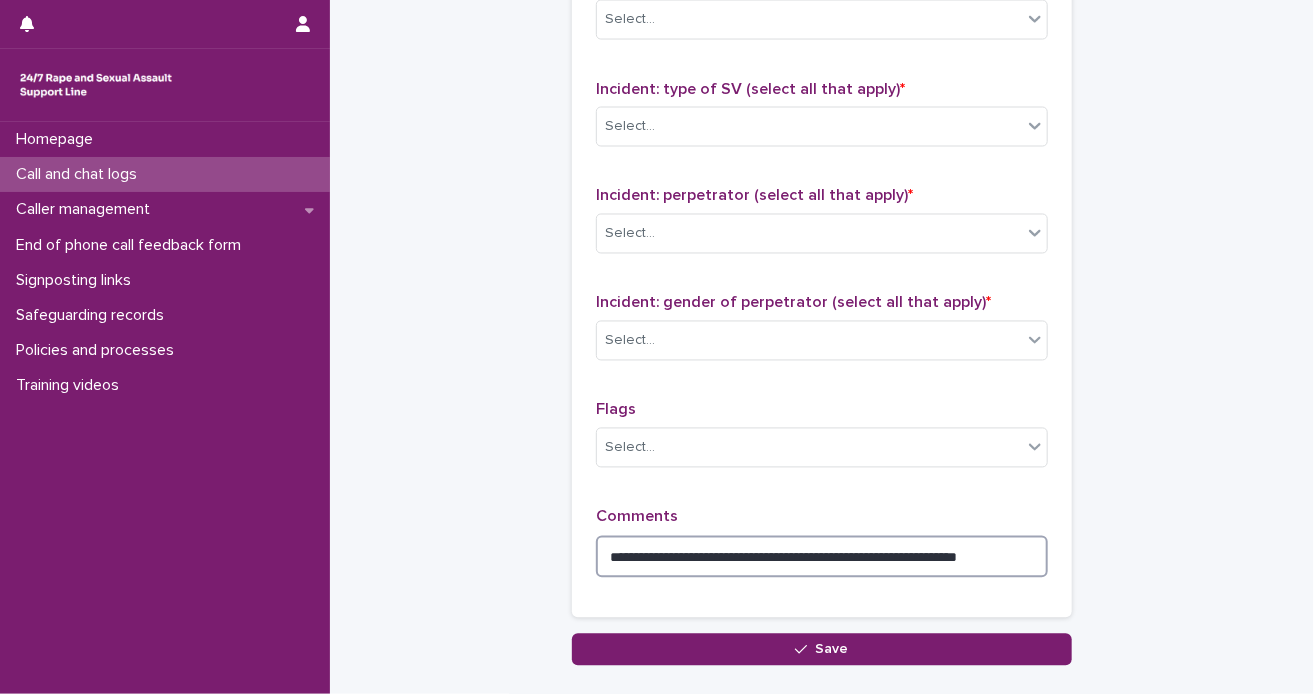 click on "**********" at bounding box center [822, 557] 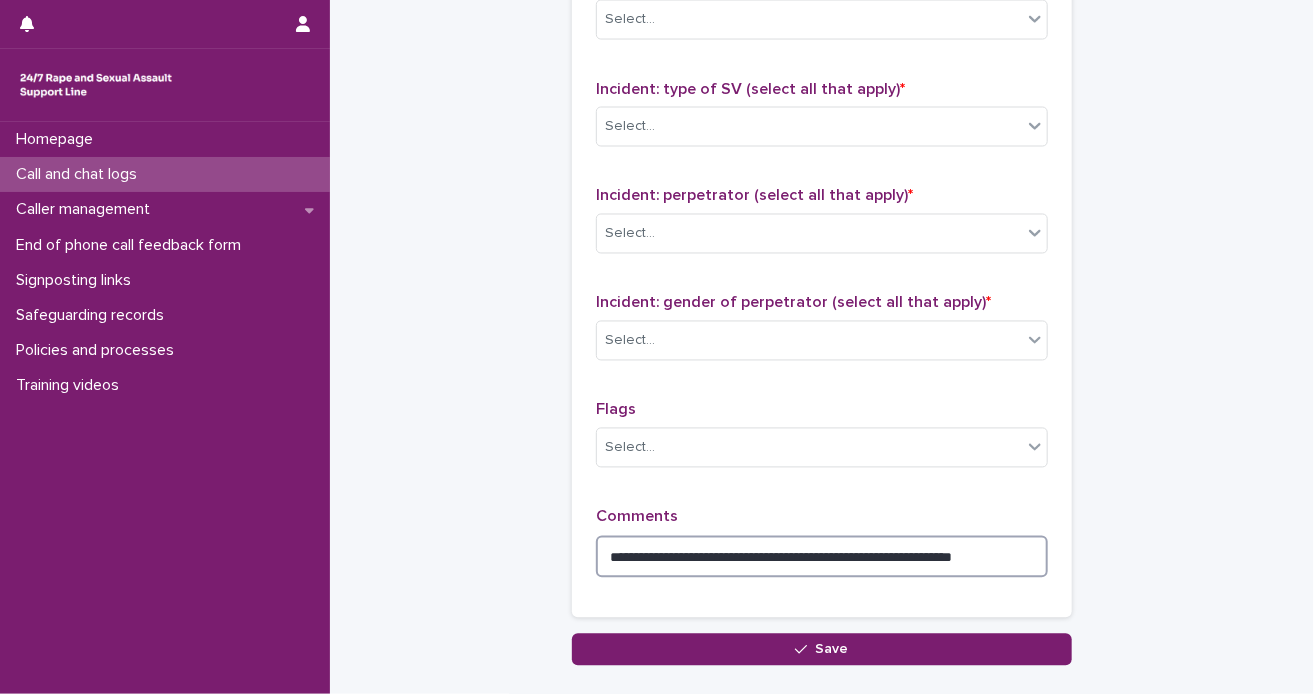 click on "**********" at bounding box center (822, 557) 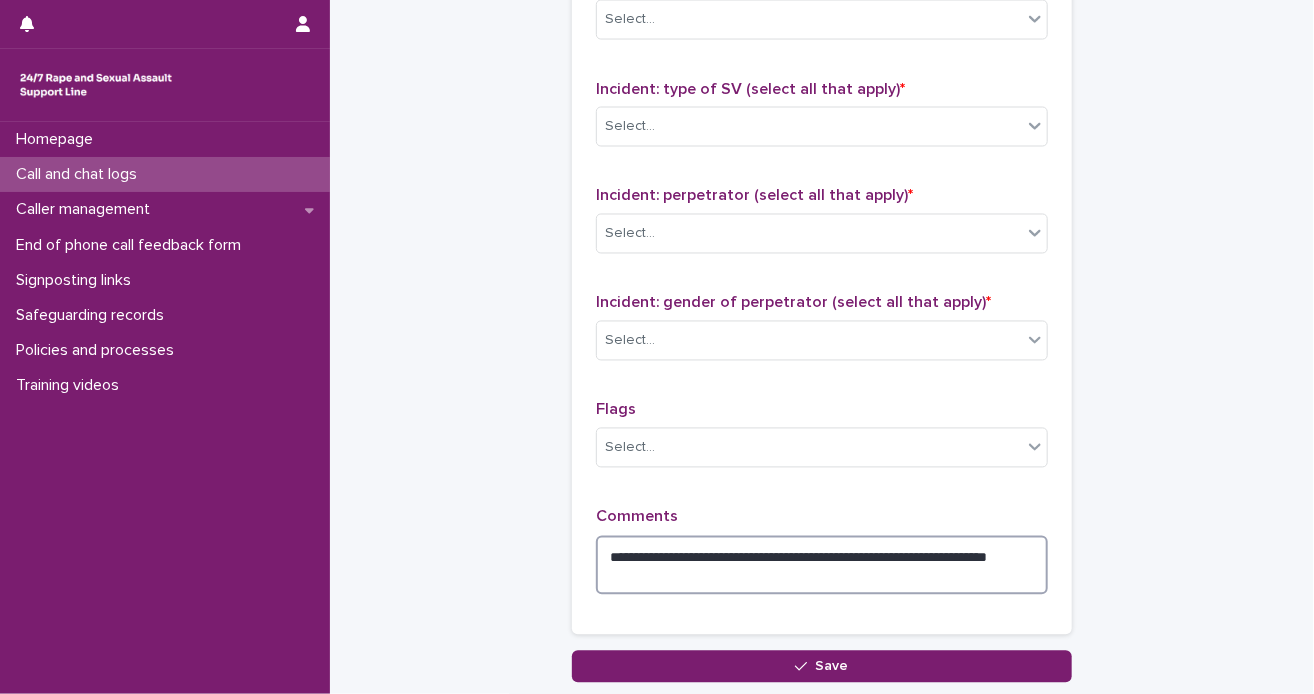 click on "**********" at bounding box center (822, 566) 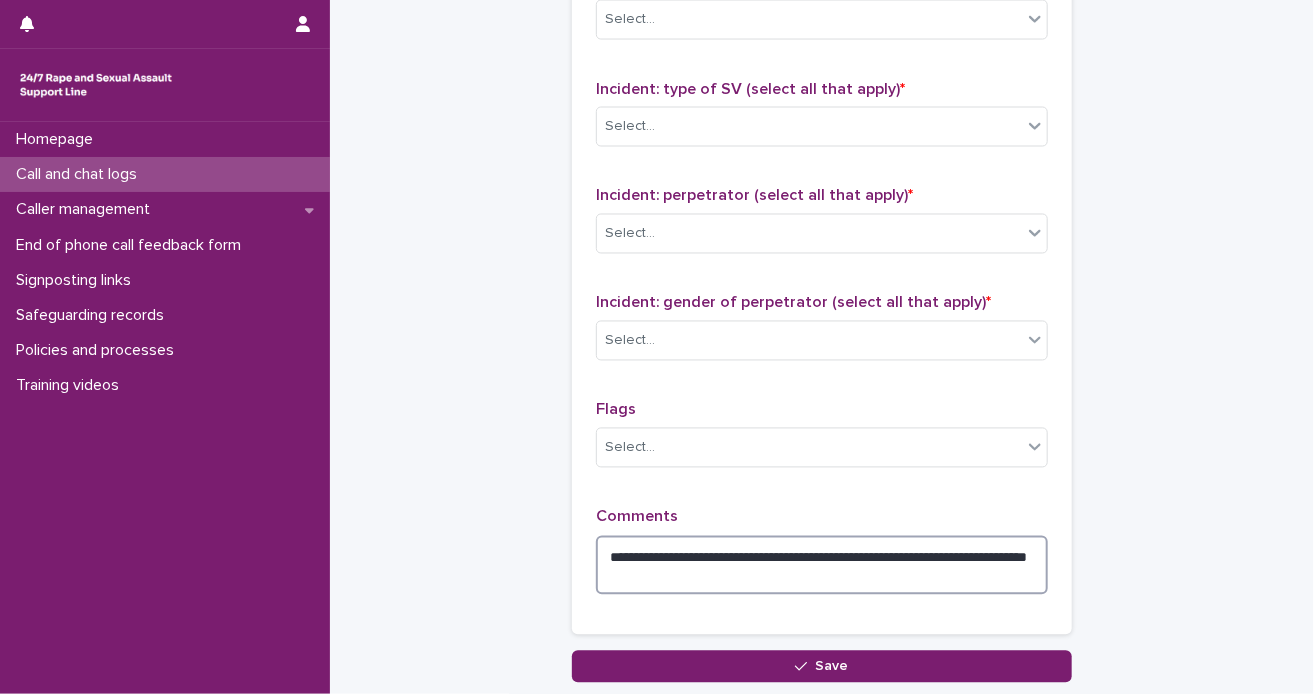 click on "**********" at bounding box center (822, 566) 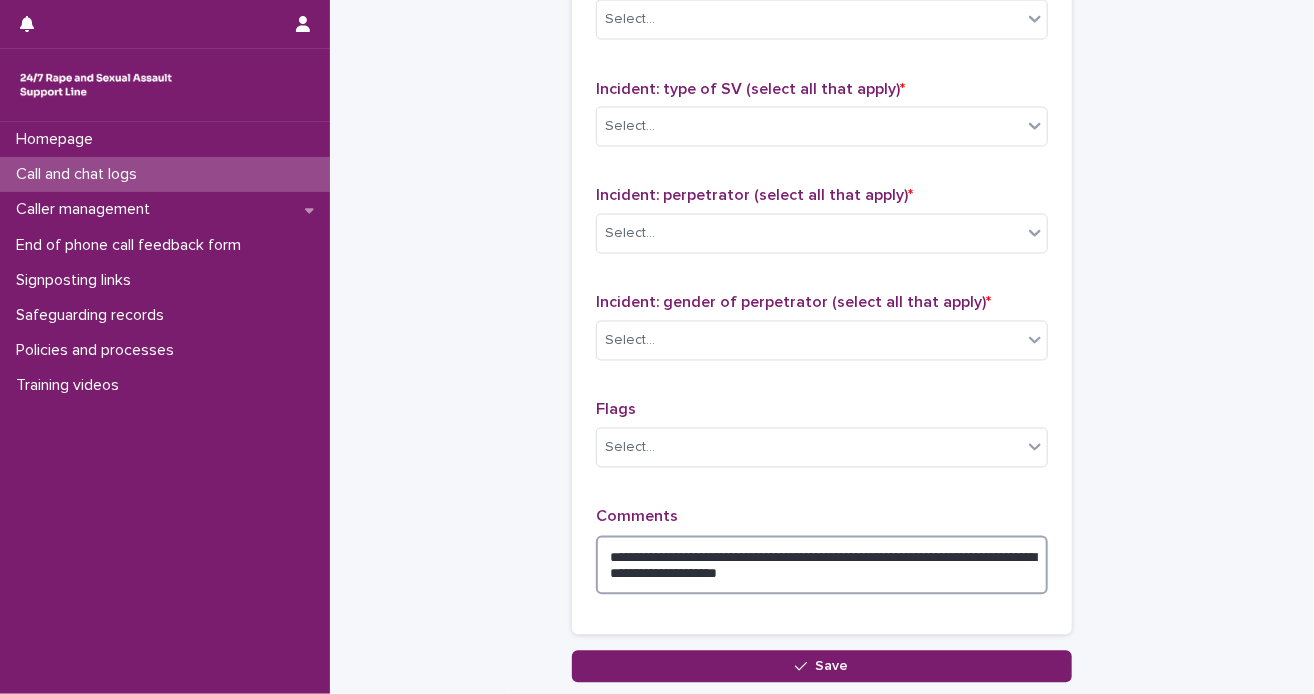 click on "**********" at bounding box center (822, 566) 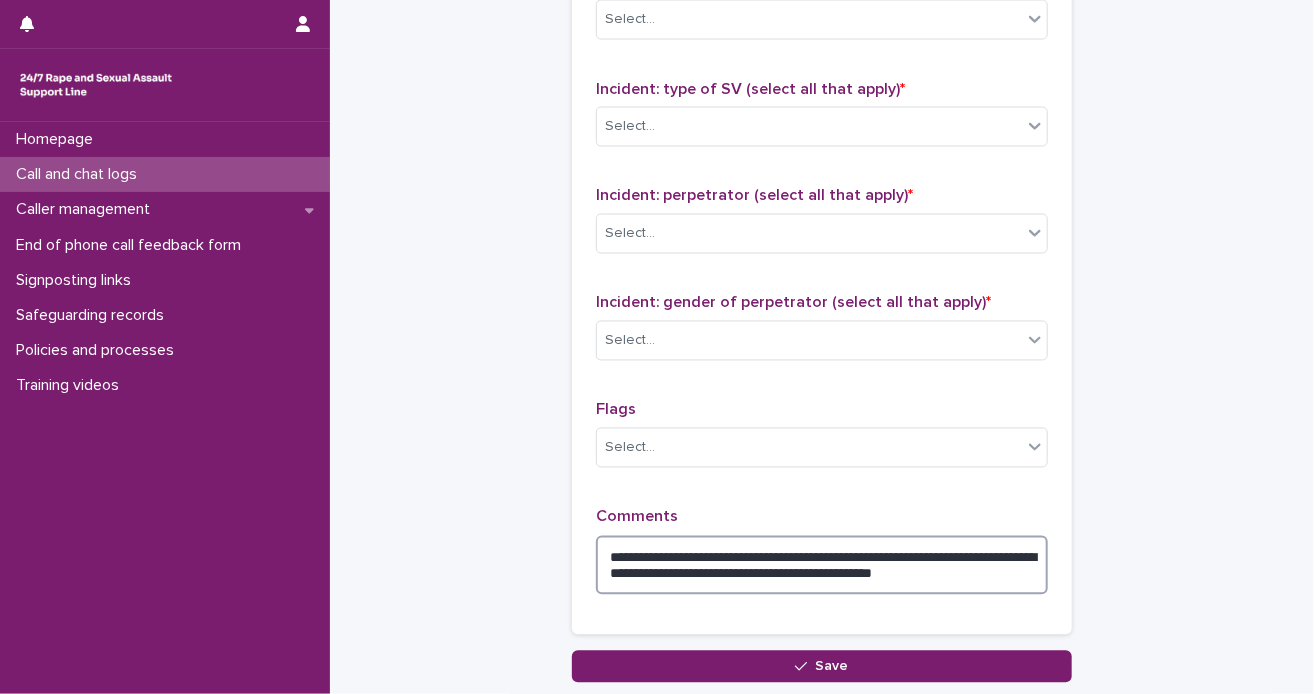 click on "**********" at bounding box center (822, 566) 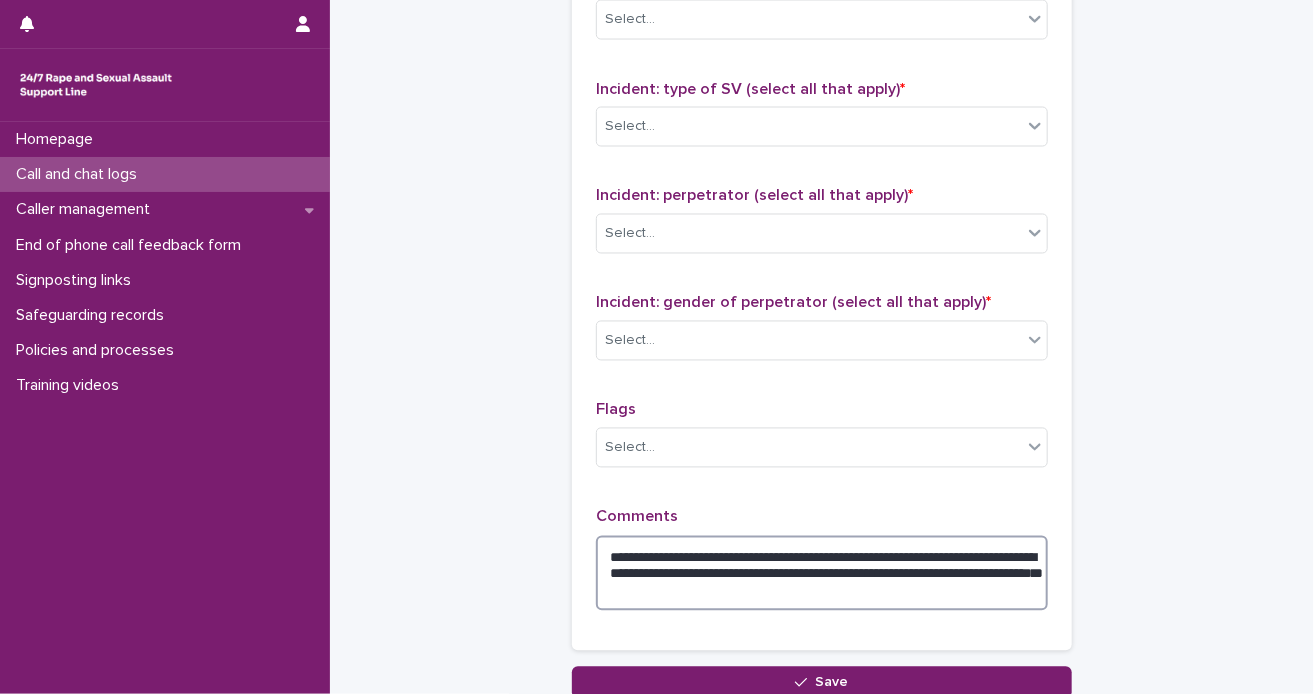 click on "**********" at bounding box center [822, 574] 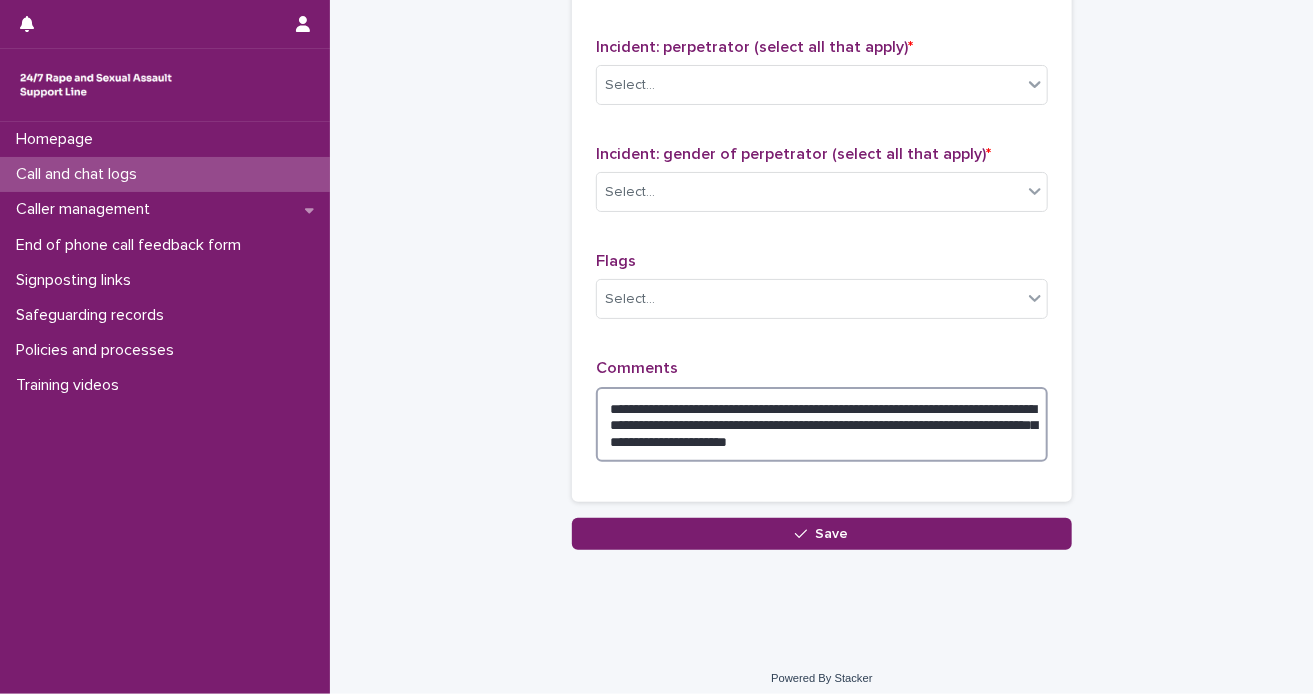 scroll, scrollTop: 1656, scrollLeft: 0, axis: vertical 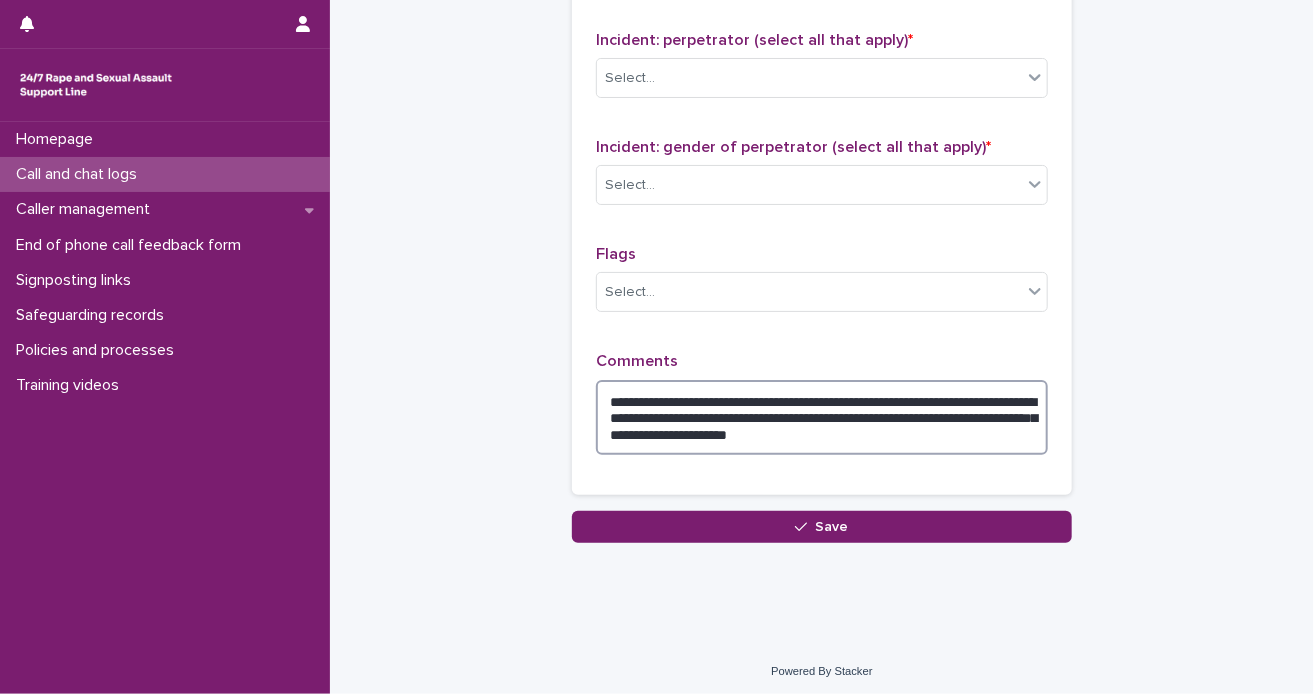 click on "**********" at bounding box center [822, 418] 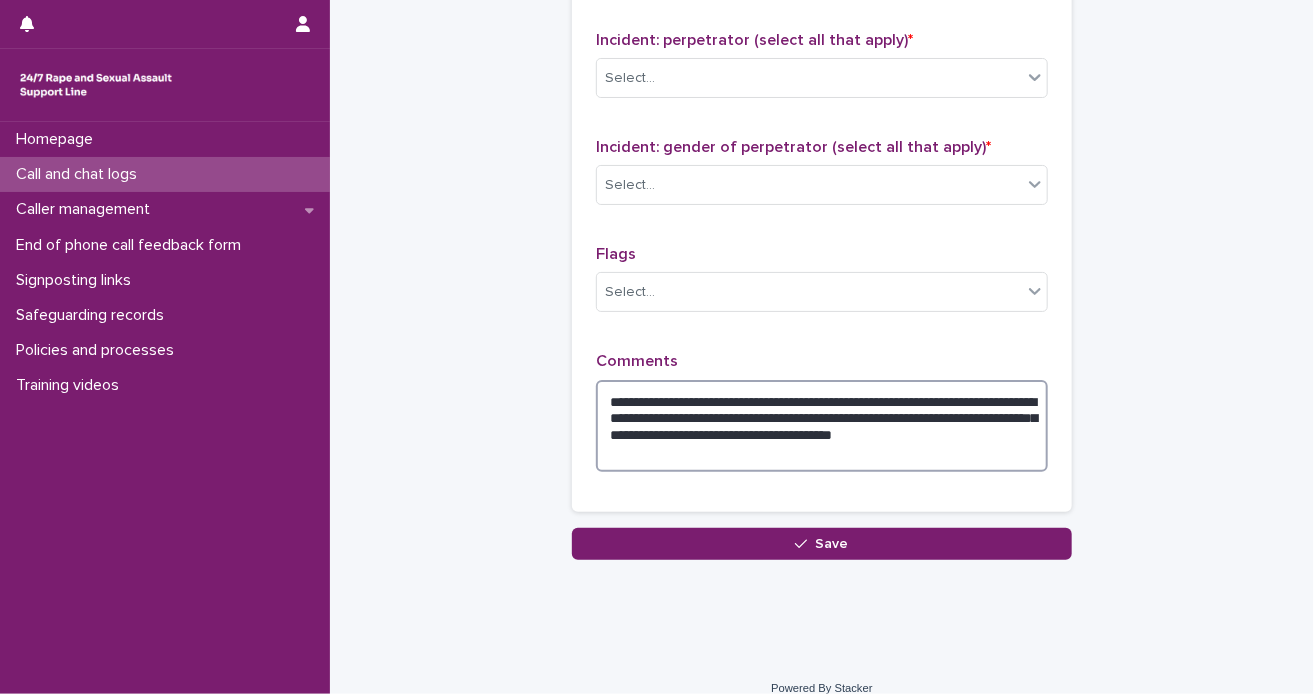 click on "**********" at bounding box center [822, 426] 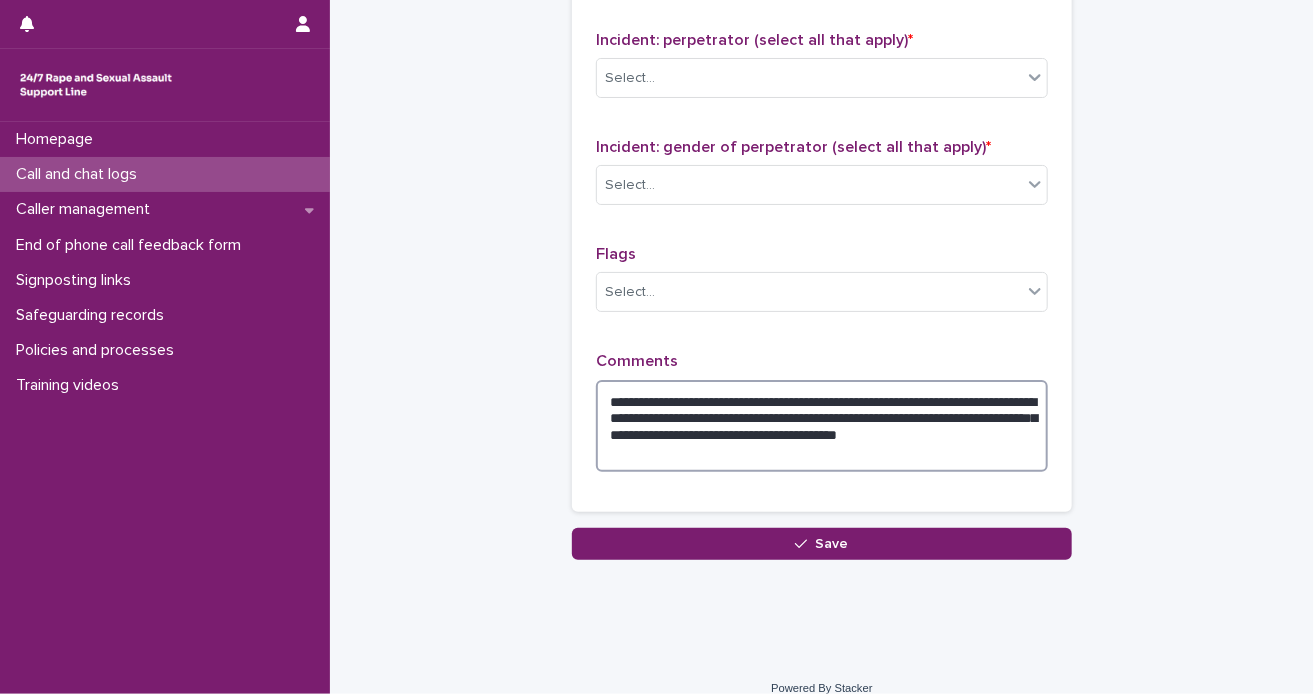 click on "**********" at bounding box center [822, 426] 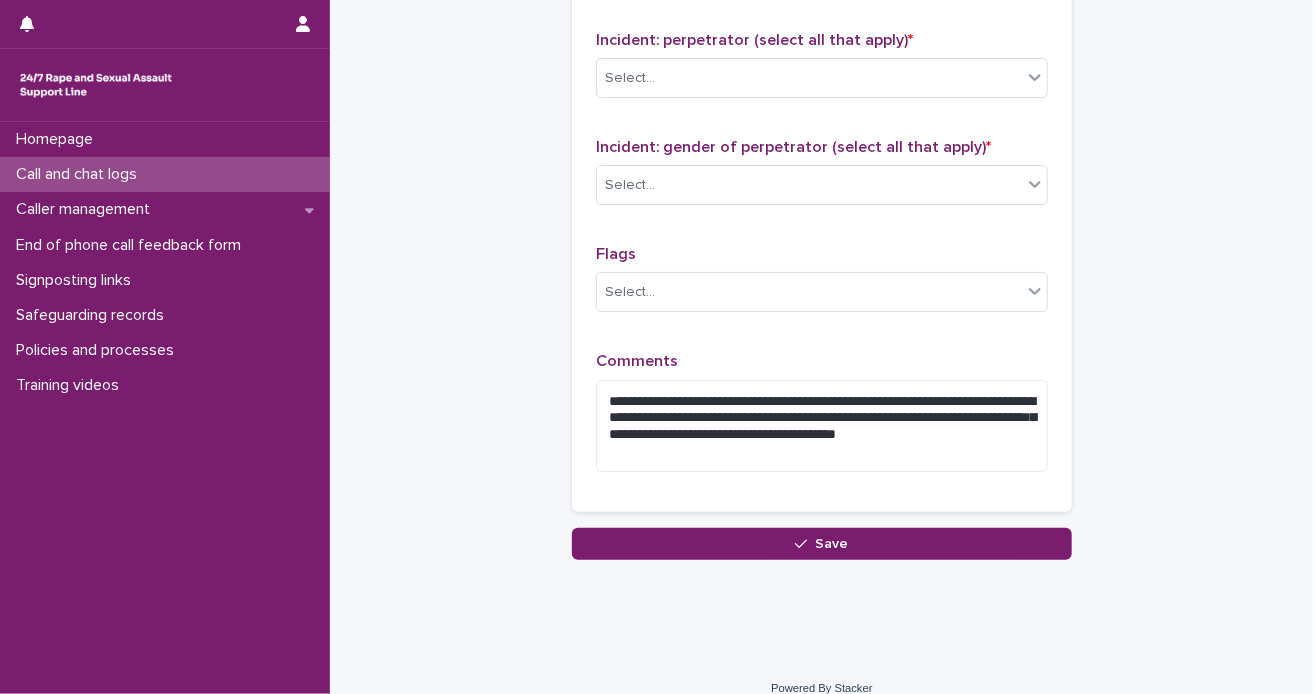drag, startPoint x: 810, startPoint y: 426, endPoint x: 1268, endPoint y: 389, distance: 459.4921 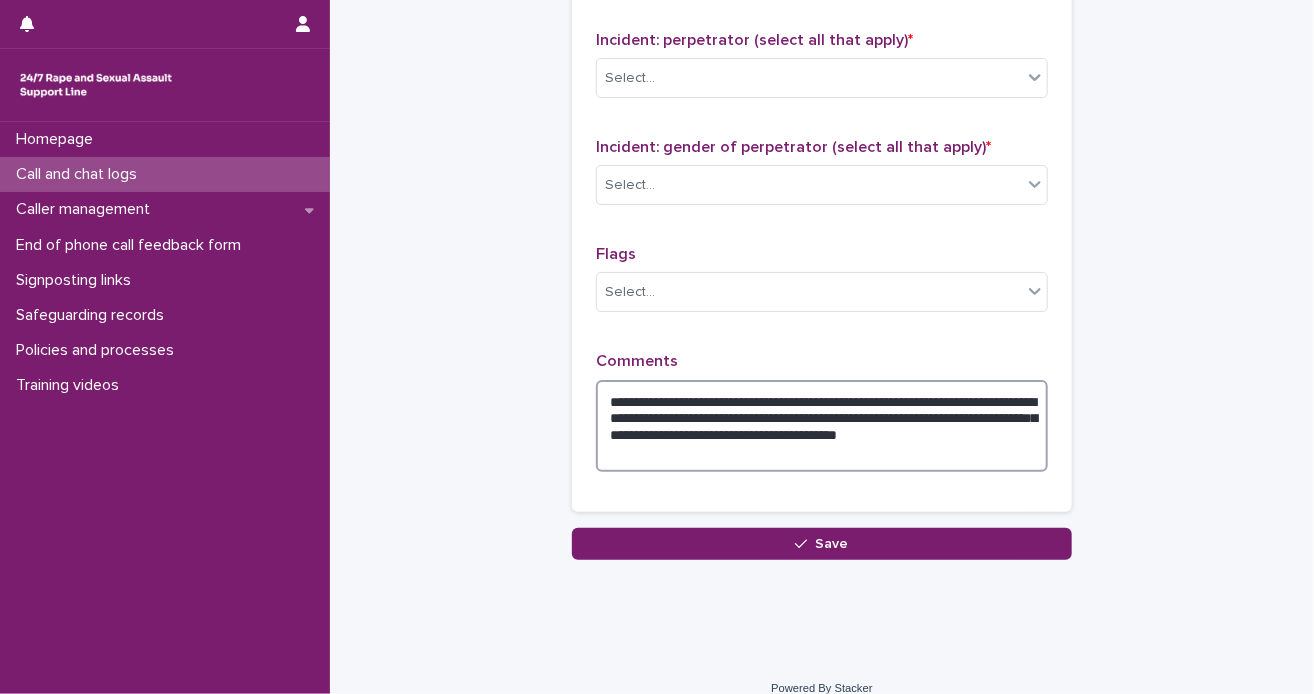 click on "**********" at bounding box center [822, 426] 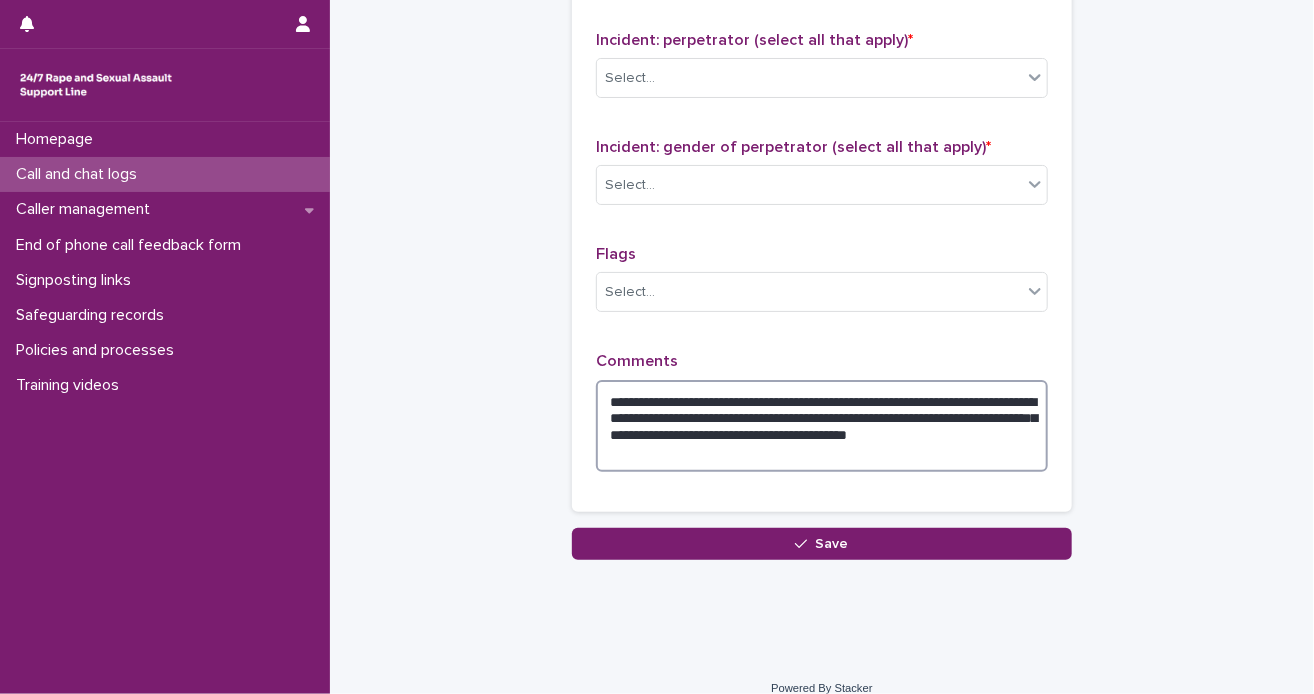 click on "**********" at bounding box center (822, 426) 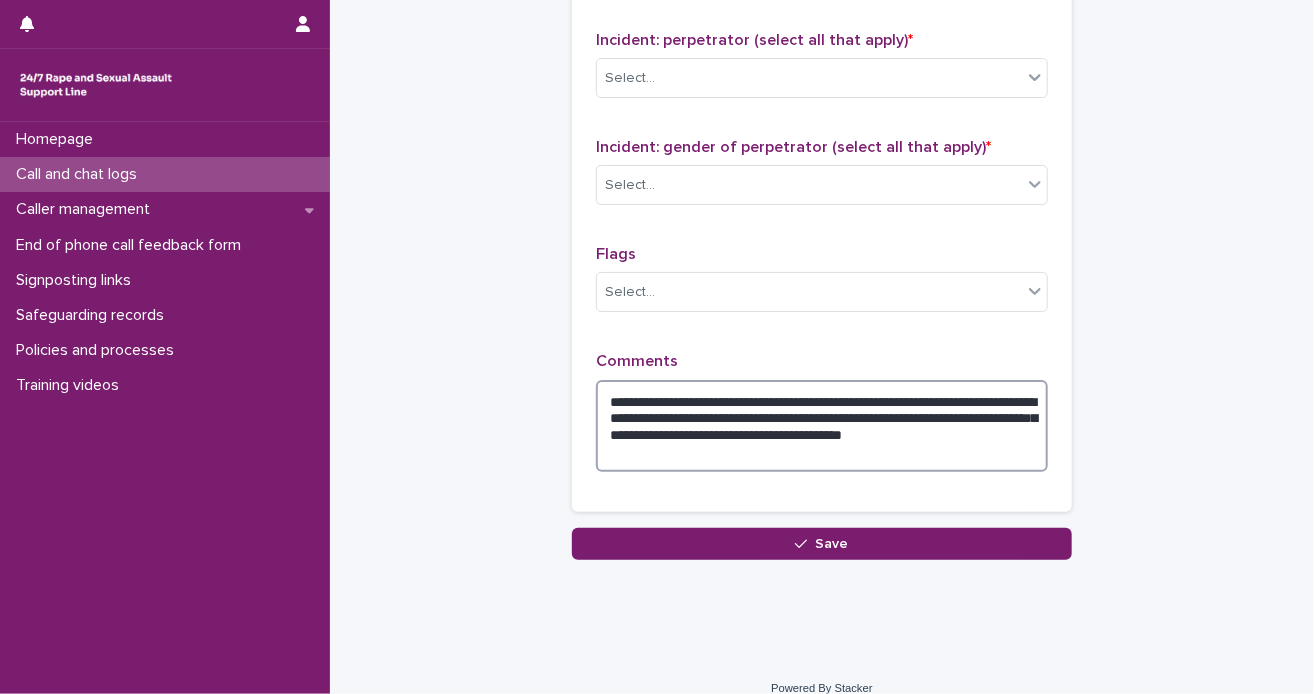 click on "**********" at bounding box center [822, 426] 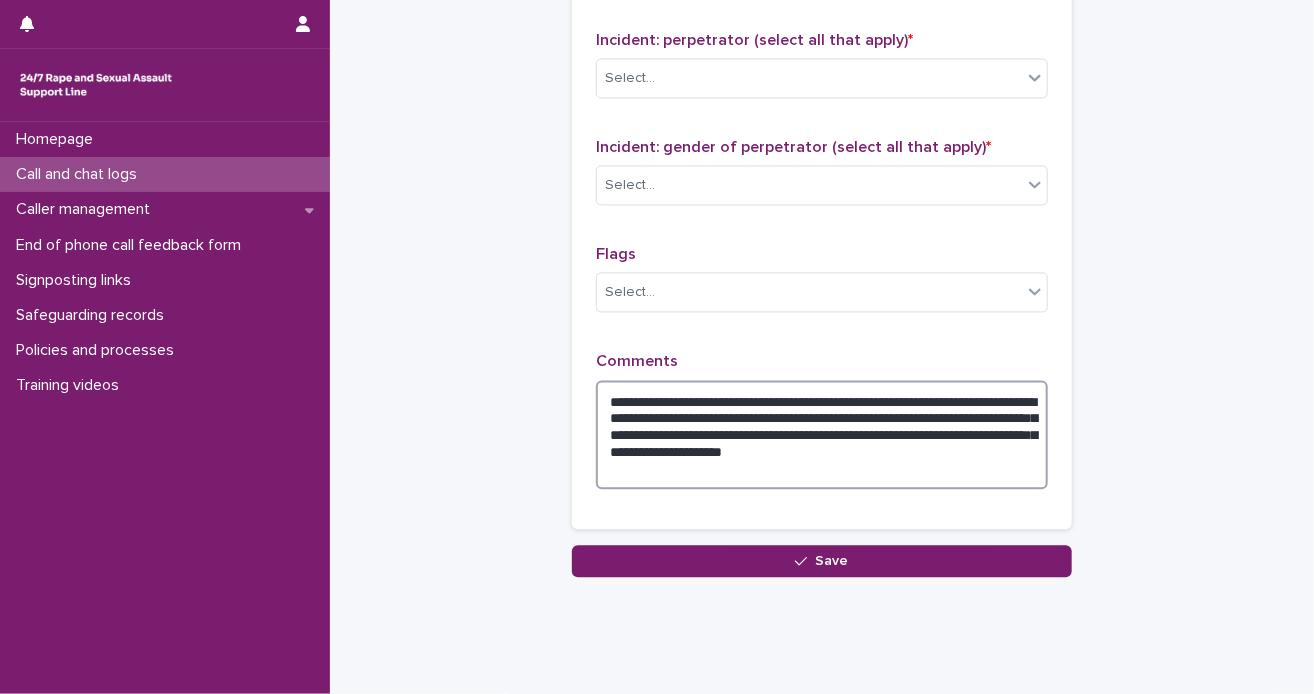 click on "**********" at bounding box center [822, 435] 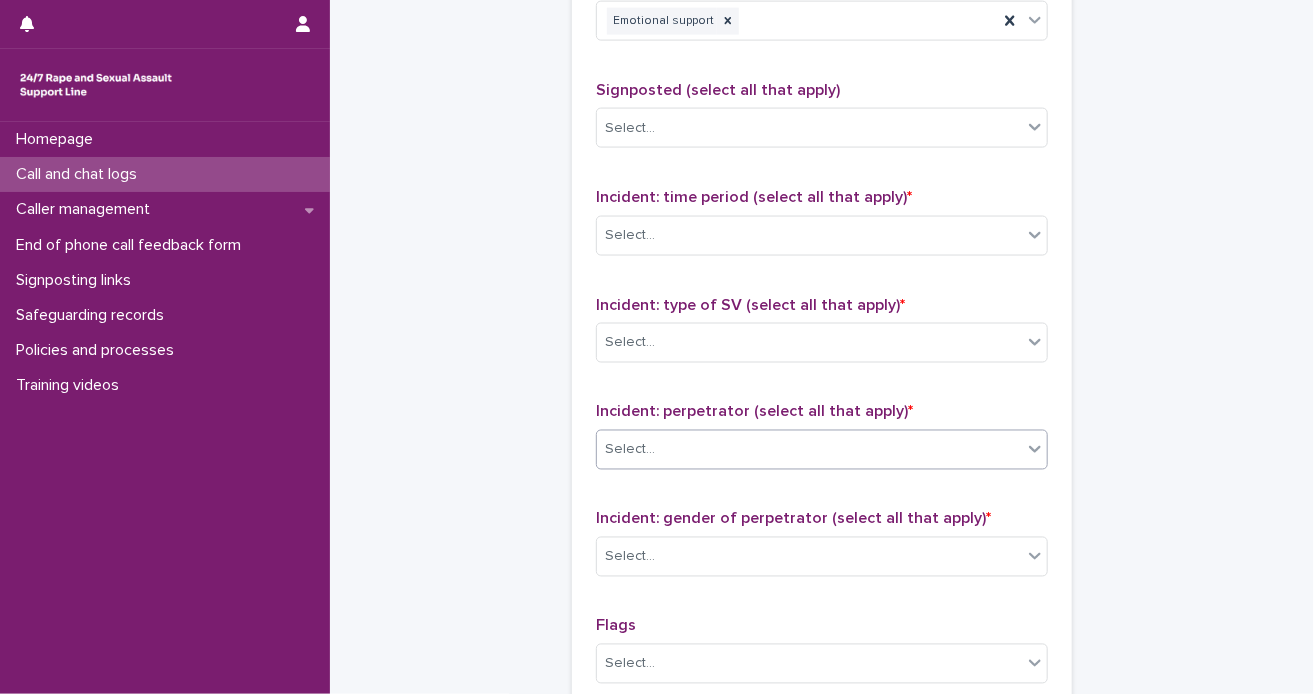 scroll, scrollTop: 1256, scrollLeft: 0, axis: vertical 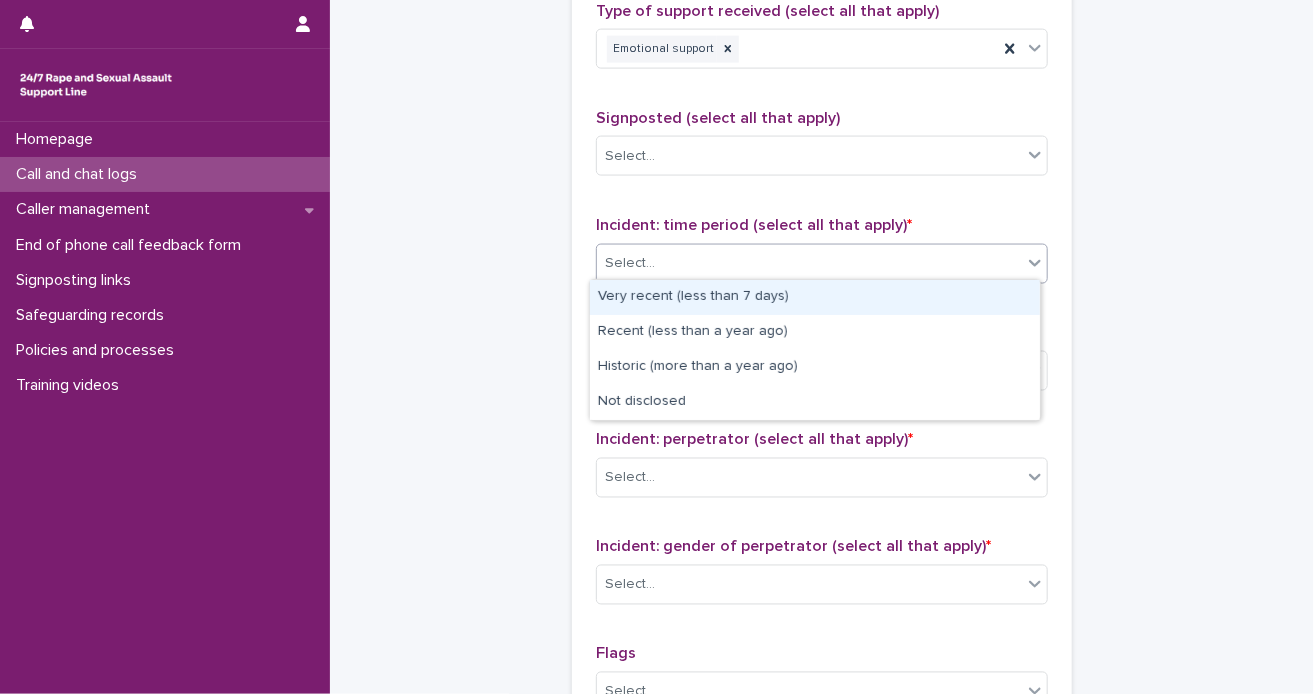 click 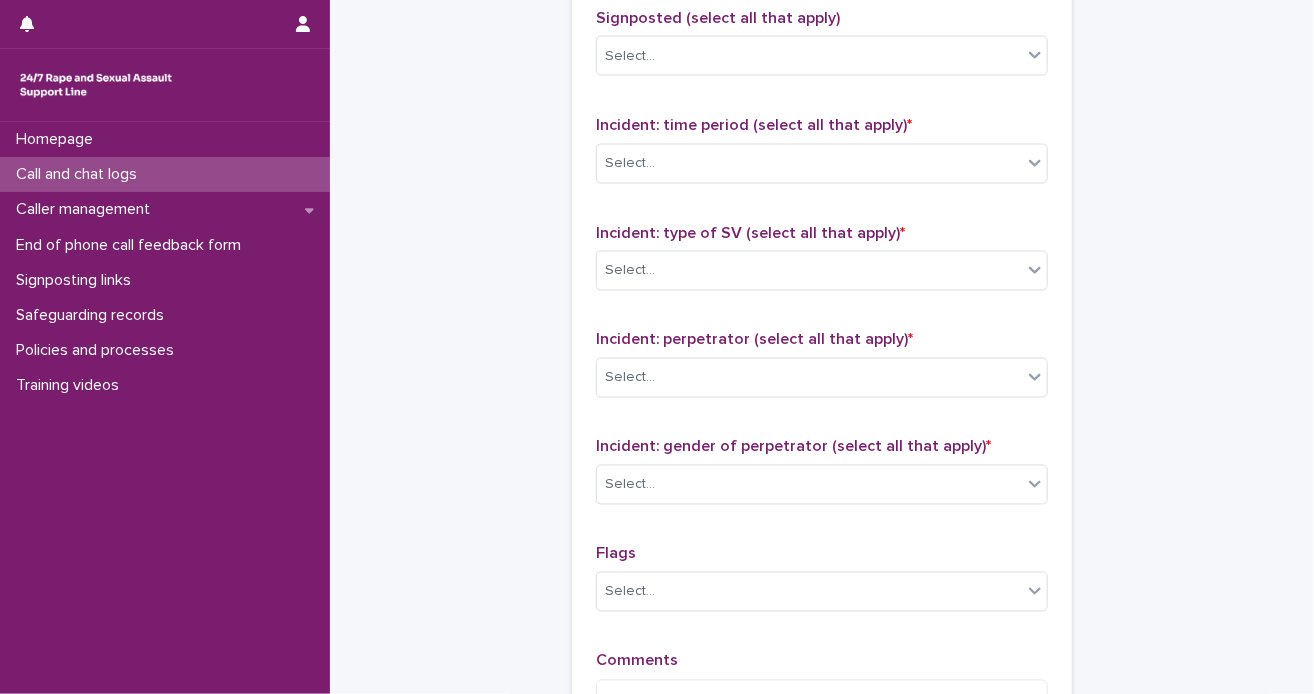 click on "**********" at bounding box center [822, -239] 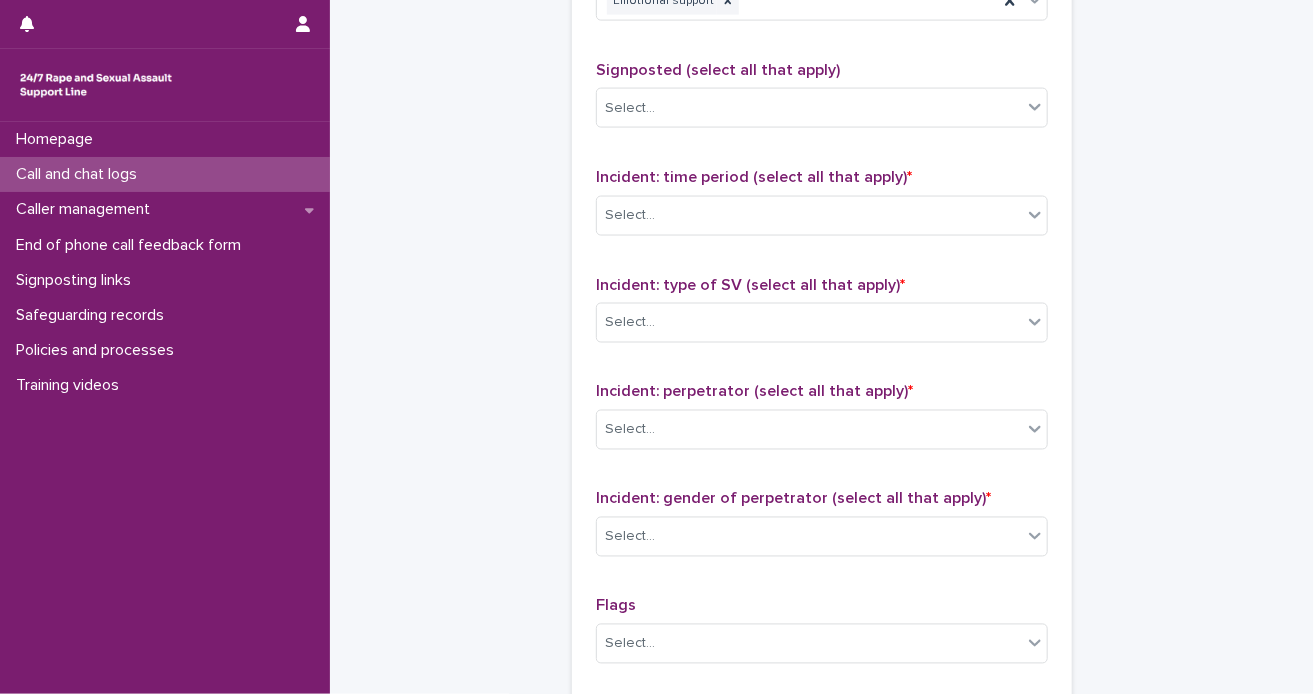 scroll, scrollTop: 1256, scrollLeft: 0, axis: vertical 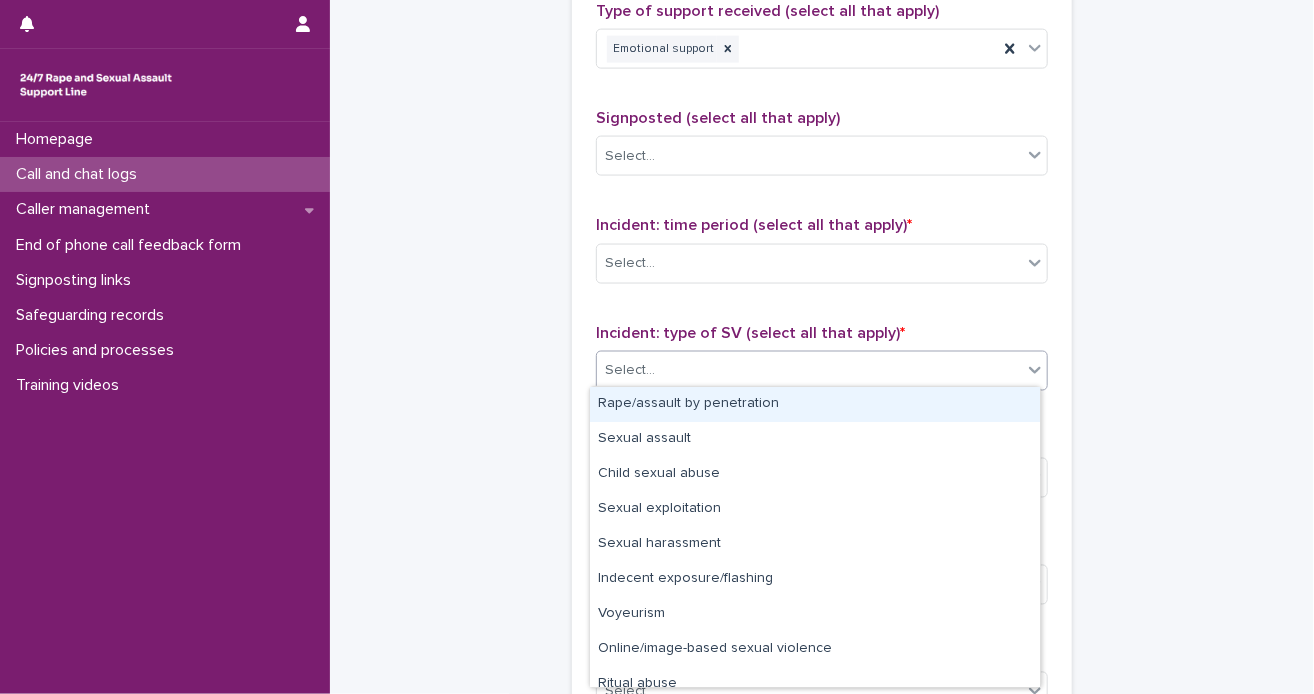 click 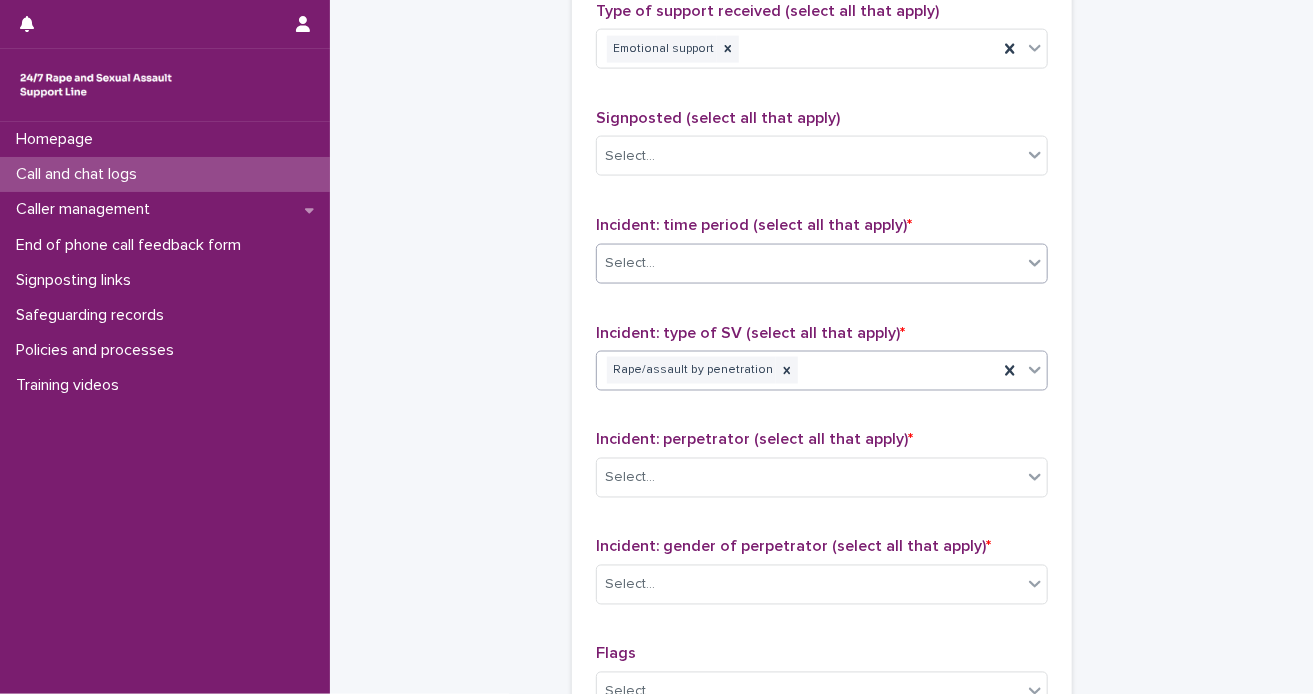 click 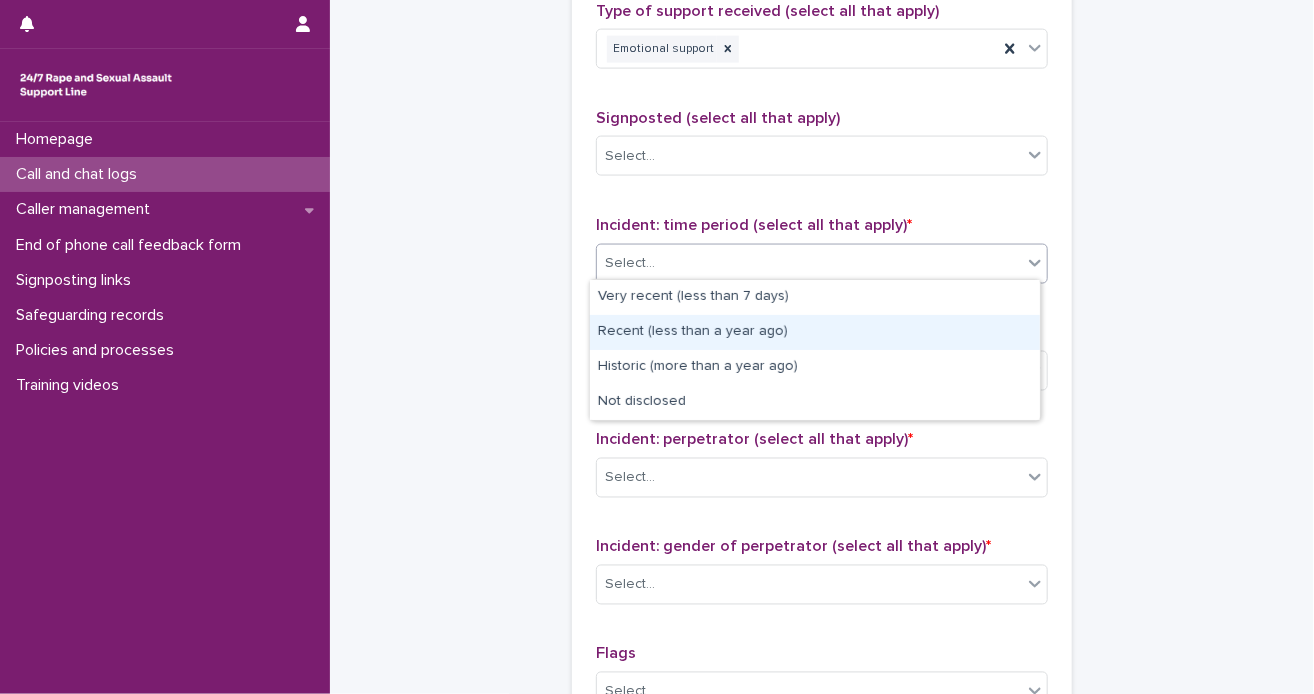 click on "Recent (less than a year ago)" at bounding box center [815, 332] 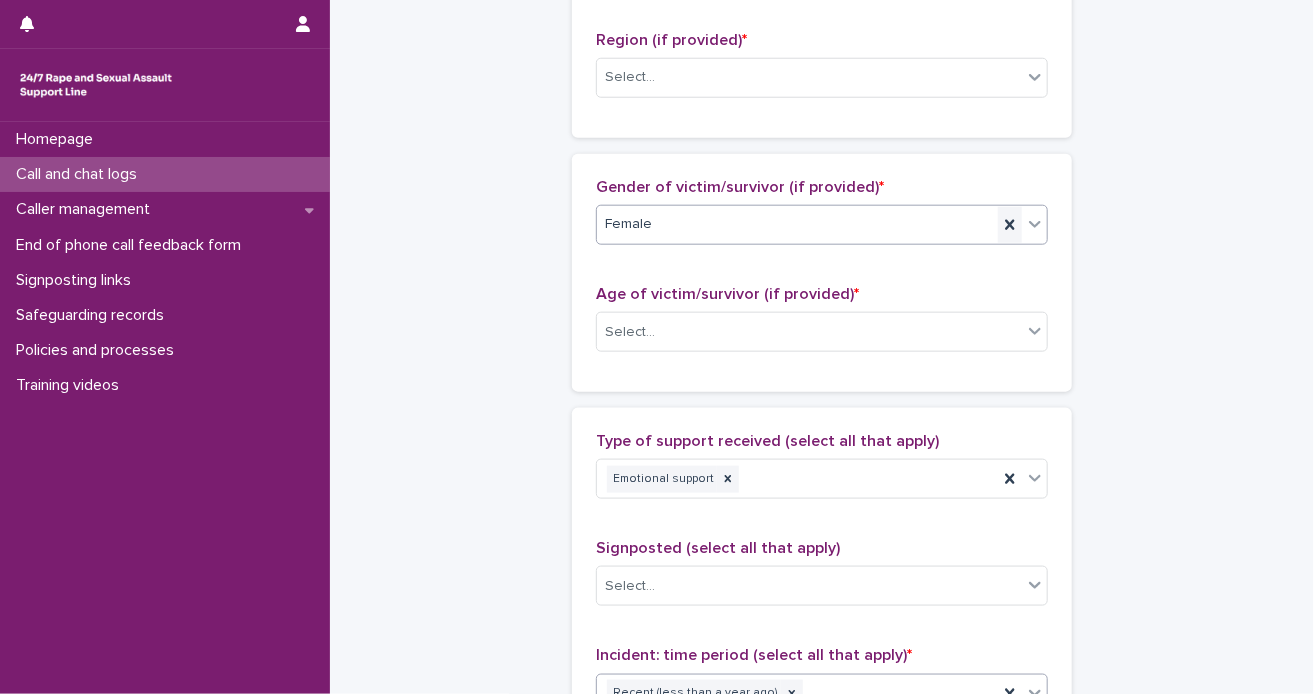 scroll, scrollTop: 756, scrollLeft: 0, axis: vertical 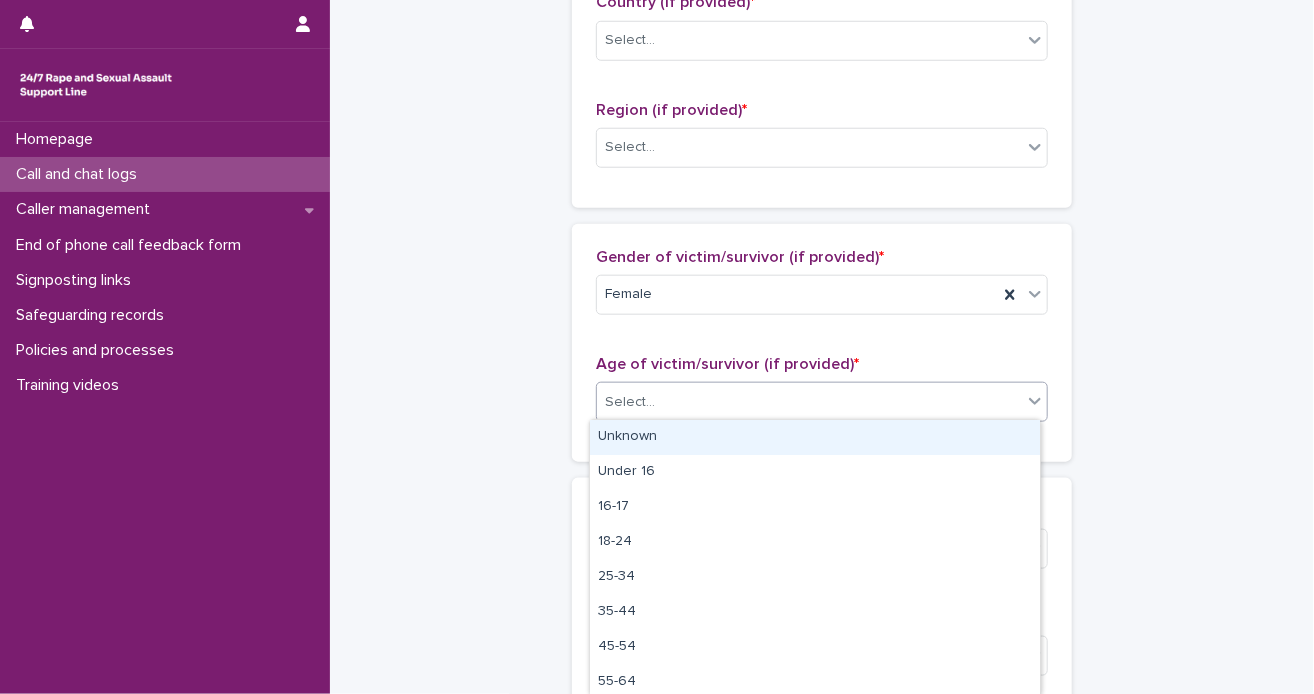 click 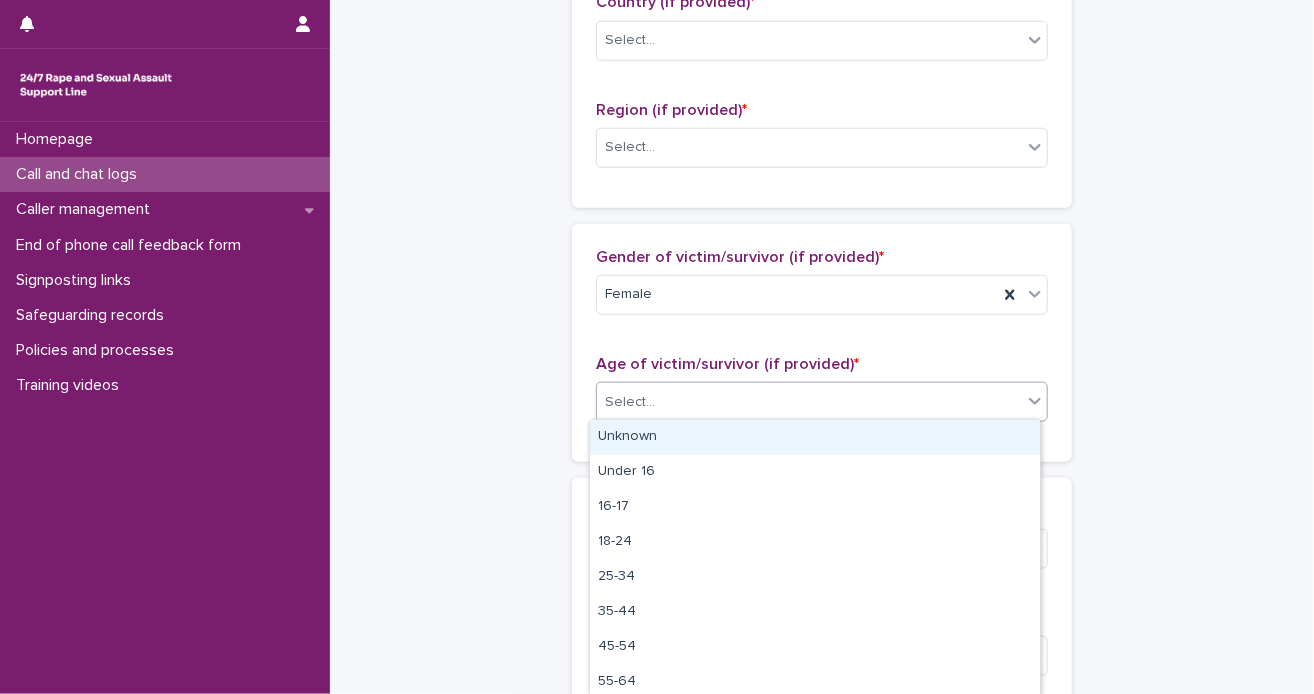 click on "Unknown" at bounding box center (815, 437) 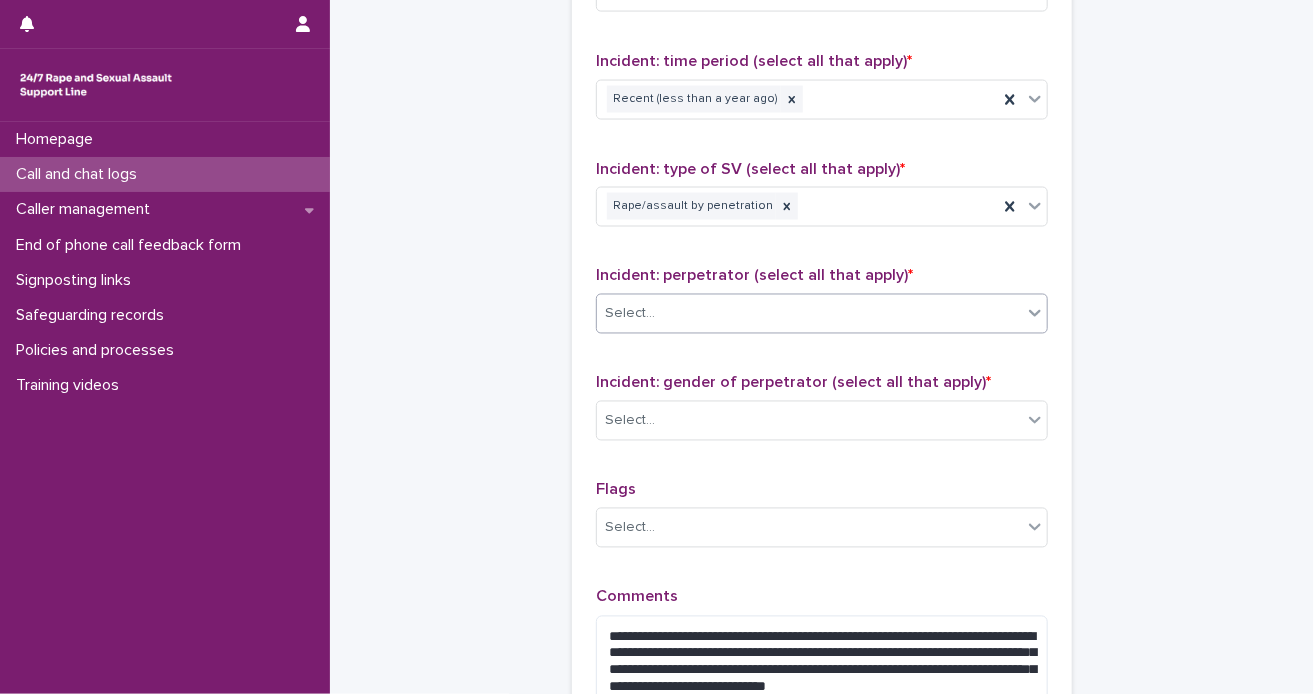 scroll, scrollTop: 1456, scrollLeft: 0, axis: vertical 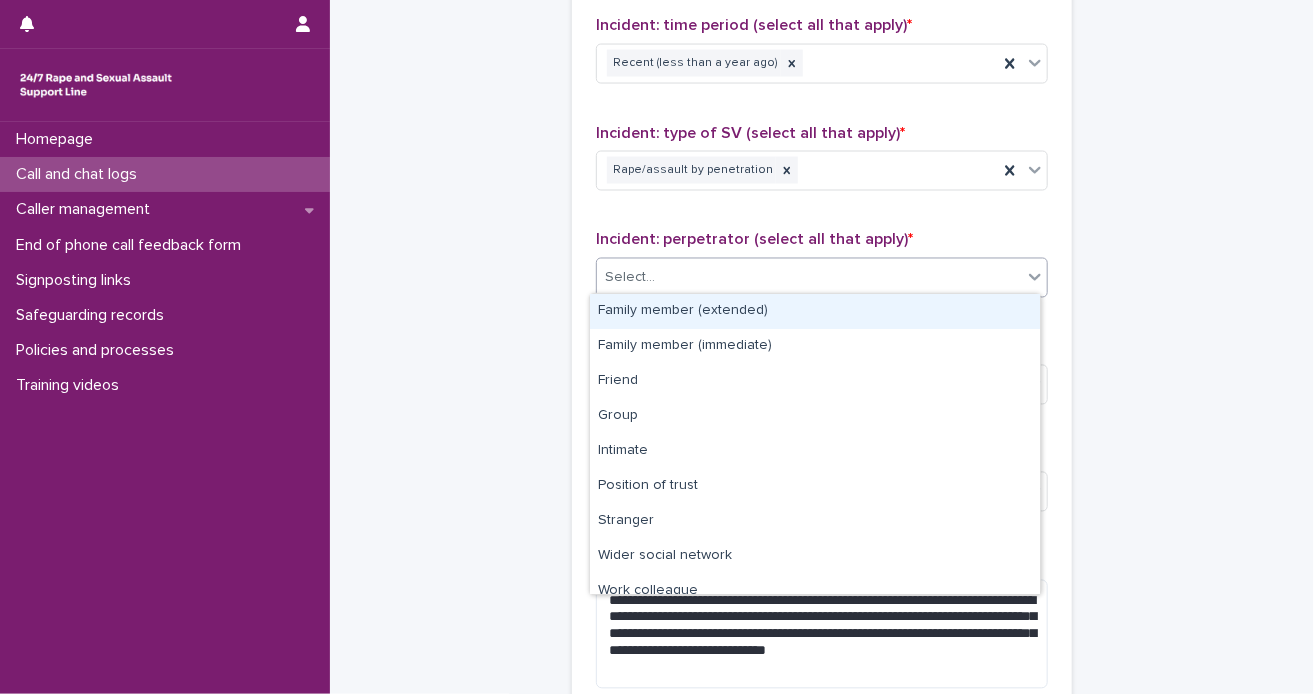 click 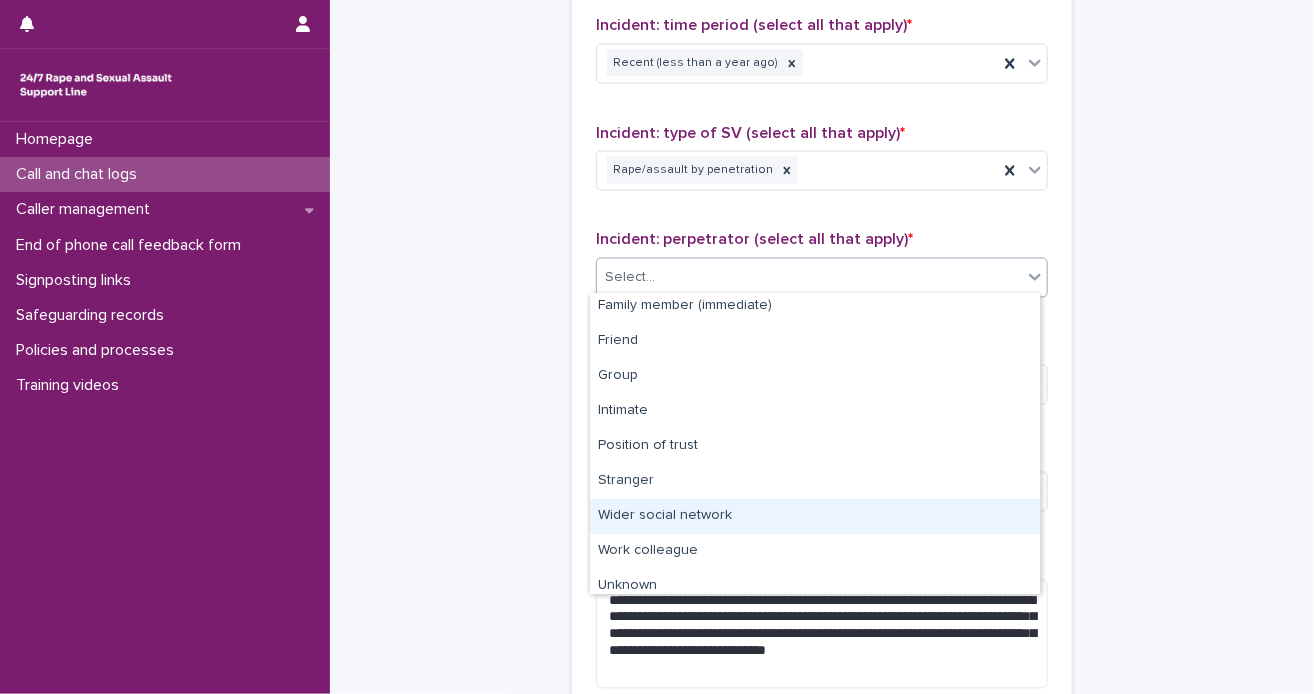 scroll, scrollTop: 84, scrollLeft: 0, axis: vertical 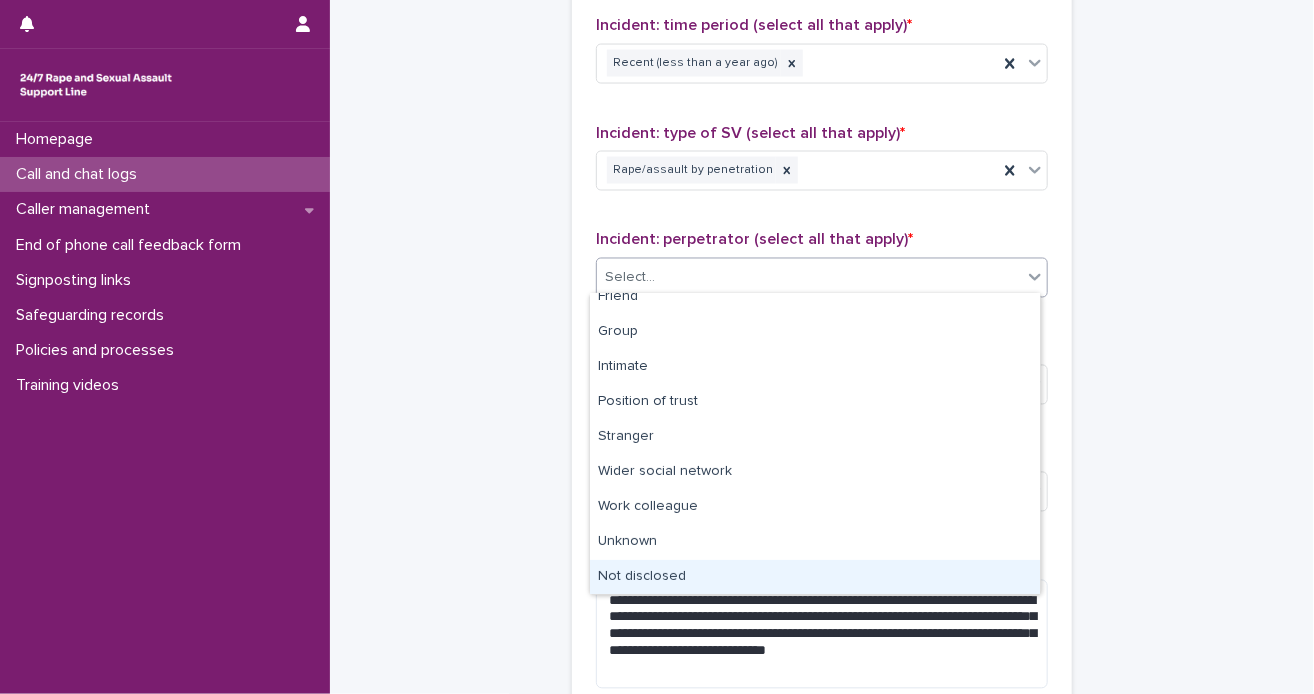 click on "Not disclosed" at bounding box center (815, 577) 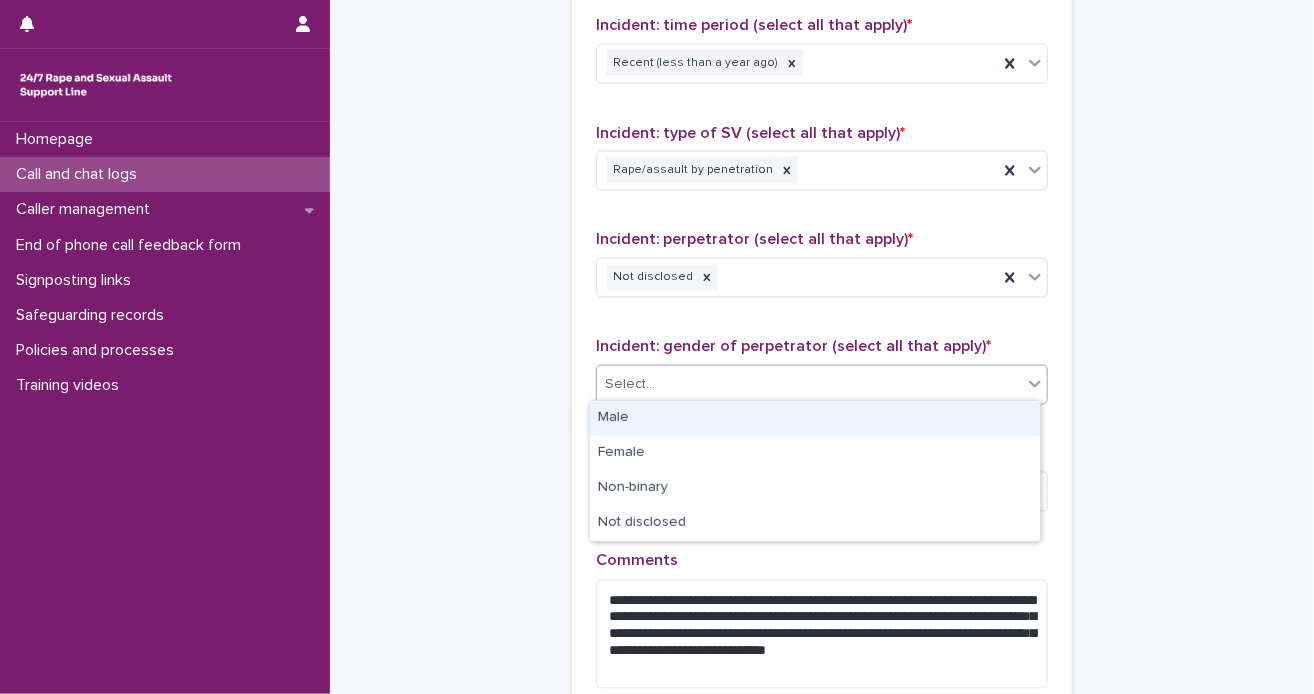 click 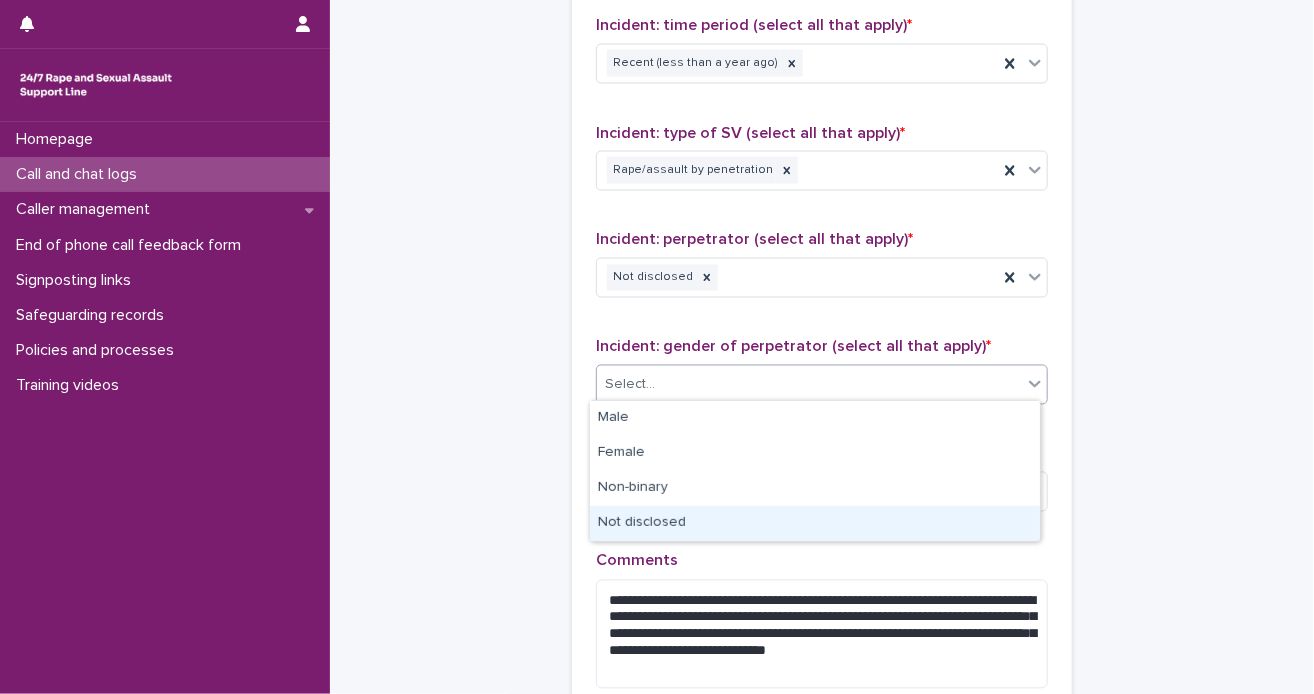 click on "Not disclosed" at bounding box center (815, 523) 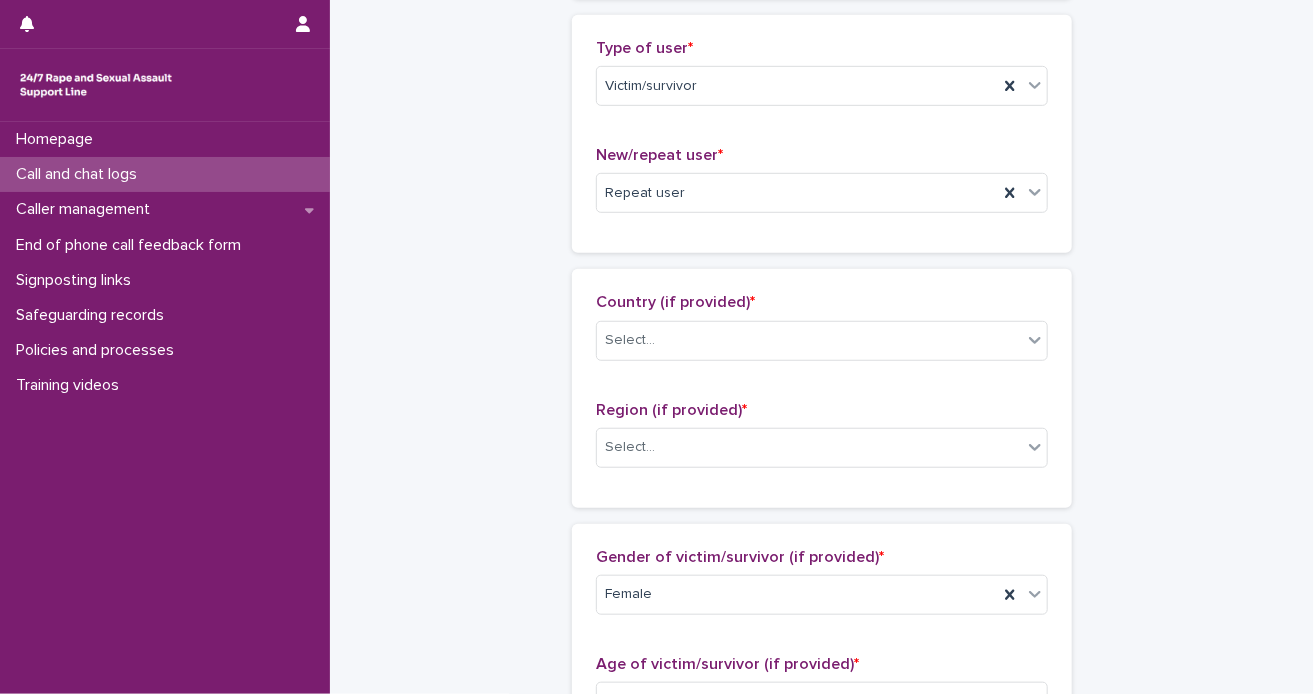 scroll, scrollTop: 356, scrollLeft: 0, axis: vertical 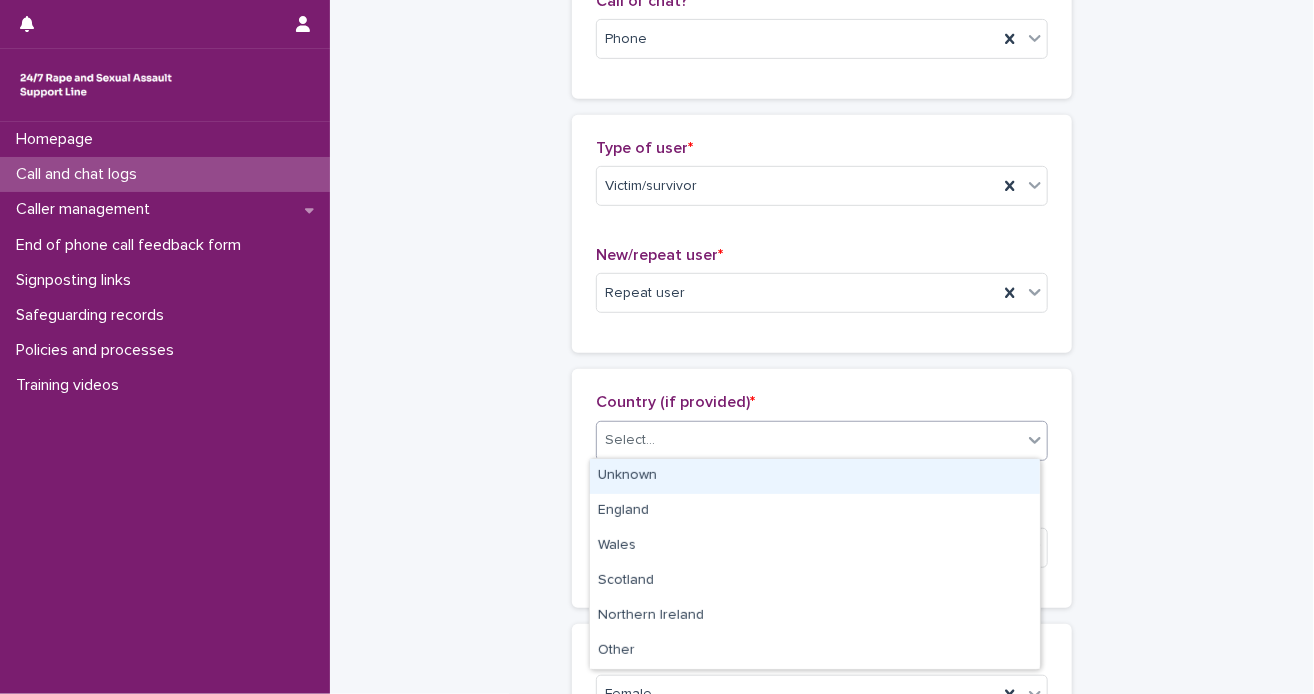 click 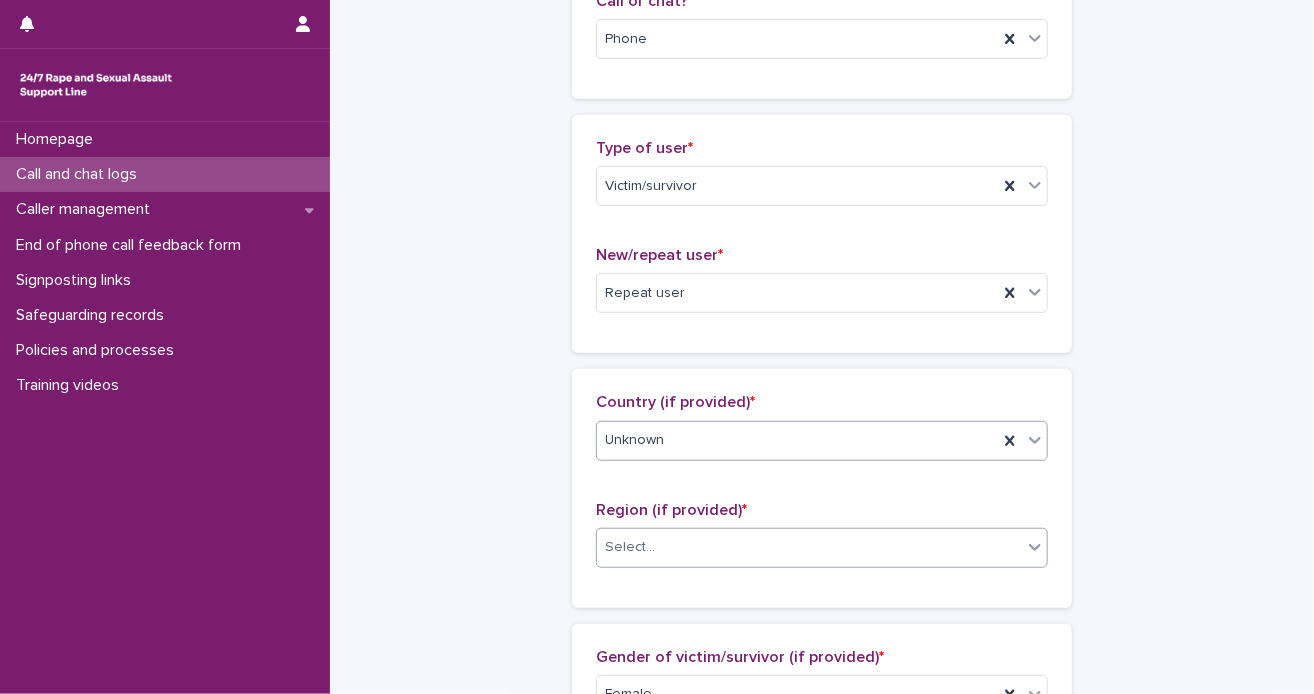 scroll, scrollTop: 556, scrollLeft: 0, axis: vertical 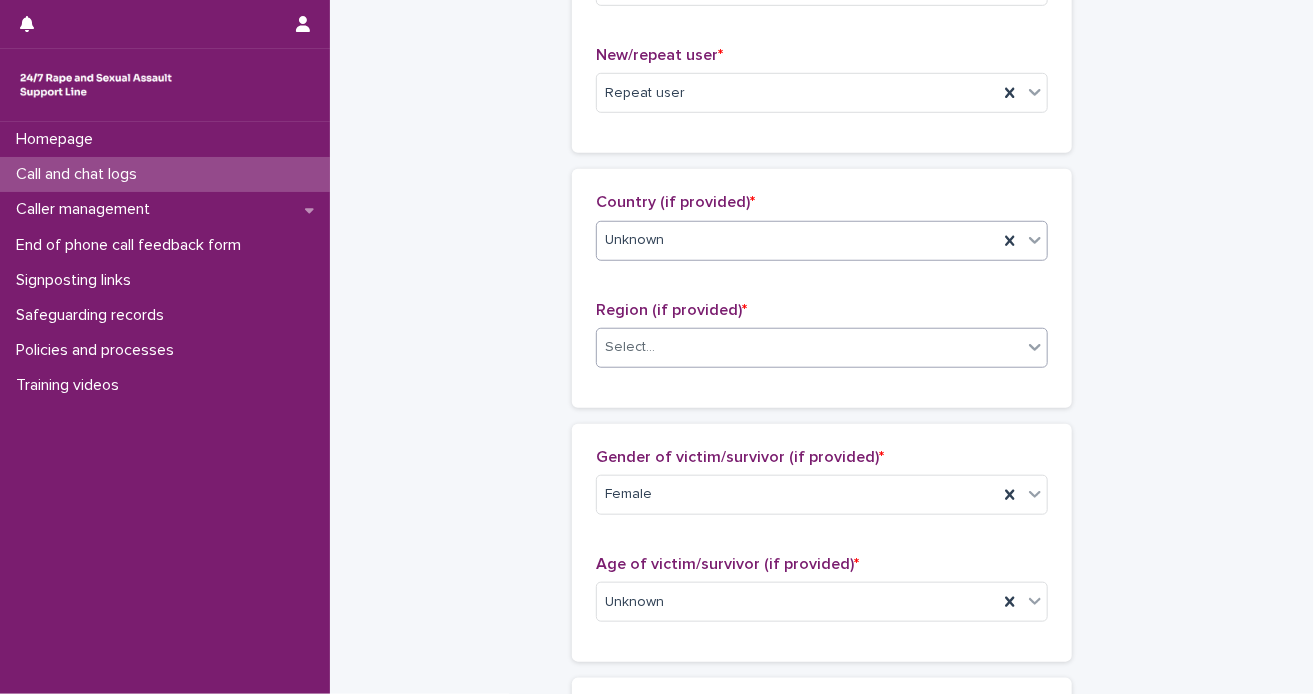 click 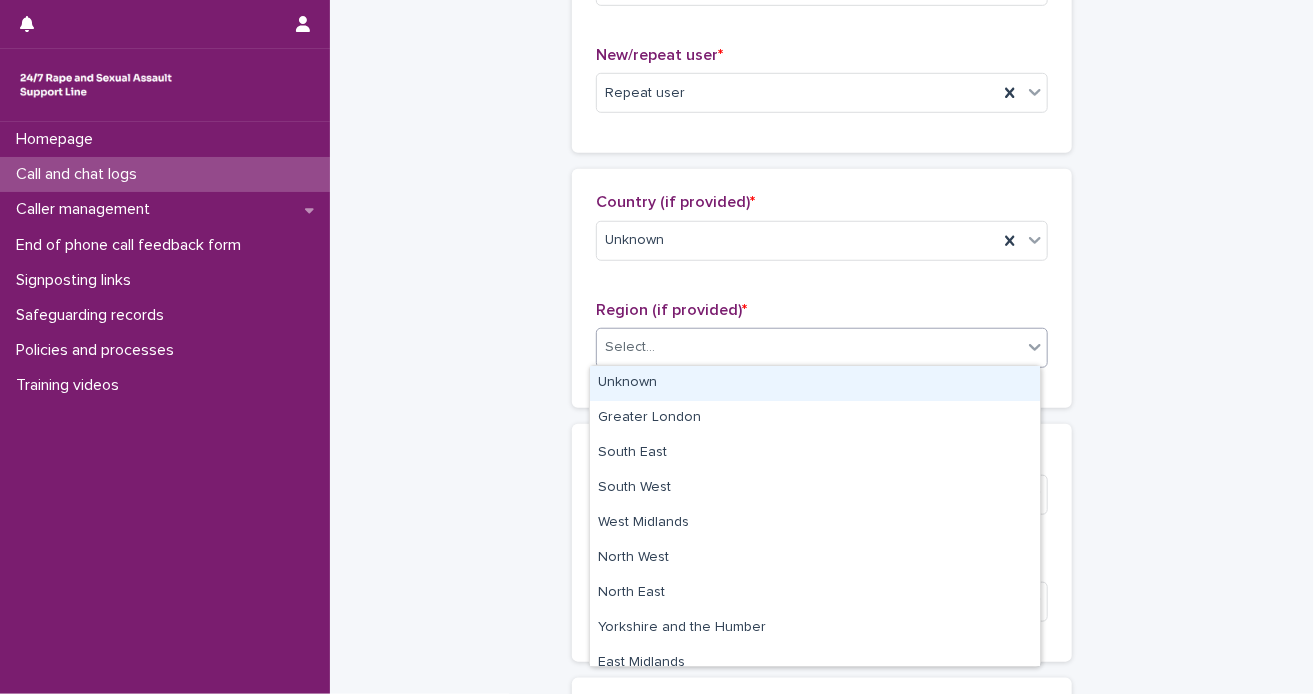 click on "Unknown" at bounding box center [815, 383] 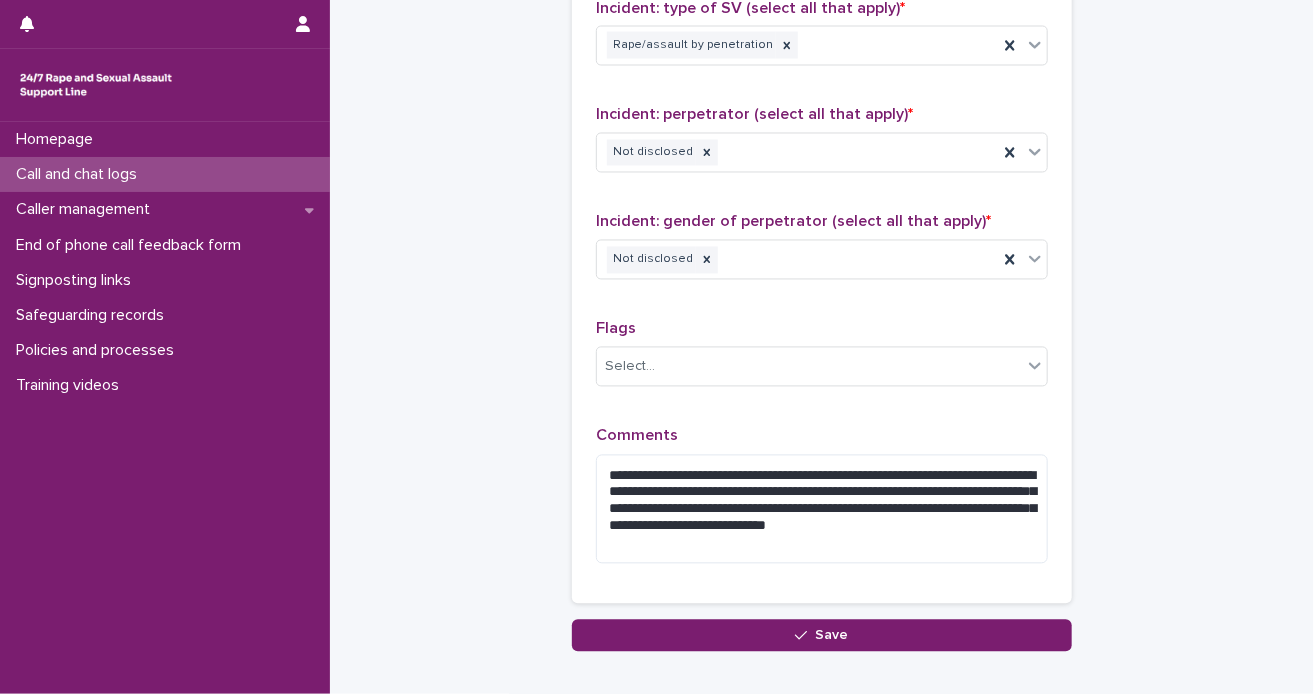 scroll, scrollTop: 1689, scrollLeft: 0, axis: vertical 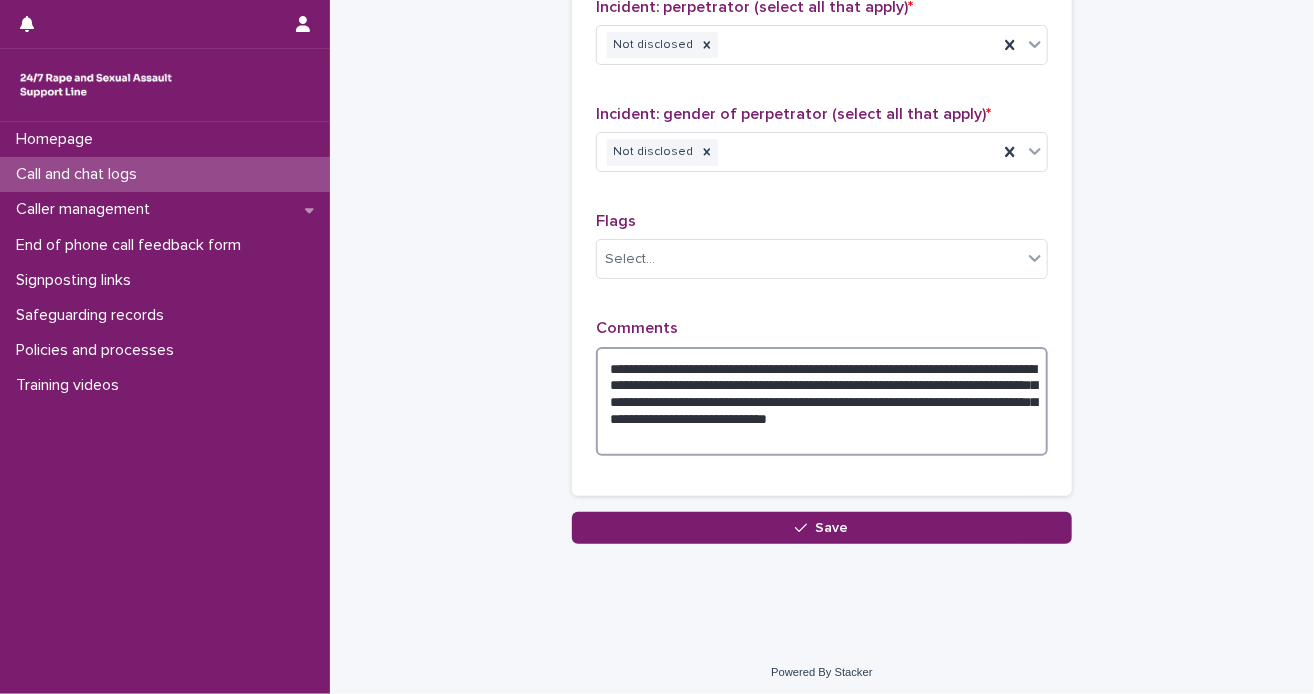 click on "**********" at bounding box center [822, 402] 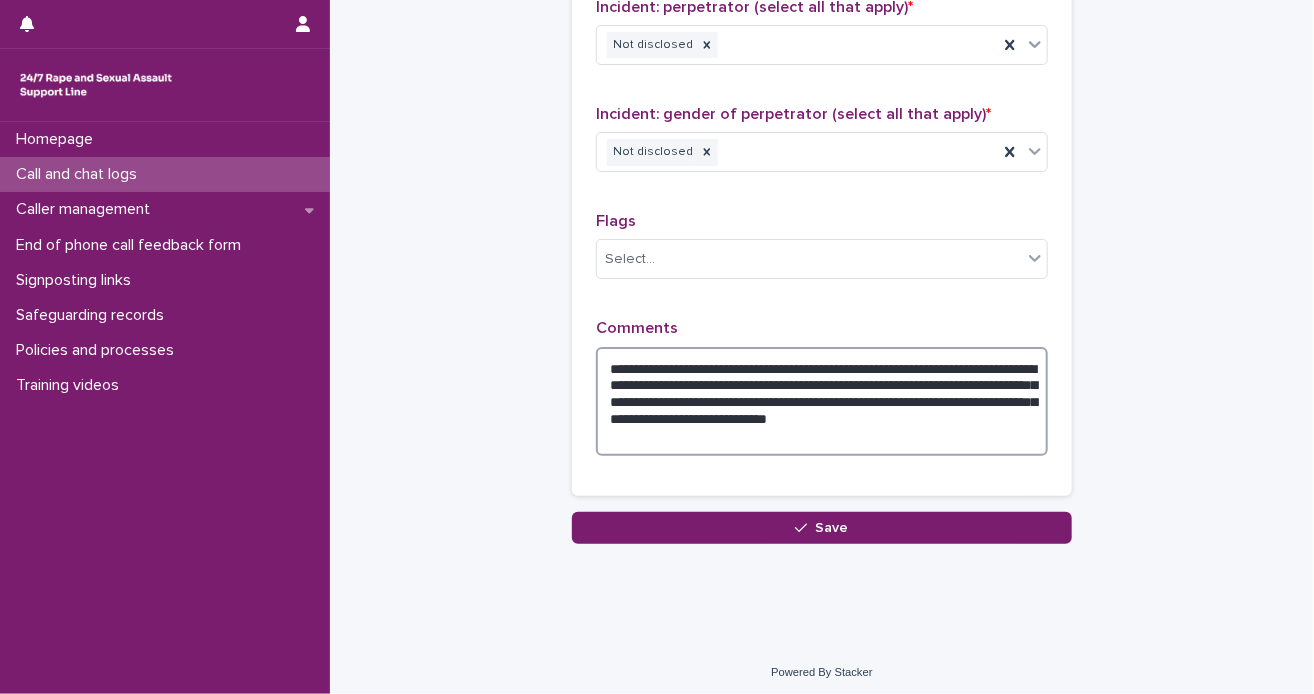 click on "**********" at bounding box center (822, 402) 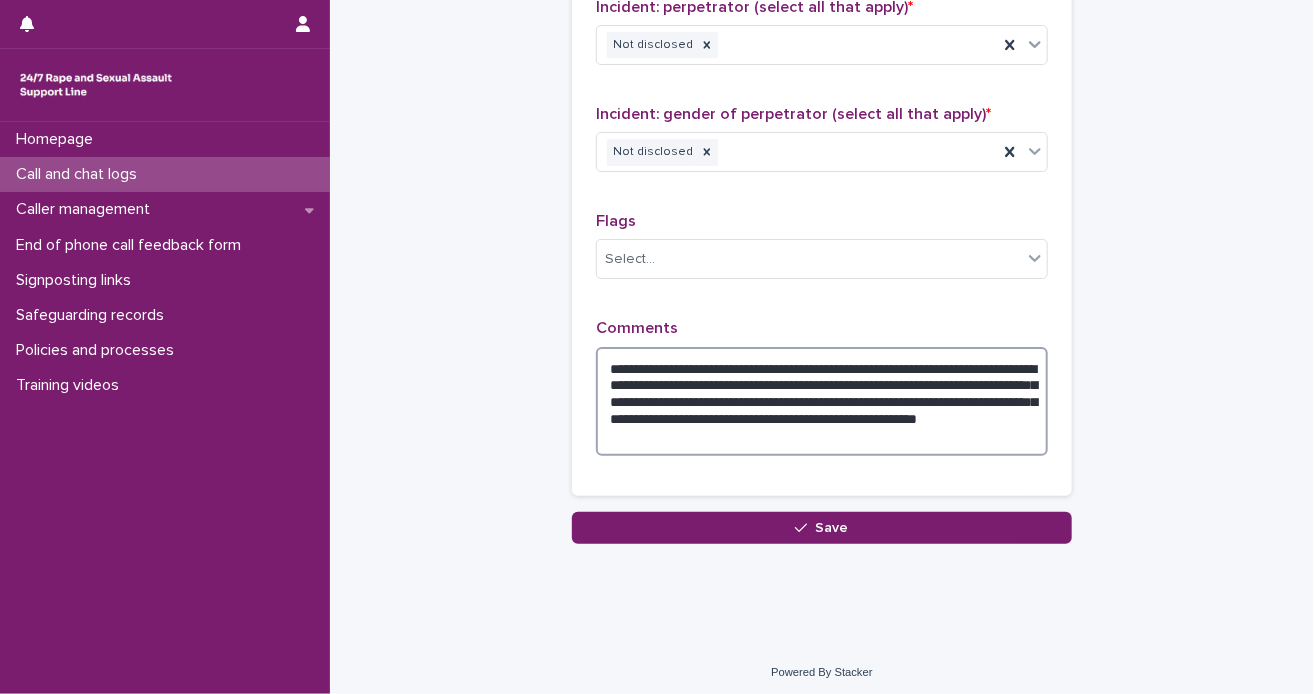 click on "**********" at bounding box center [822, 402] 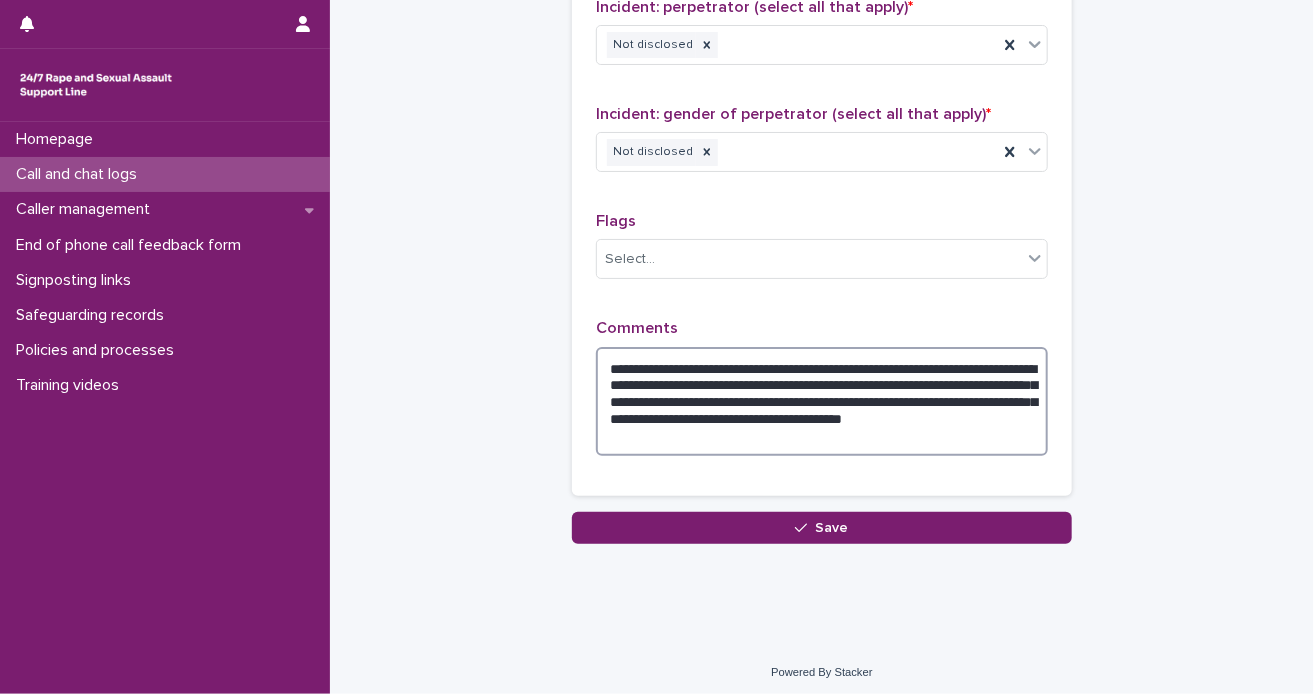 click on "**********" at bounding box center [822, 402] 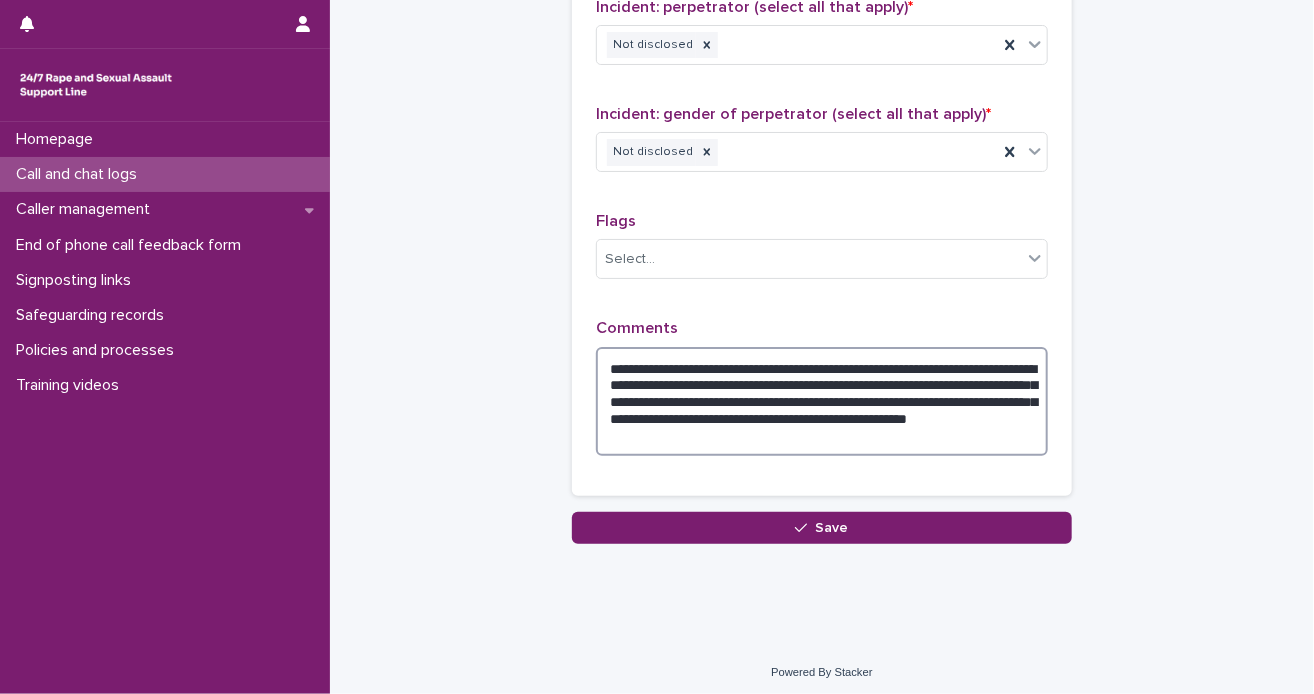 click on "**********" at bounding box center (822, 402) 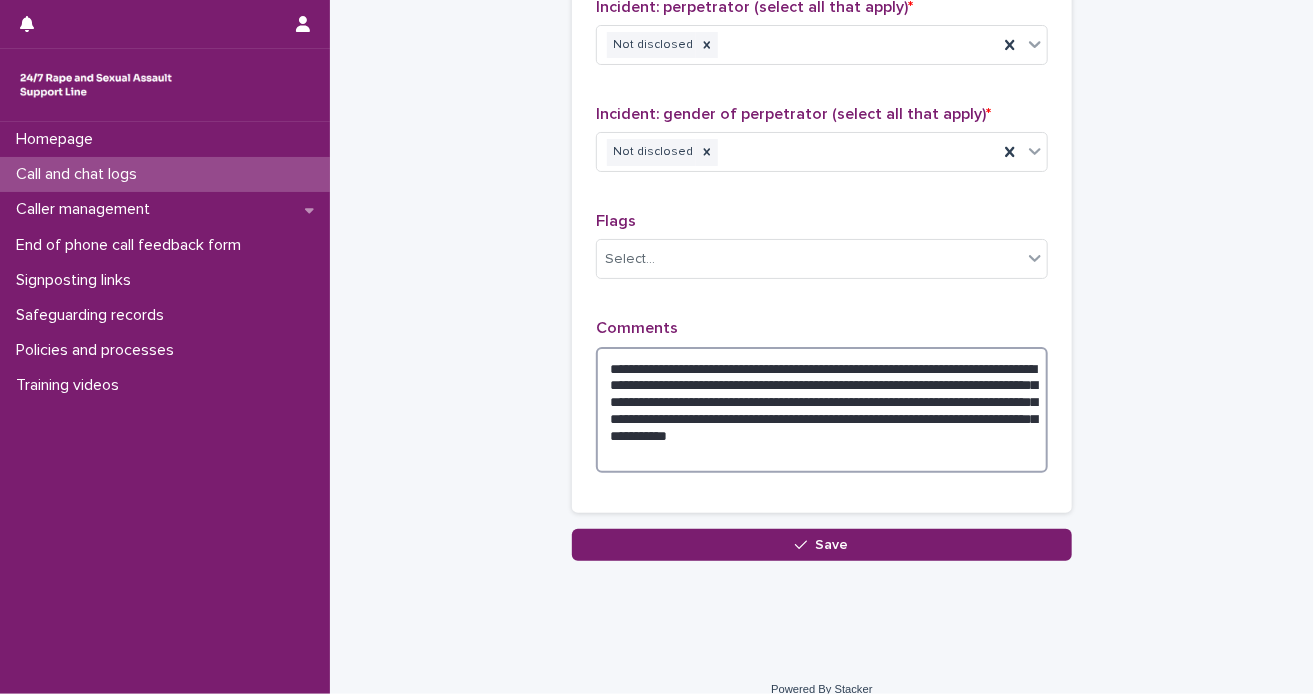 click on "**********" at bounding box center [822, 410] 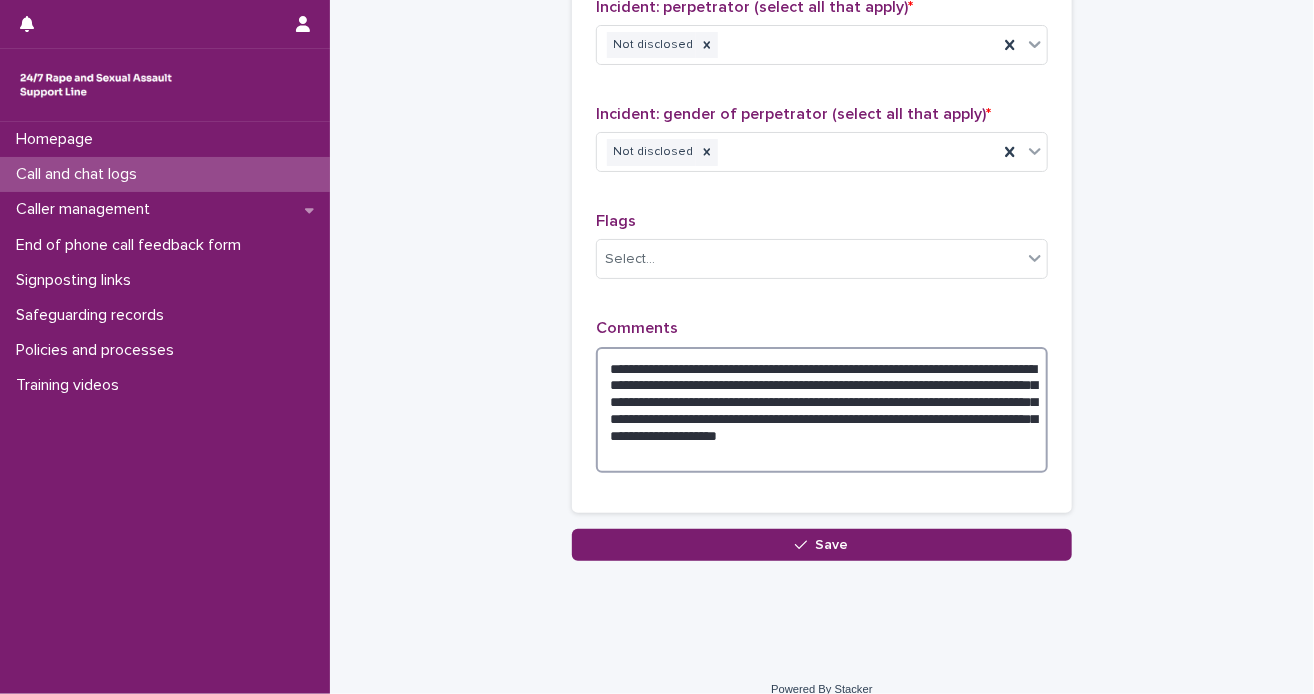 click on "**********" at bounding box center (822, 410) 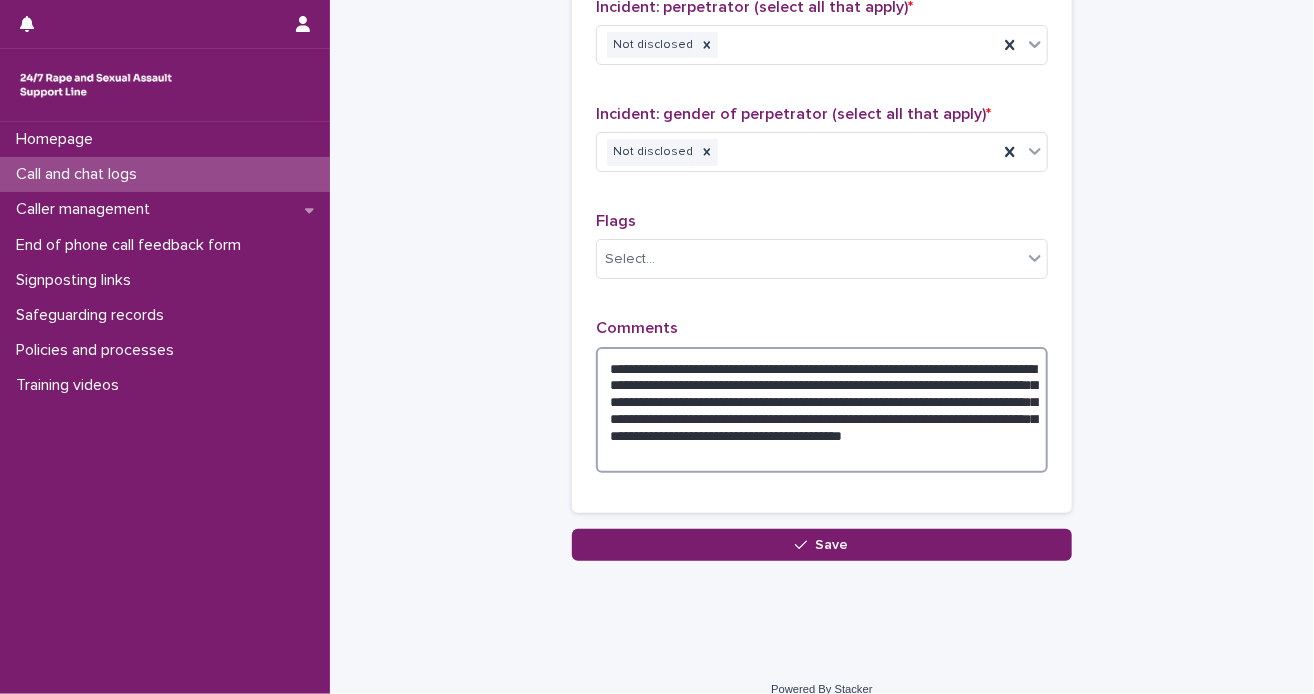 click on "**********" at bounding box center (822, 410) 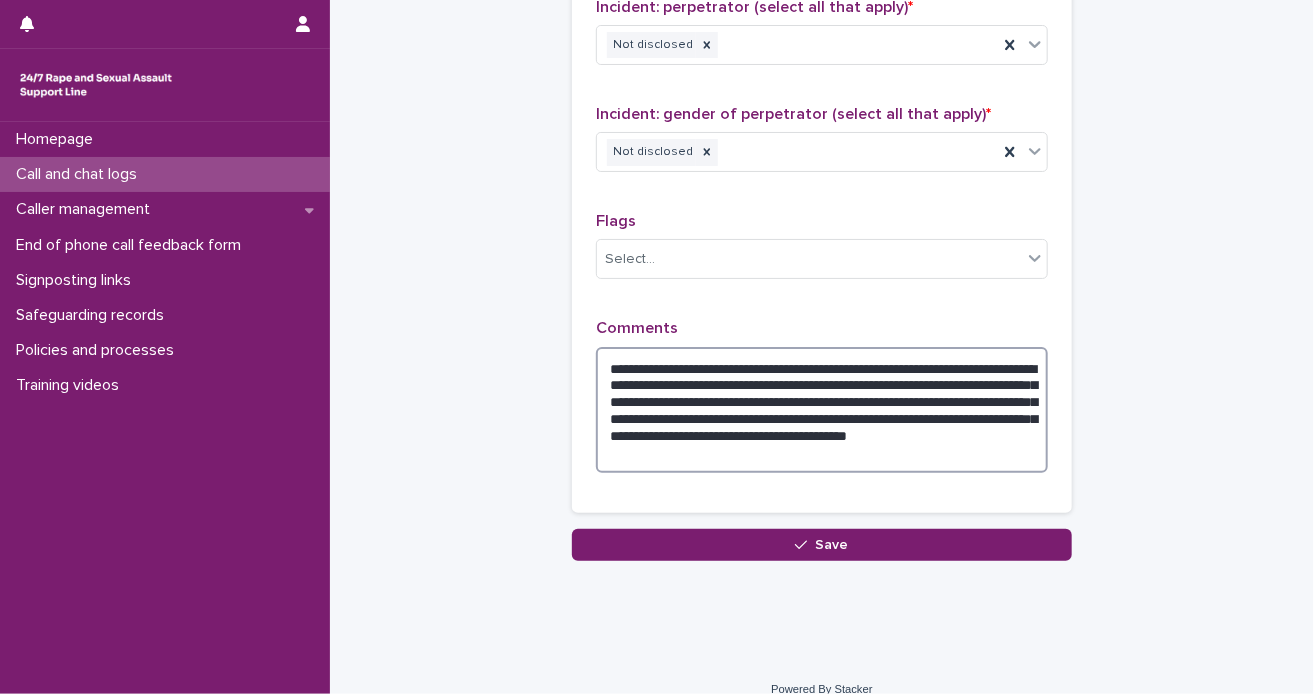 click on "**********" at bounding box center [822, 410] 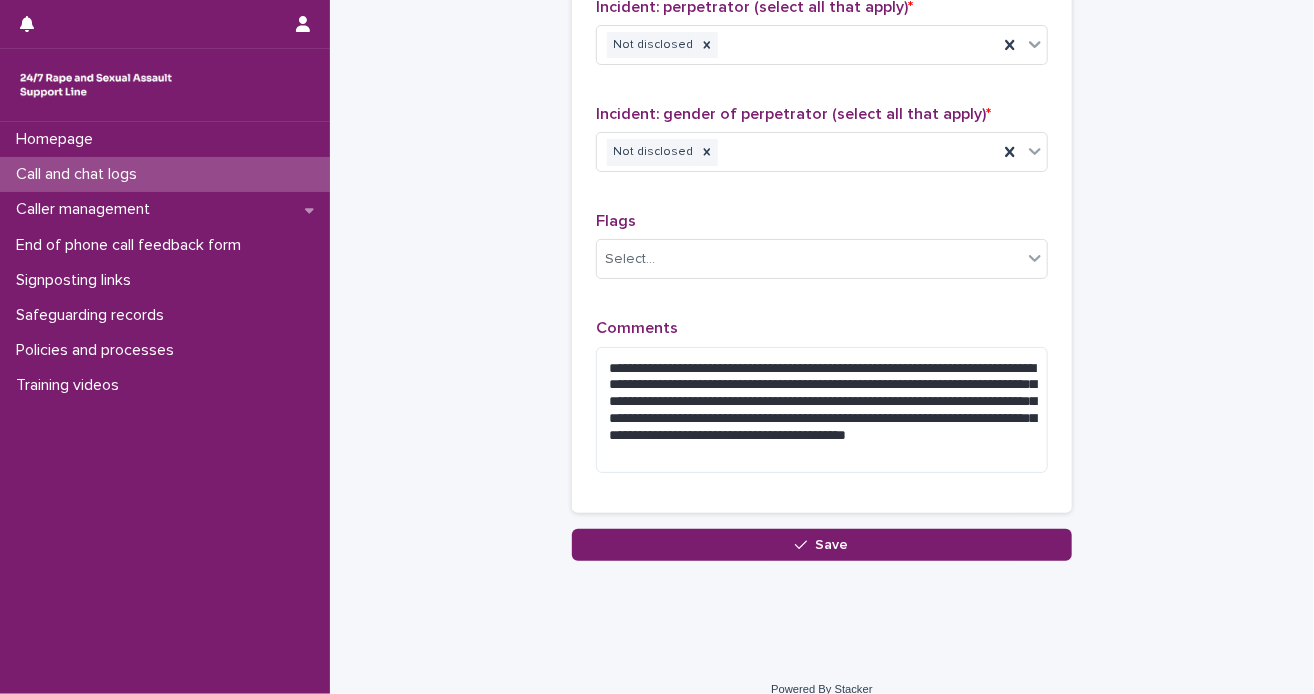 drag, startPoint x: 640, startPoint y: 397, endPoint x: 1121, endPoint y: 144, distance: 543.47955 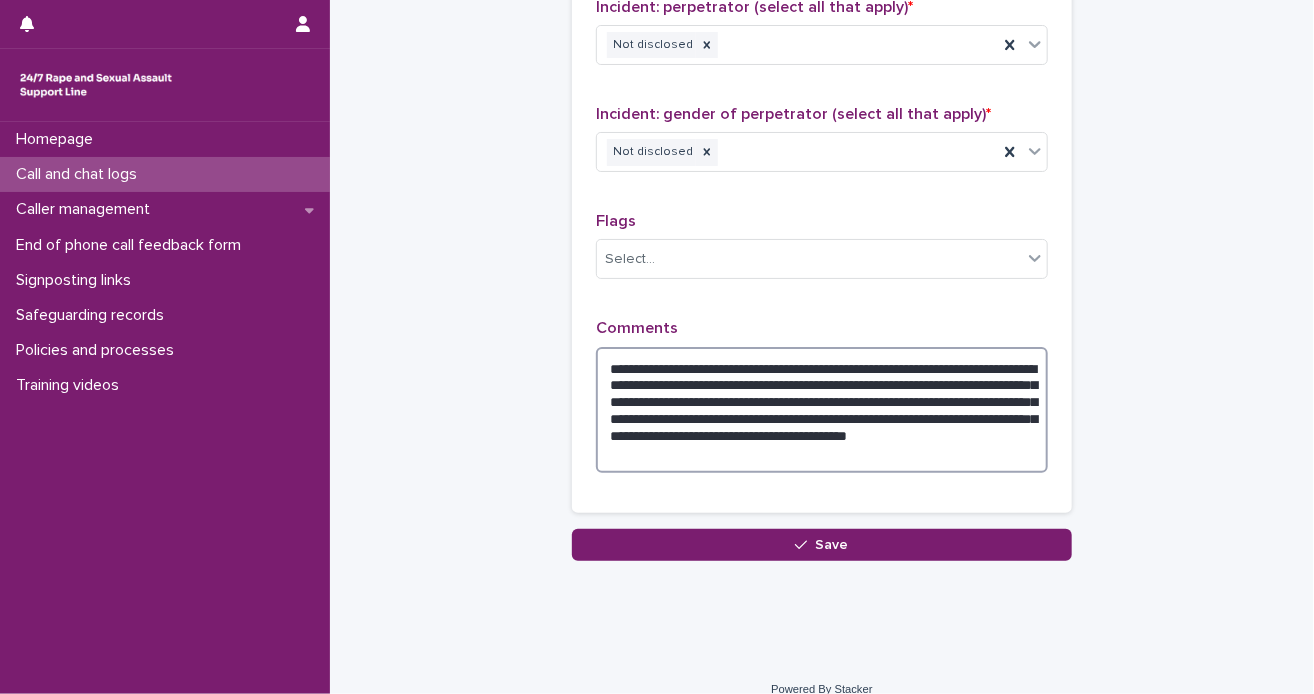click on "**********" at bounding box center (822, 410) 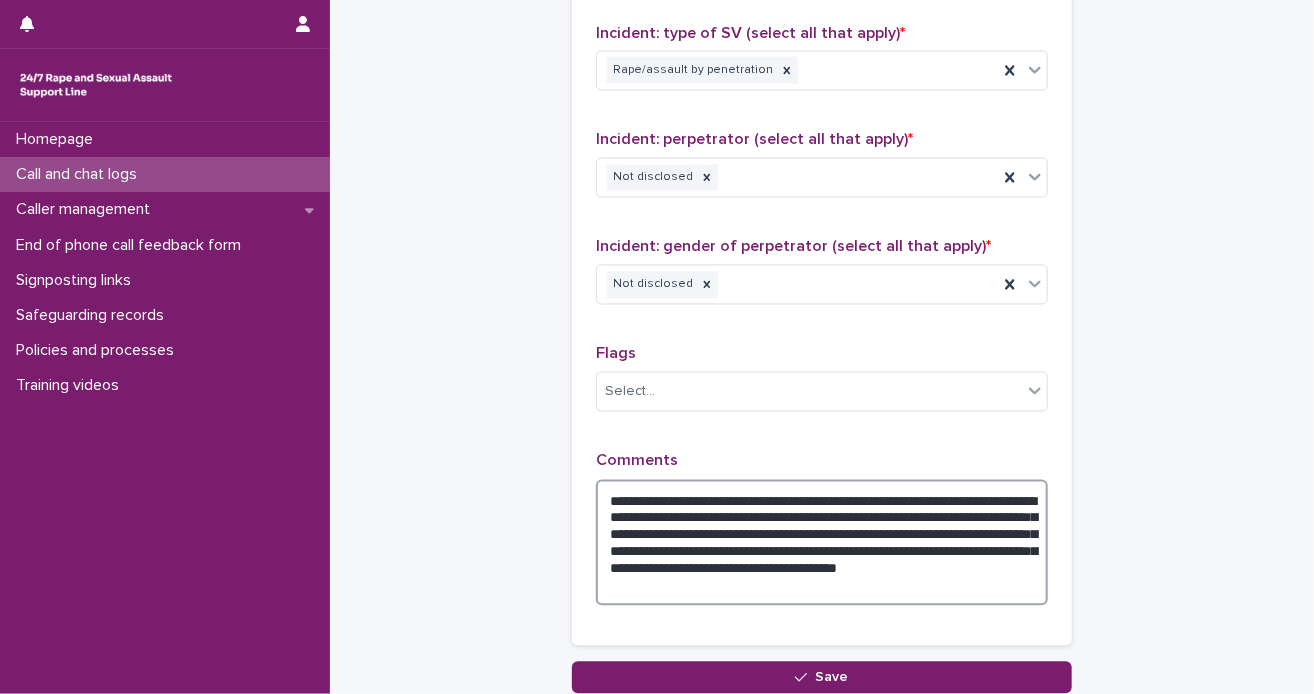 scroll, scrollTop: 1589, scrollLeft: 0, axis: vertical 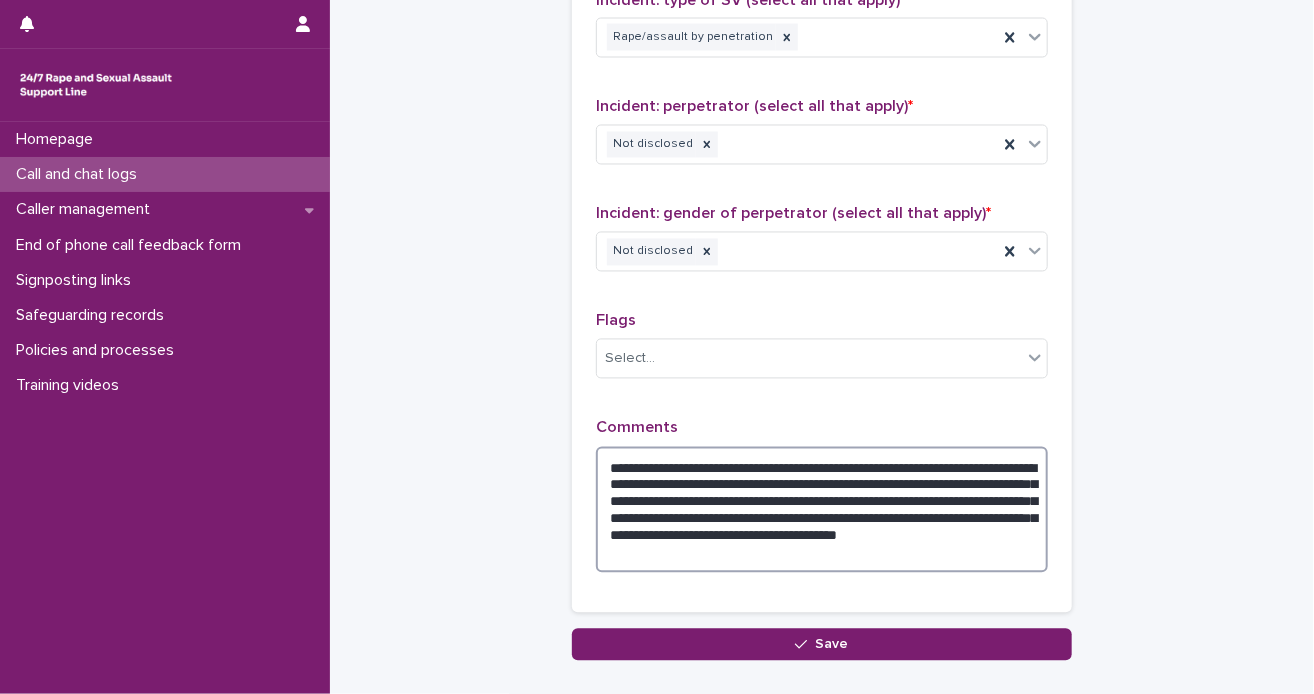 click on "**********" at bounding box center (822, 510) 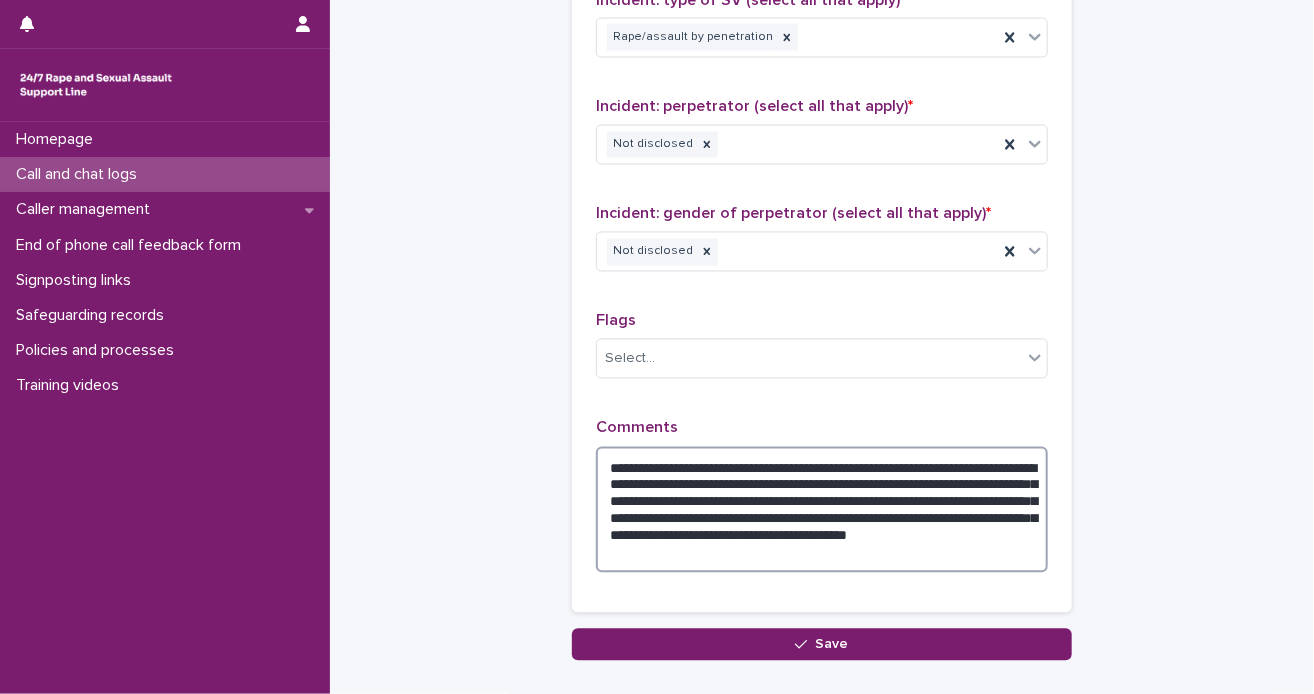 click on "**********" at bounding box center (822, 510) 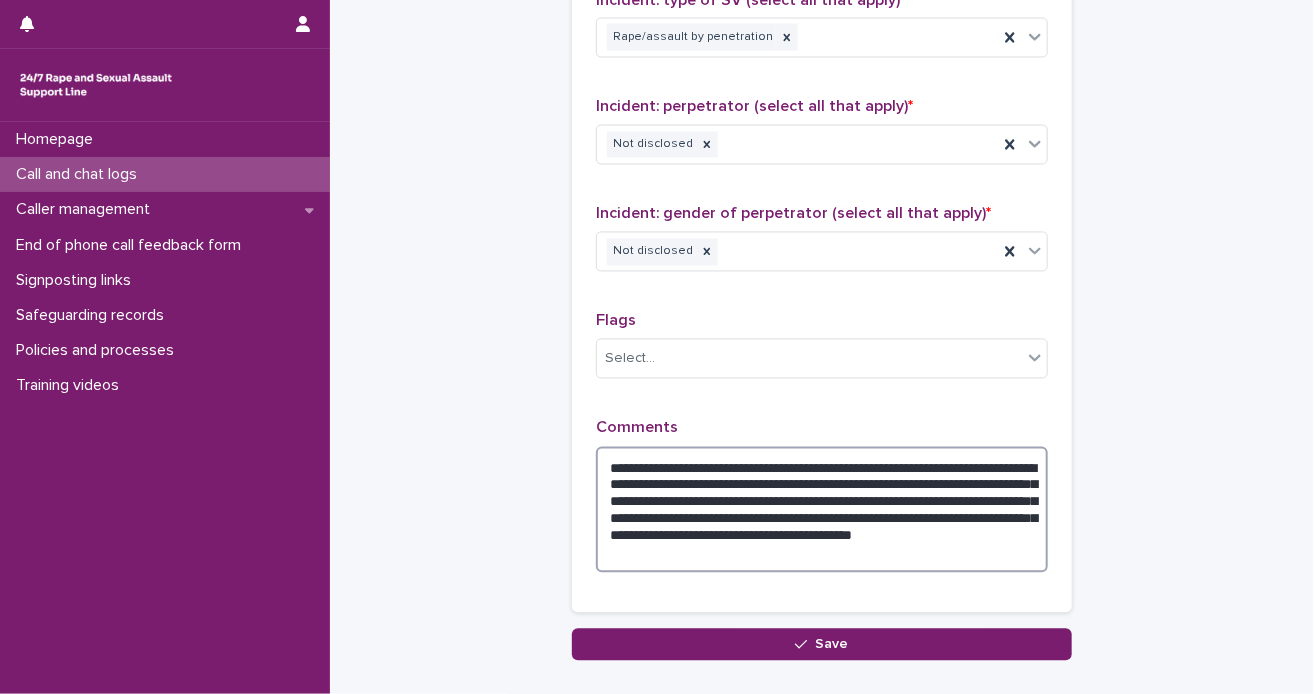 click on "**********" at bounding box center (822, 510) 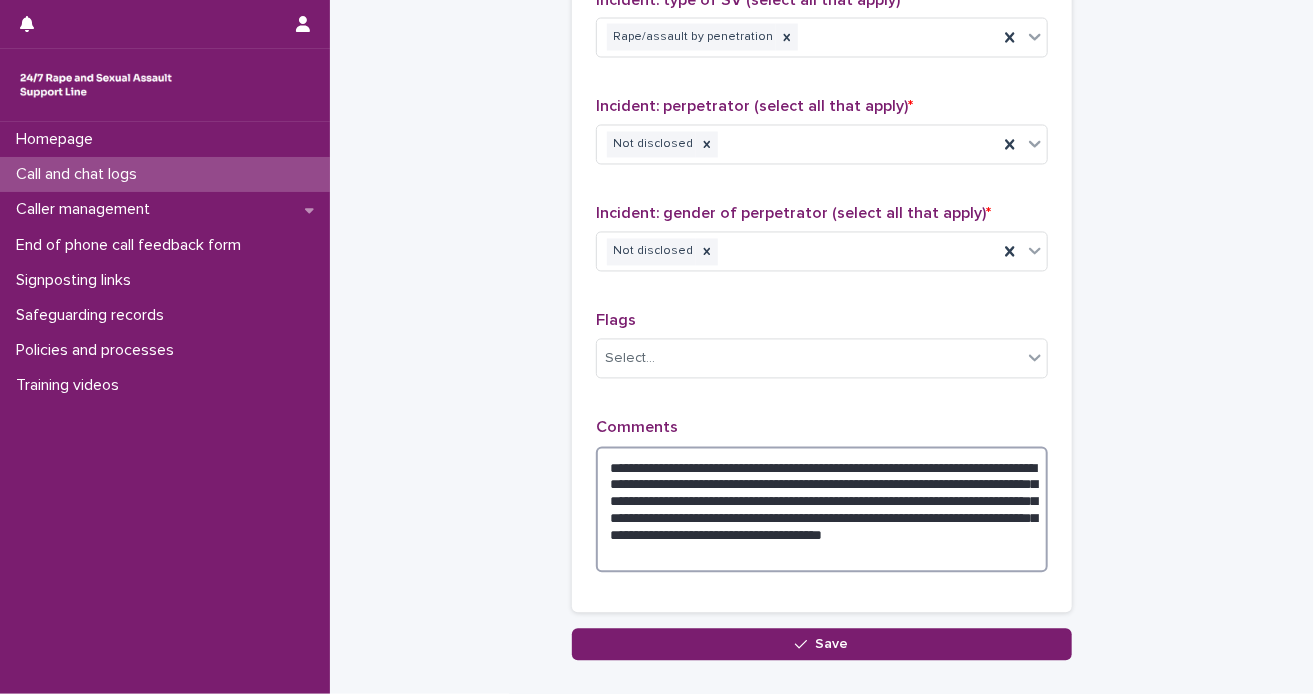 click on "**********" at bounding box center [822, 510] 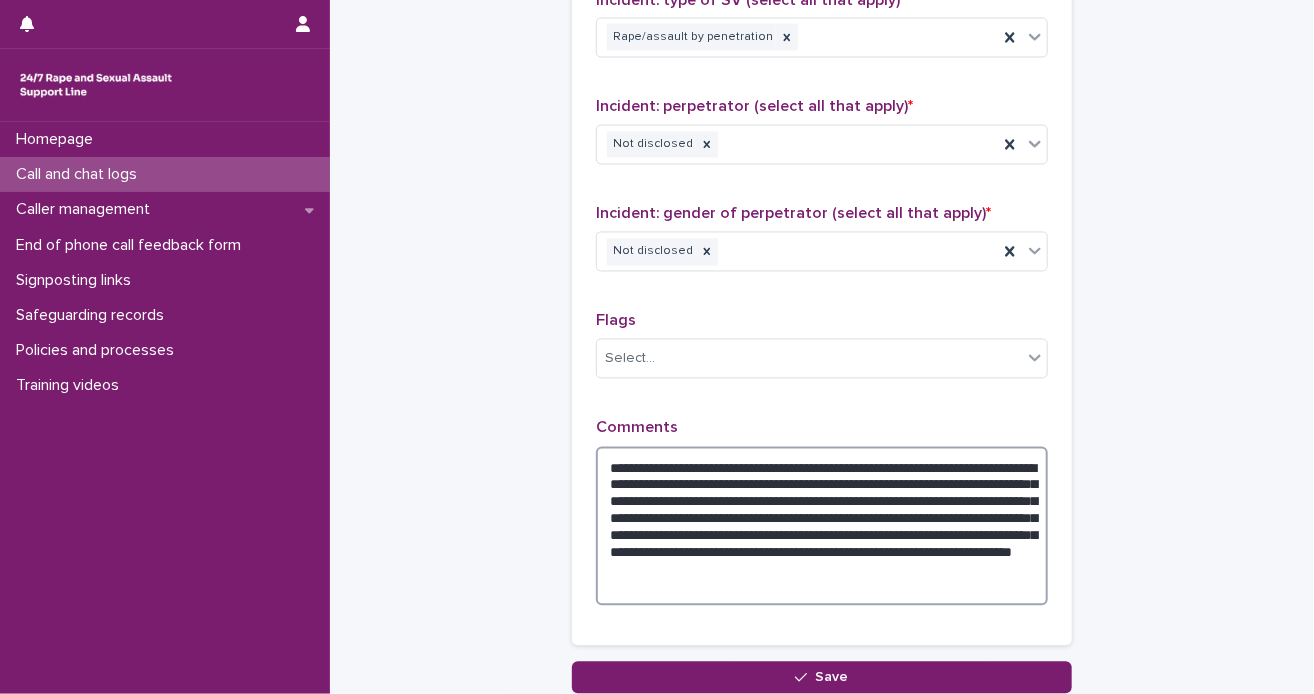 drag, startPoint x: 729, startPoint y: 531, endPoint x: 789, endPoint y: 597, distance: 89.19641 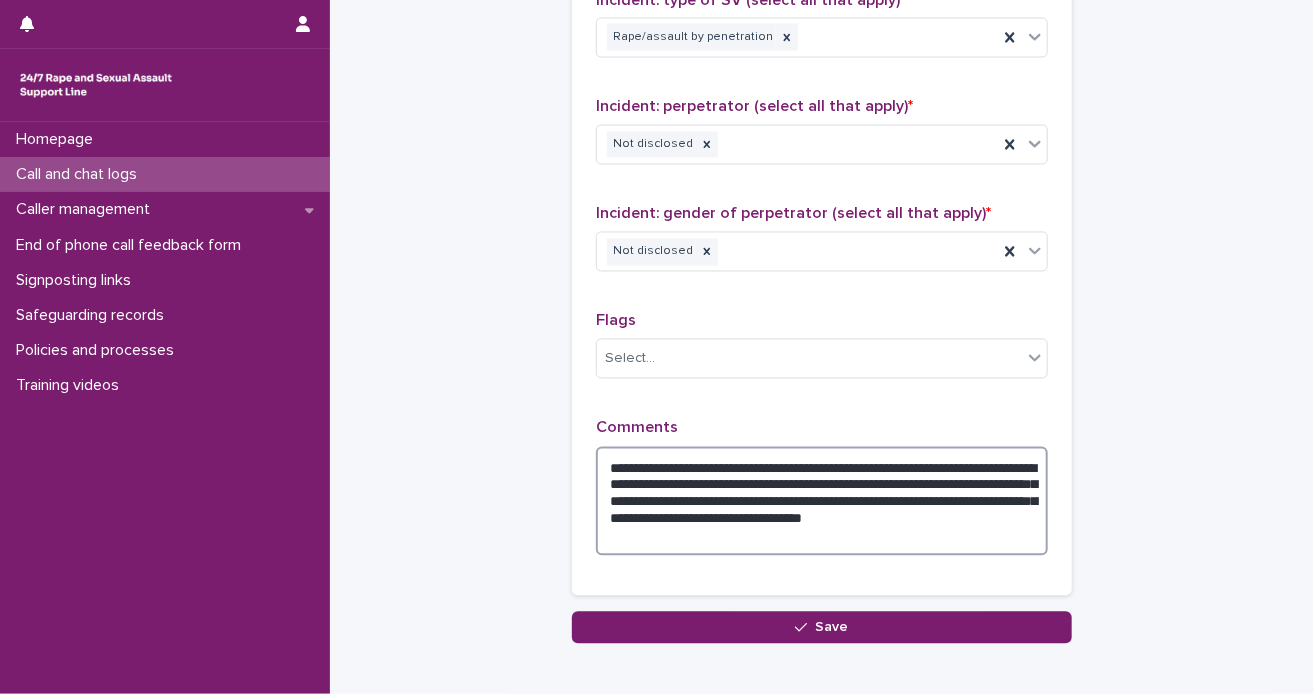 click on "**********" at bounding box center (822, 502) 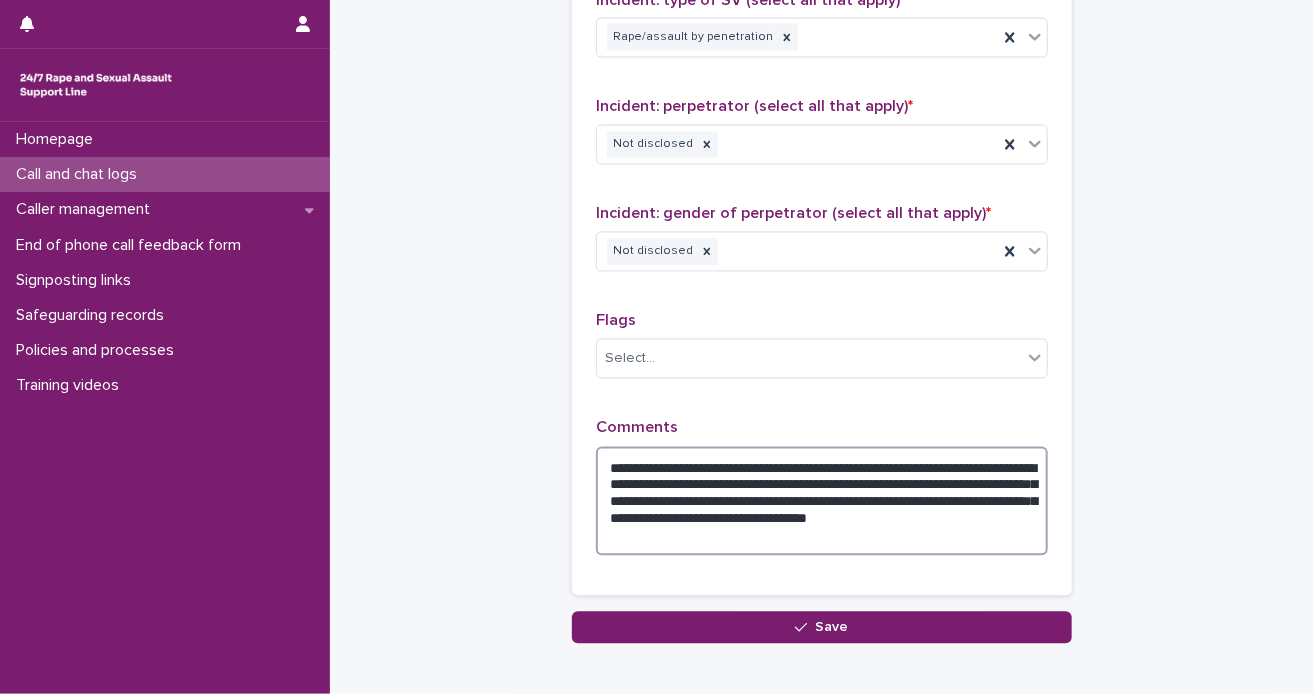 click on "**********" at bounding box center (822, 502) 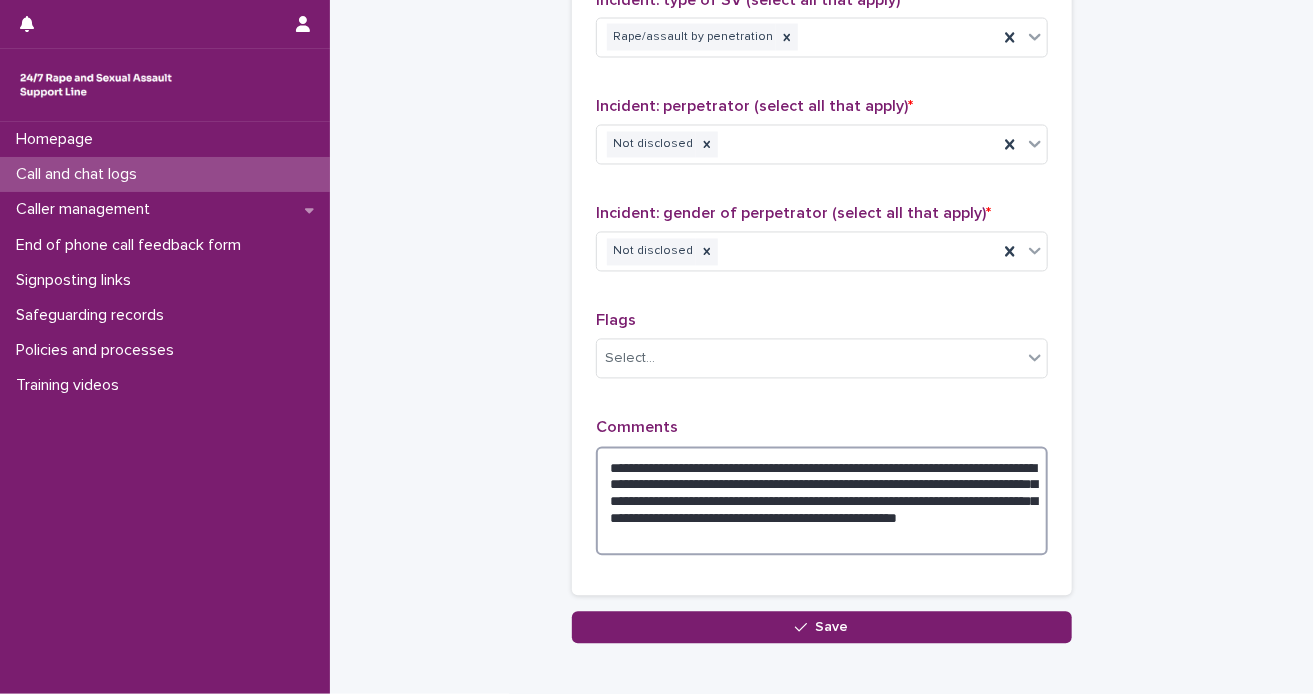 click on "**********" at bounding box center [822, 502] 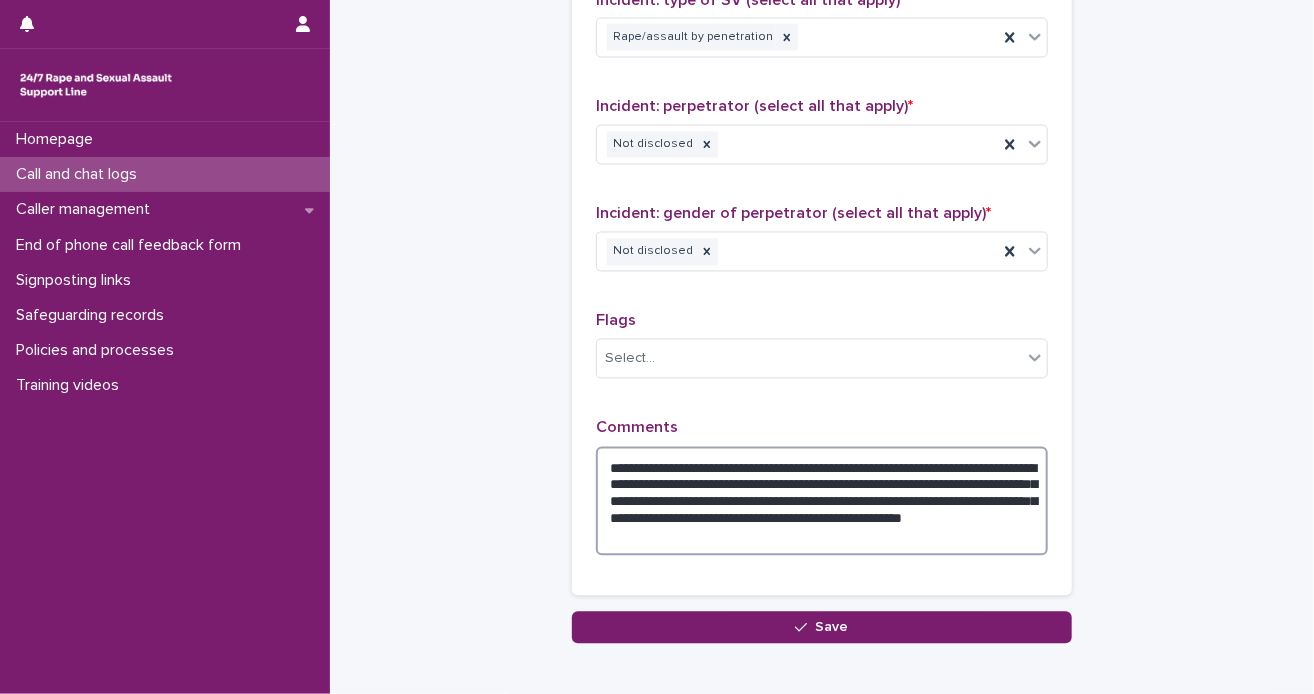 click on "**********" at bounding box center [822, 502] 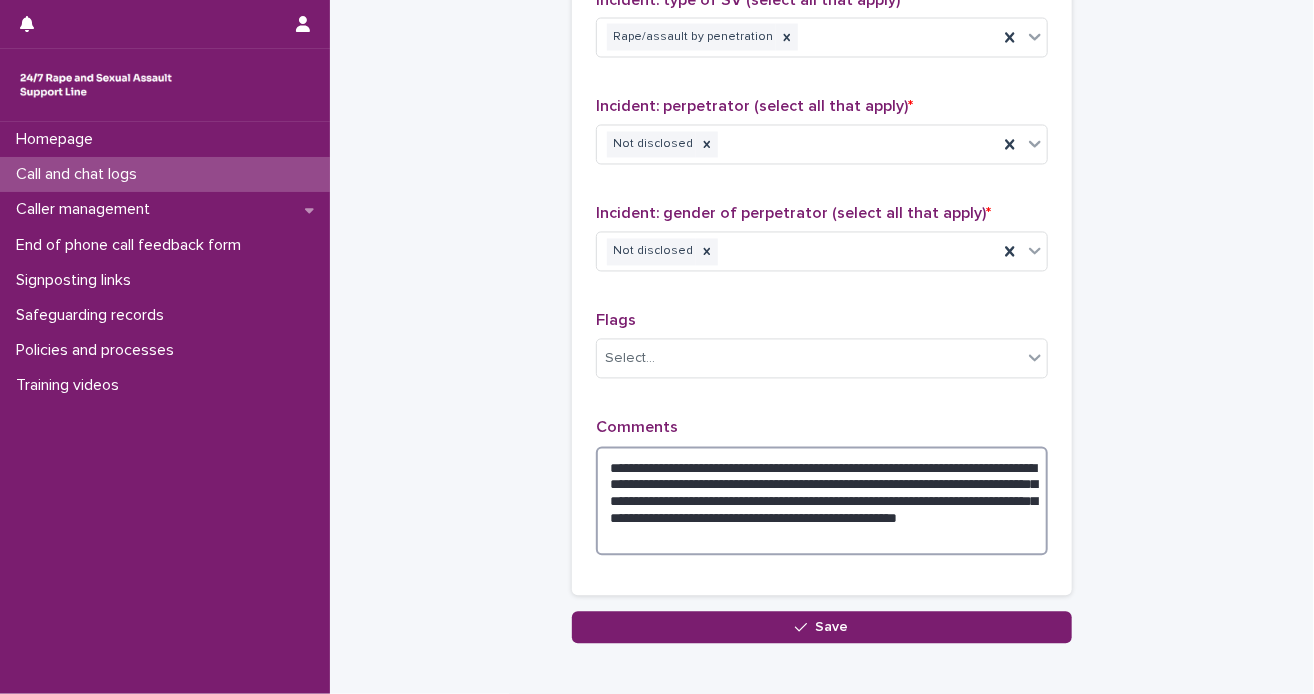 click on "**********" at bounding box center [822, 502] 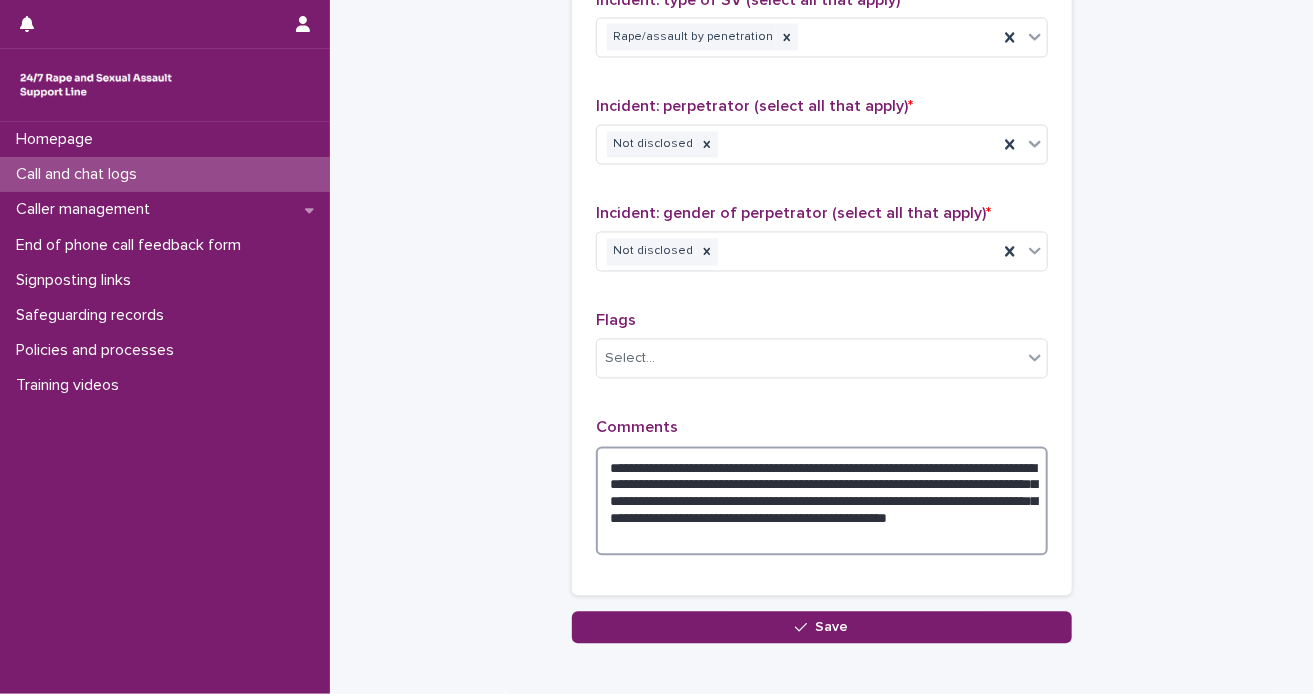 click on "**********" at bounding box center [822, 502] 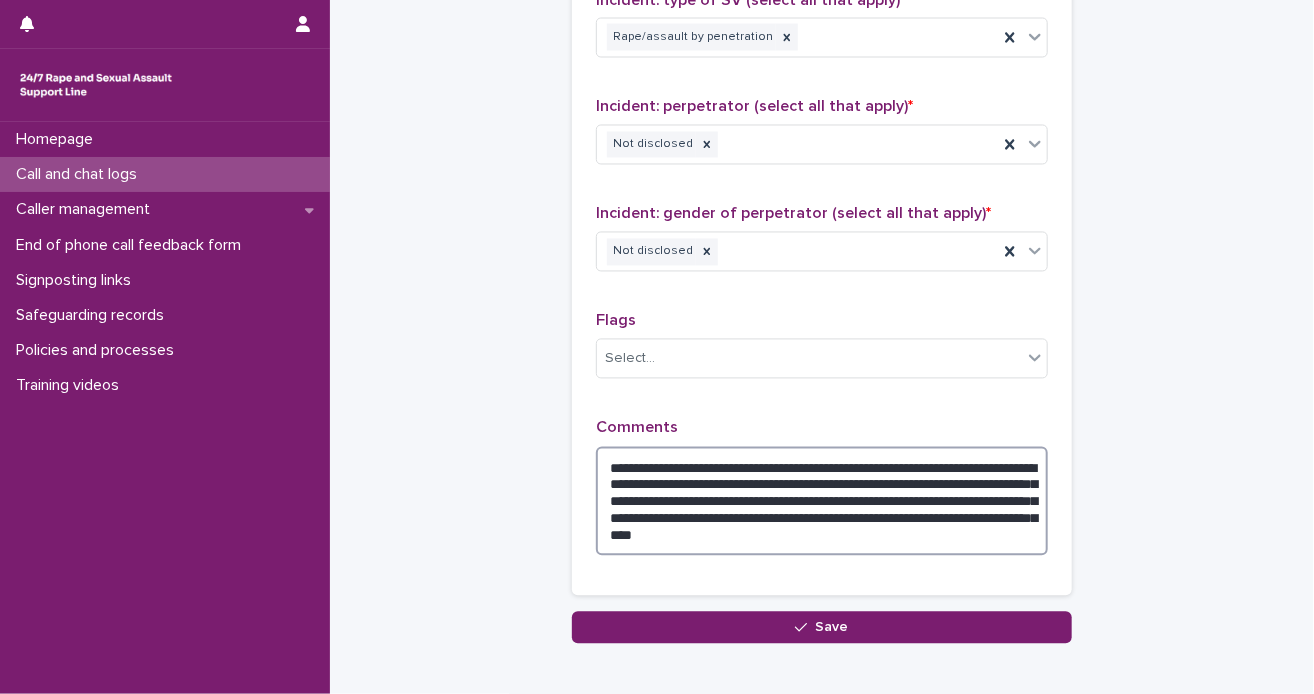 click on "**********" at bounding box center [822, 502] 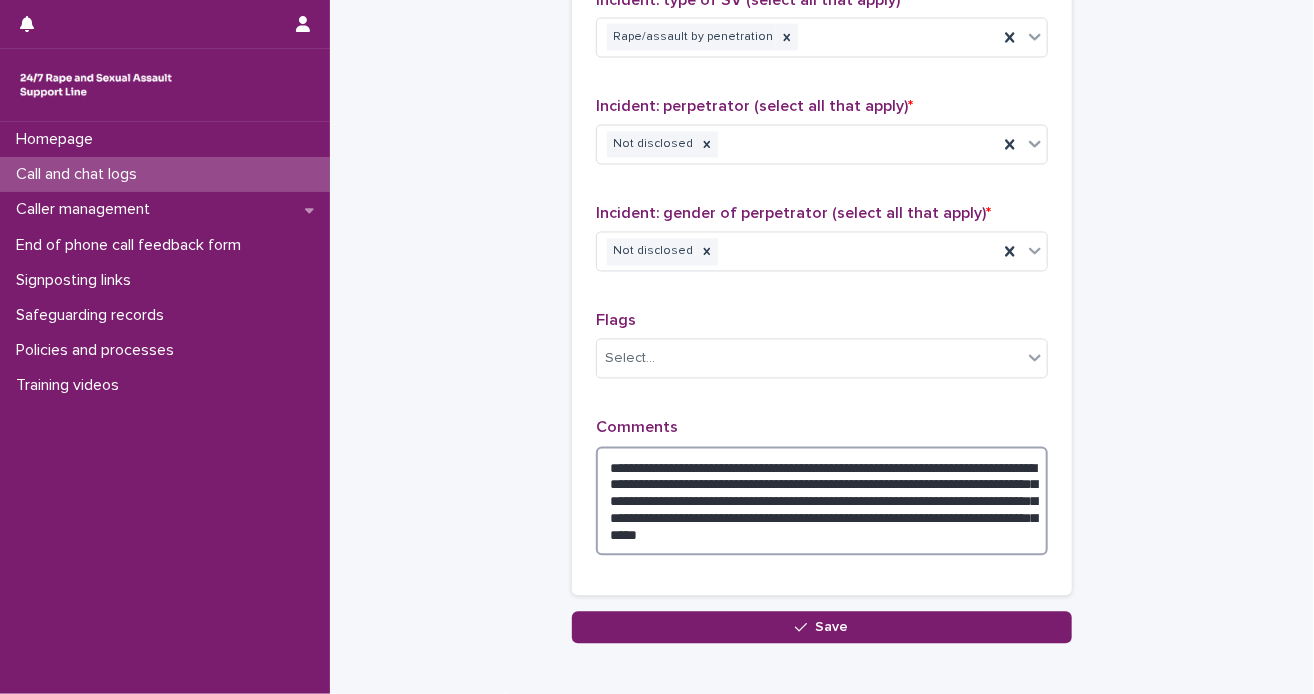 click on "**********" at bounding box center [822, 502] 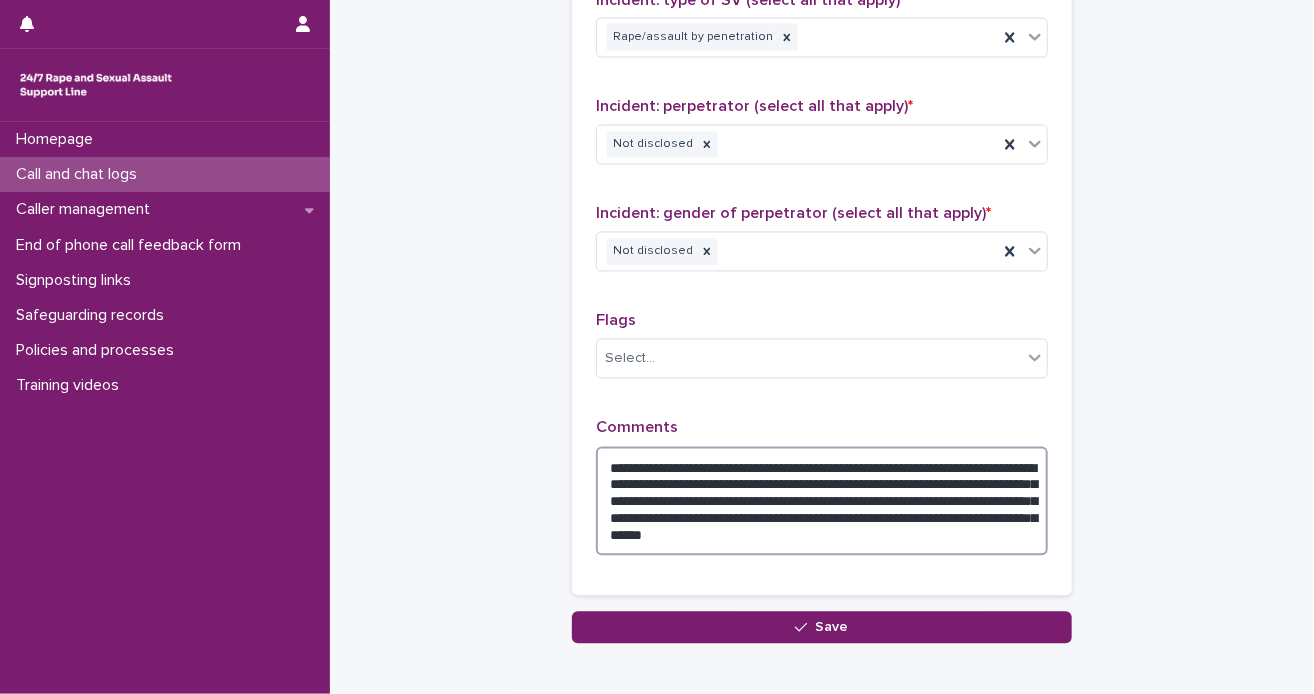click on "**********" at bounding box center (822, 502) 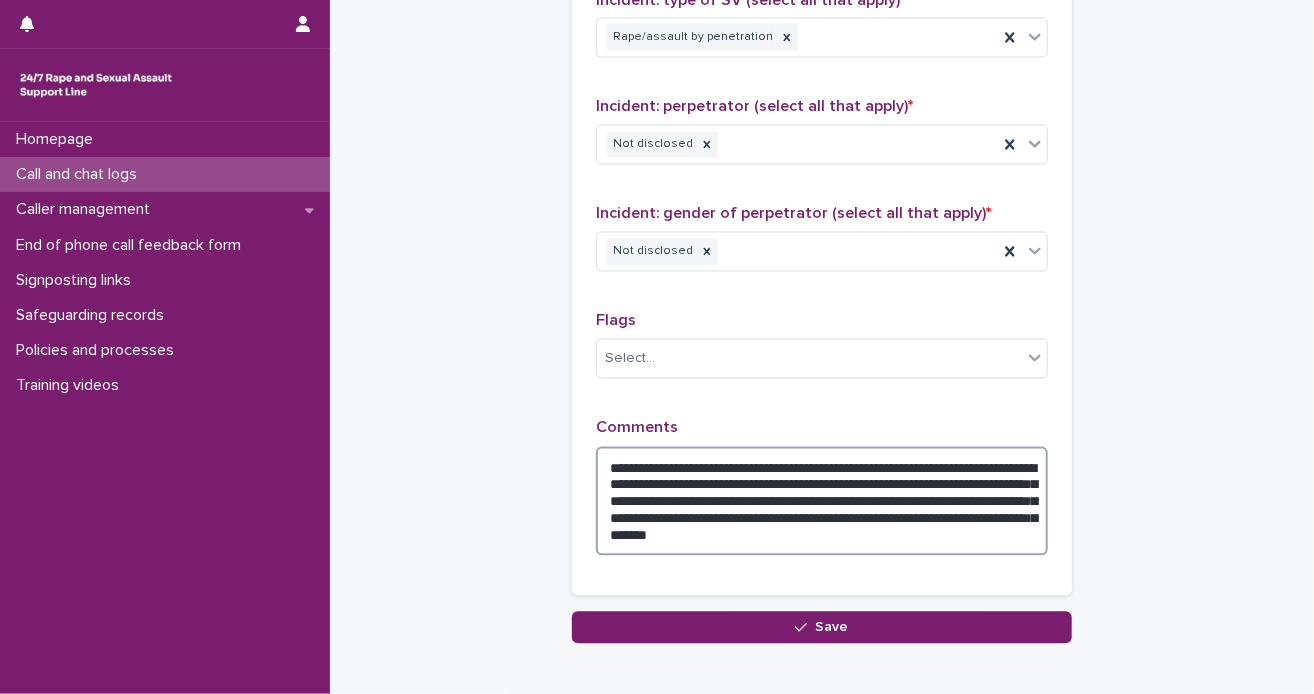 click on "**********" at bounding box center [822, 502] 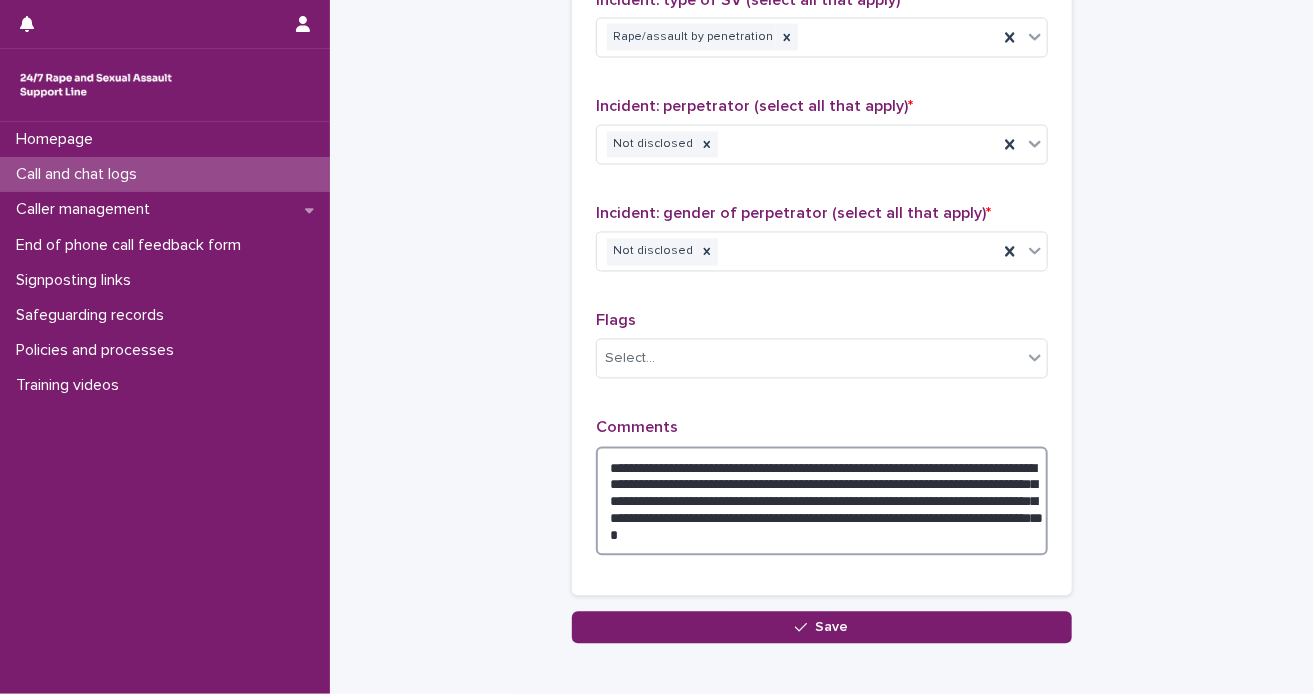 click on "**********" at bounding box center [822, 502] 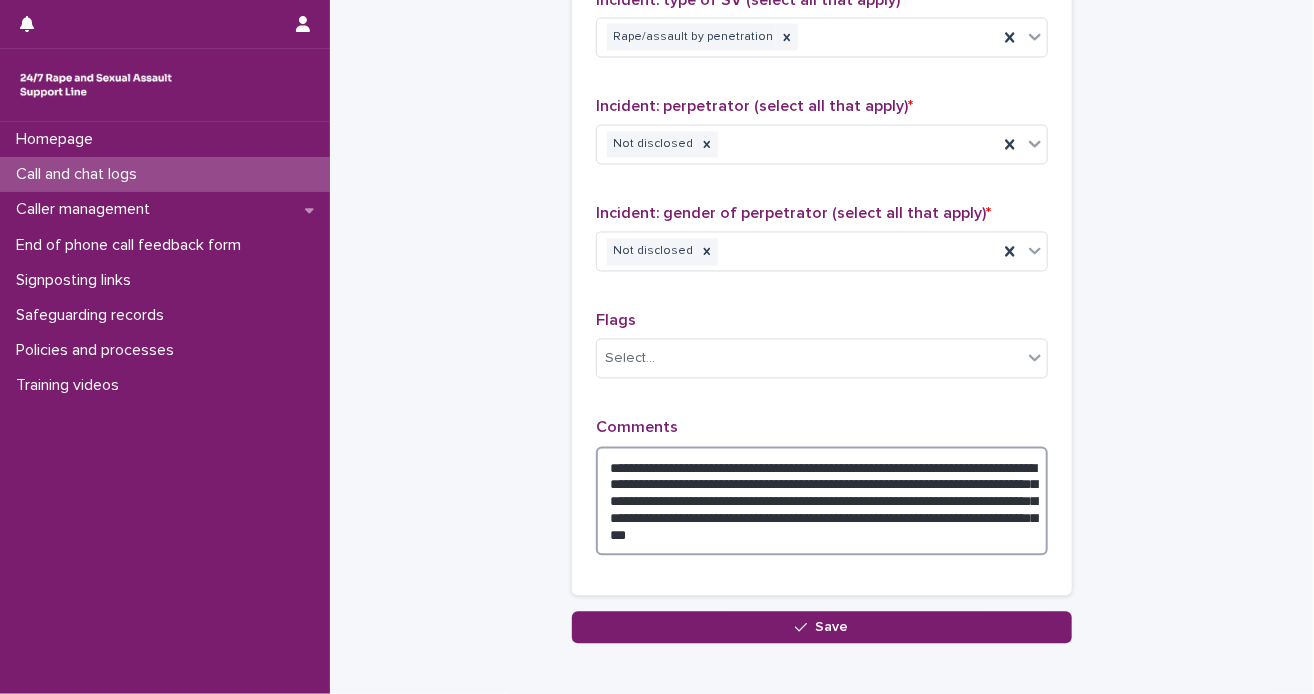 click on "**********" at bounding box center [822, 502] 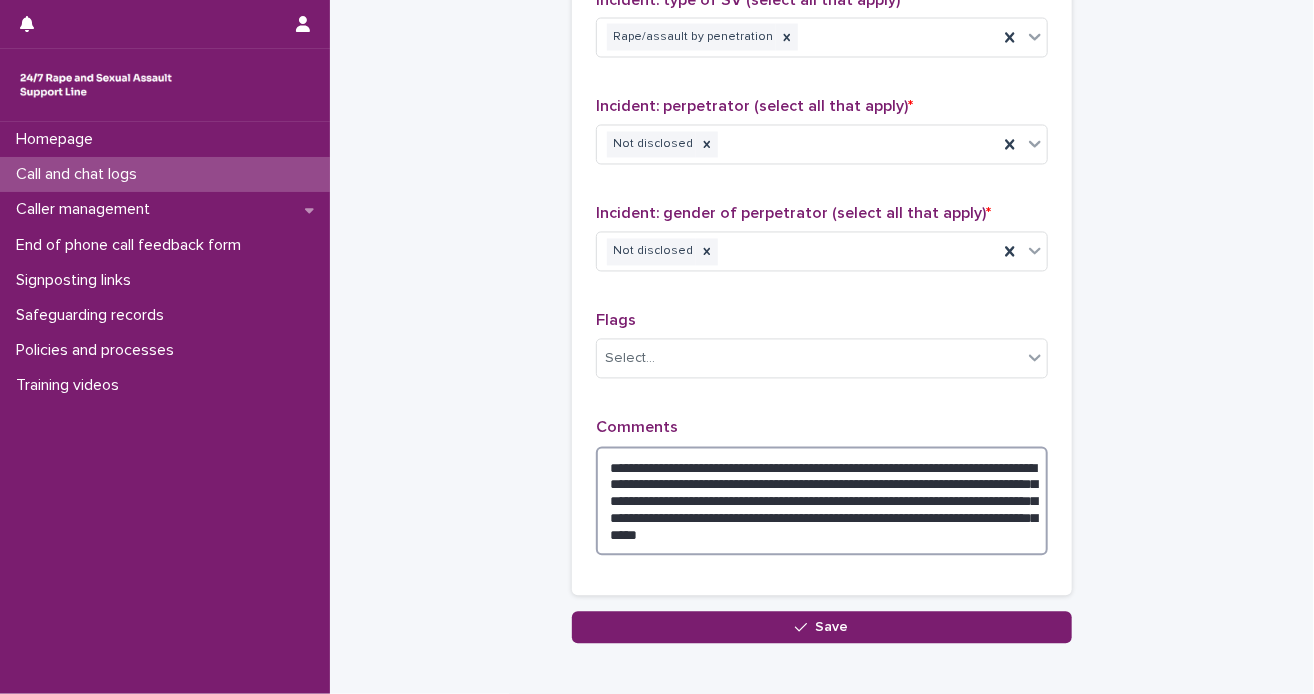click on "**********" at bounding box center [822, 502] 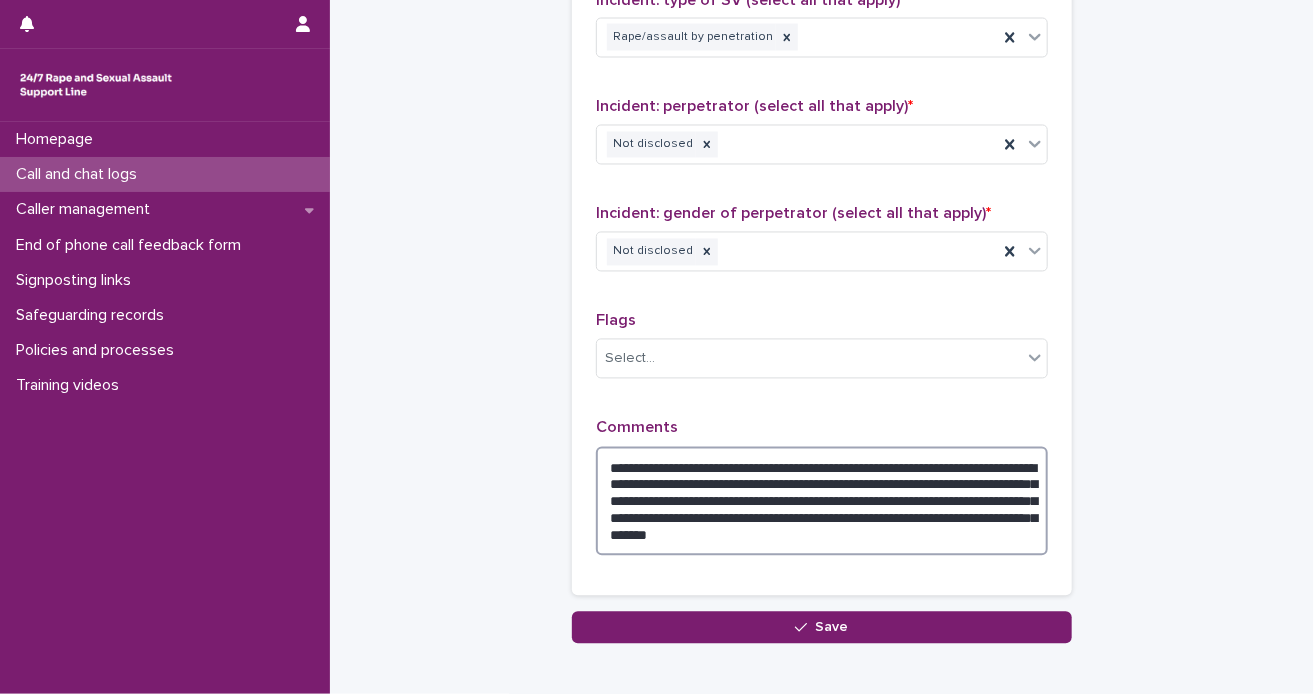 click on "**********" at bounding box center [822, 502] 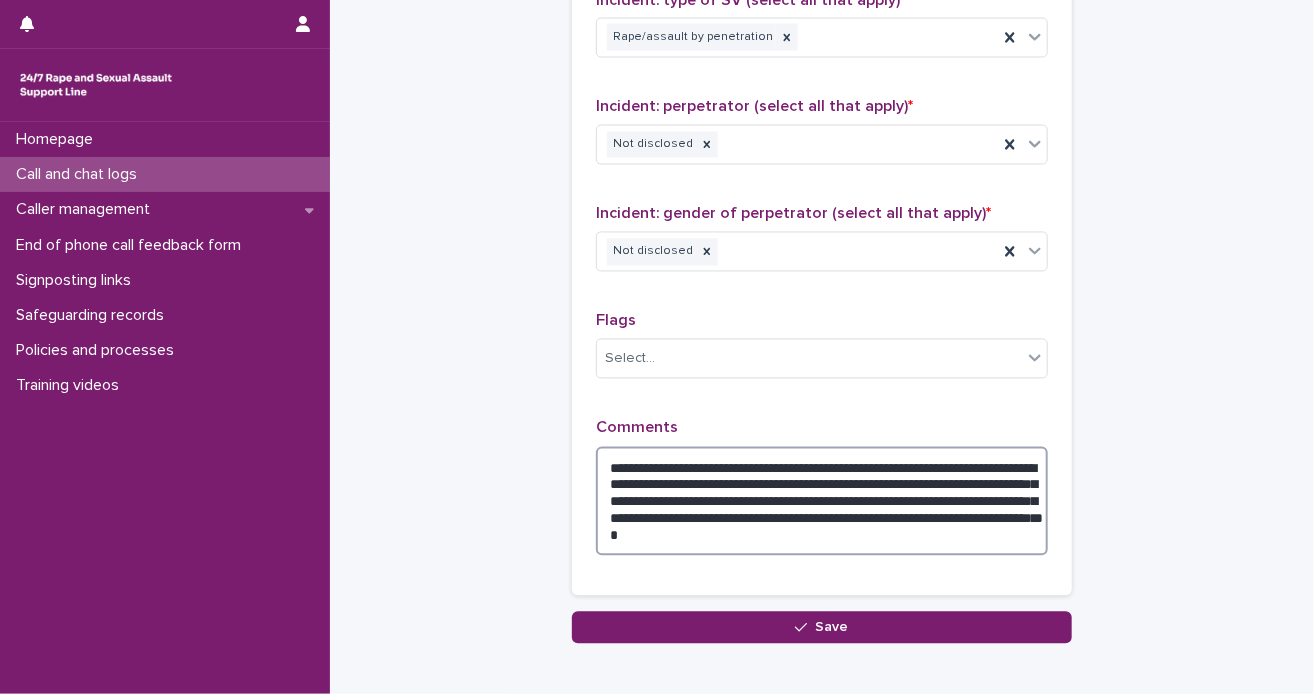 drag, startPoint x: 972, startPoint y: 510, endPoint x: 988, endPoint y: 546, distance: 39.39543 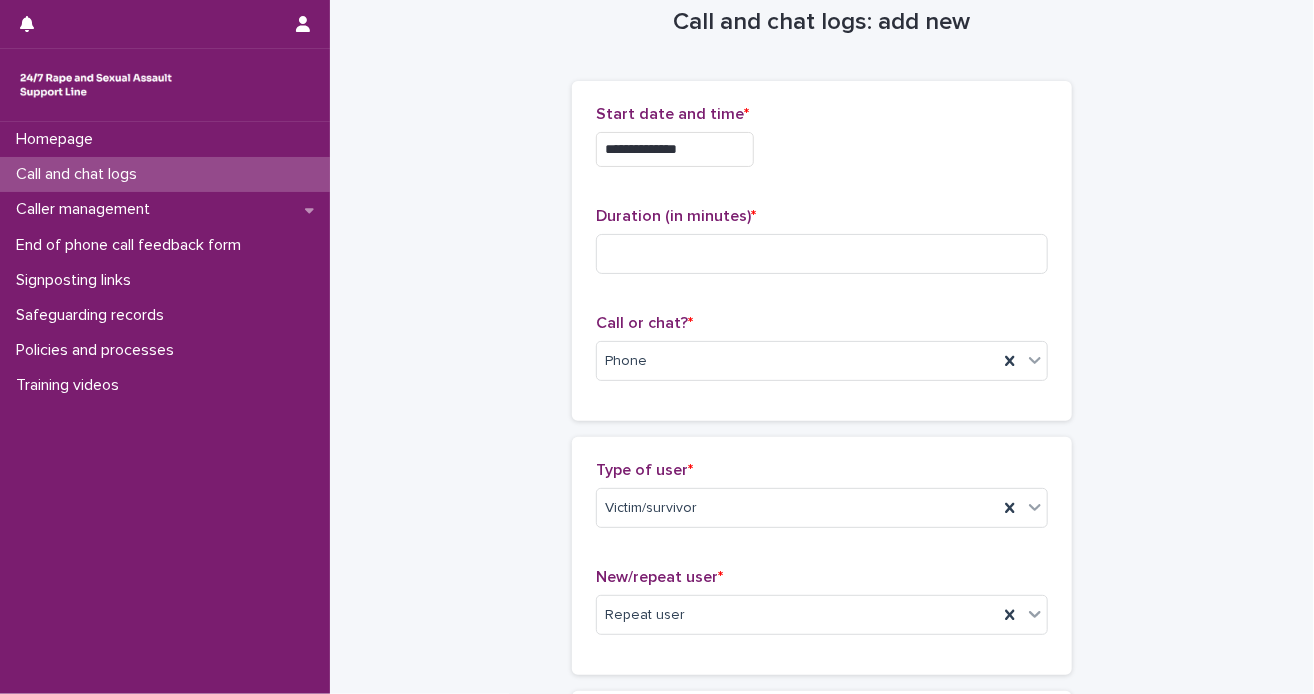 scroll, scrollTop: 0, scrollLeft: 0, axis: both 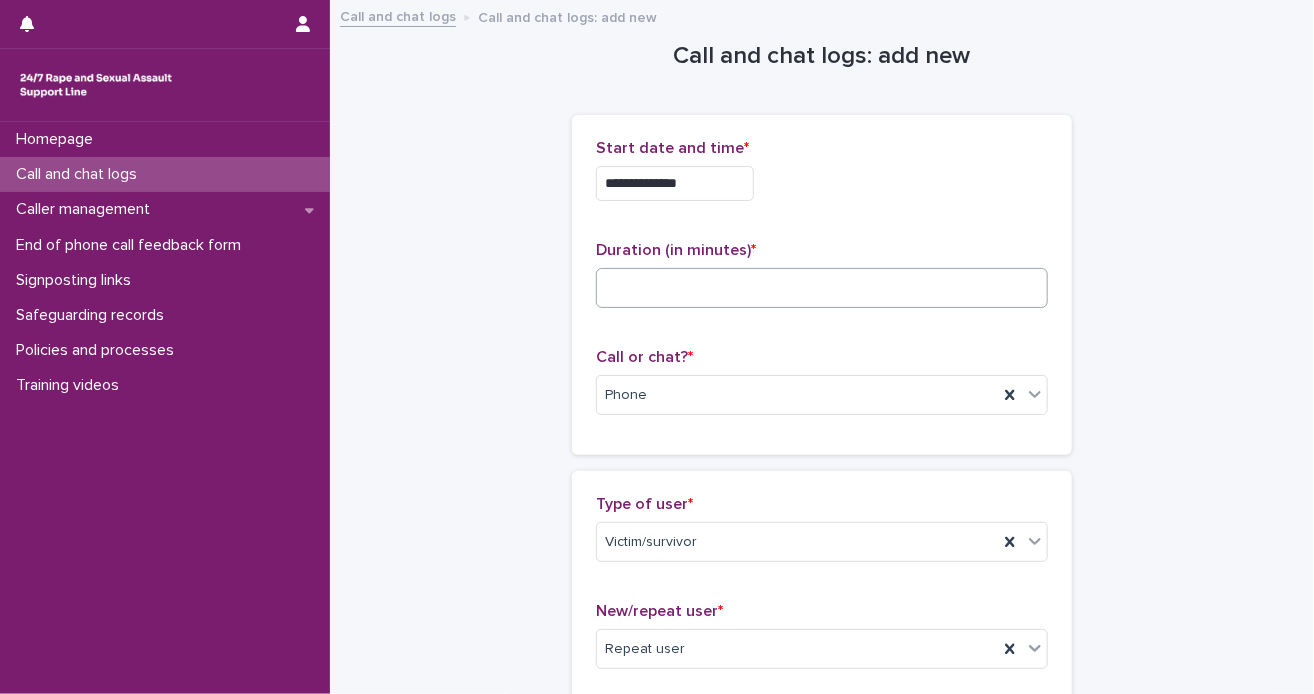 type on "**********" 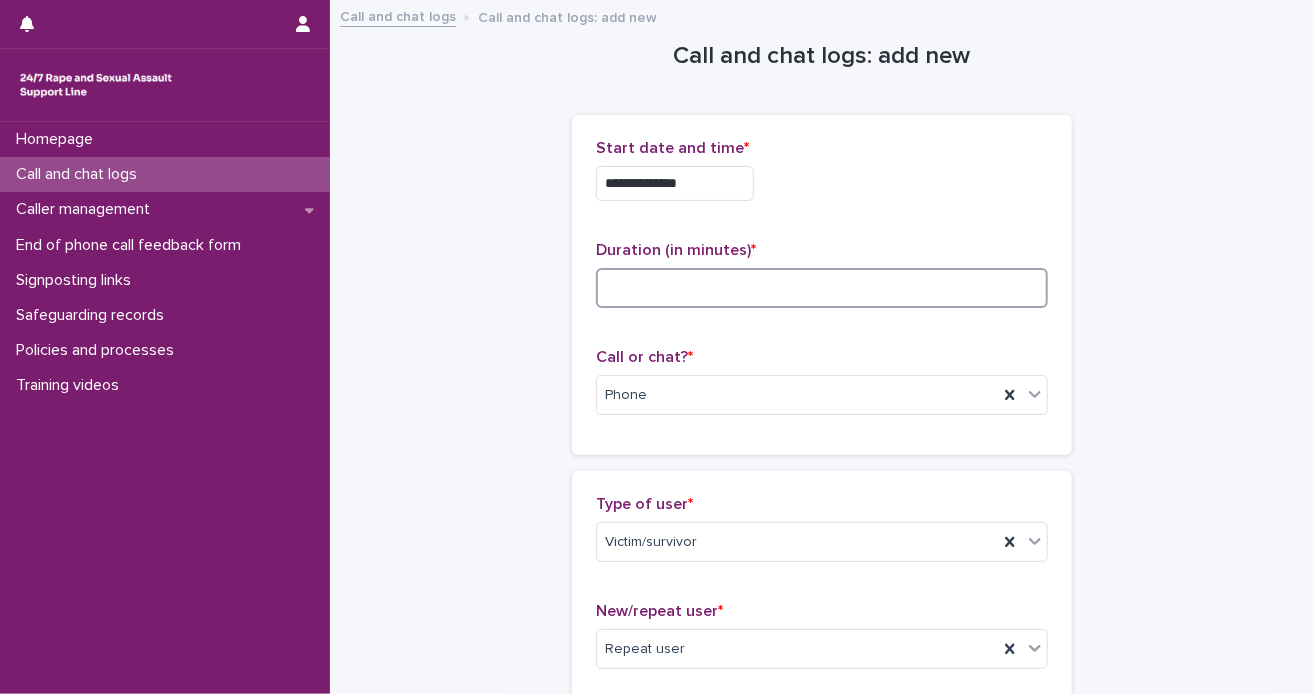 click at bounding box center [822, 288] 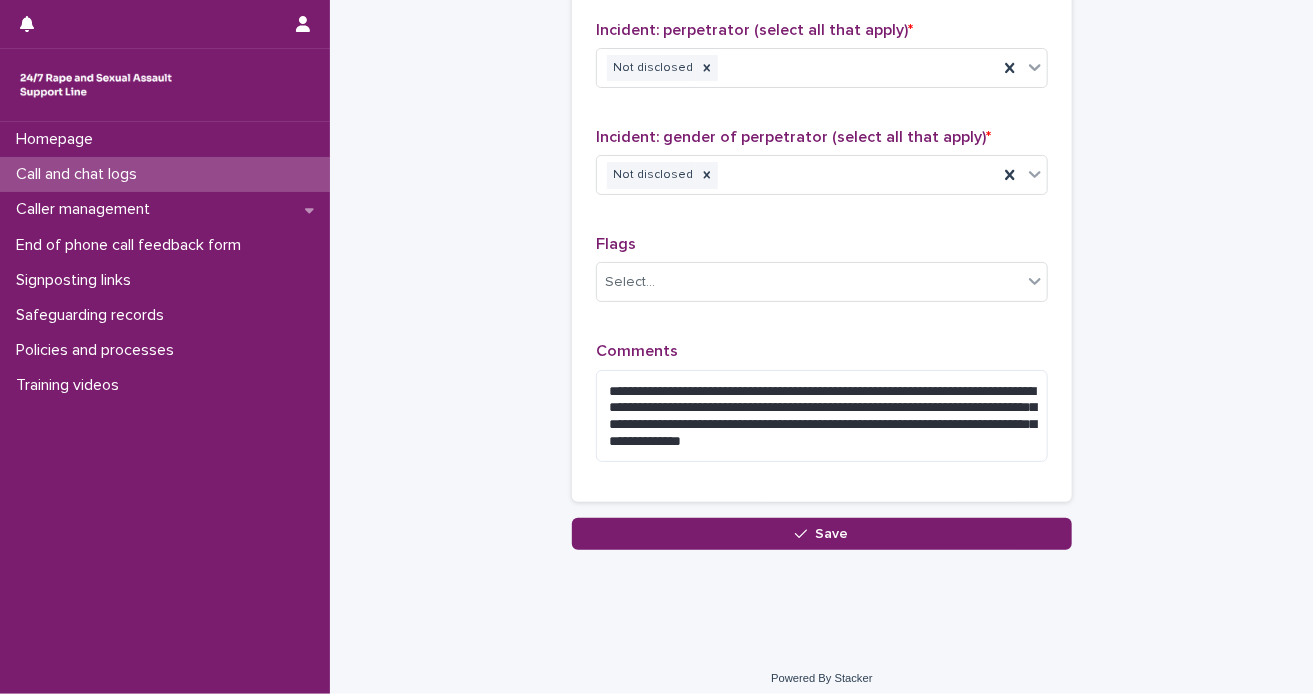 scroll, scrollTop: 1672, scrollLeft: 0, axis: vertical 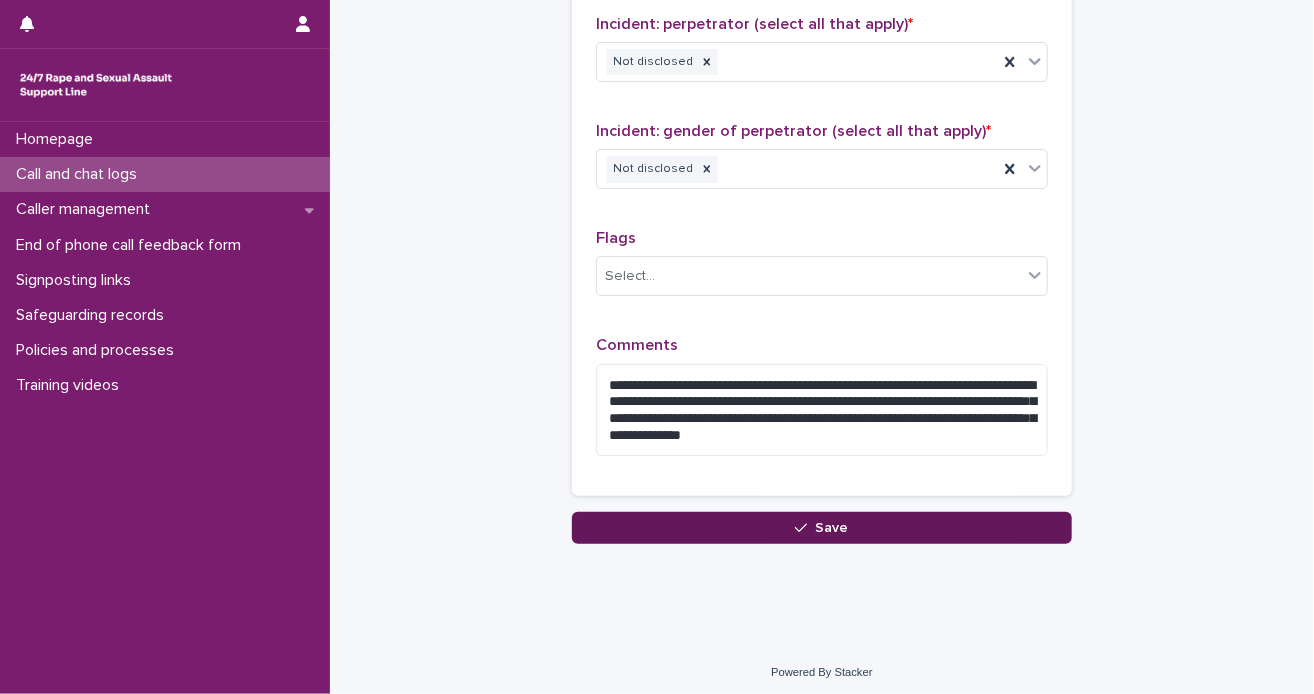 type on "**" 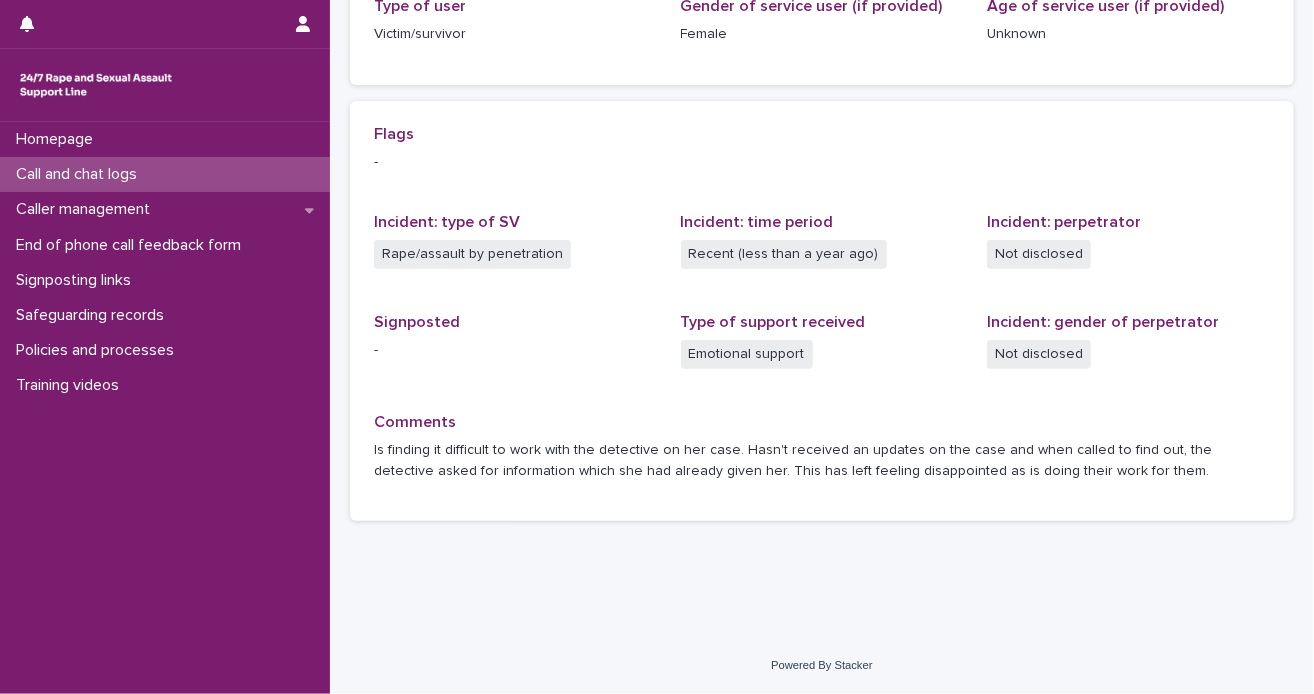 scroll, scrollTop: 0, scrollLeft: 0, axis: both 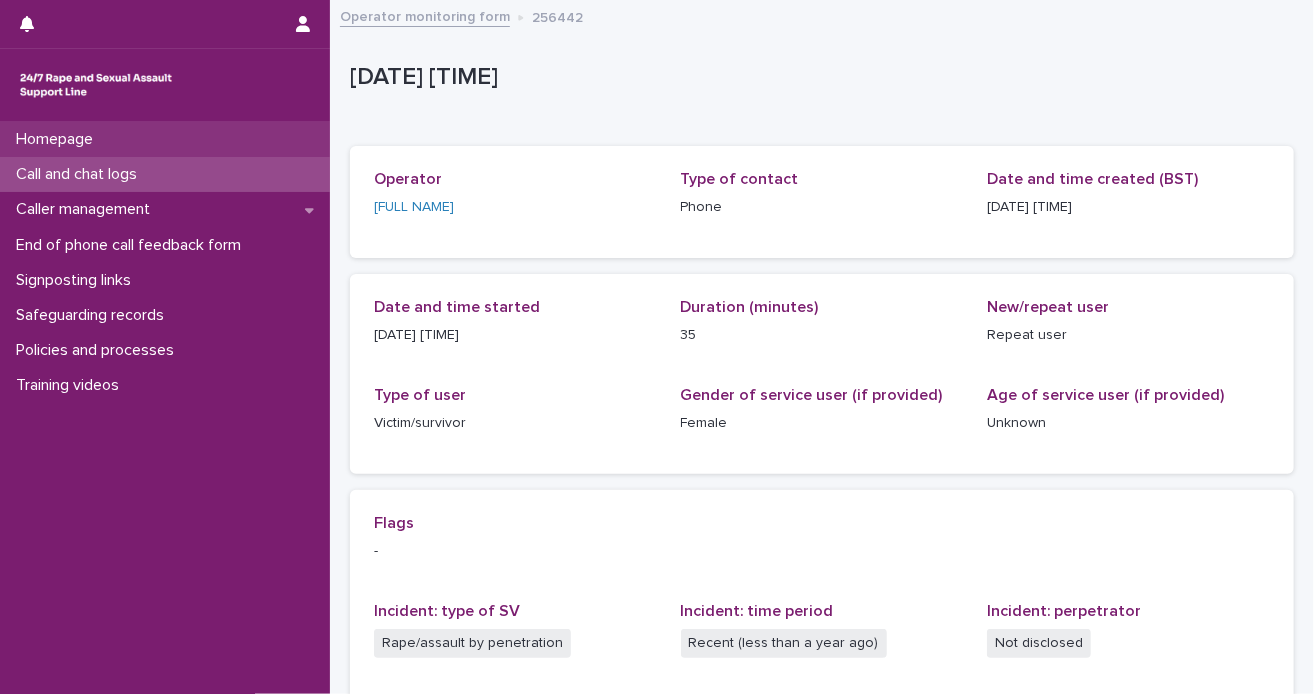 click on "Homepage" at bounding box center (165, 139) 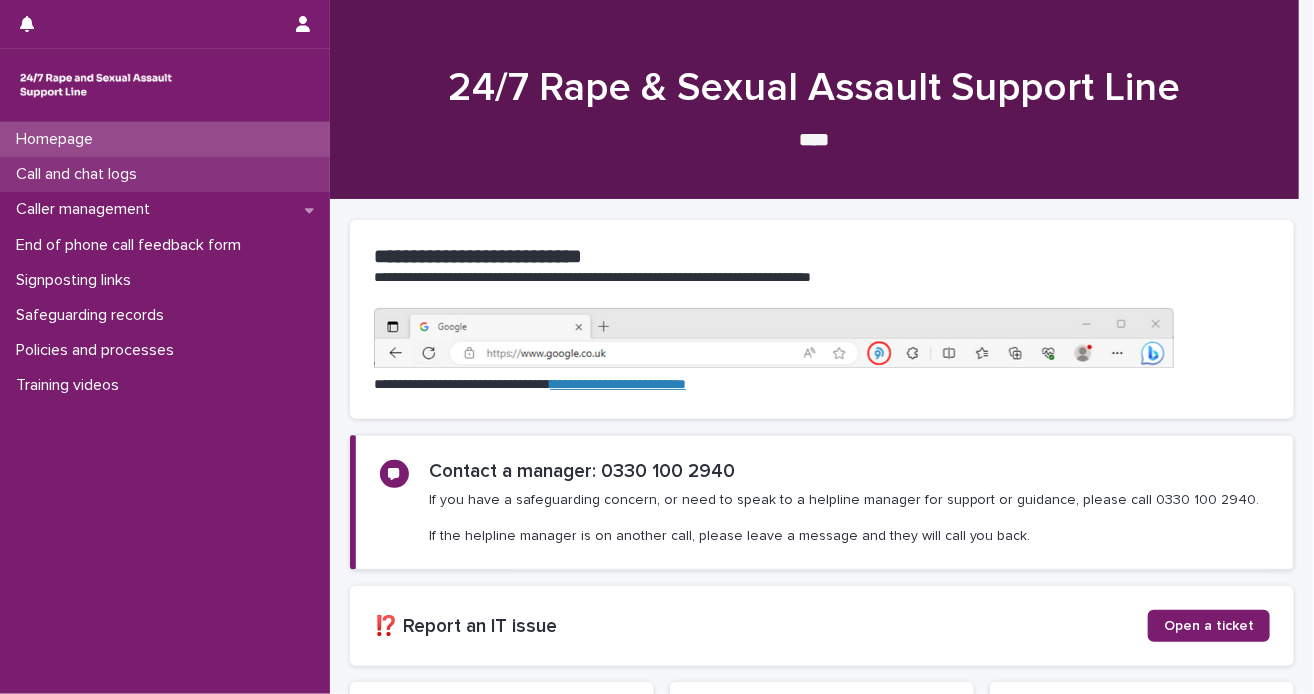 click on "Call and chat logs" at bounding box center [165, 174] 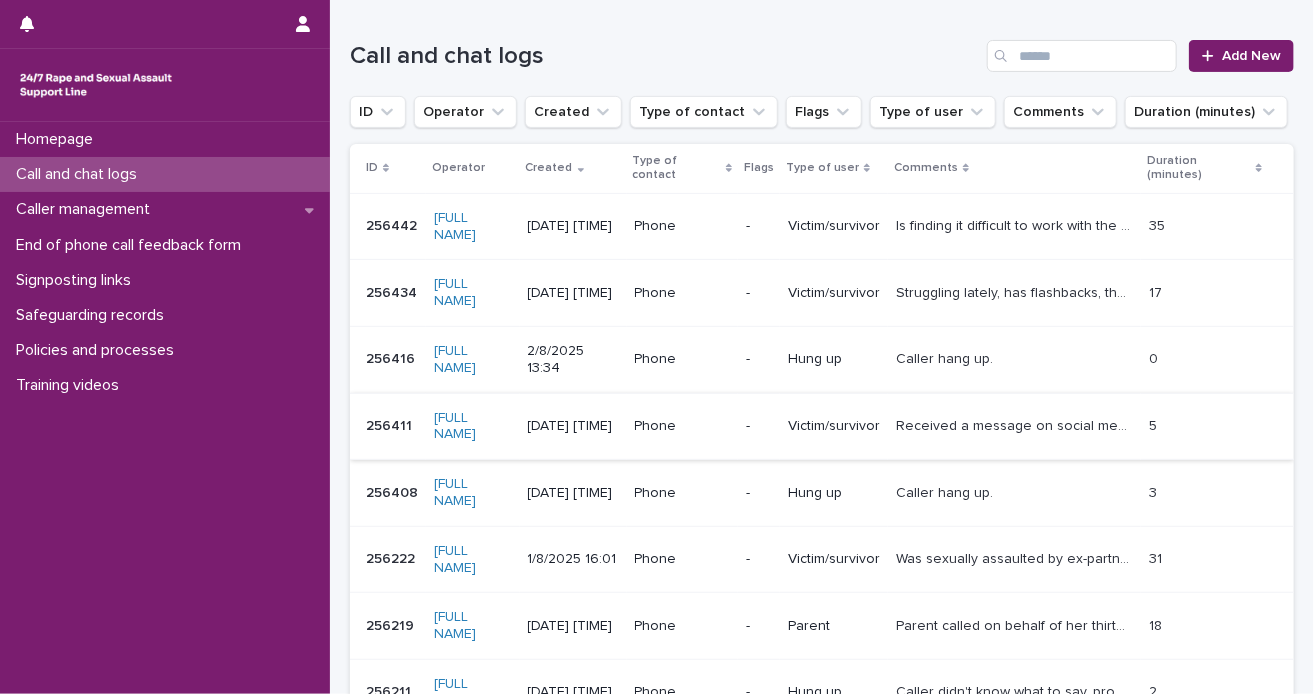 scroll, scrollTop: 300, scrollLeft: 0, axis: vertical 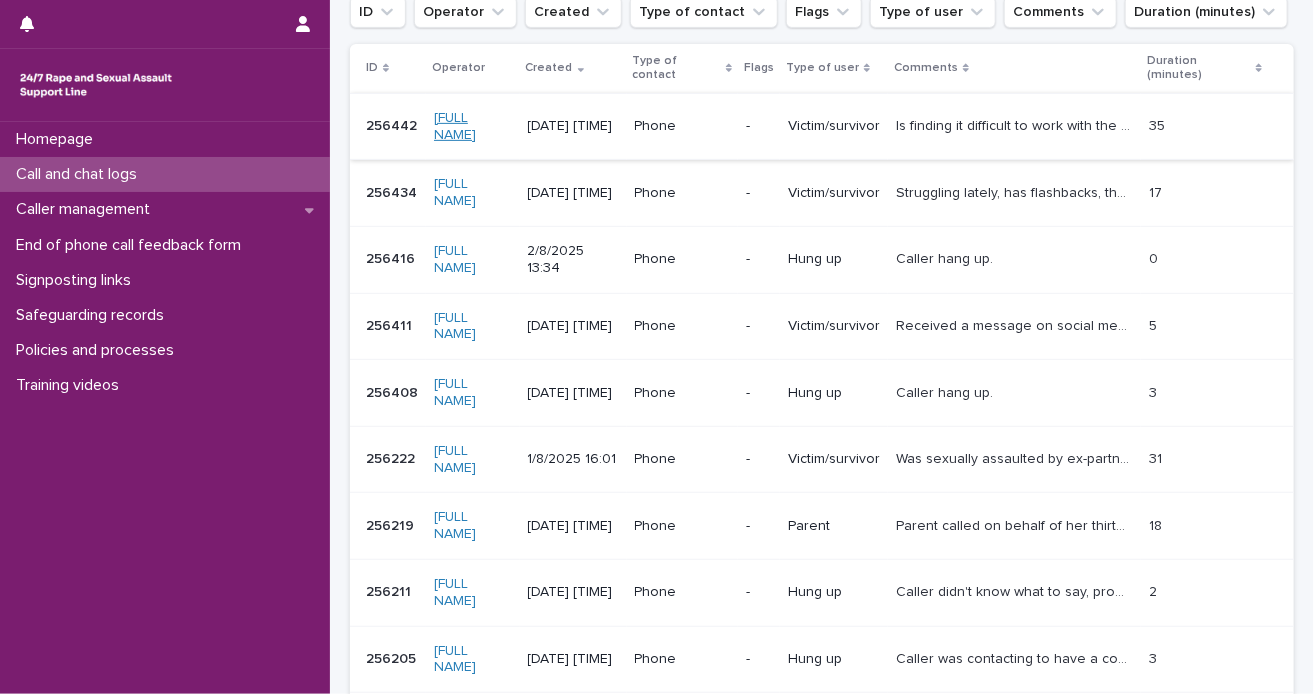 click on "[FULL NAME]" at bounding box center [473, 127] 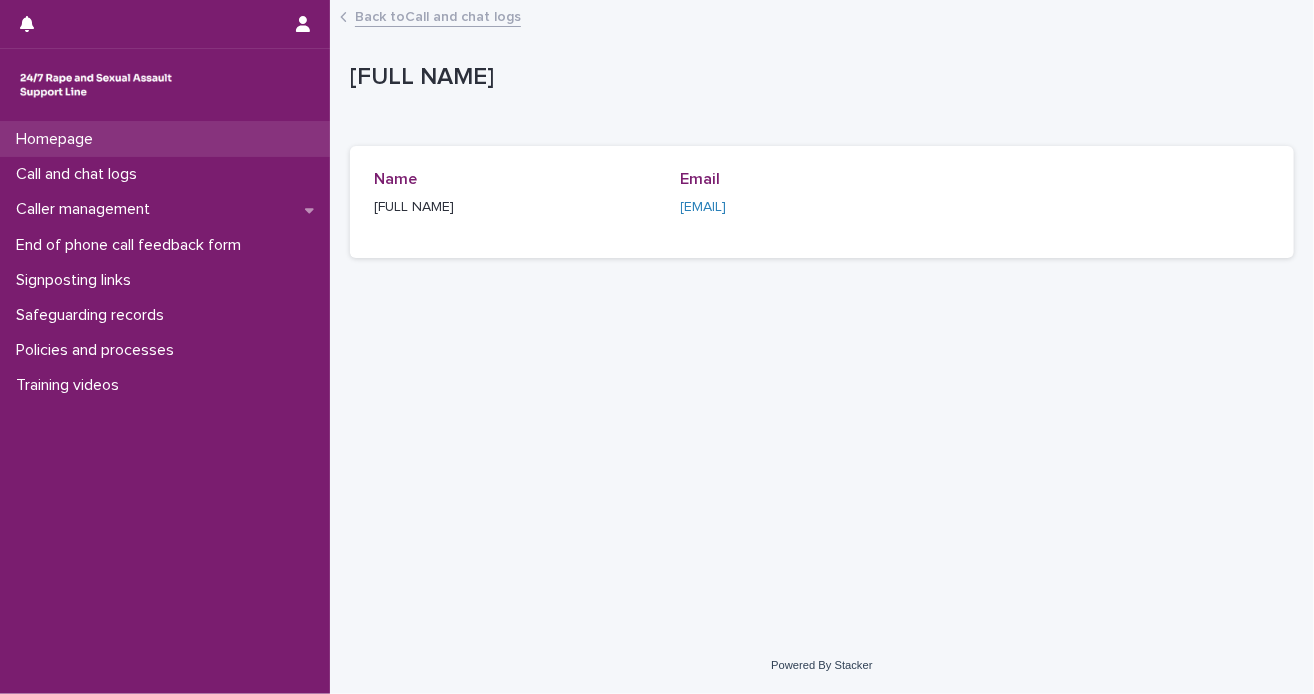click on "Homepage" at bounding box center [165, 139] 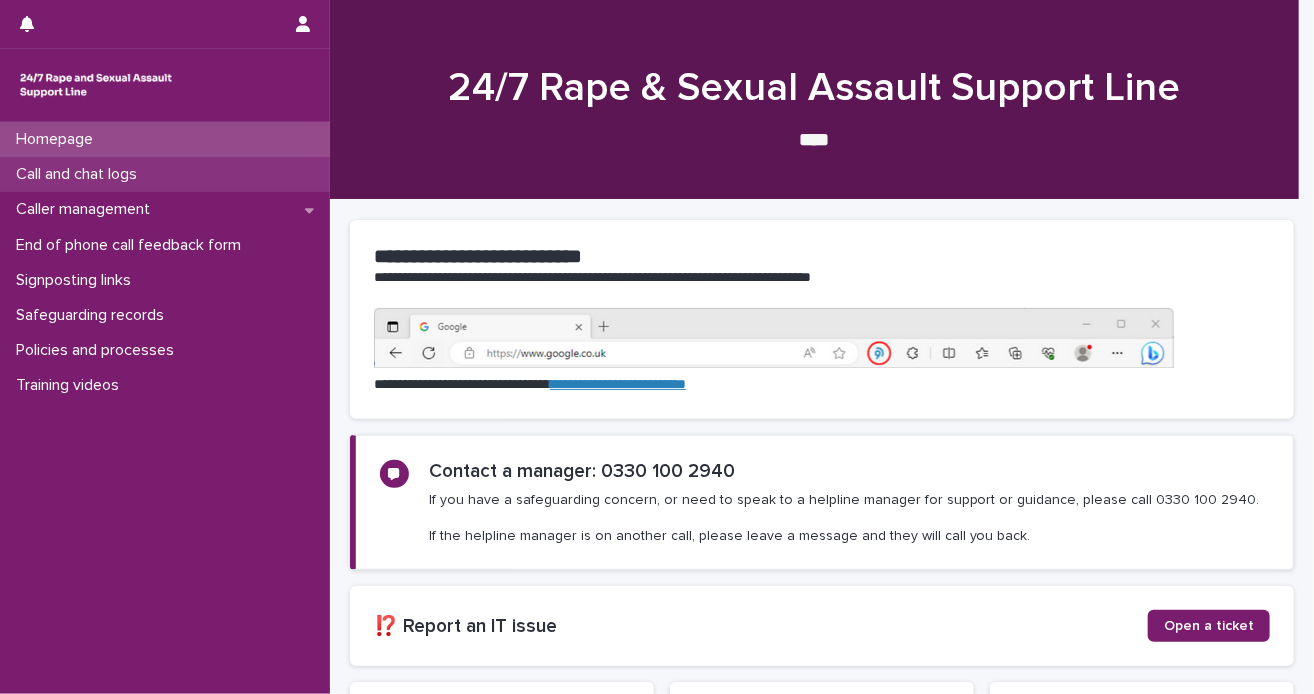 click on "Call and chat logs" at bounding box center [80, 174] 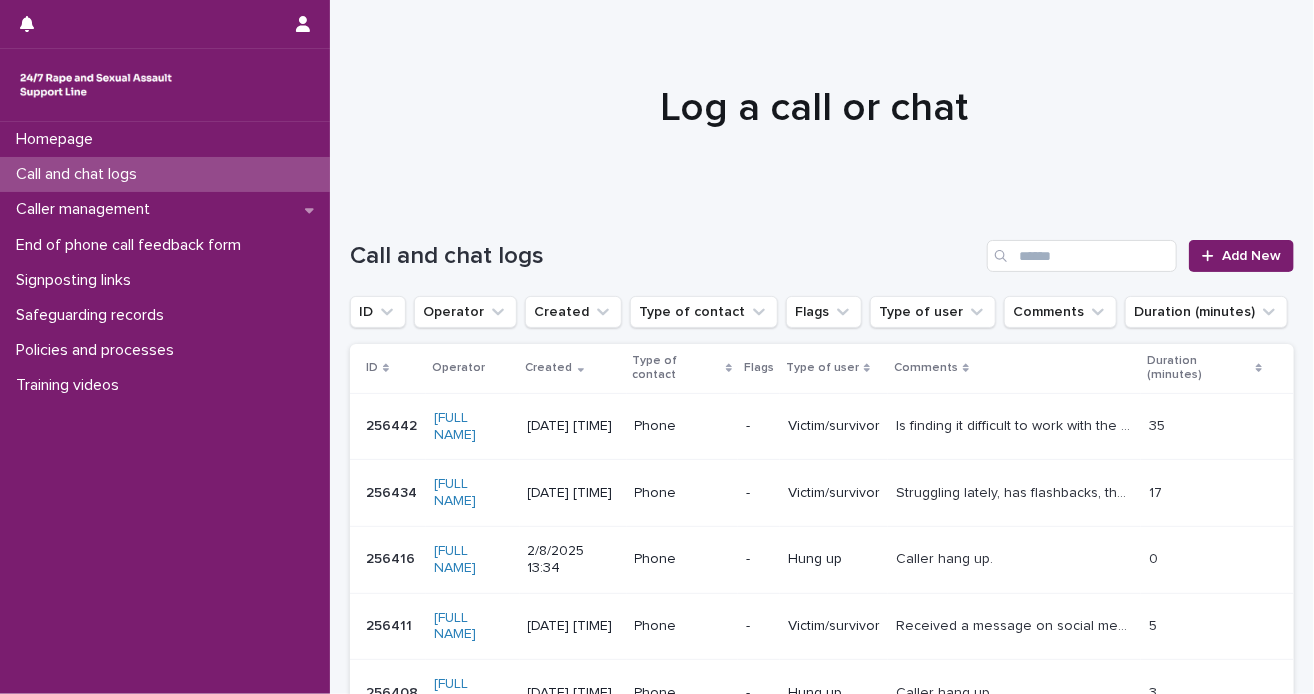 click on "[DATE] [TIME]" at bounding box center (573, 426) 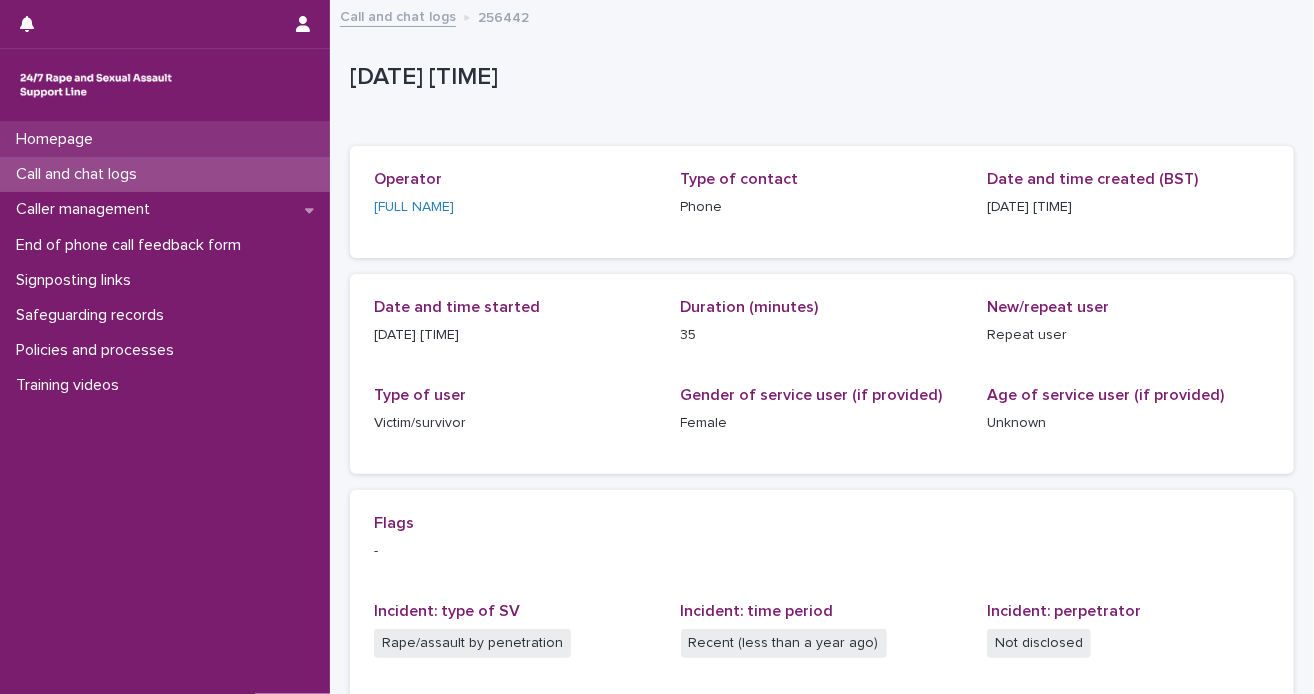 click on "Homepage" at bounding box center (165, 139) 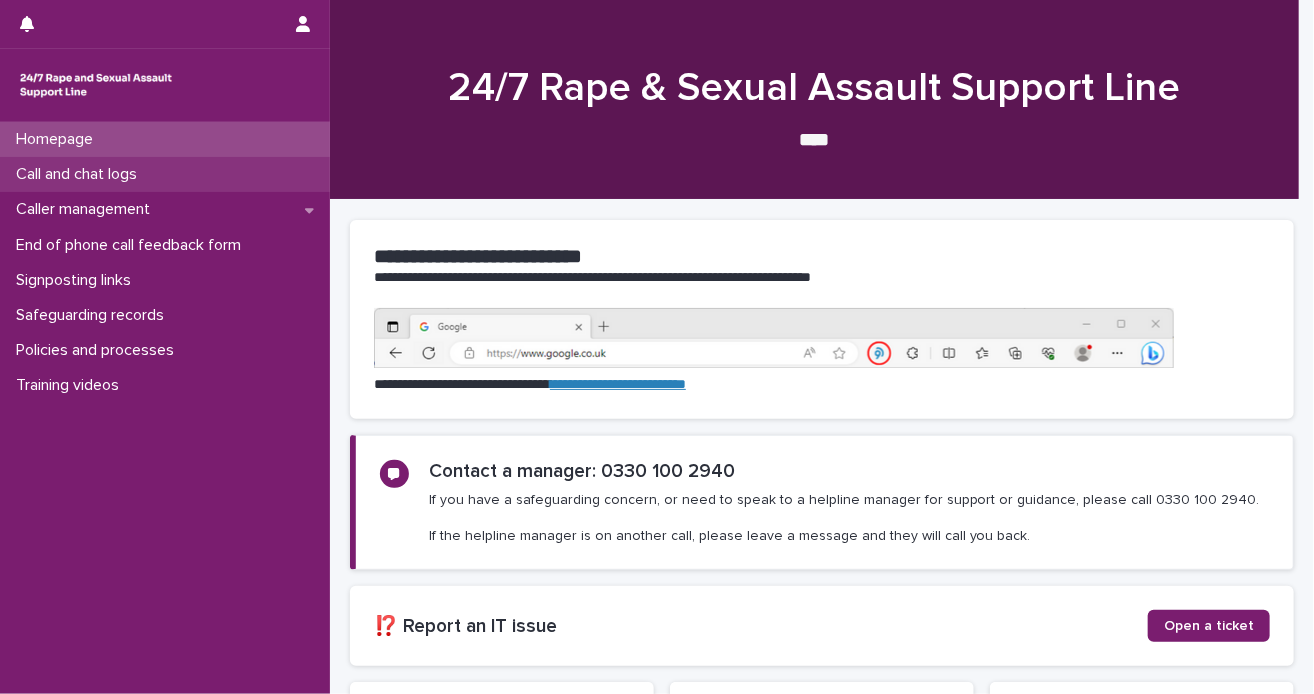 click on "Call and chat logs" at bounding box center [80, 174] 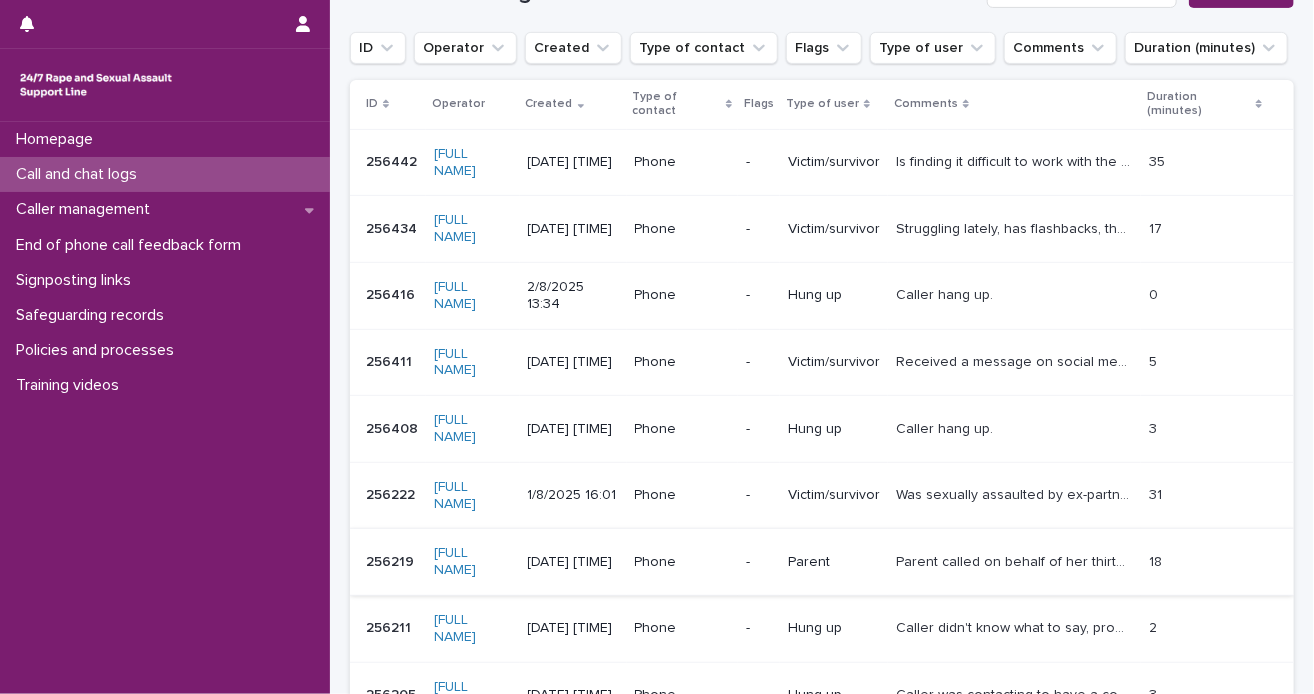 scroll, scrollTop: 300, scrollLeft: 0, axis: vertical 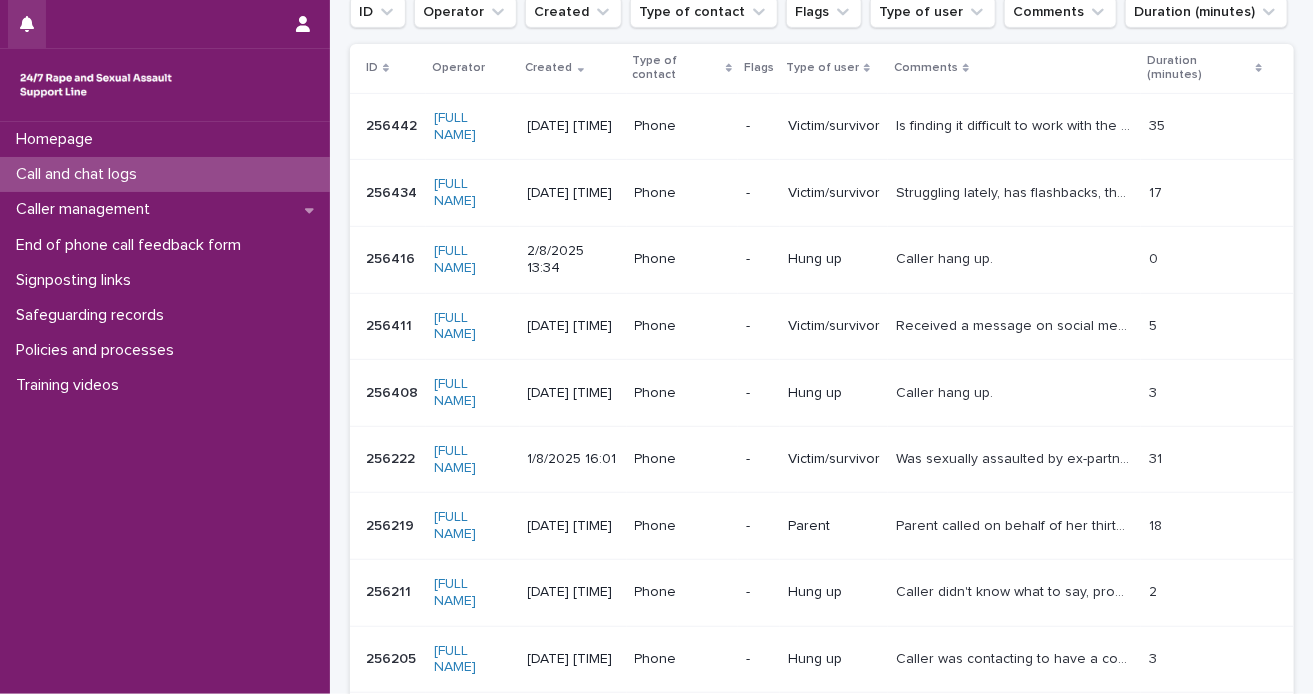 click at bounding box center (27, 24) 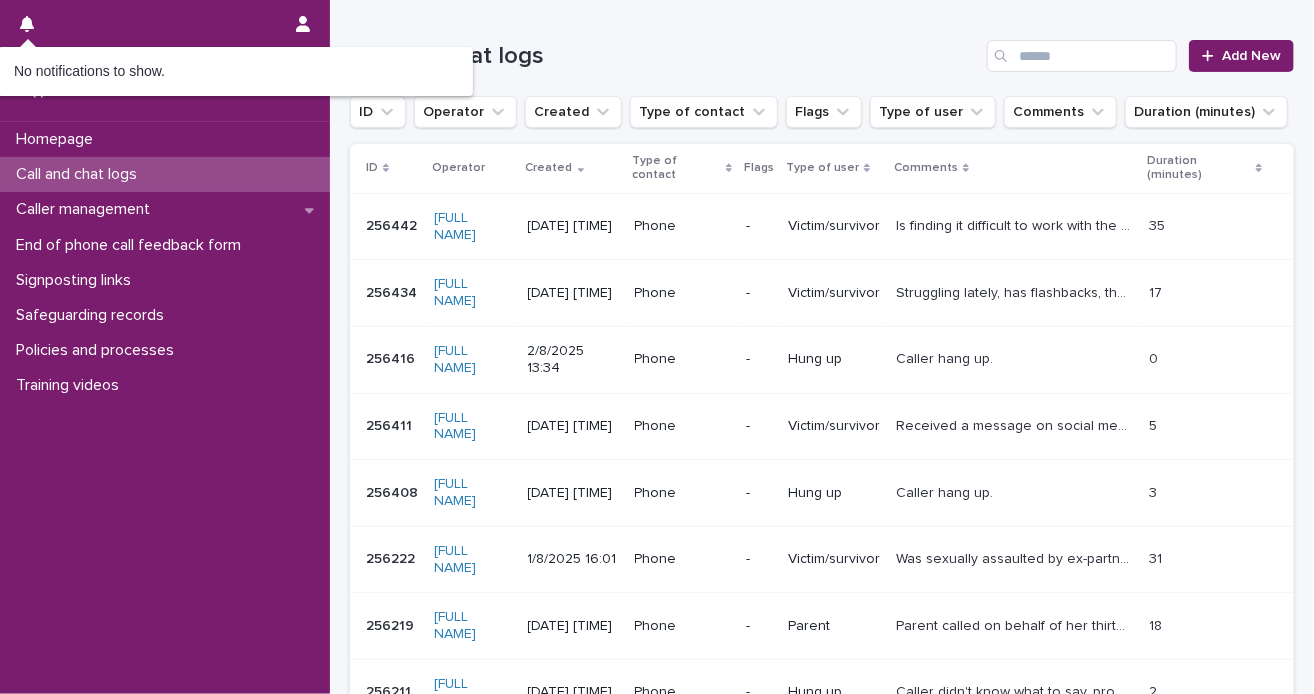 scroll, scrollTop: 0, scrollLeft: 0, axis: both 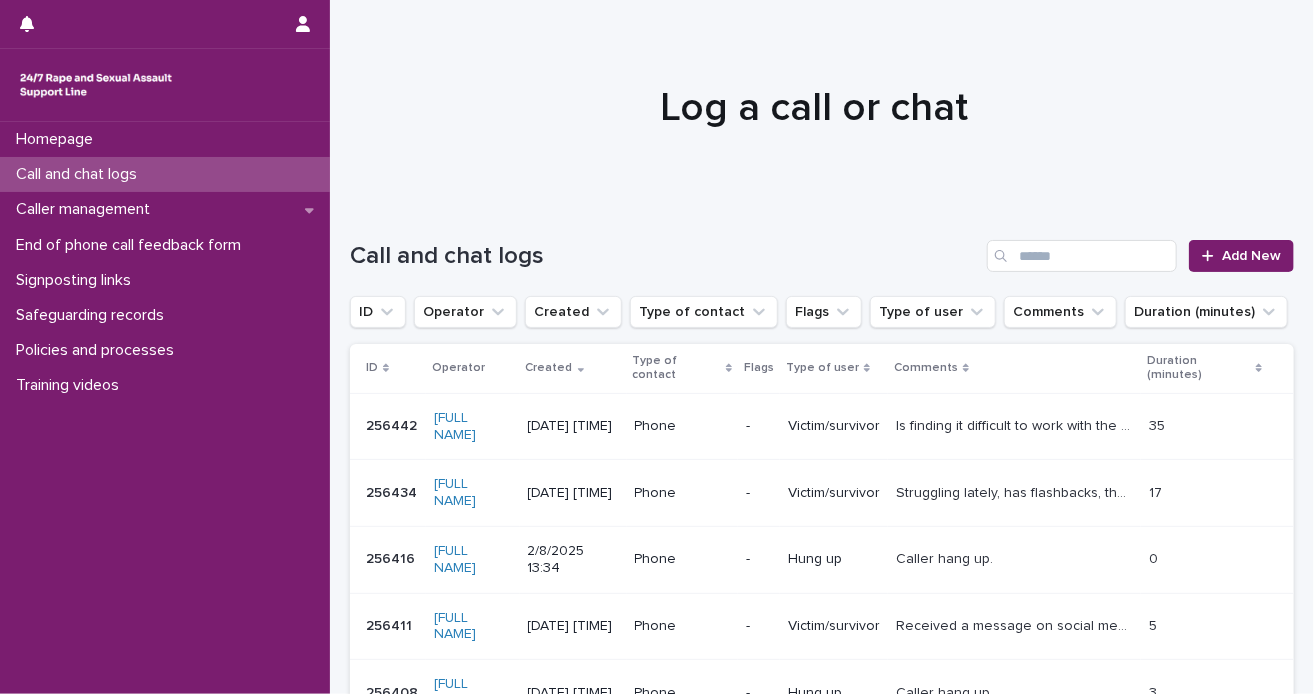 click on "Log a call or chat" at bounding box center (814, 108) 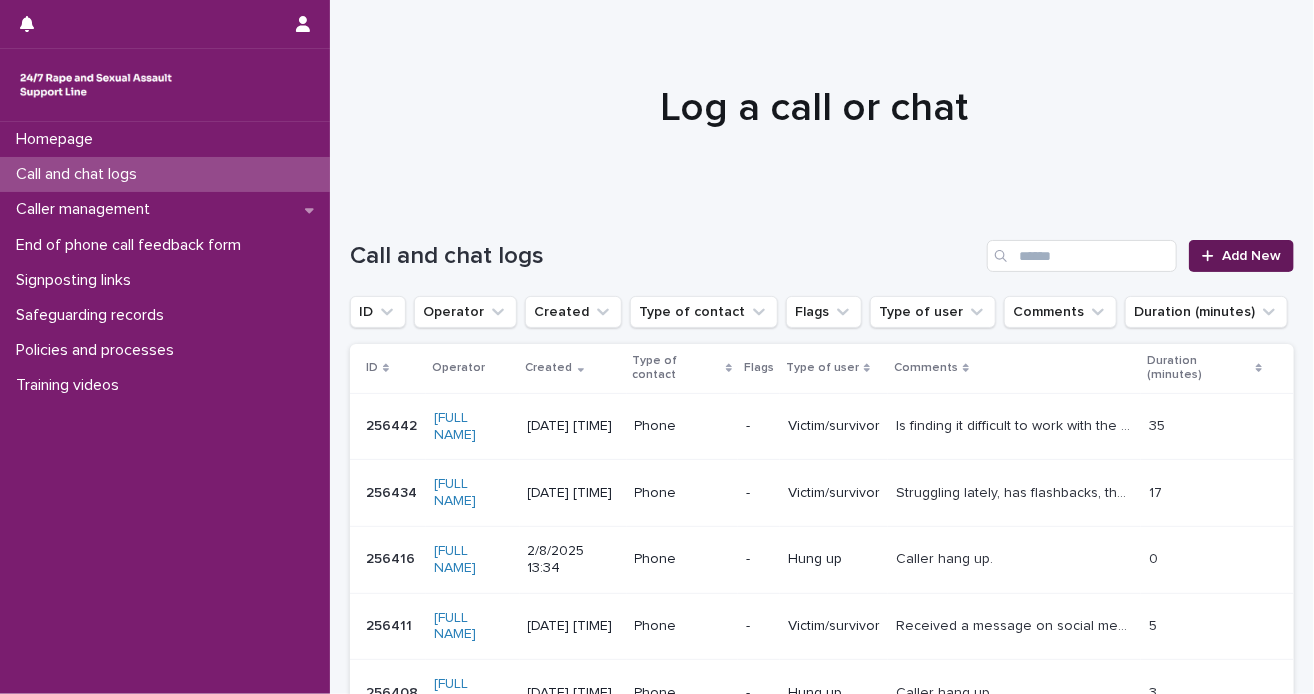 click on "Add New" at bounding box center [1241, 256] 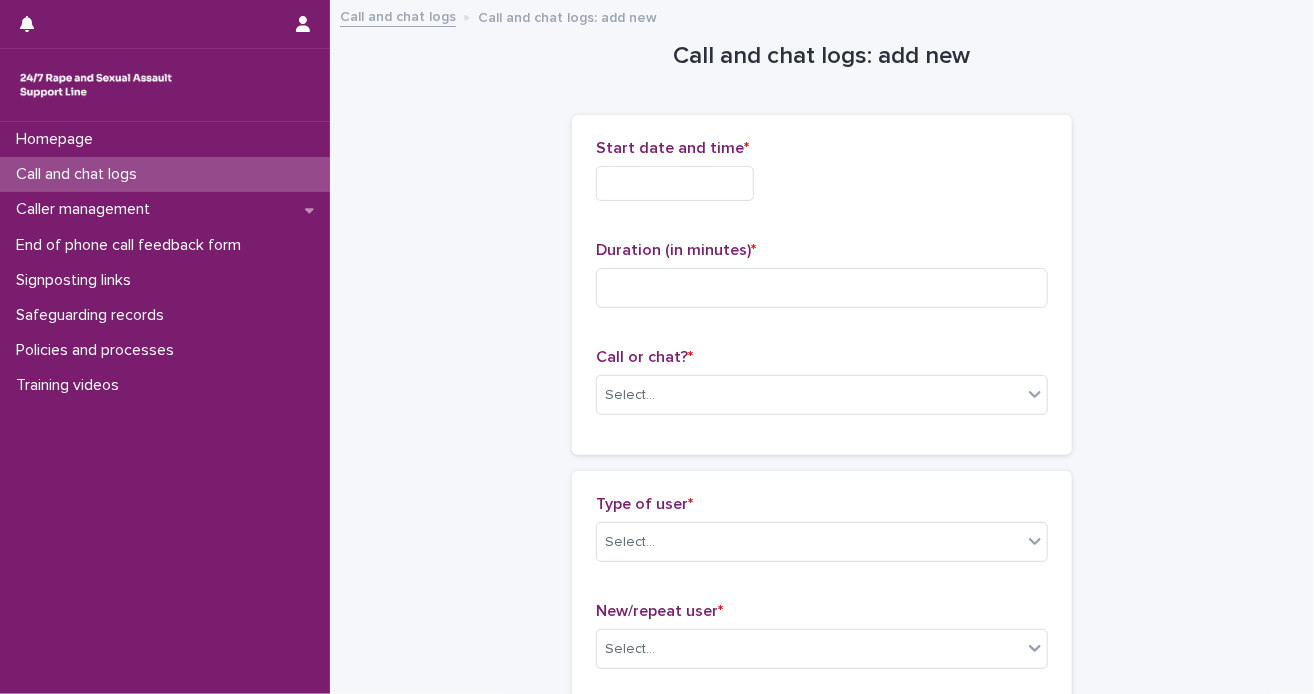 click at bounding box center [675, 183] 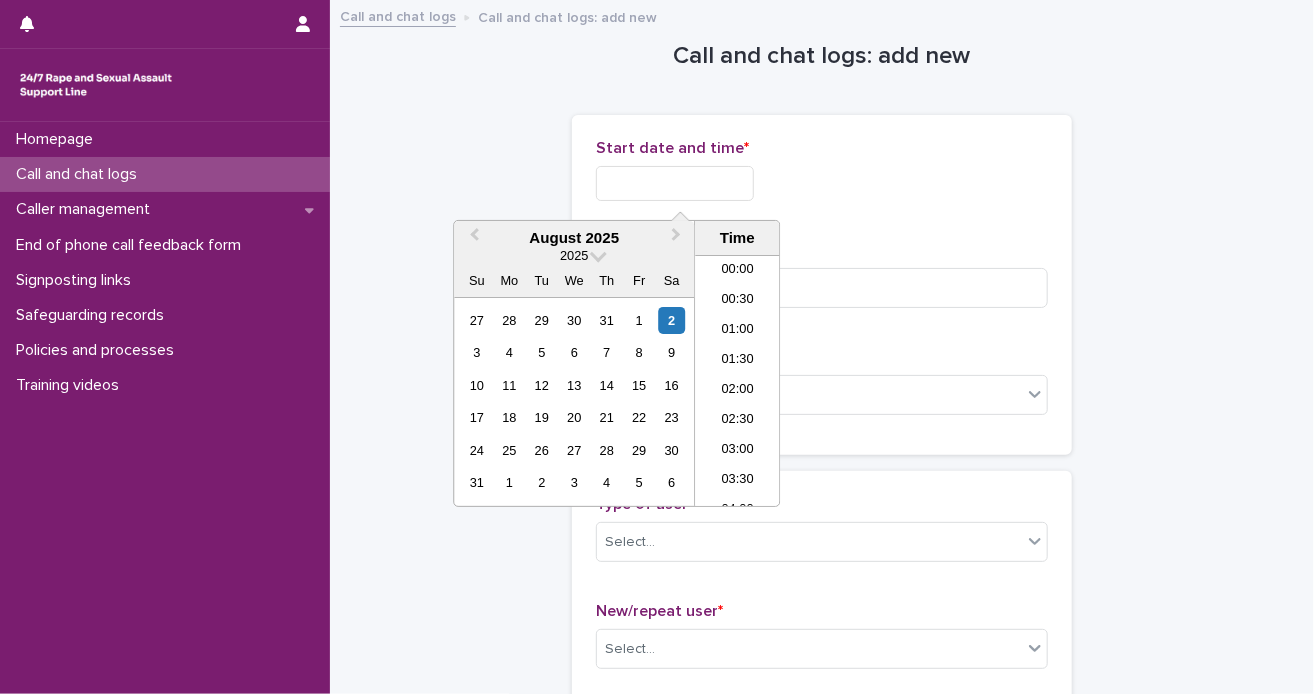 scroll, scrollTop: 790, scrollLeft: 0, axis: vertical 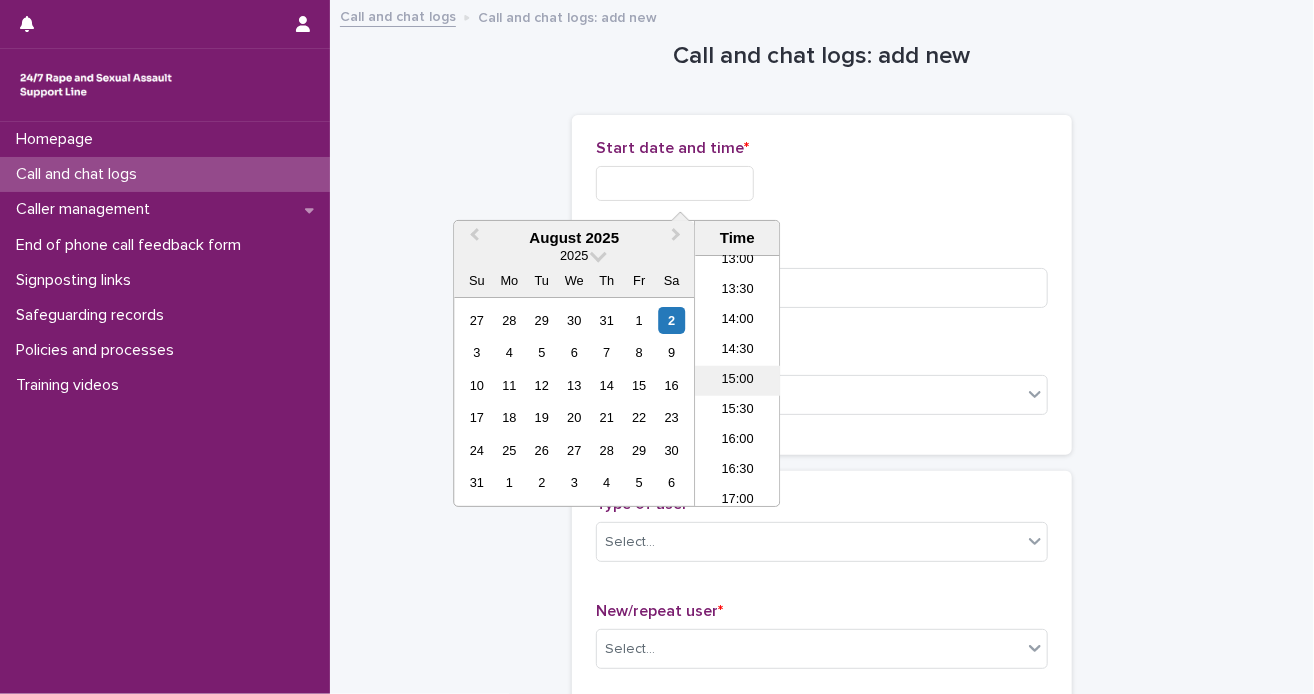 click on "15:00" at bounding box center [737, 381] 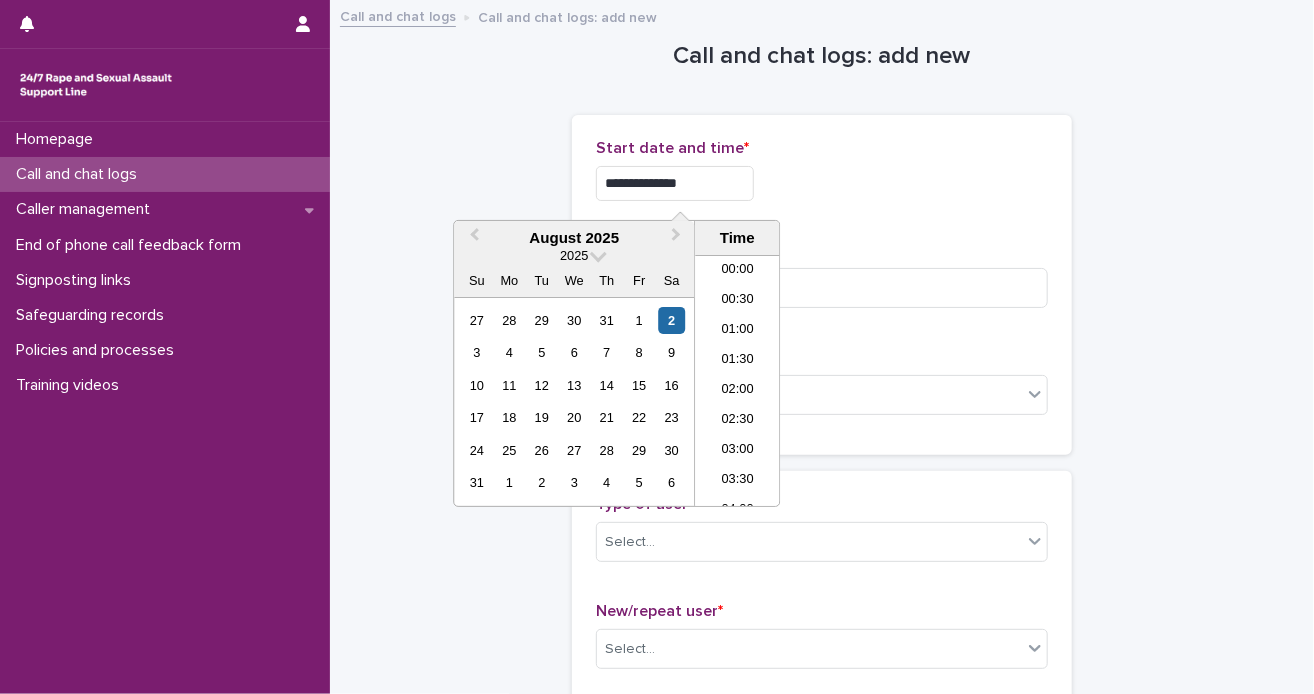 drag, startPoint x: 690, startPoint y: 180, endPoint x: 609, endPoint y: 221, distance: 90.78546 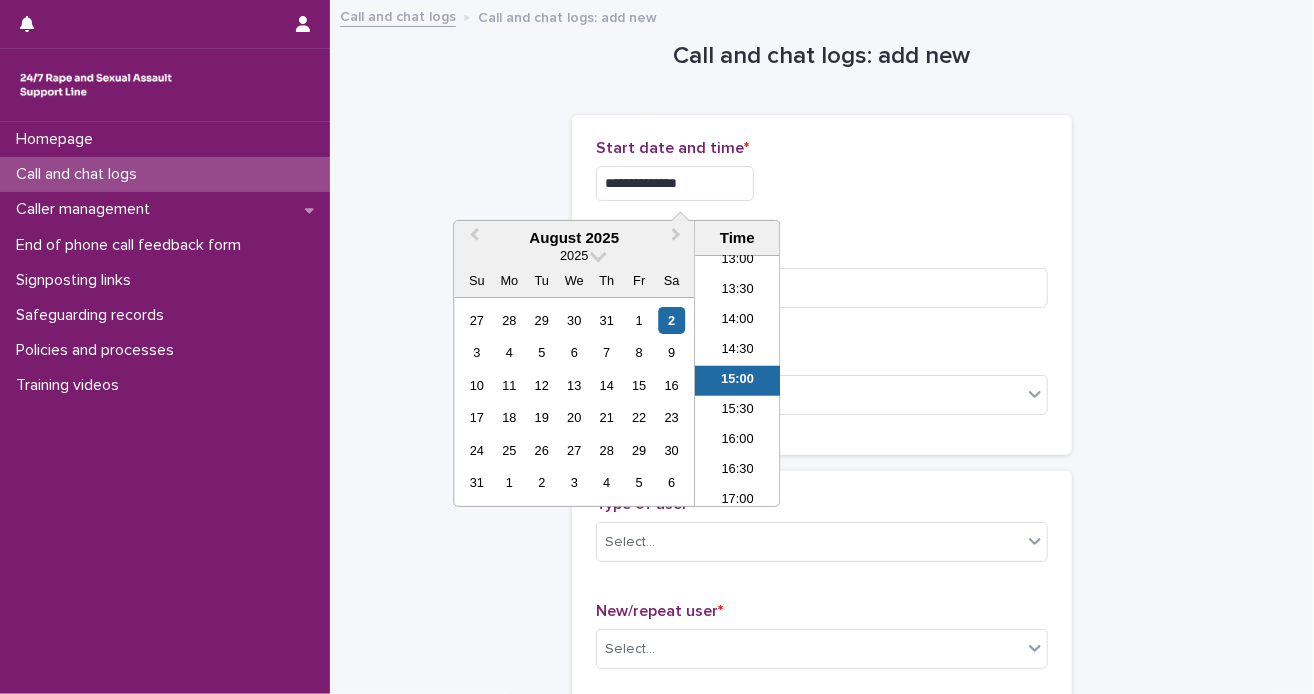 click on "**********" at bounding box center (675, 183) 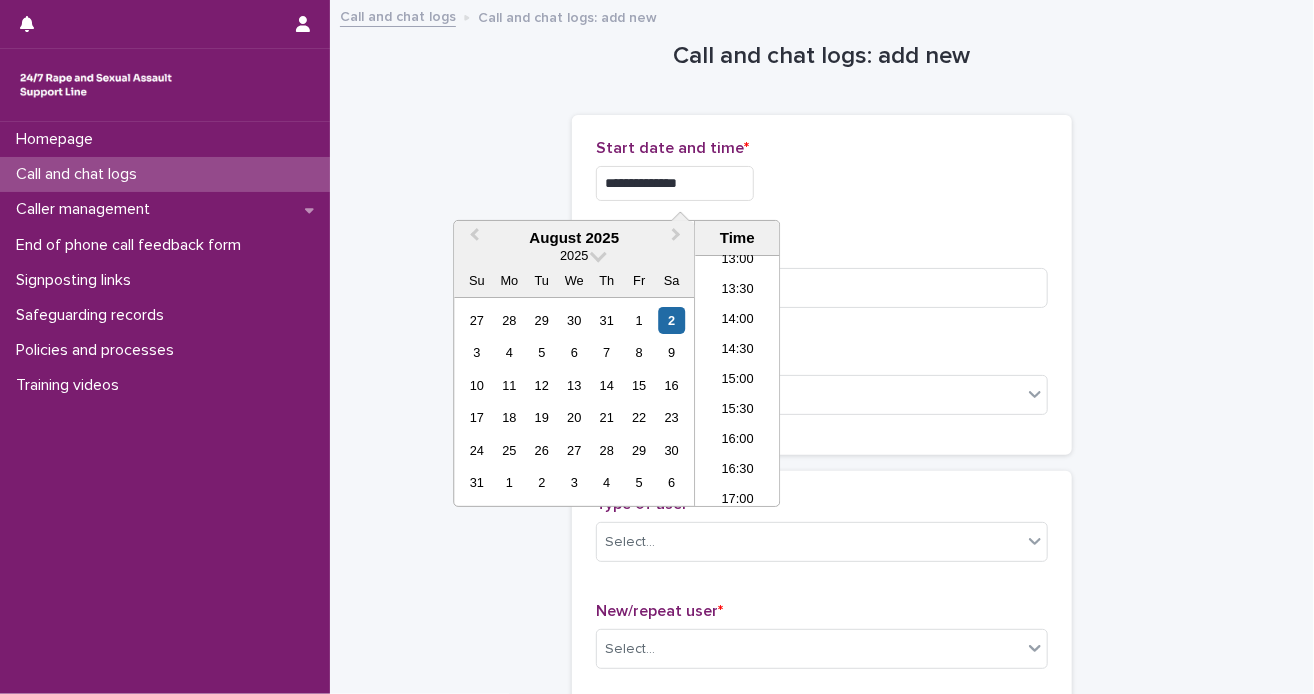 type on "**********" 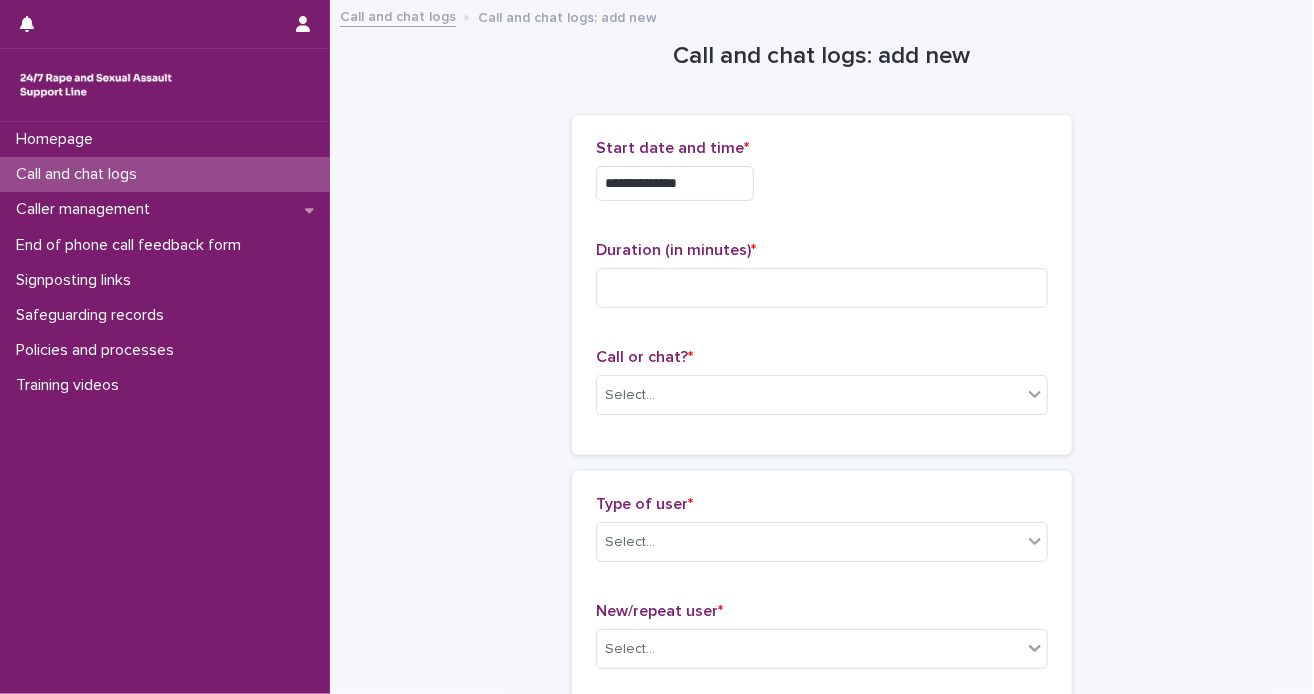click on "**********" at bounding box center (822, 183) 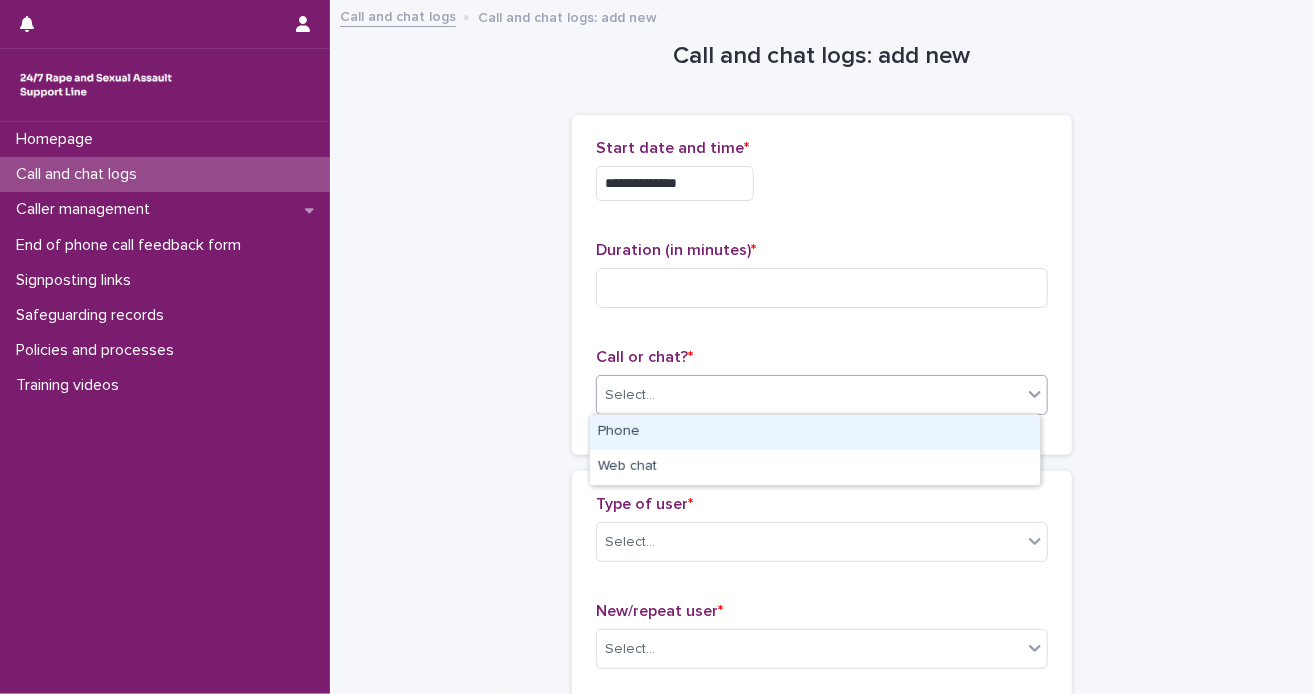 click 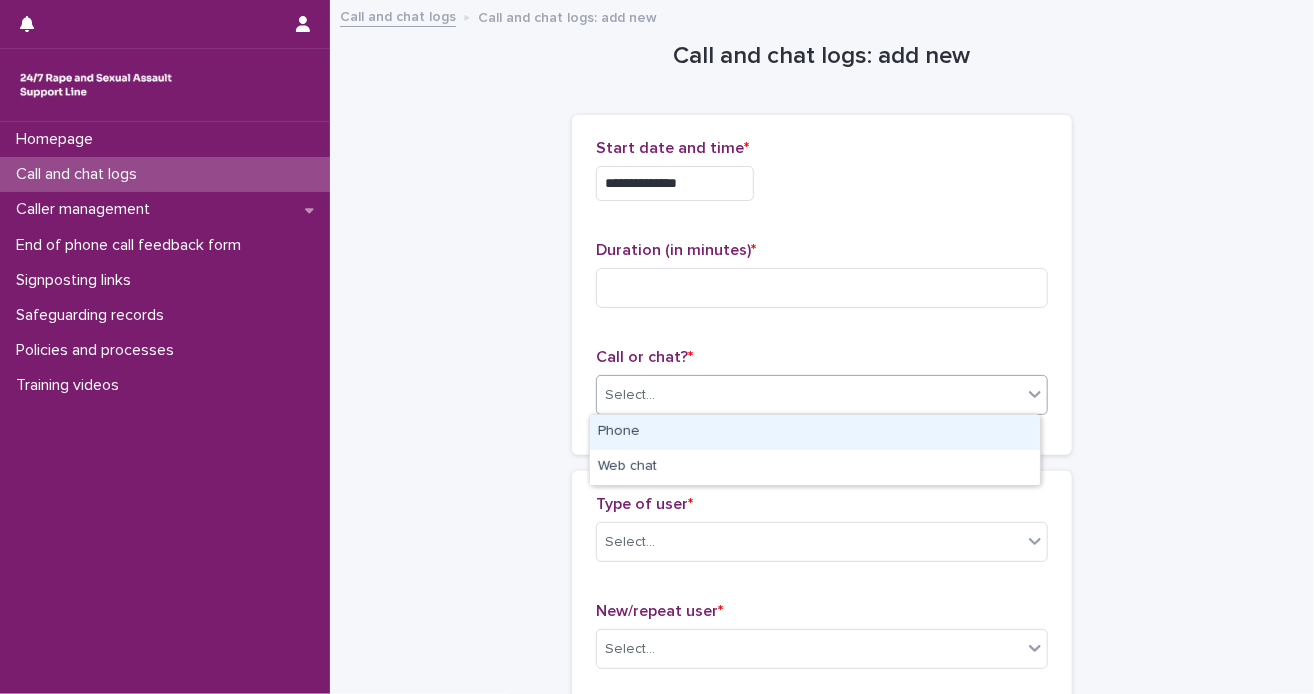 click on "Phone" at bounding box center (815, 432) 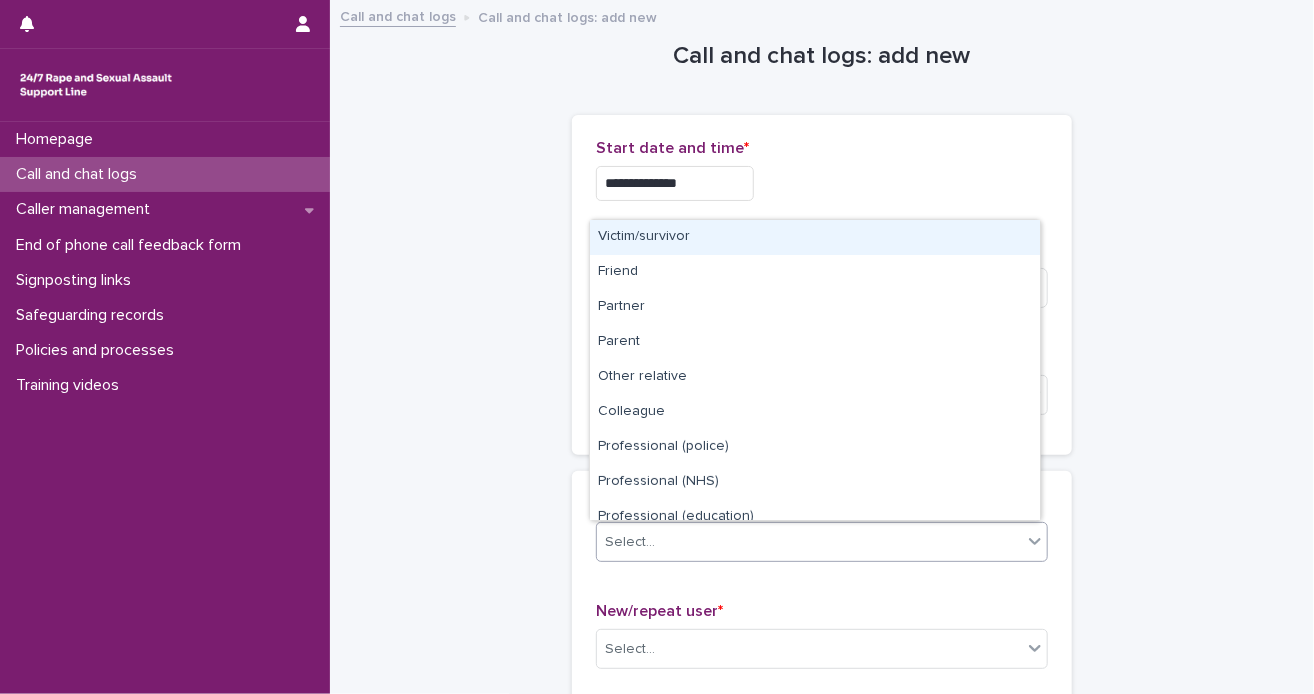 click 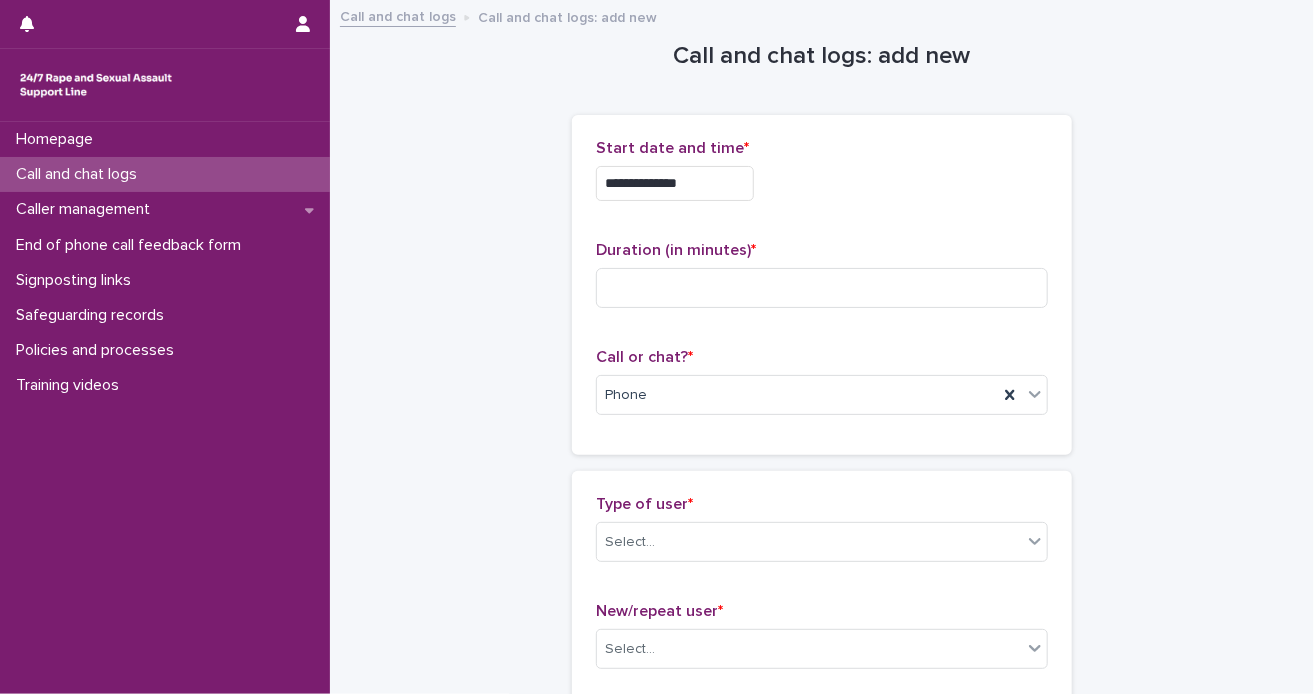 click on "**********" at bounding box center (822, 1084) 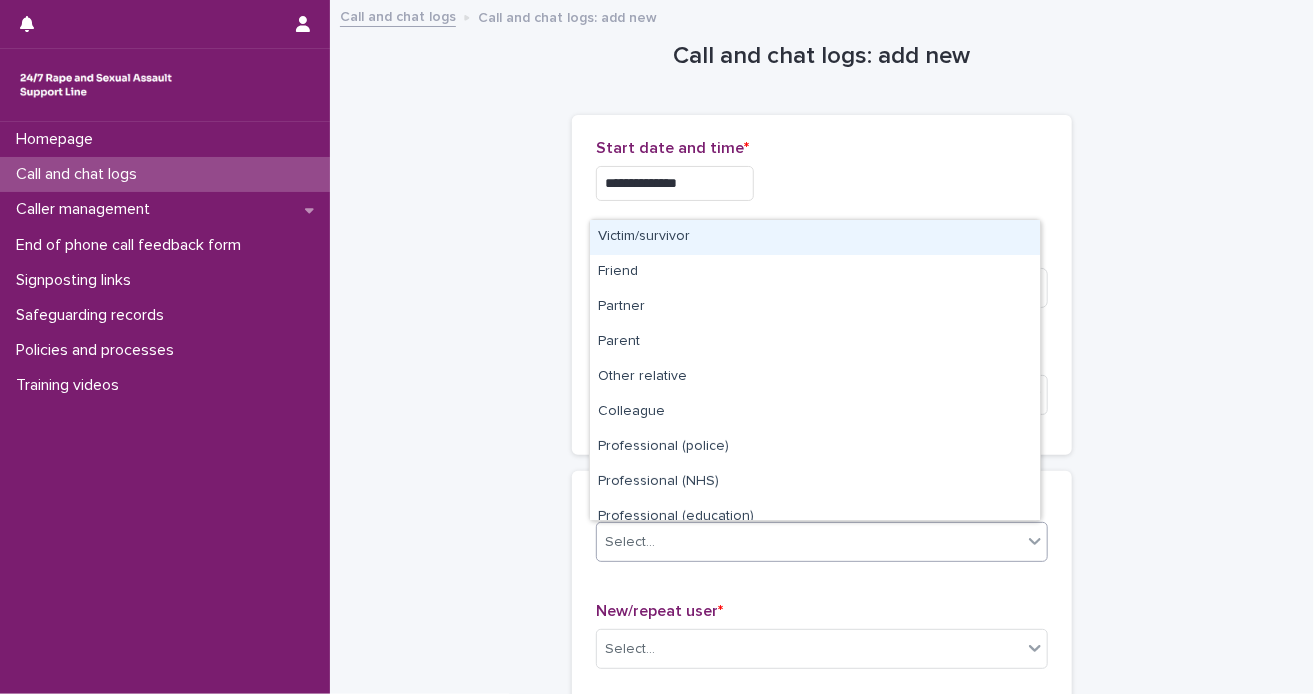 click 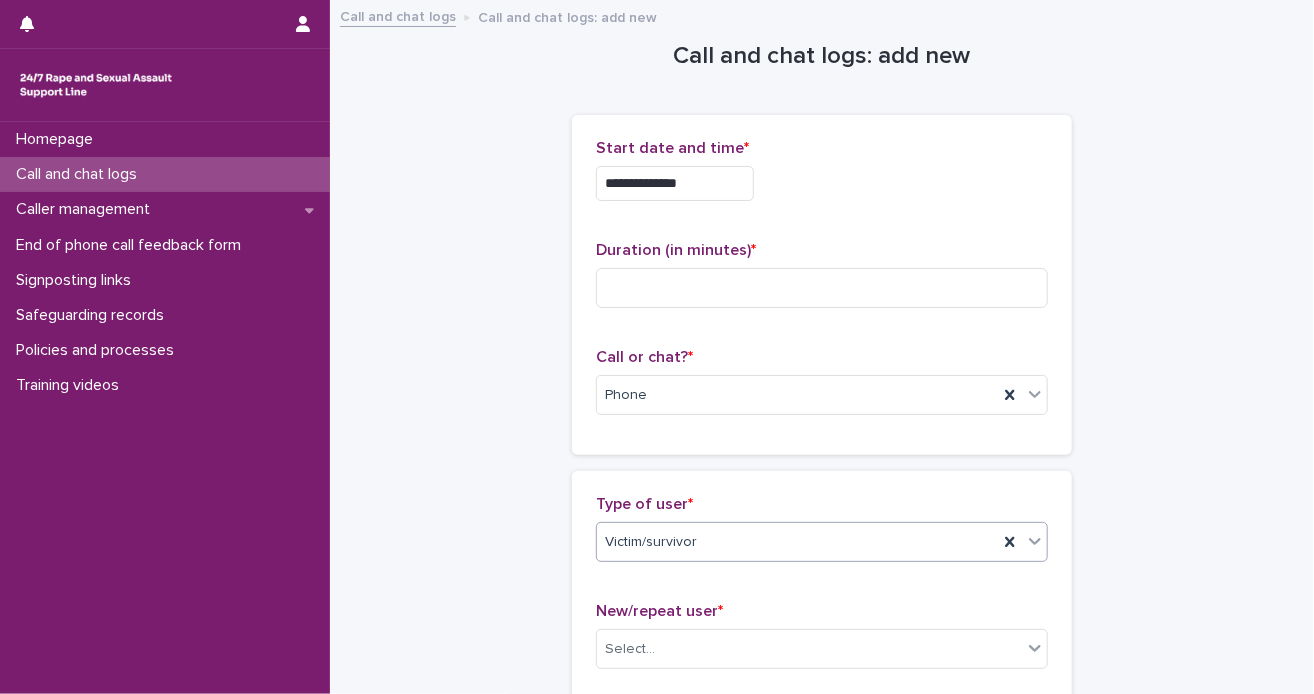 scroll, scrollTop: 200, scrollLeft: 0, axis: vertical 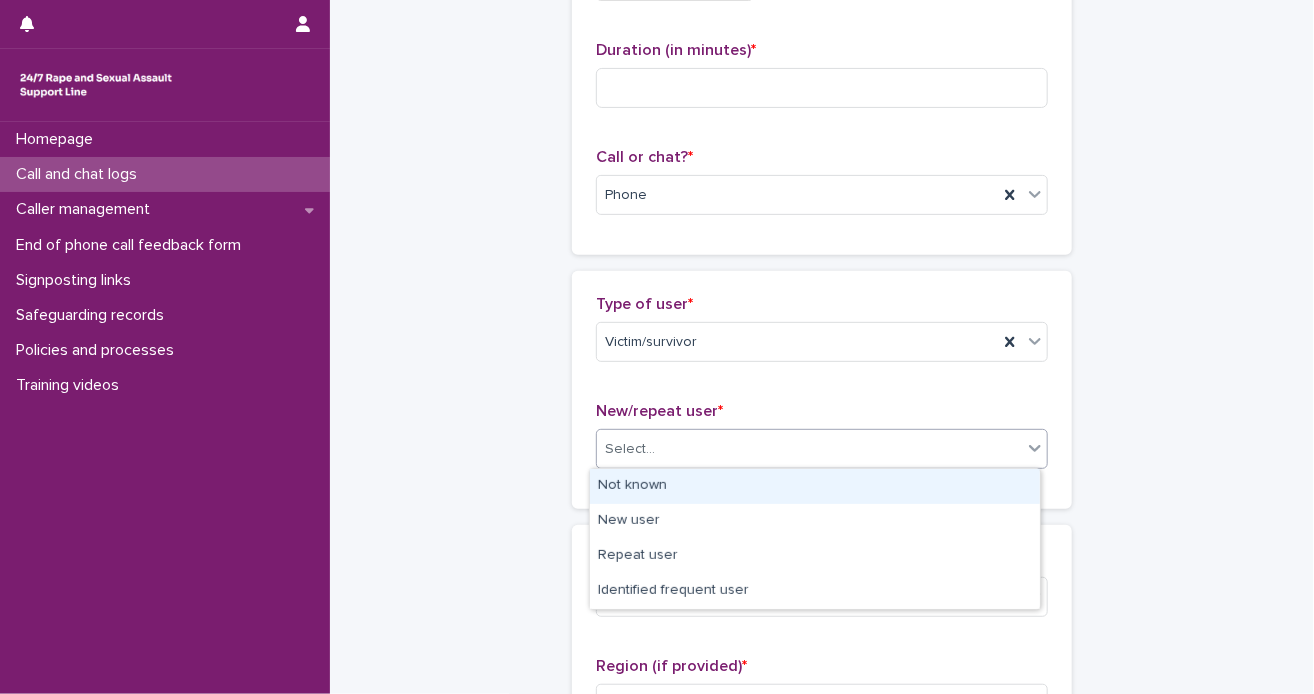 click 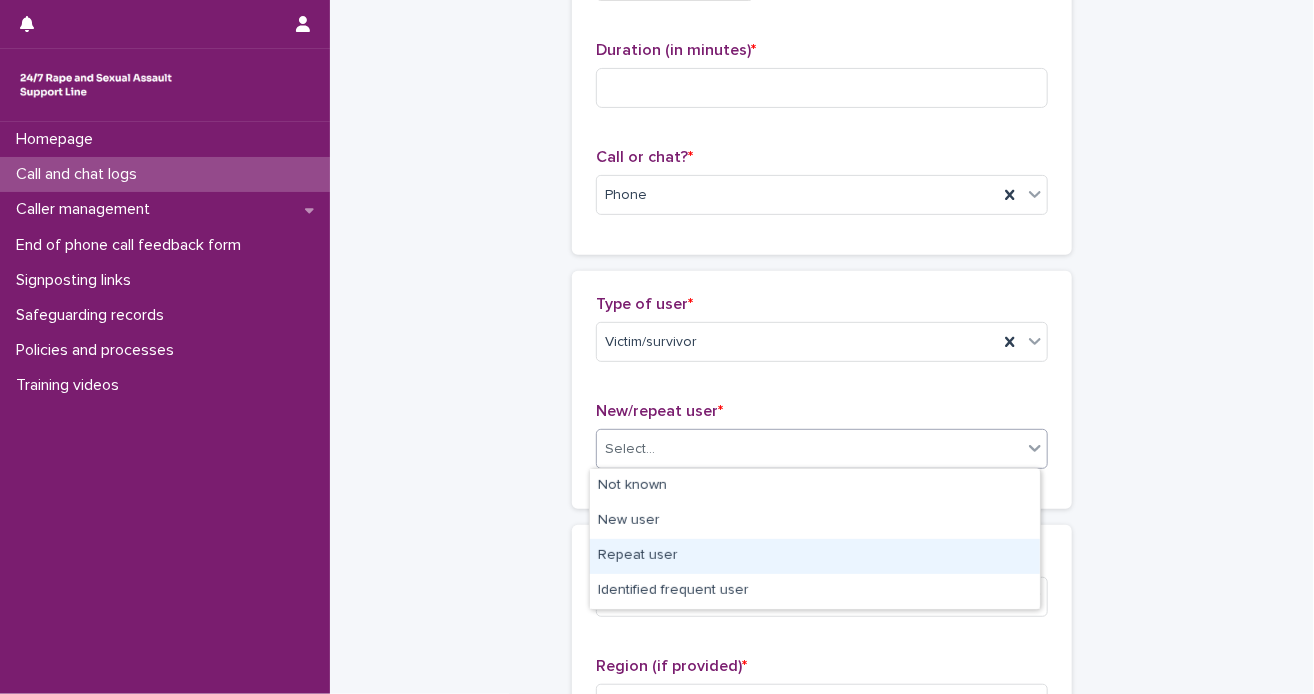 click on "Repeat user" at bounding box center [815, 556] 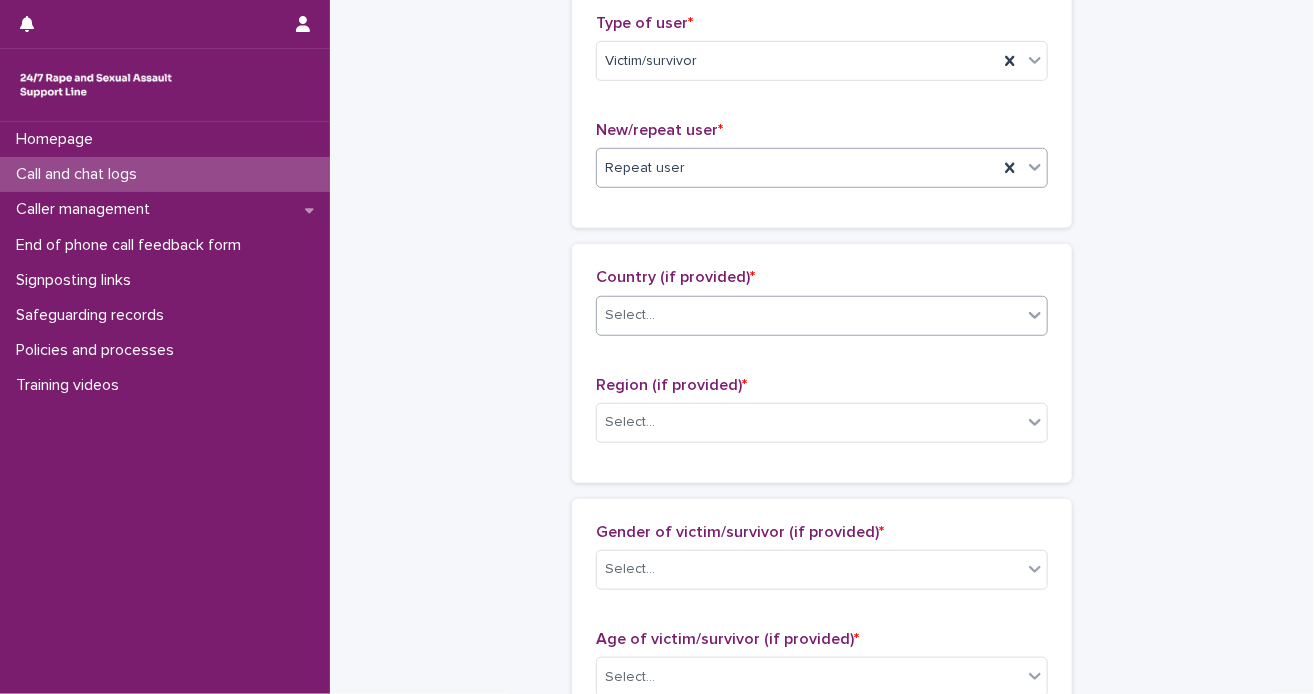scroll, scrollTop: 600, scrollLeft: 0, axis: vertical 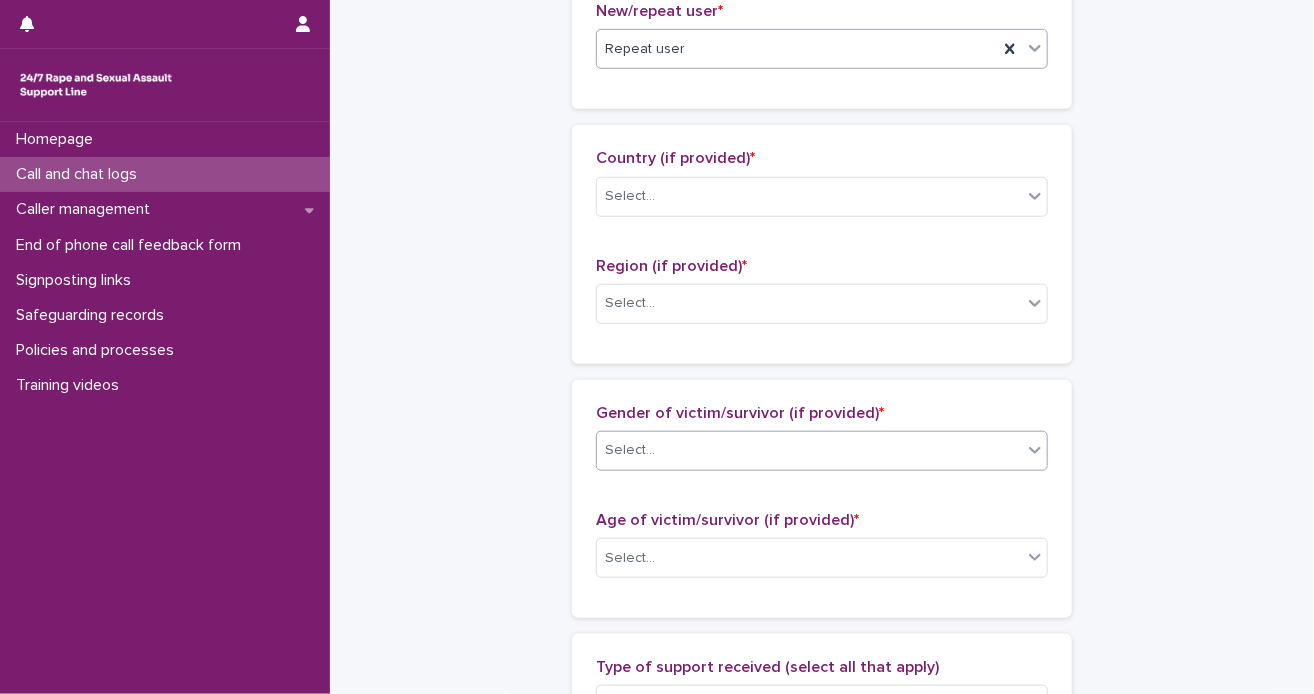 click 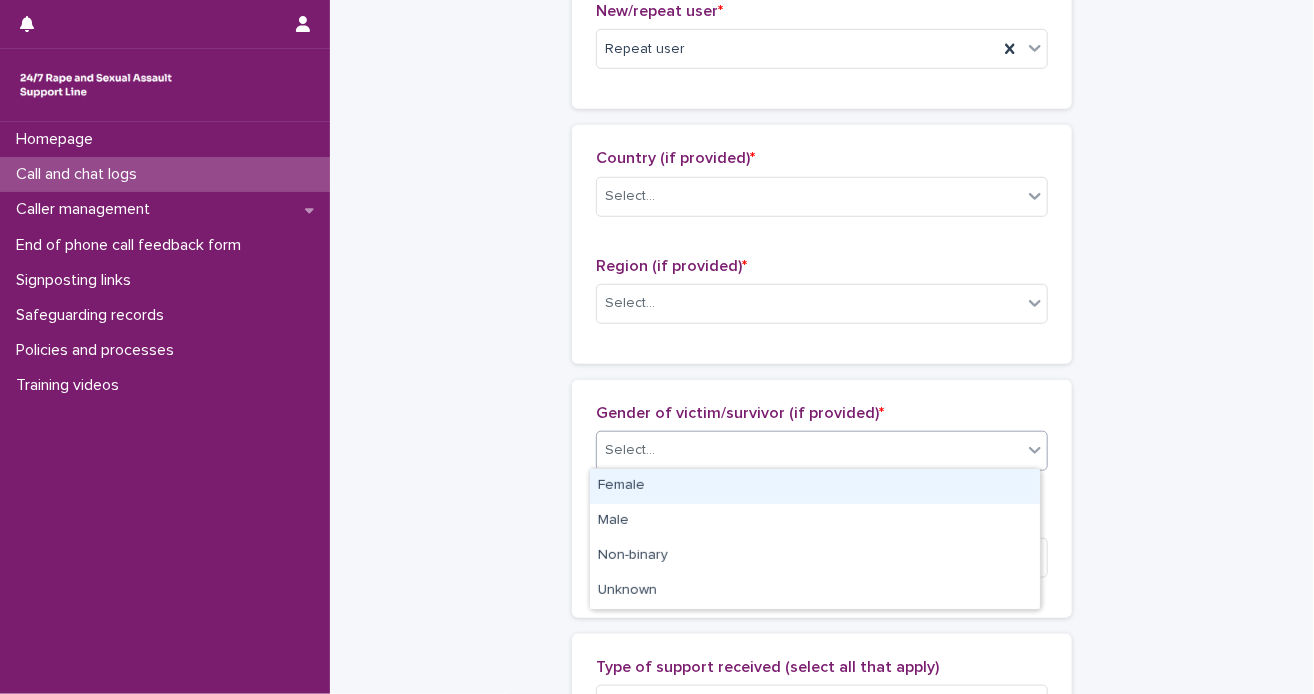 click on "Female" at bounding box center (815, 486) 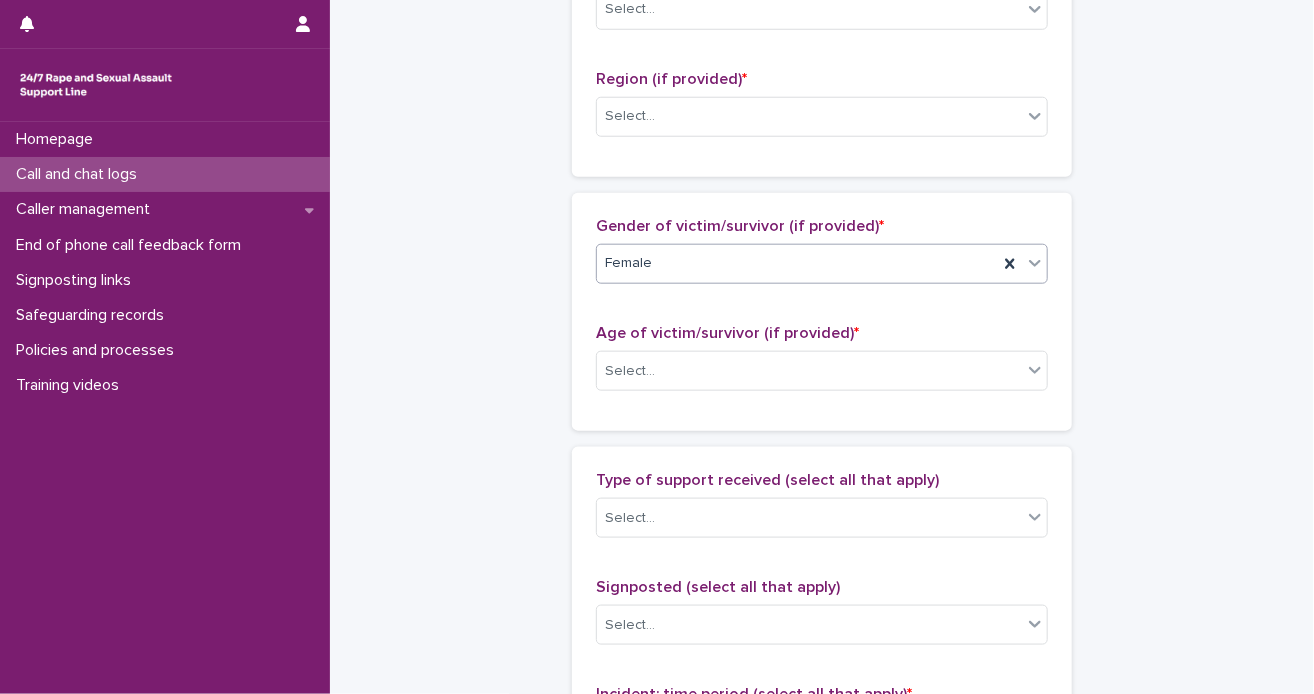 scroll, scrollTop: 800, scrollLeft: 0, axis: vertical 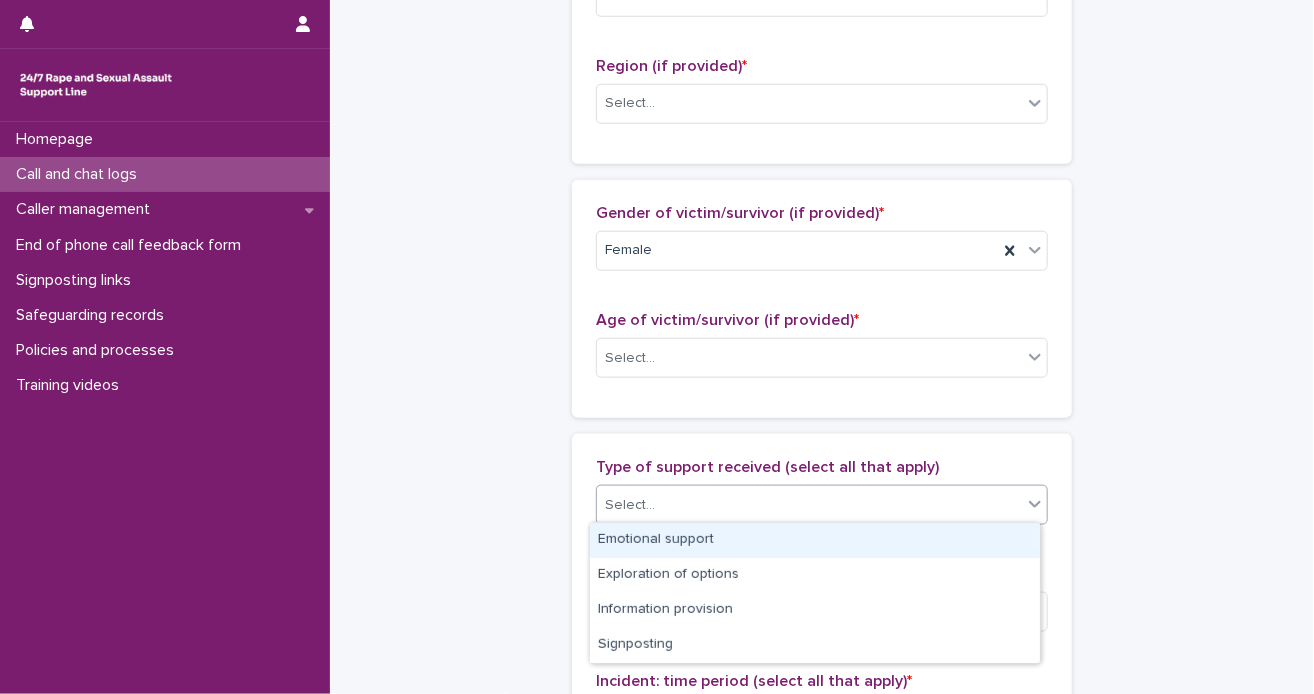 click 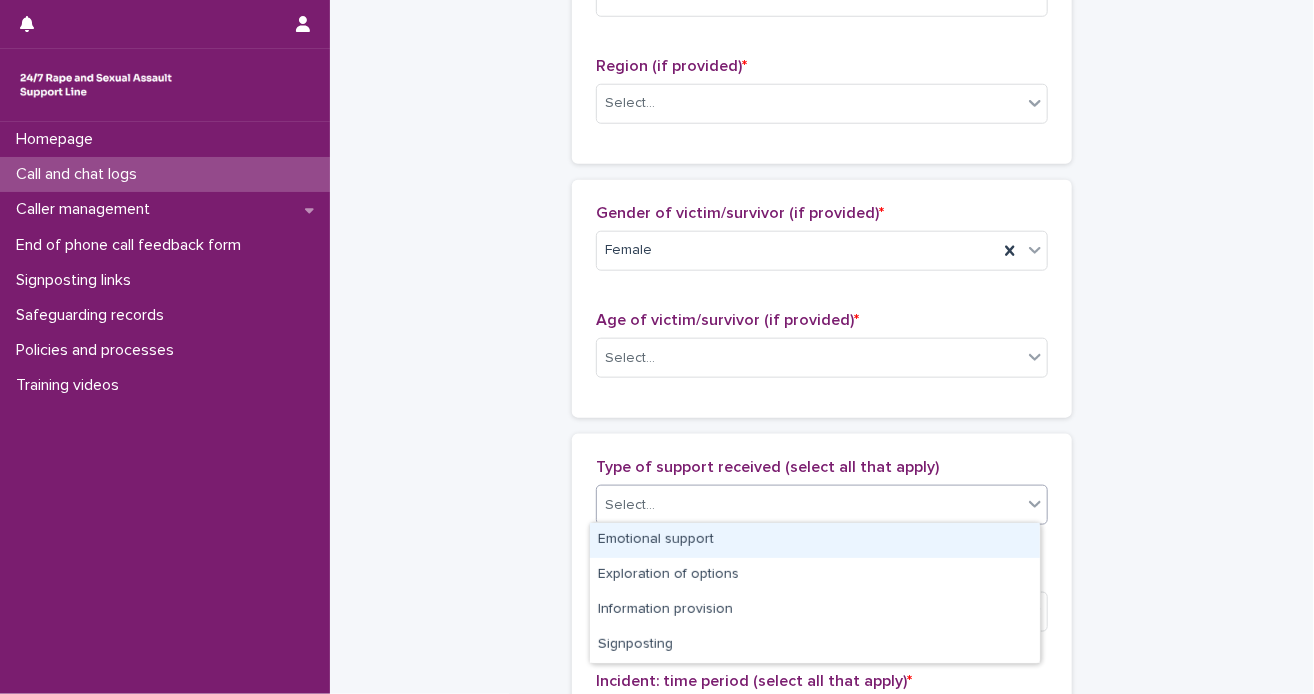 click on "Emotional support" at bounding box center (815, 540) 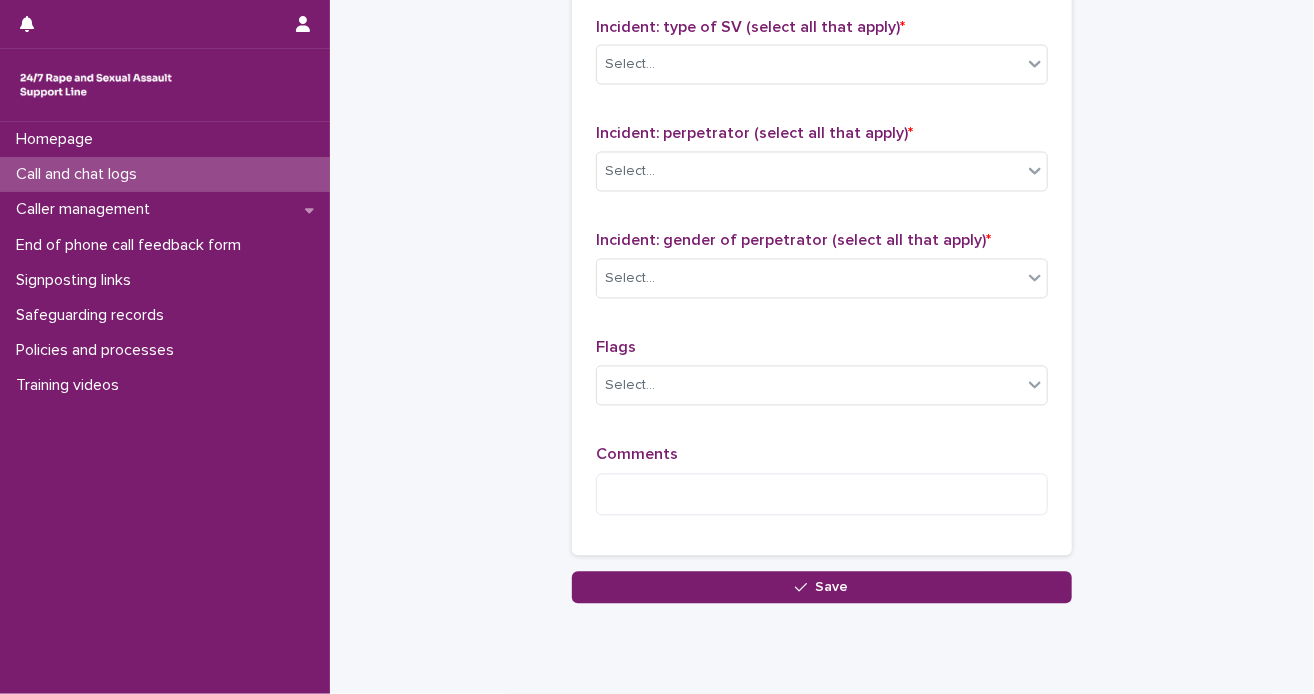 scroll, scrollTop: 1622, scrollLeft: 0, axis: vertical 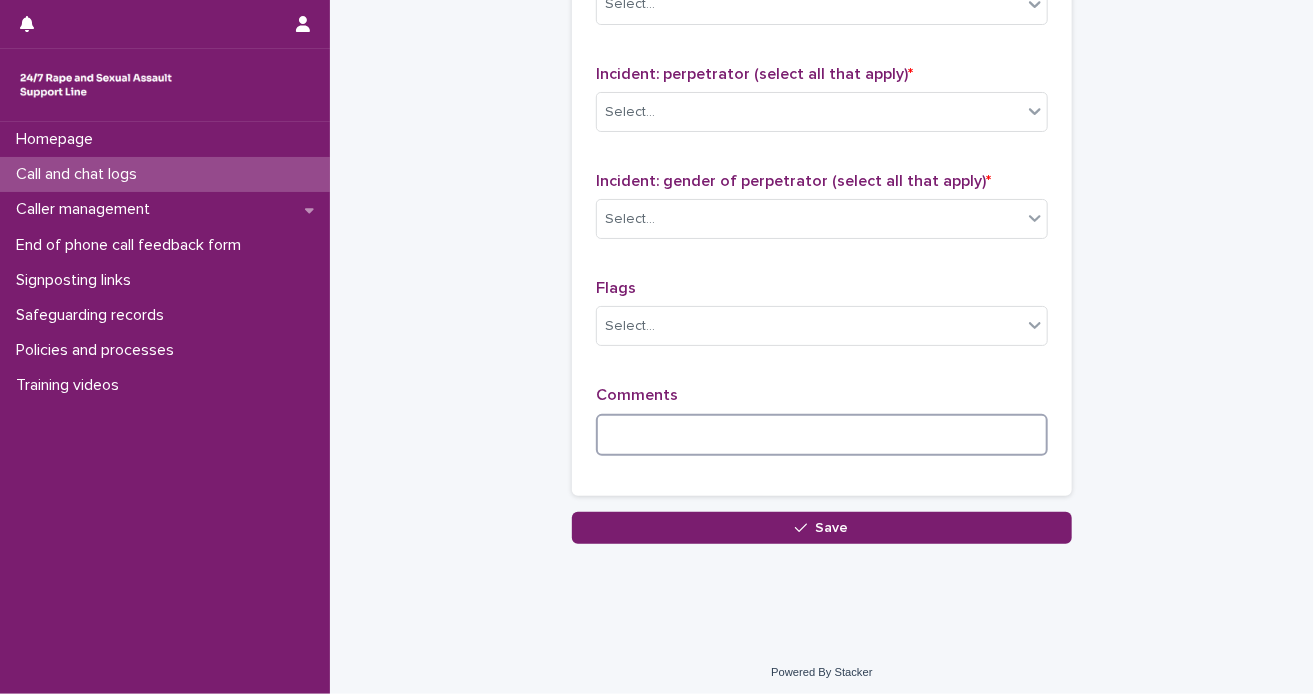 click at bounding box center (822, 435) 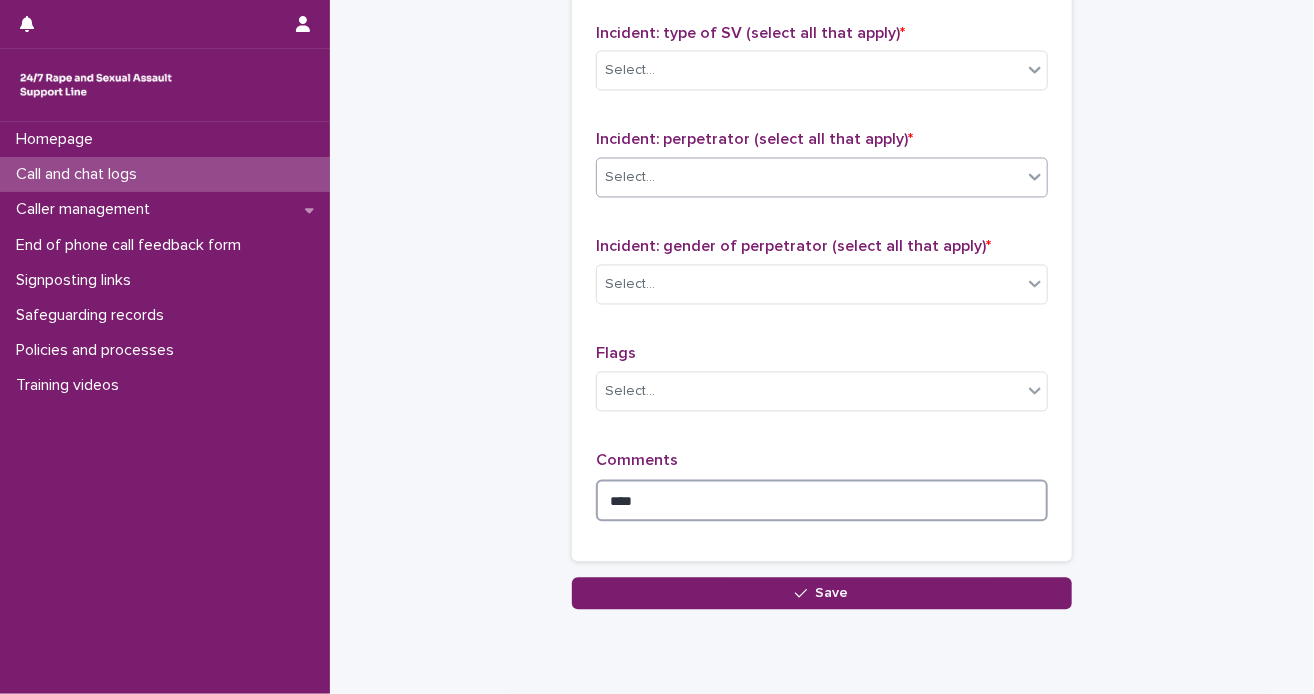 scroll, scrollTop: 1522, scrollLeft: 0, axis: vertical 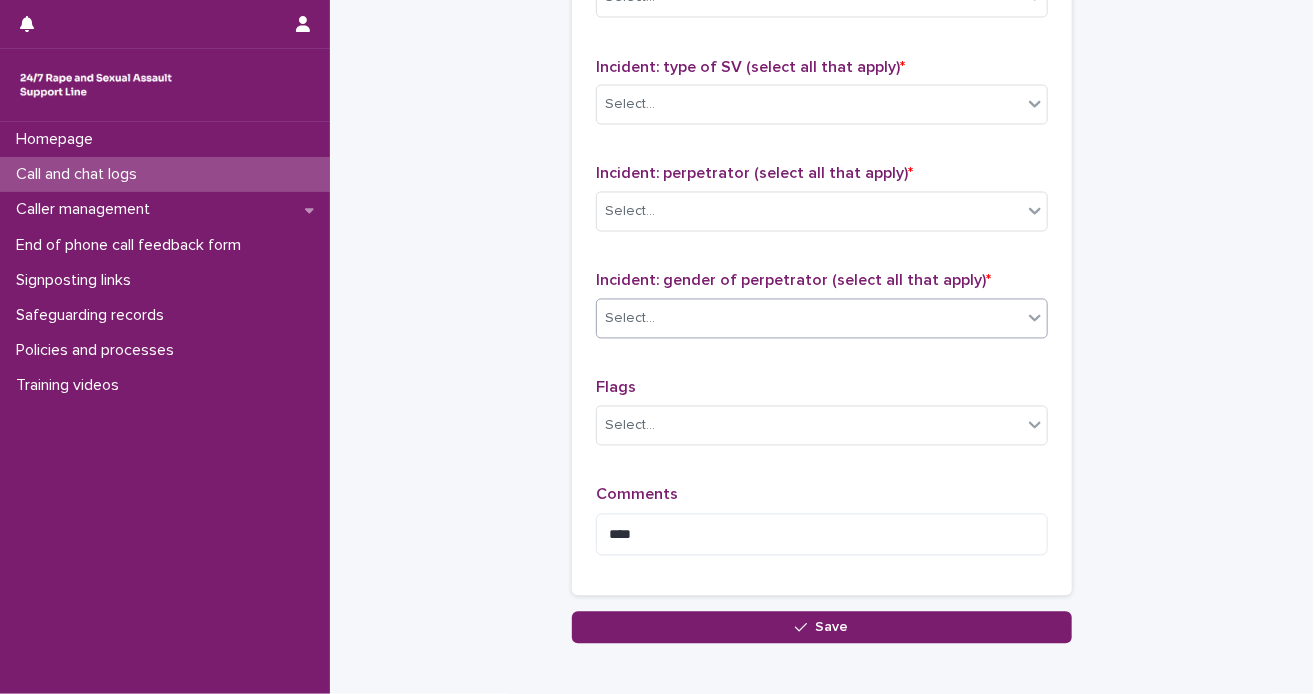 click 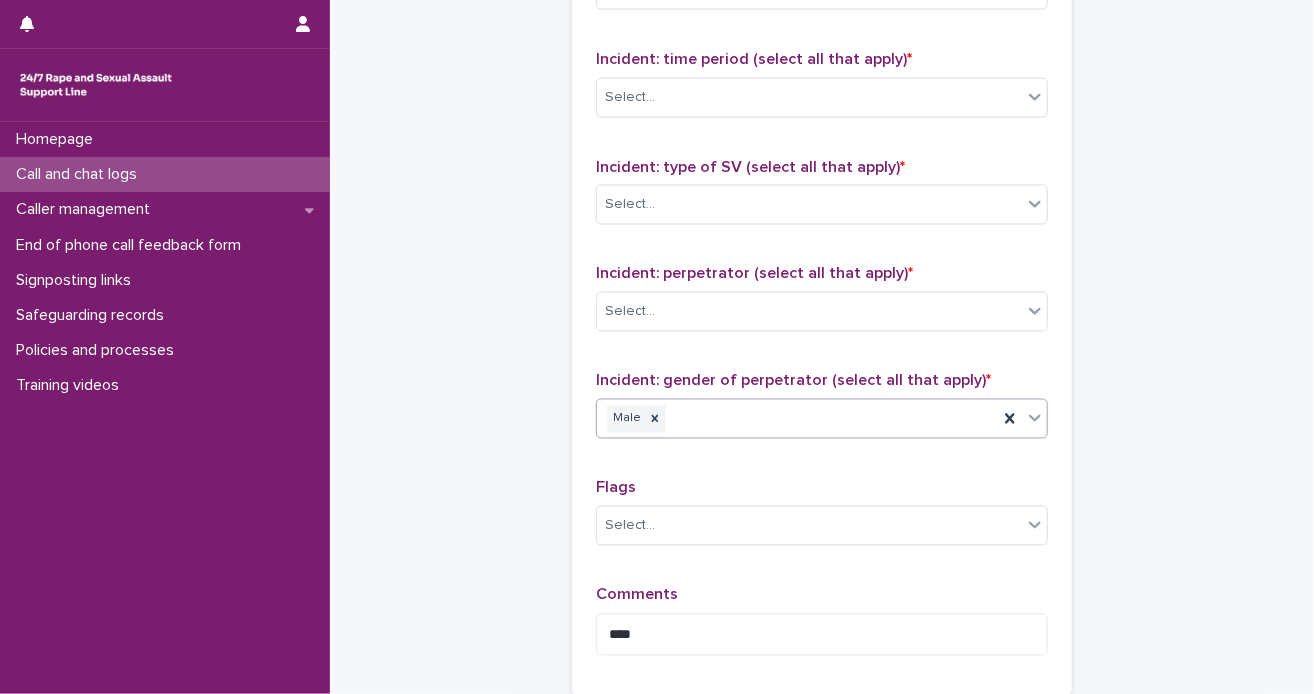 scroll, scrollTop: 1622, scrollLeft: 0, axis: vertical 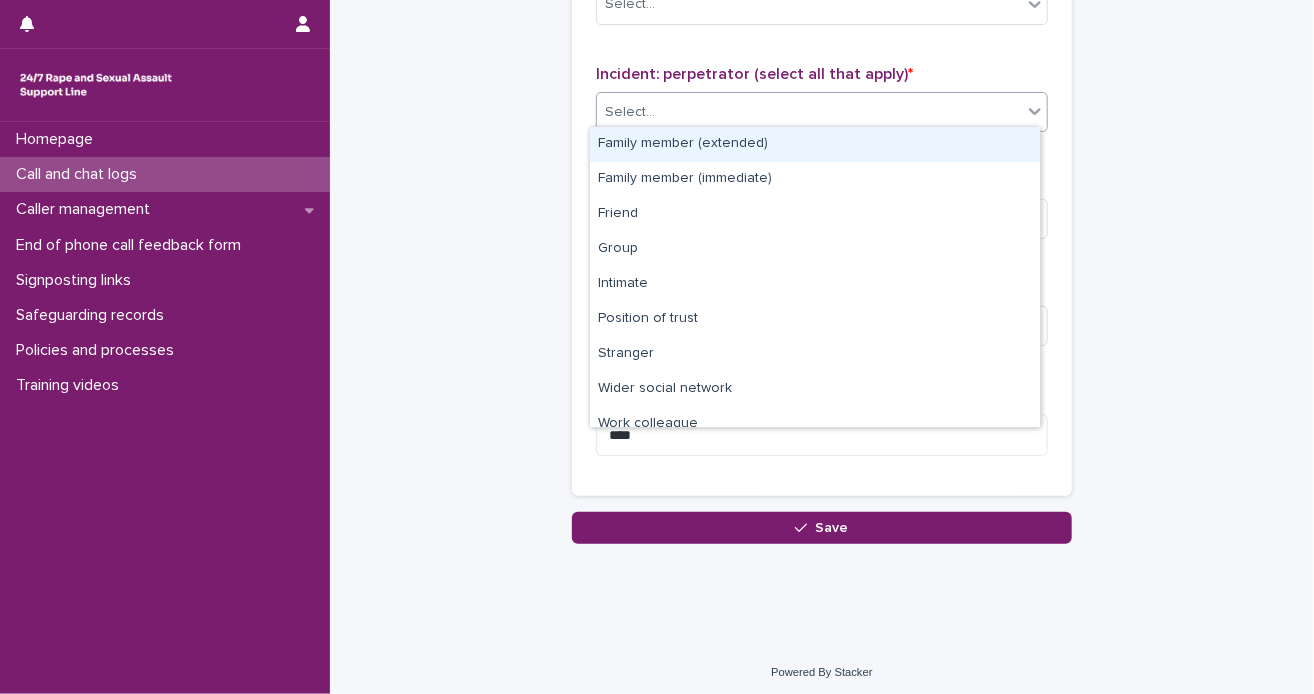 click 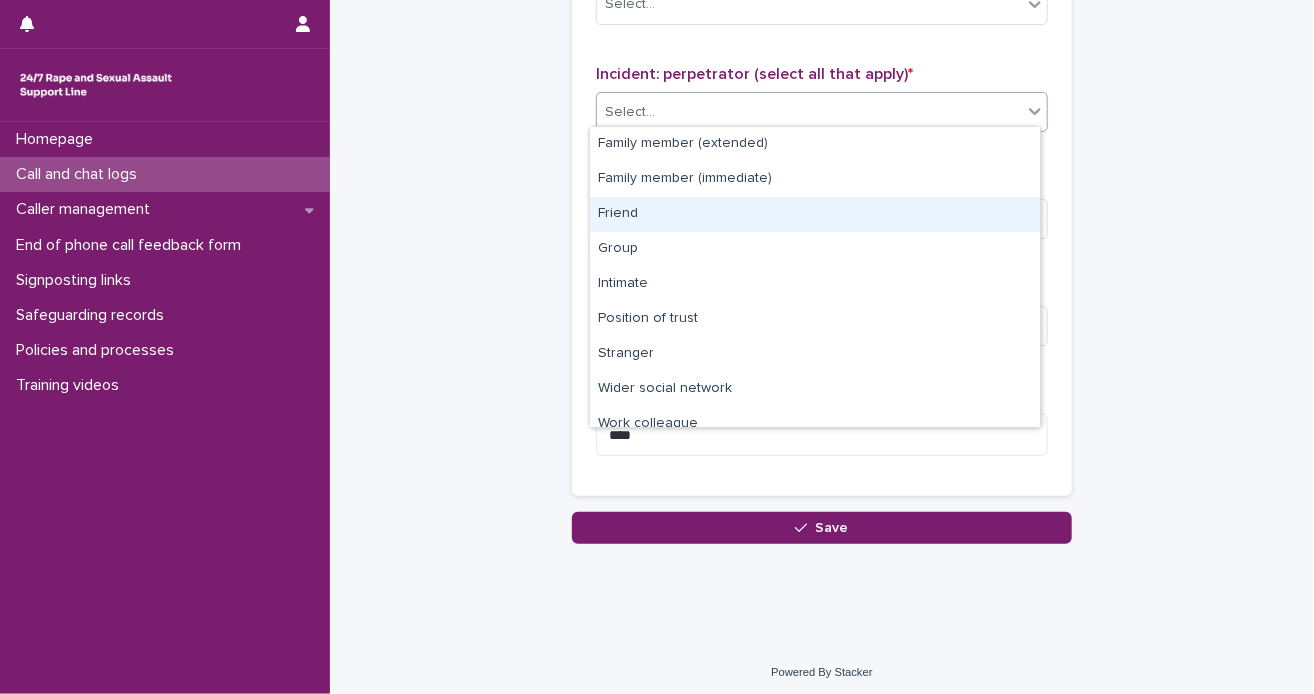 click on "Friend" at bounding box center [815, 214] 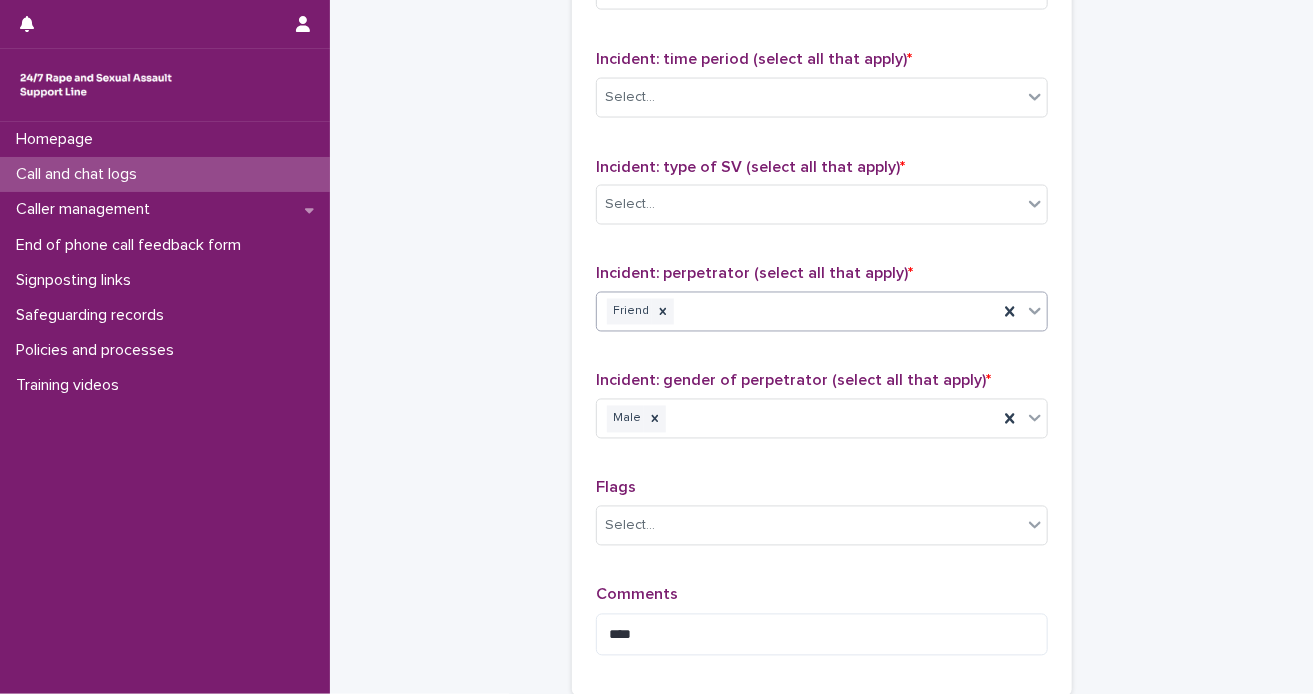 scroll, scrollTop: 1622, scrollLeft: 0, axis: vertical 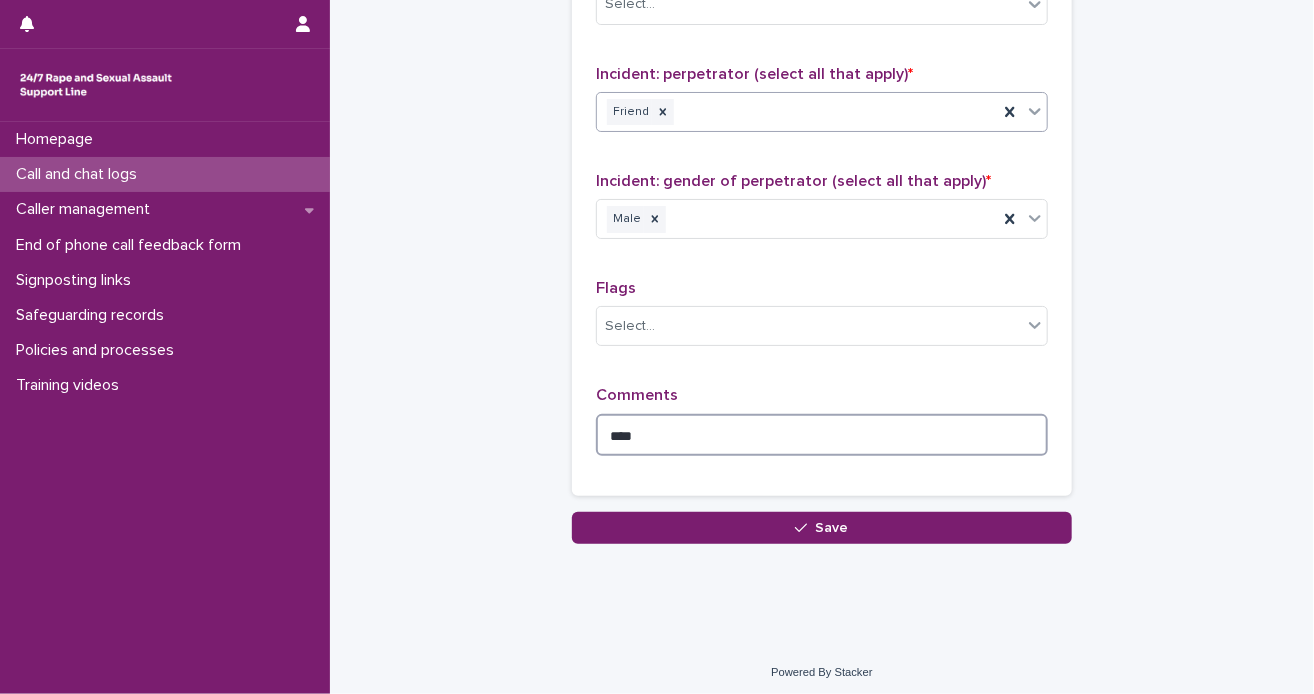 click on "***" at bounding box center (822, 435) 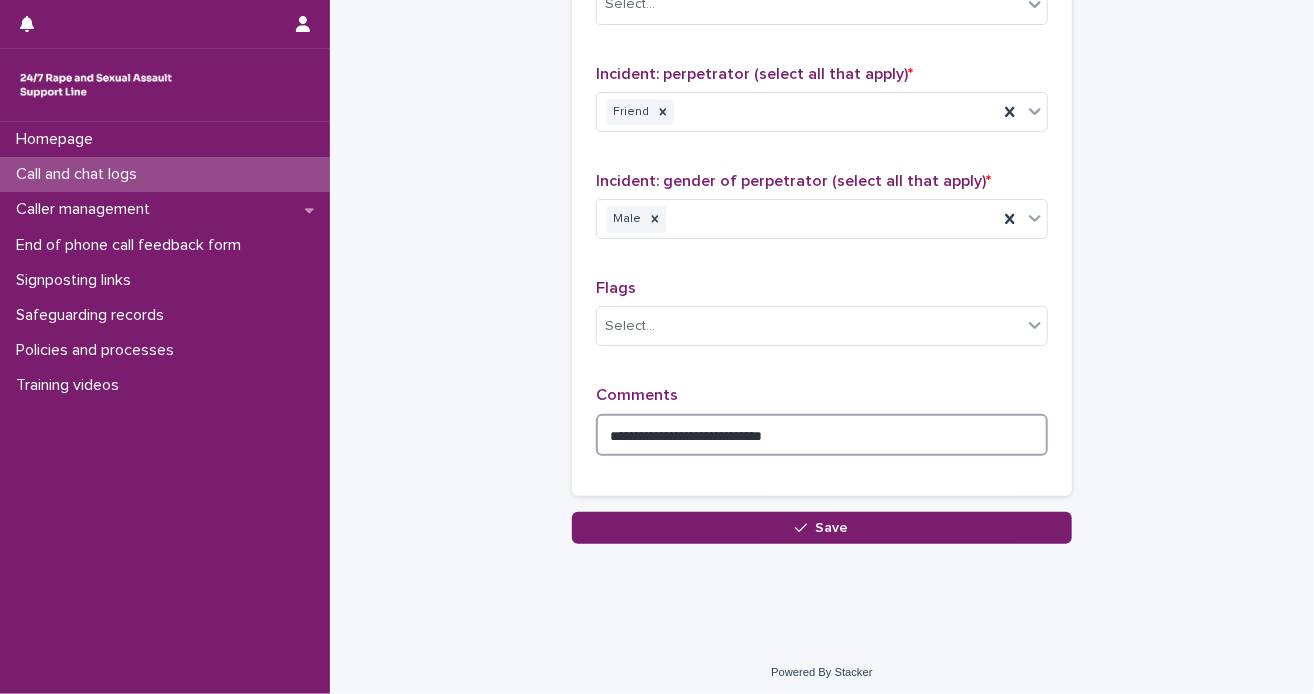 click on "**********" at bounding box center (822, 435) 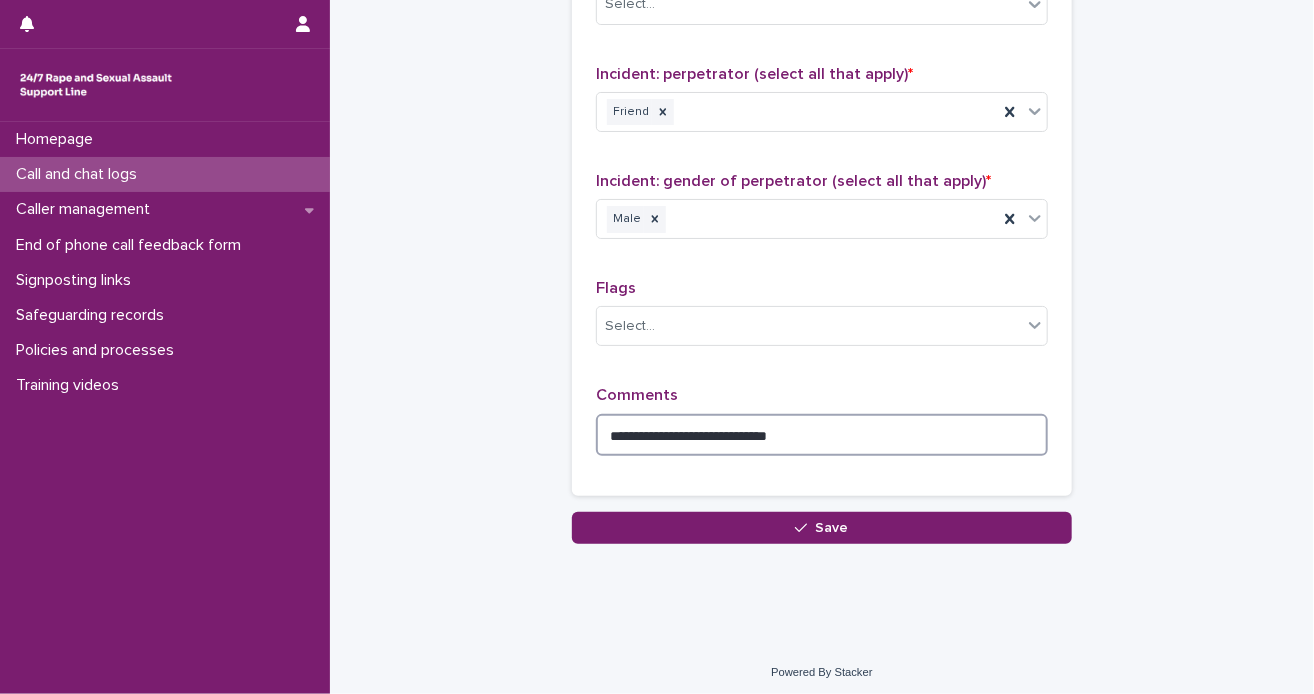 click on "**********" at bounding box center [822, 435] 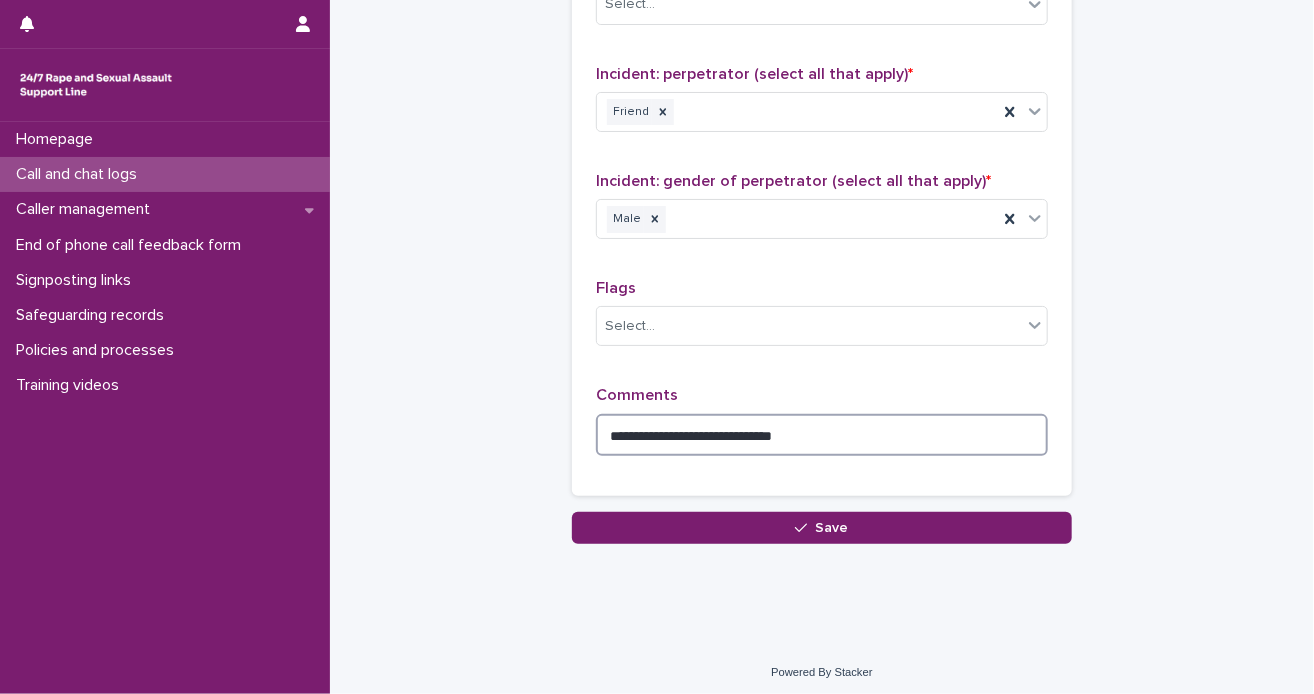 click on "**********" at bounding box center [822, 435] 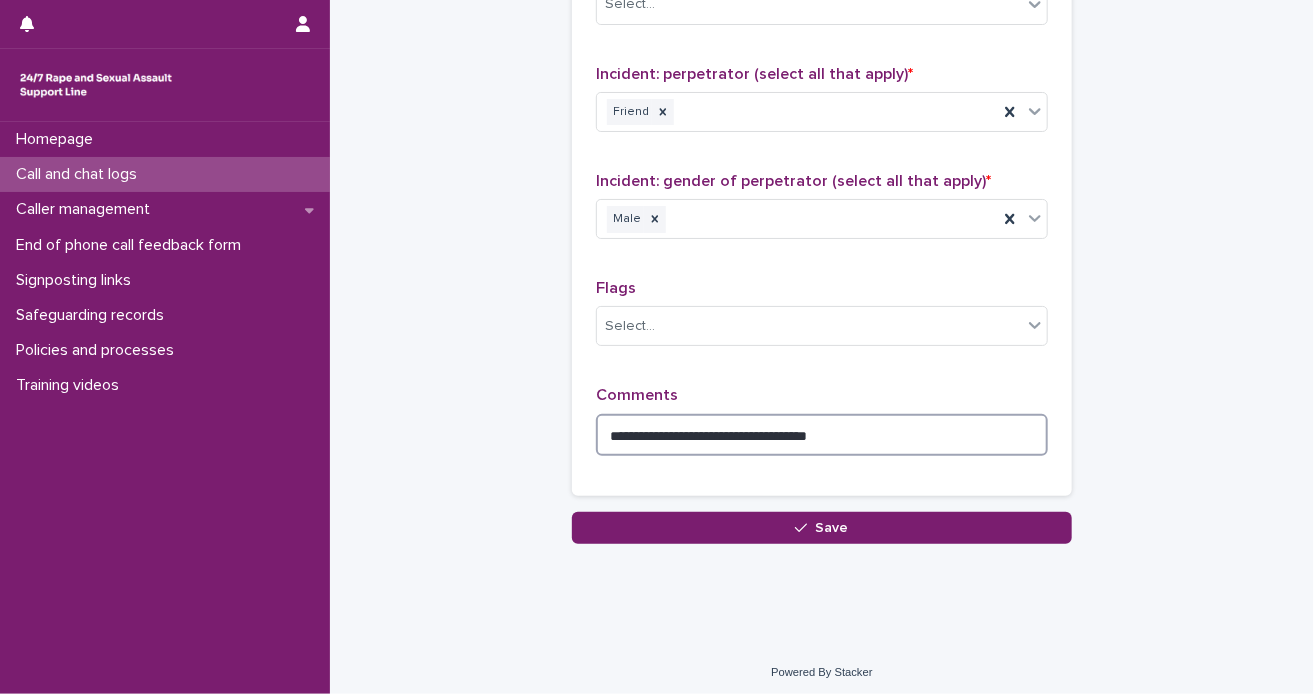 click on "**********" at bounding box center (822, 435) 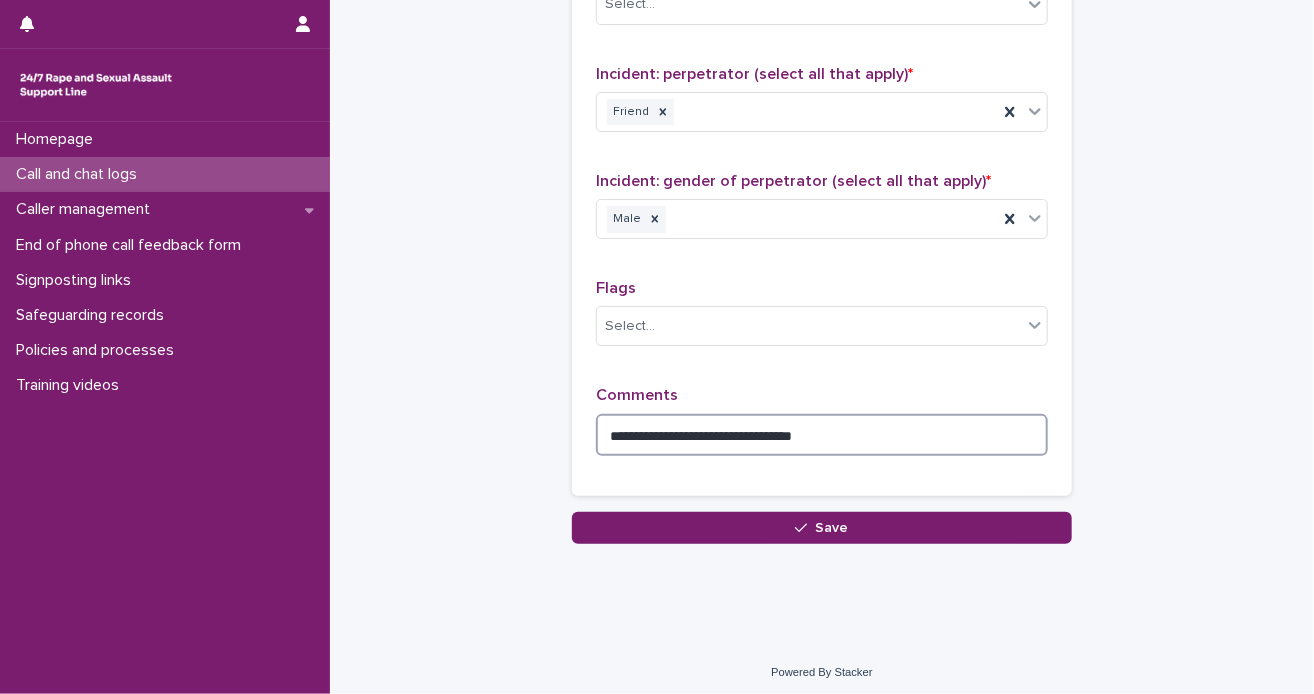 click on "**********" at bounding box center [822, 435] 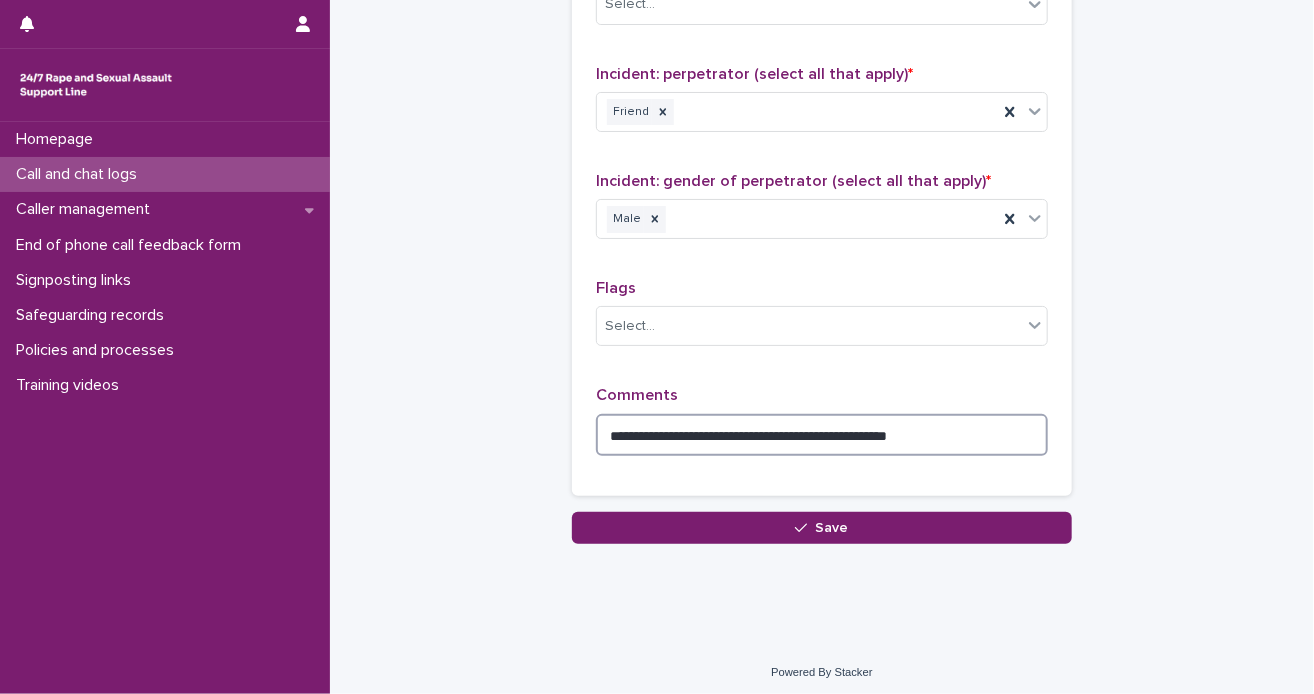 click on "**********" at bounding box center [822, 435] 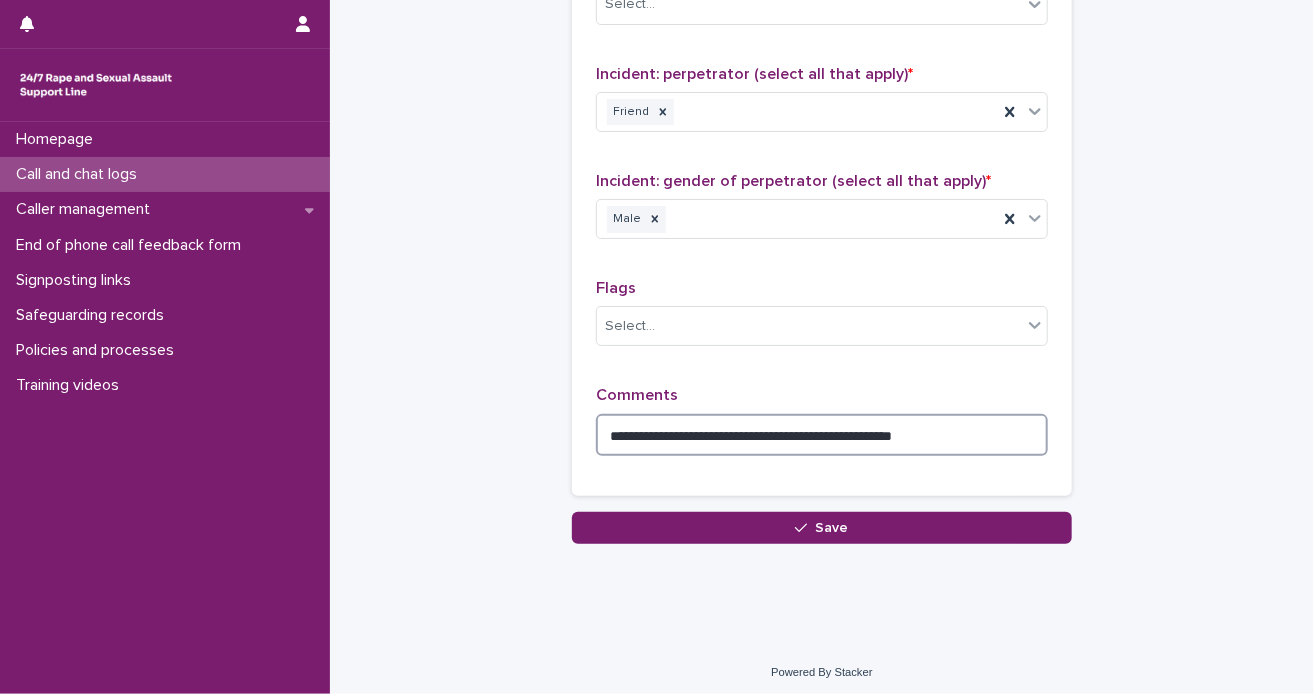 click on "**********" at bounding box center [822, 435] 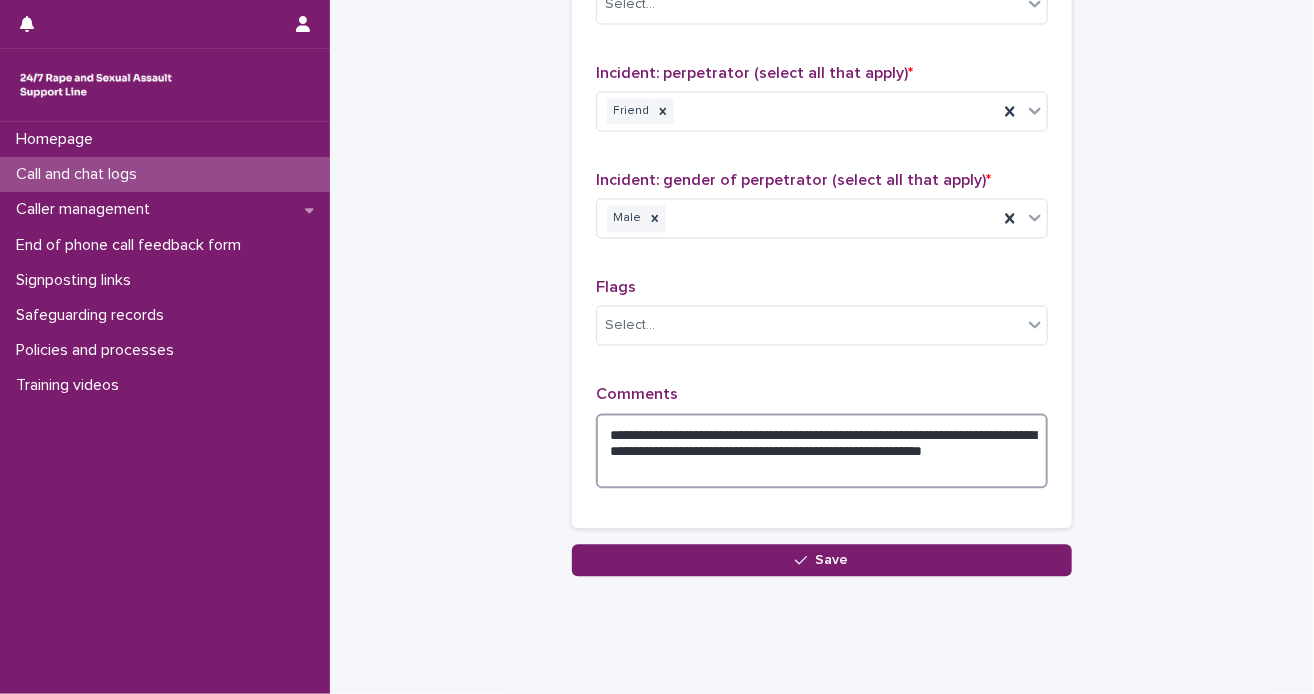 click on "**********" at bounding box center (822, 452) 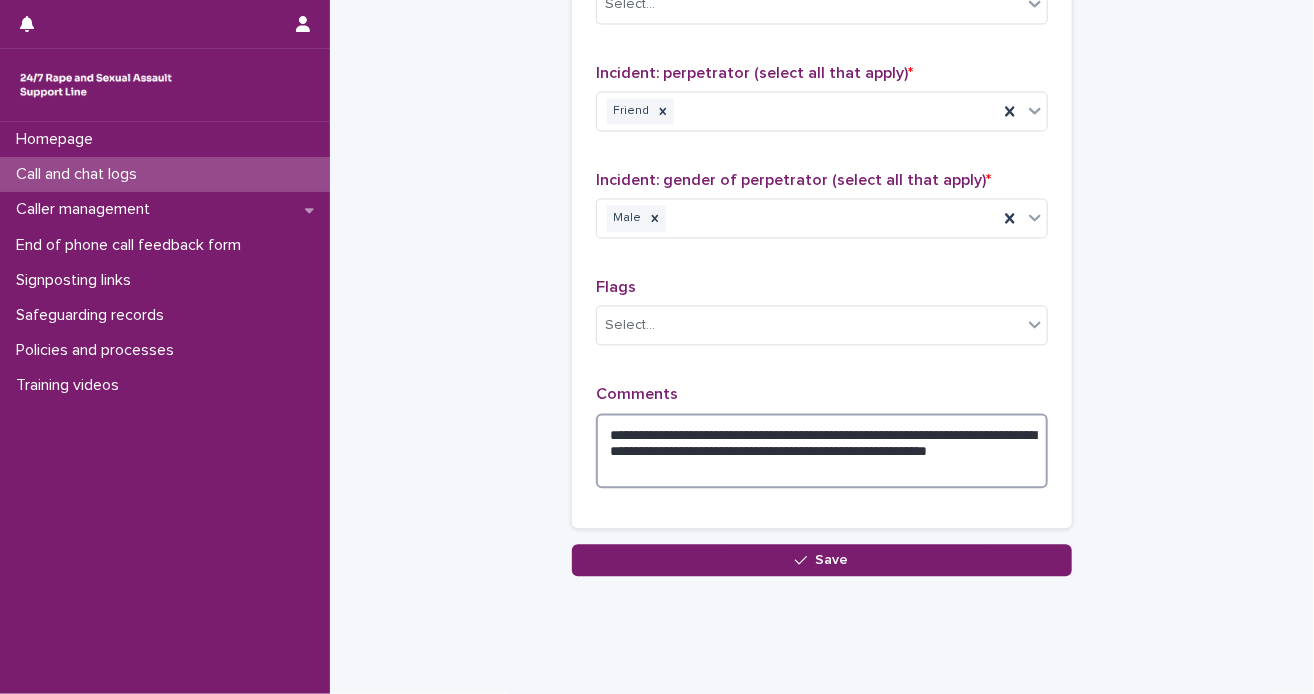 click on "**********" at bounding box center (822, 452) 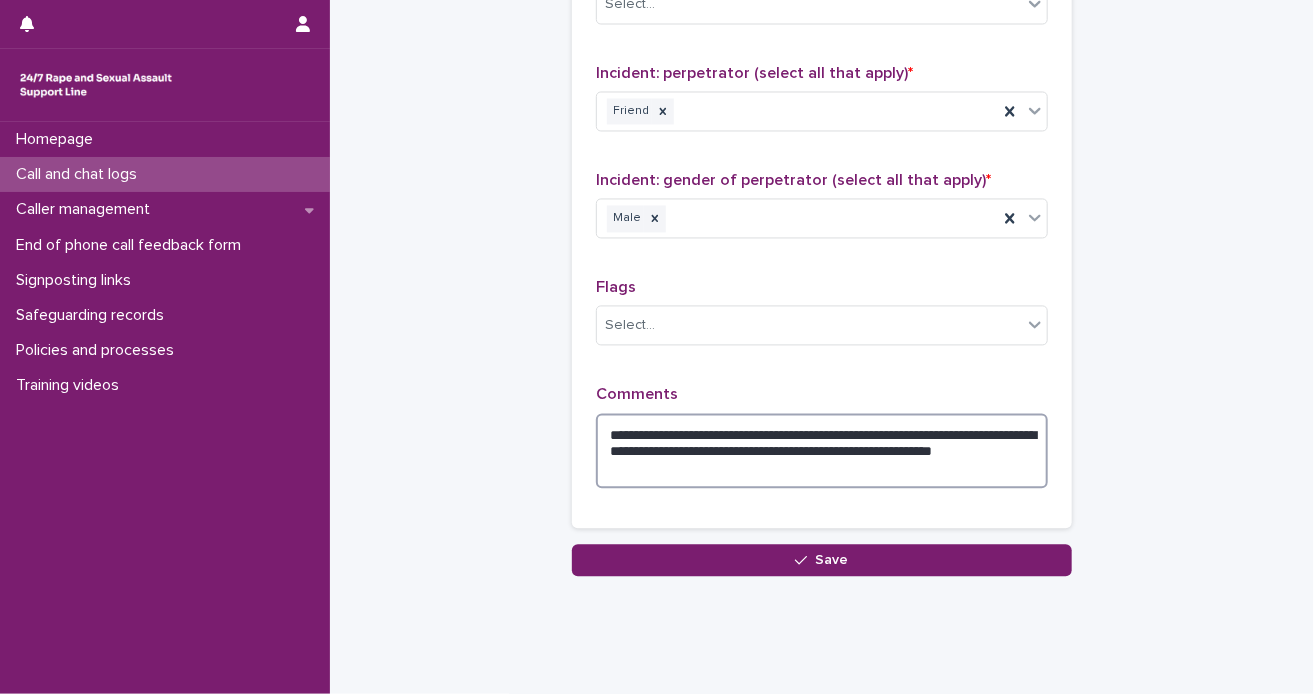 click on "**********" at bounding box center (822, 452) 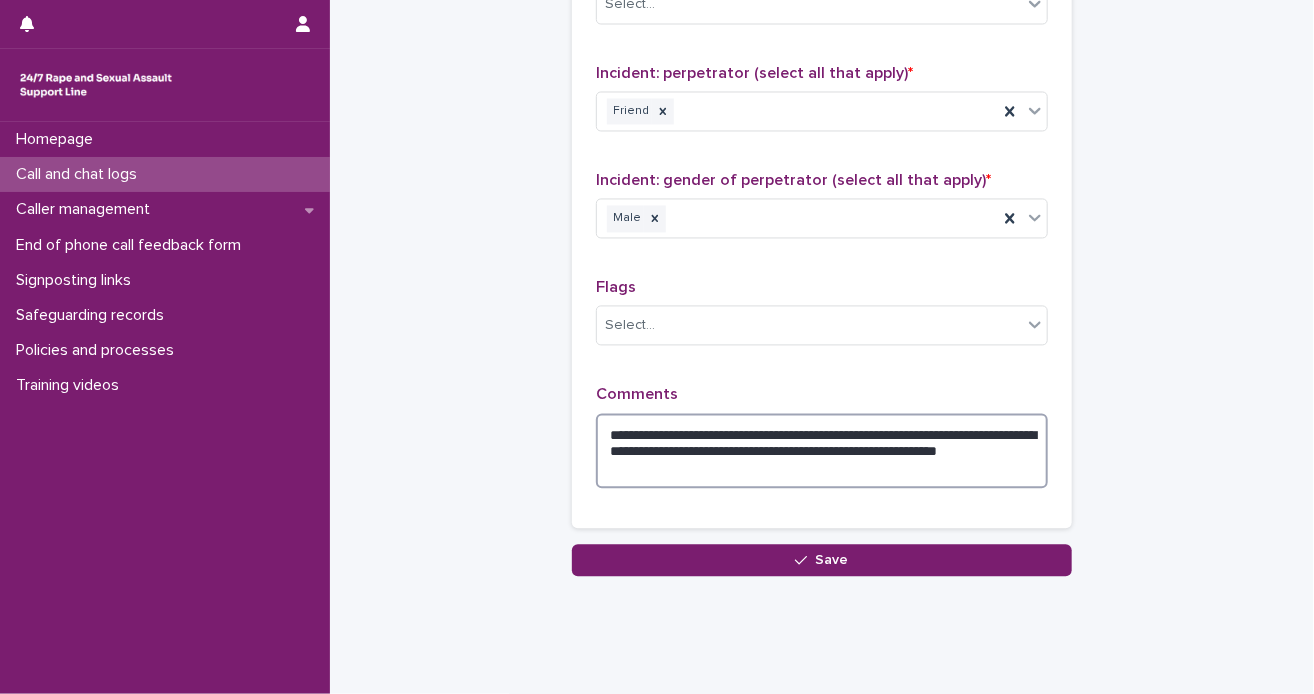 click on "**********" at bounding box center (822, 452) 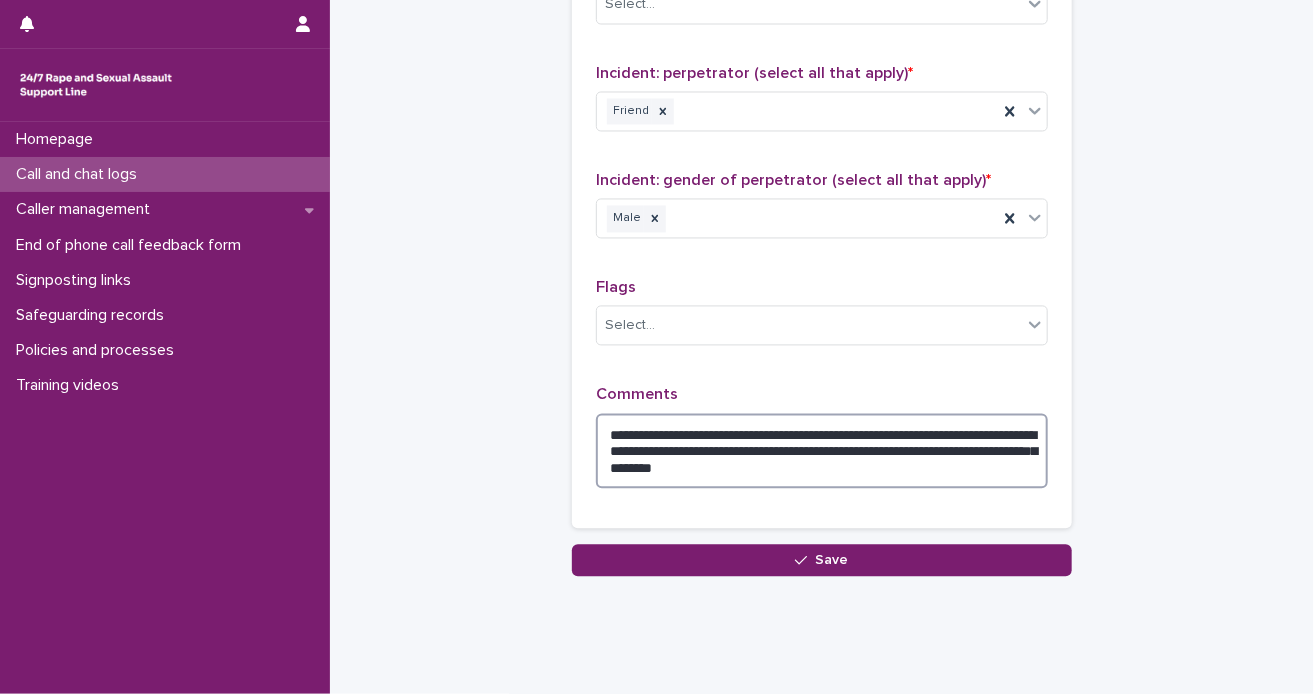 click on "**********" at bounding box center [822, 452] 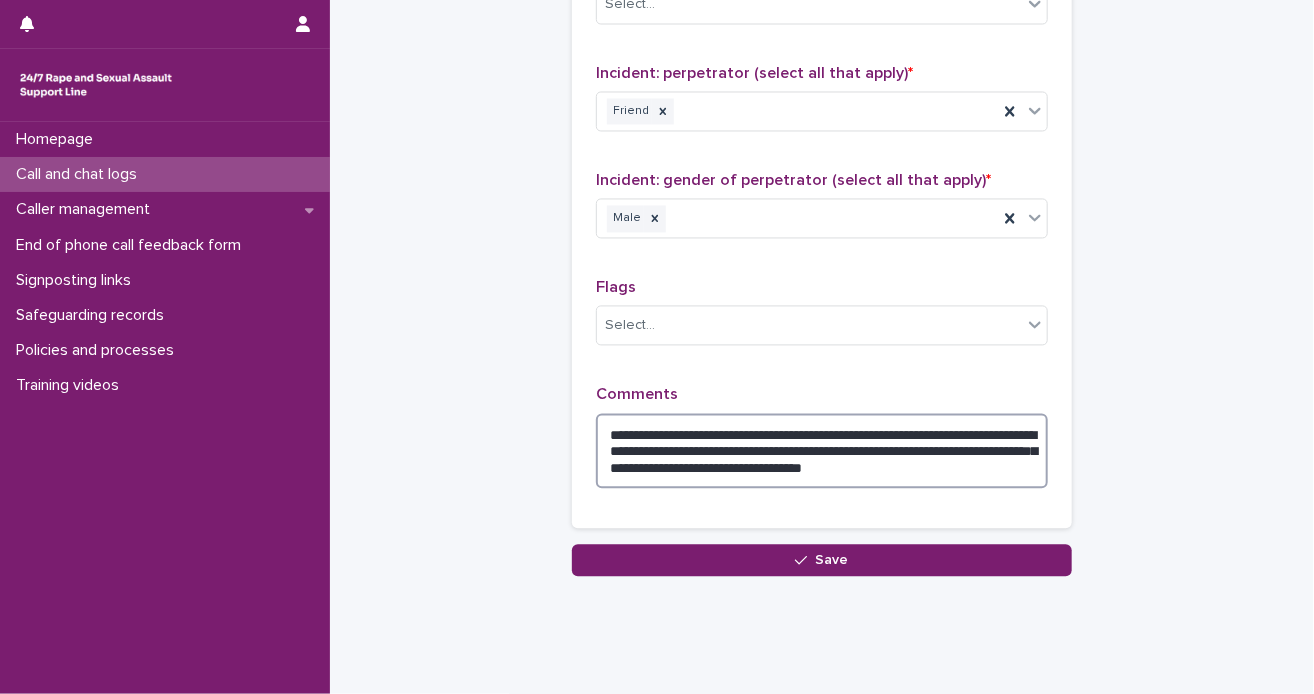 click on "**********" at bounding box center (822, 452) 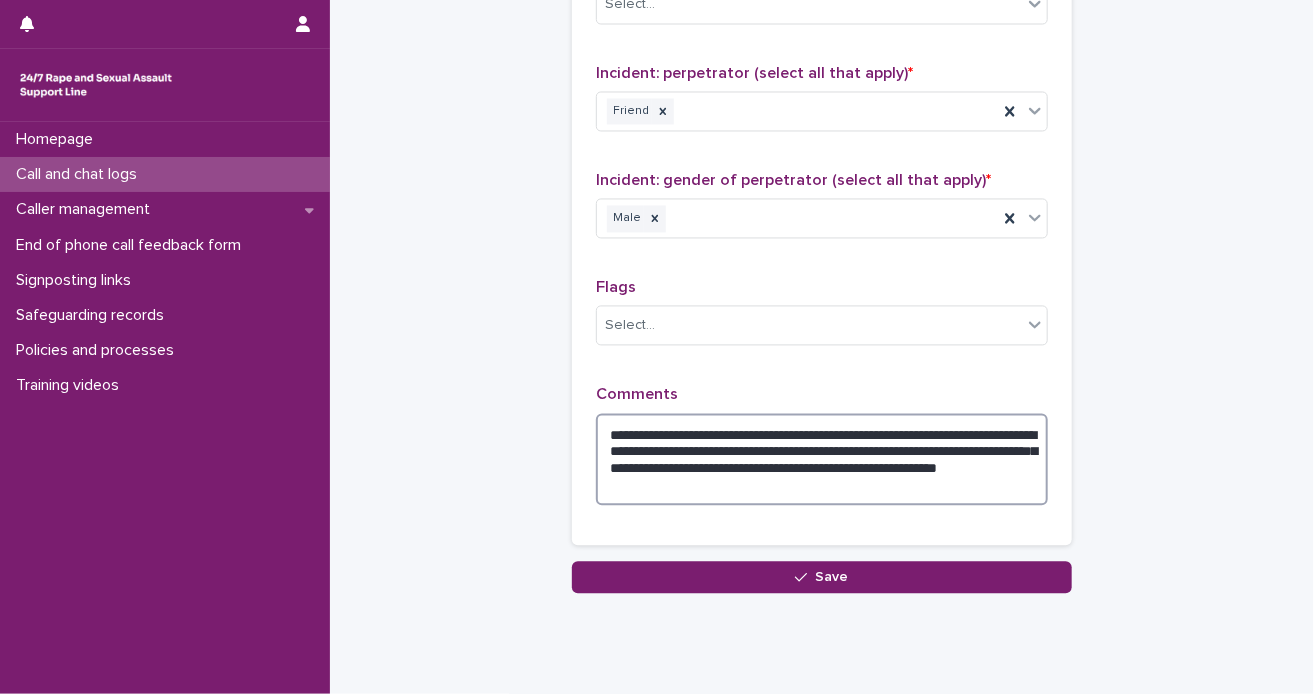click on "**********" at bounding box center (822, 460) 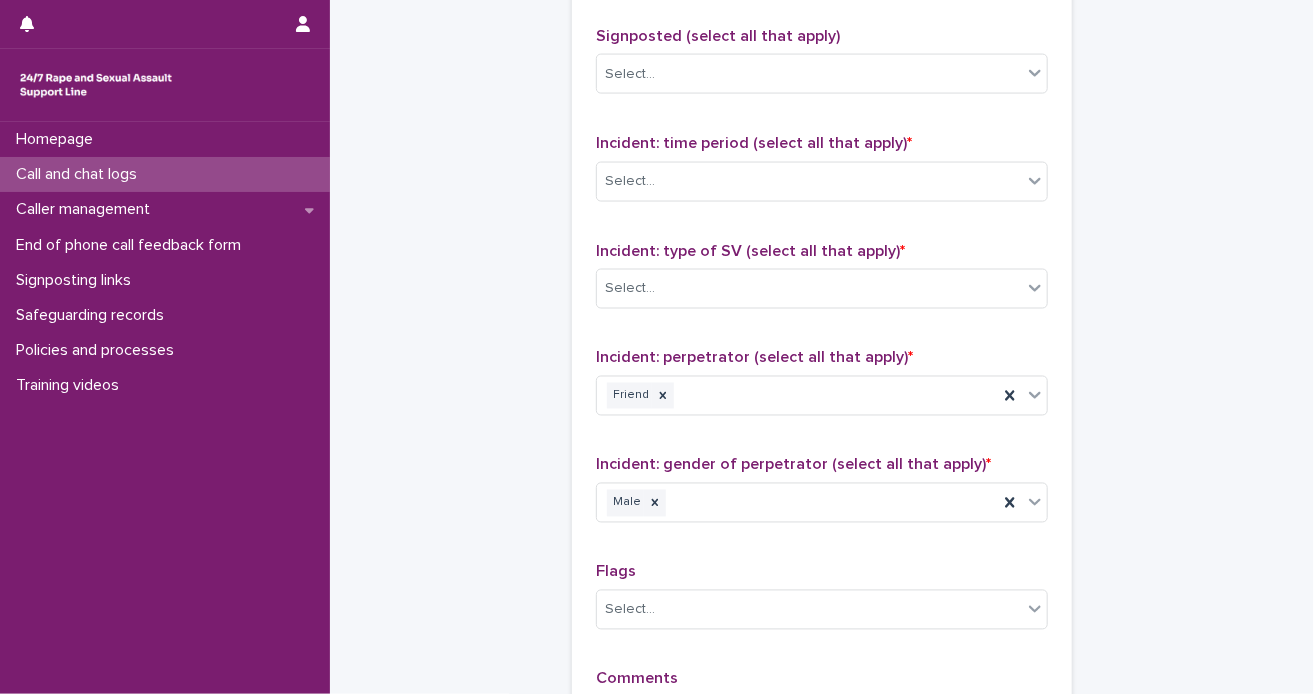 scroll, scrollTop: 1222, scrollLeft: 0, axis: vertical 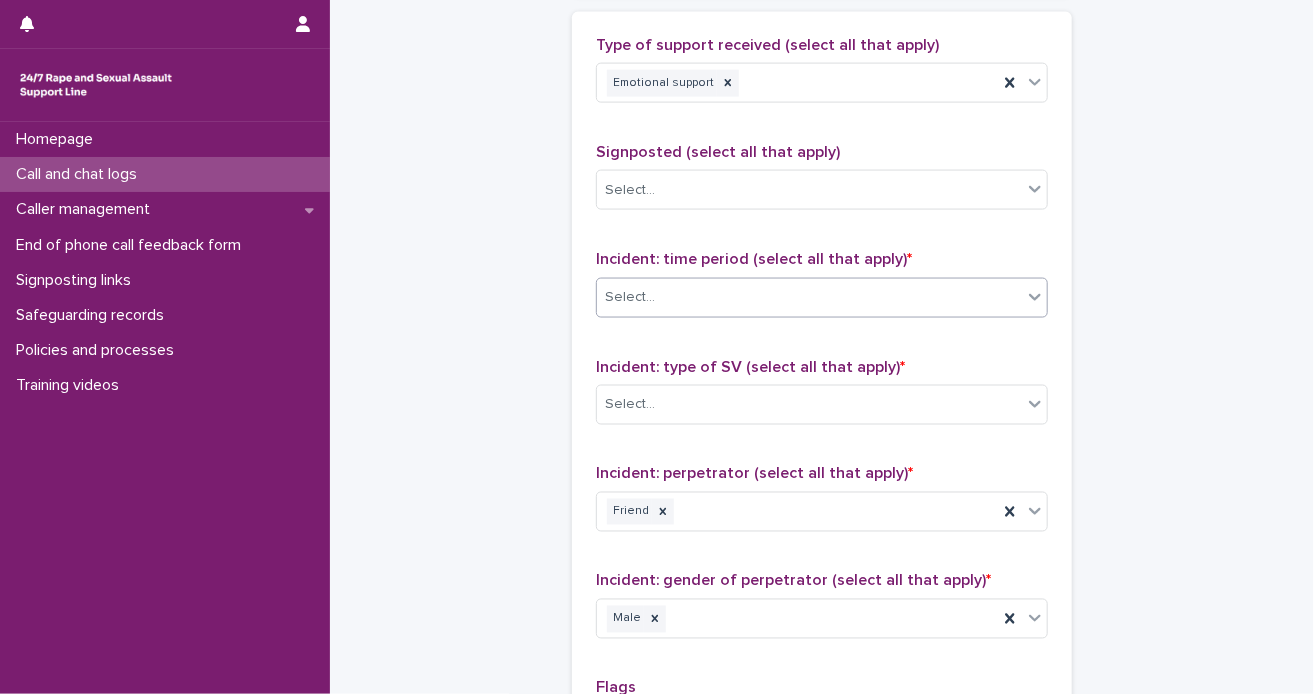 click 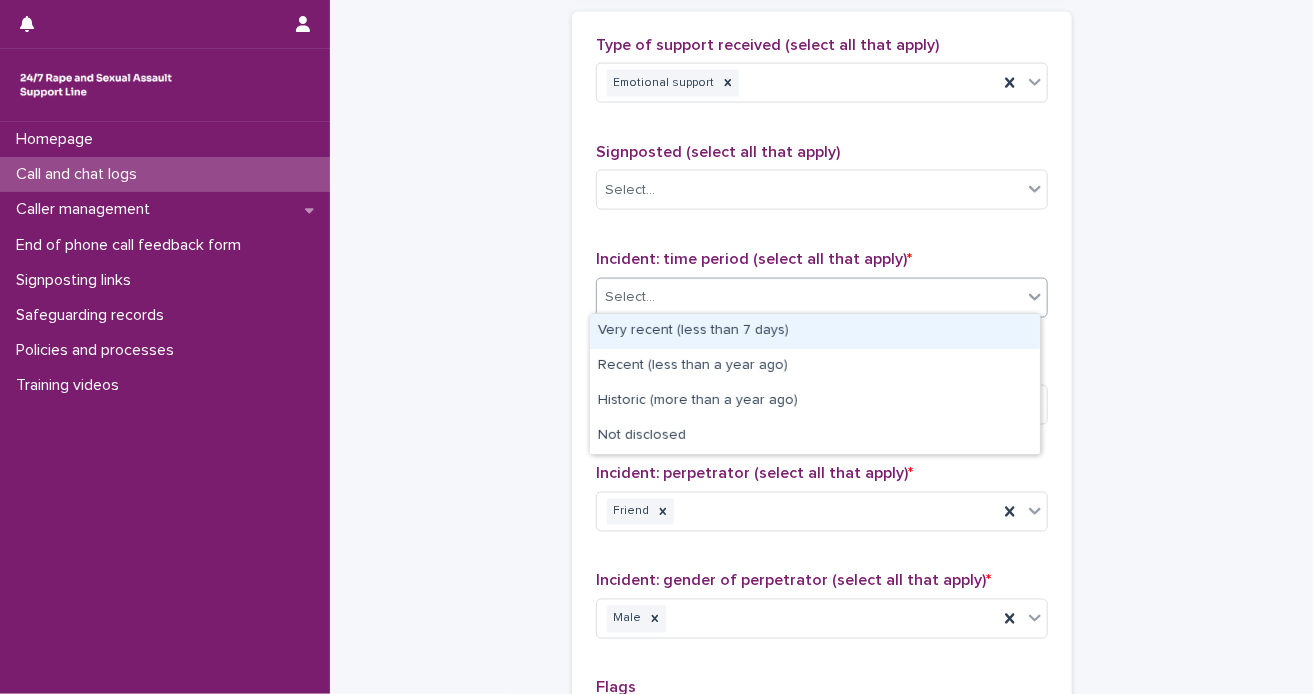 click on "Very recent (less than 7 days)" at bounding box center (815, 331) 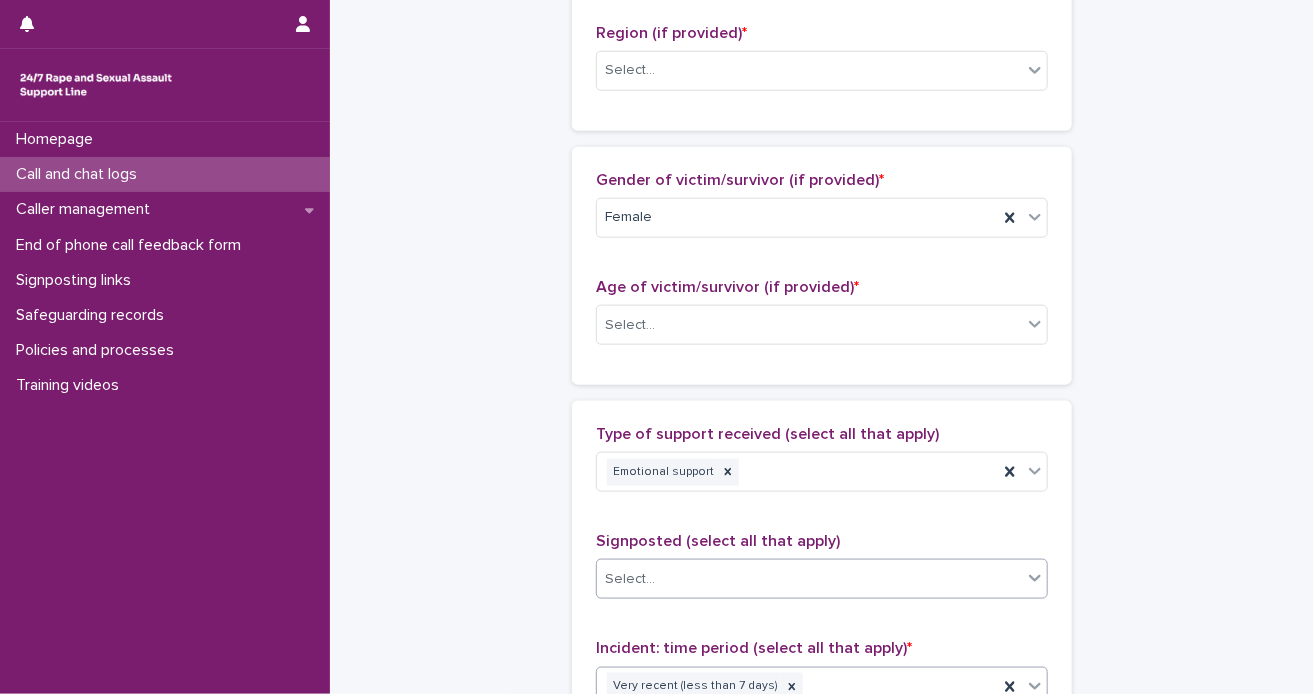 scroll, scrollTop: 822, scrollLeft: 0, axis: vertical 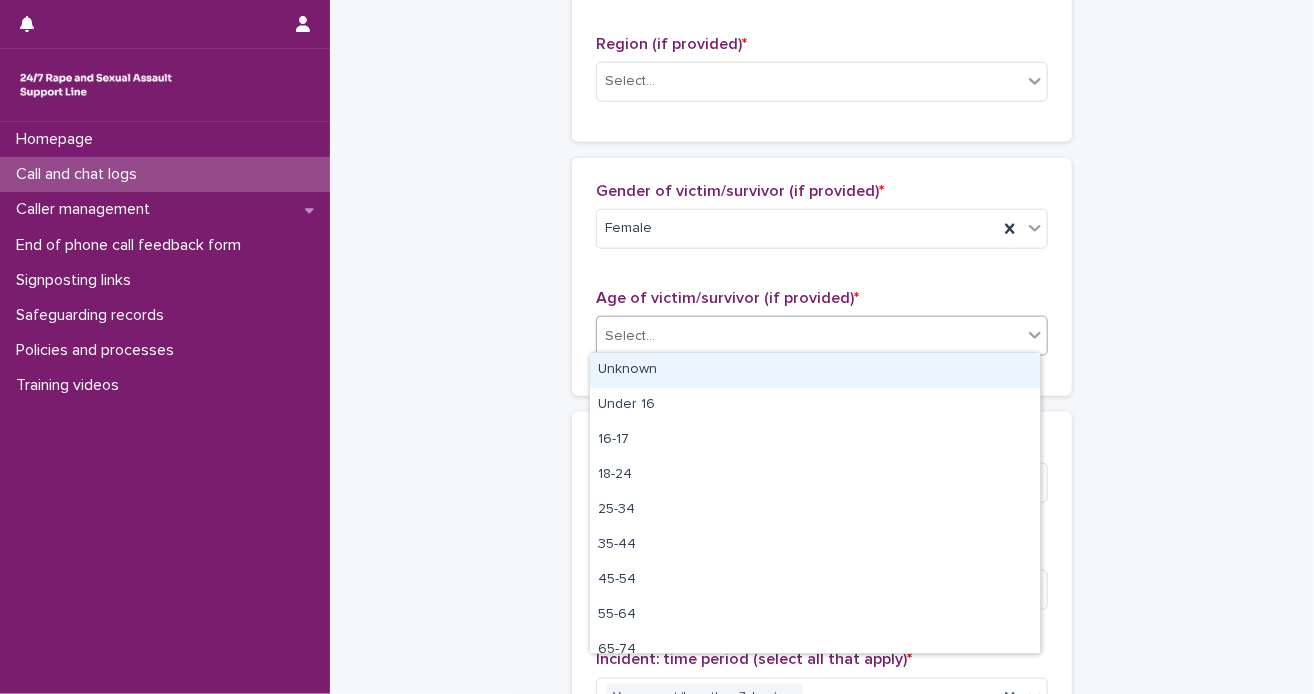 click 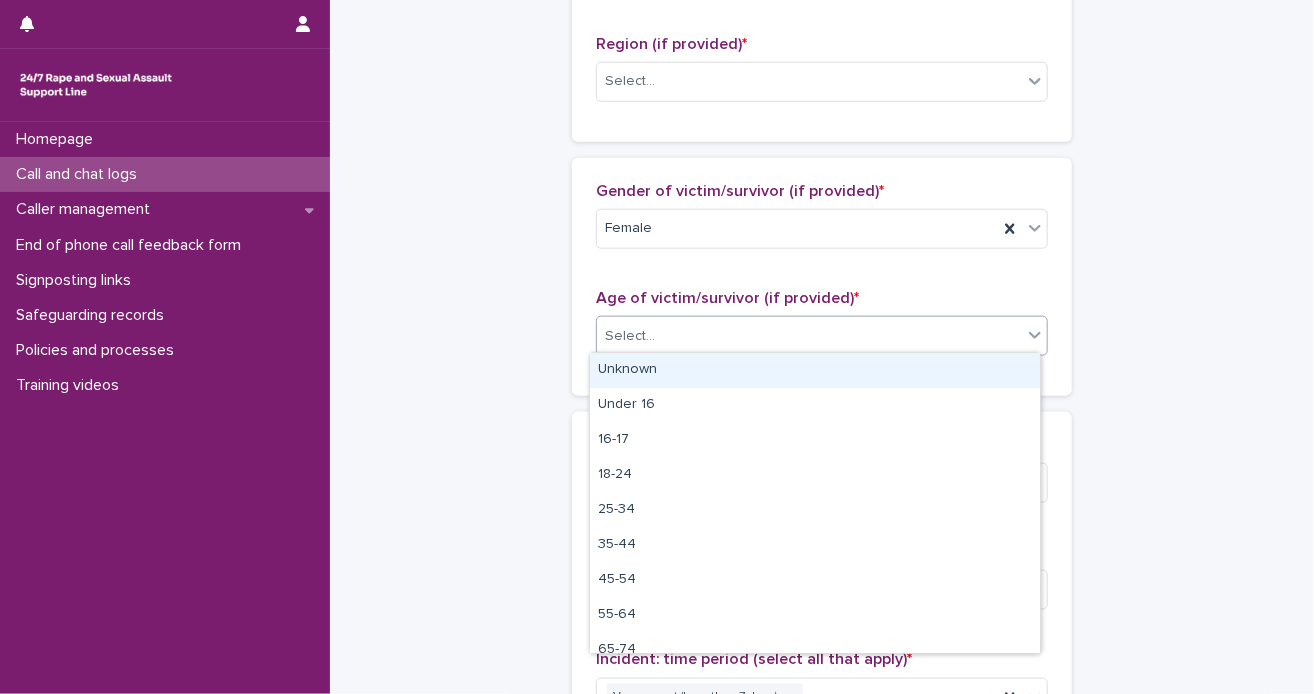 click on "Unknown" at bounding box center [815, 370] 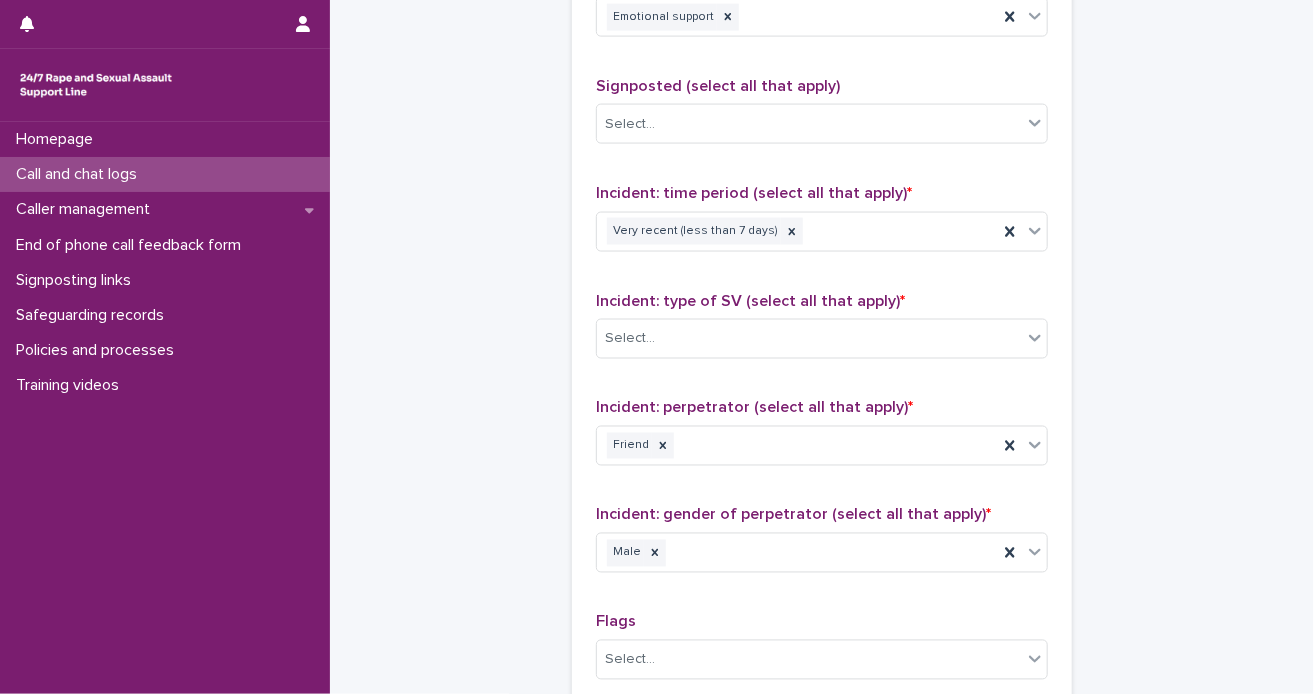 scroll, scrollTop: 1322, scrollLeft: 0, axis: vertical 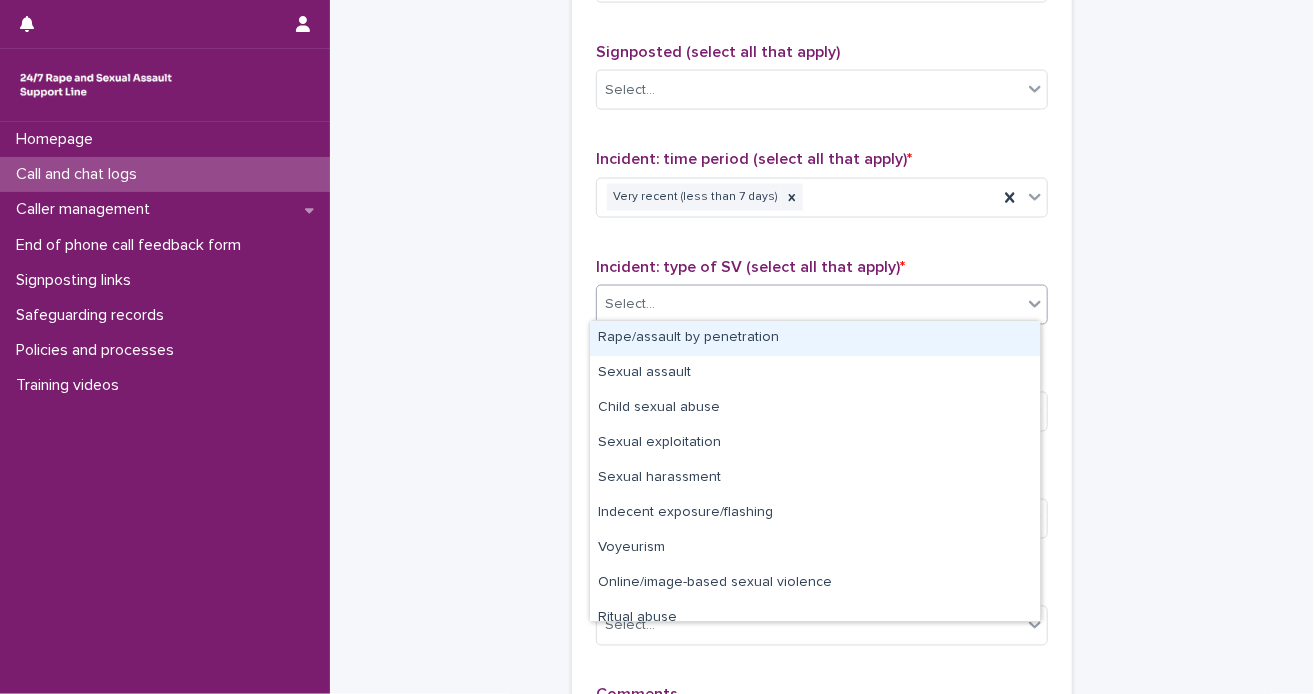 click 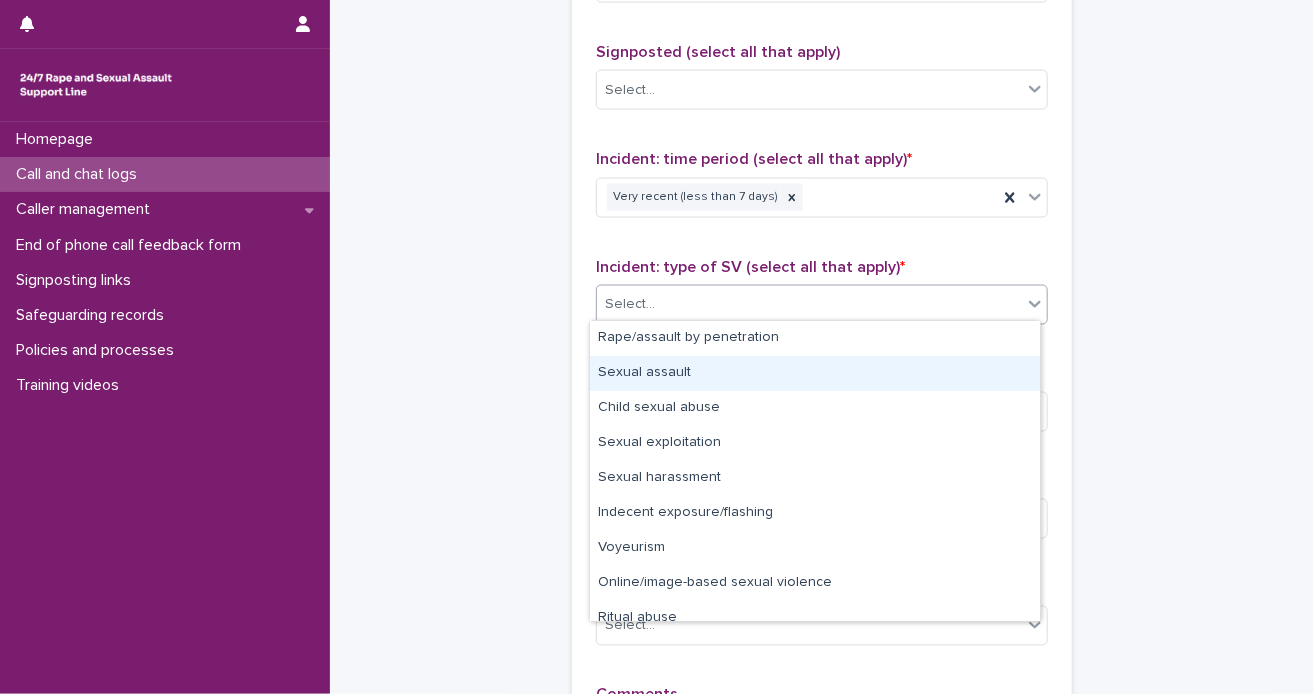 click on "Sexual assault" at bounding box center [815, 373] 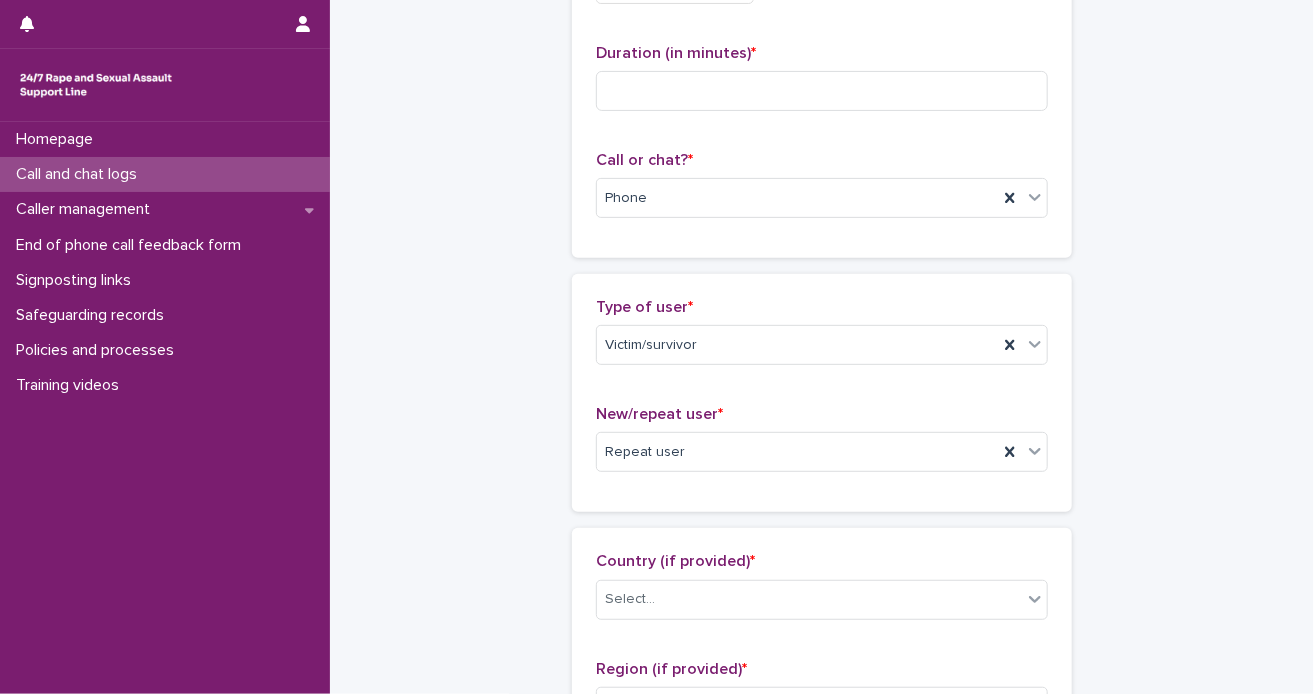 scroll, scrollTop: 200, scrollLeft: 0, axis: vertical 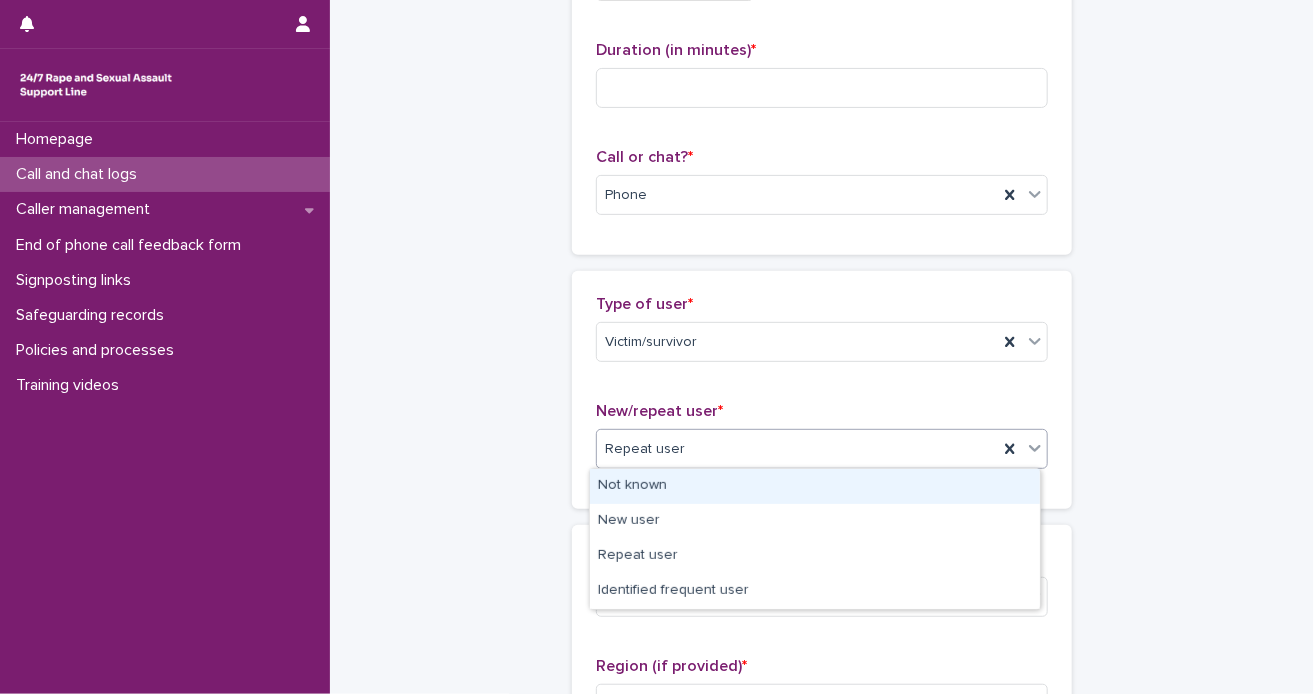 click 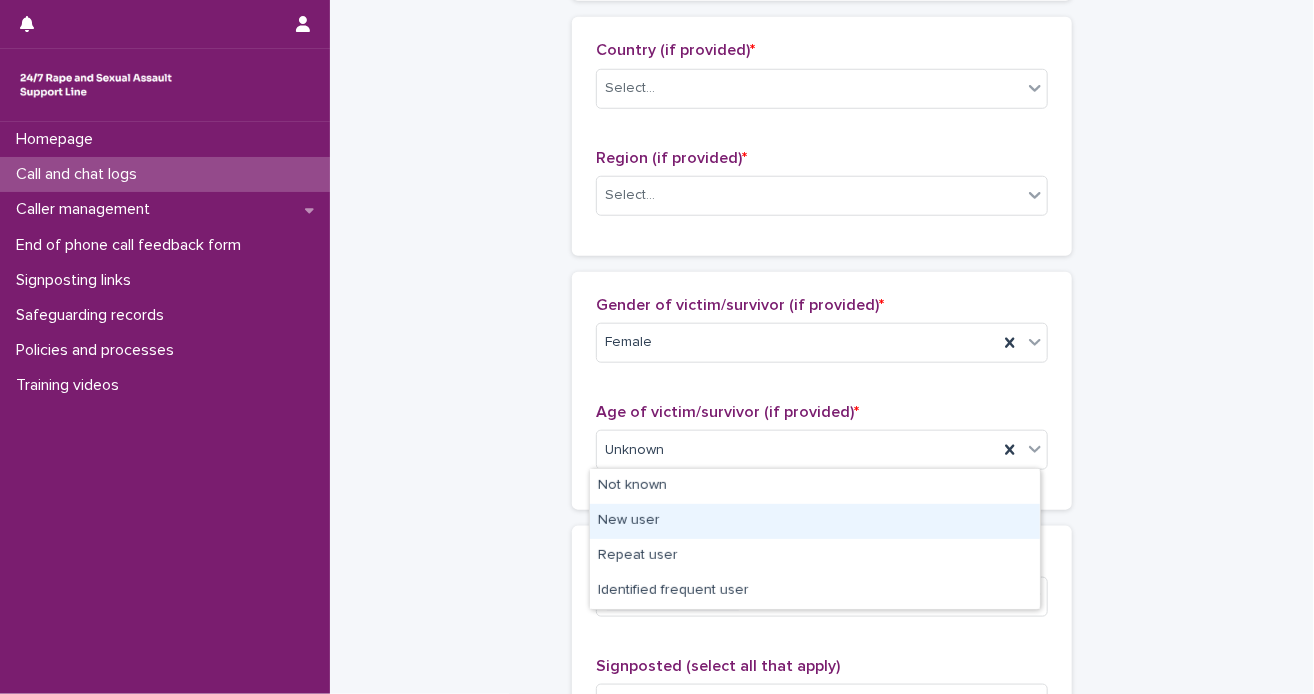 scroll, scrollTop: 600, scrollLeft: 0, axis: vertical 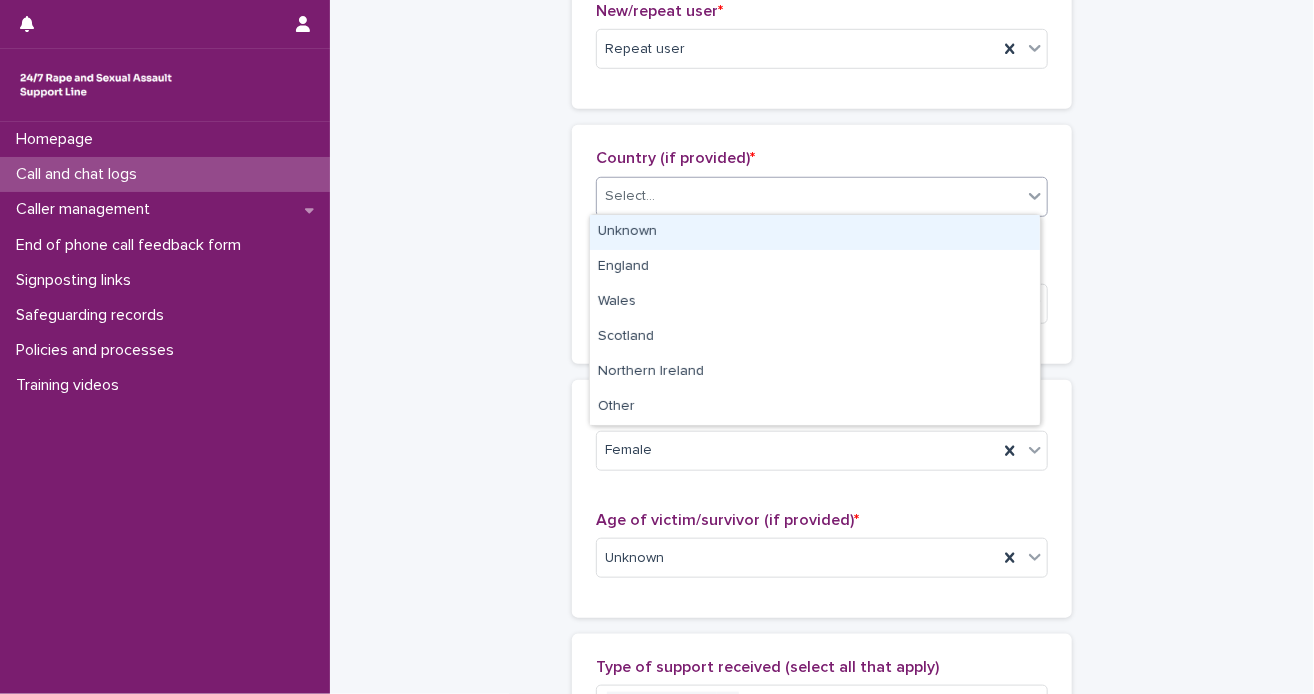 click 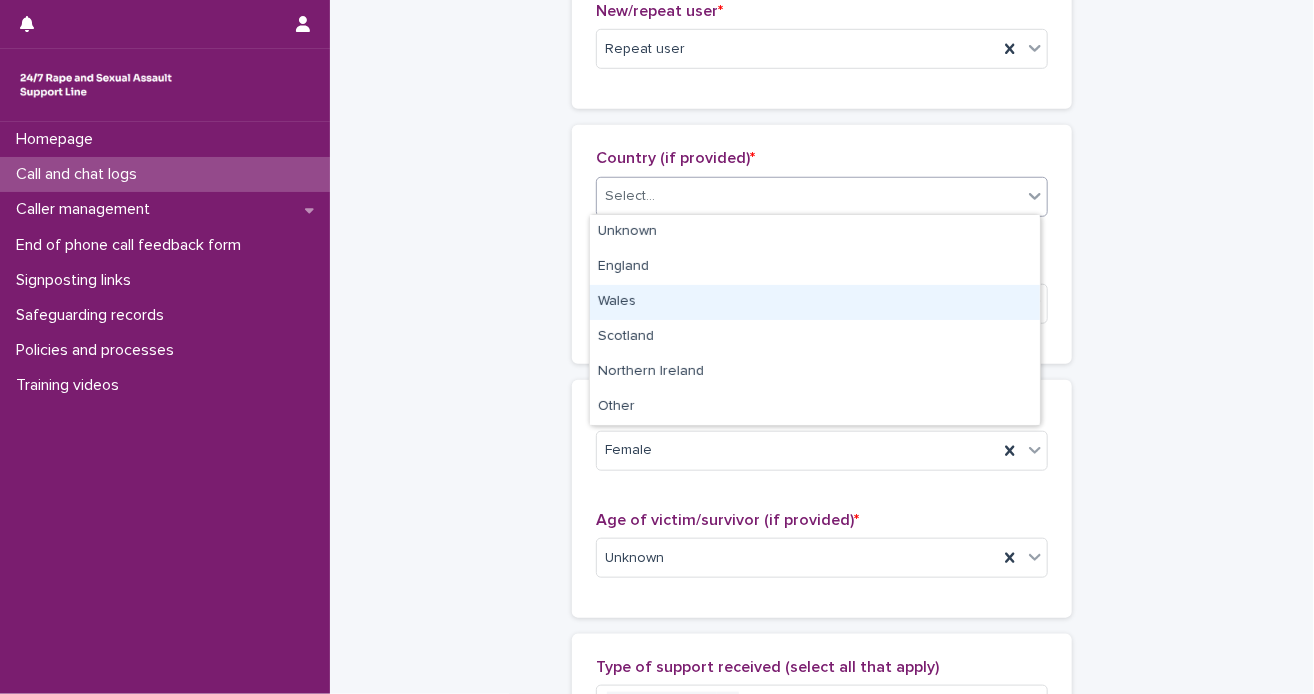 click on "Wales" at bounding box center (815, 302) 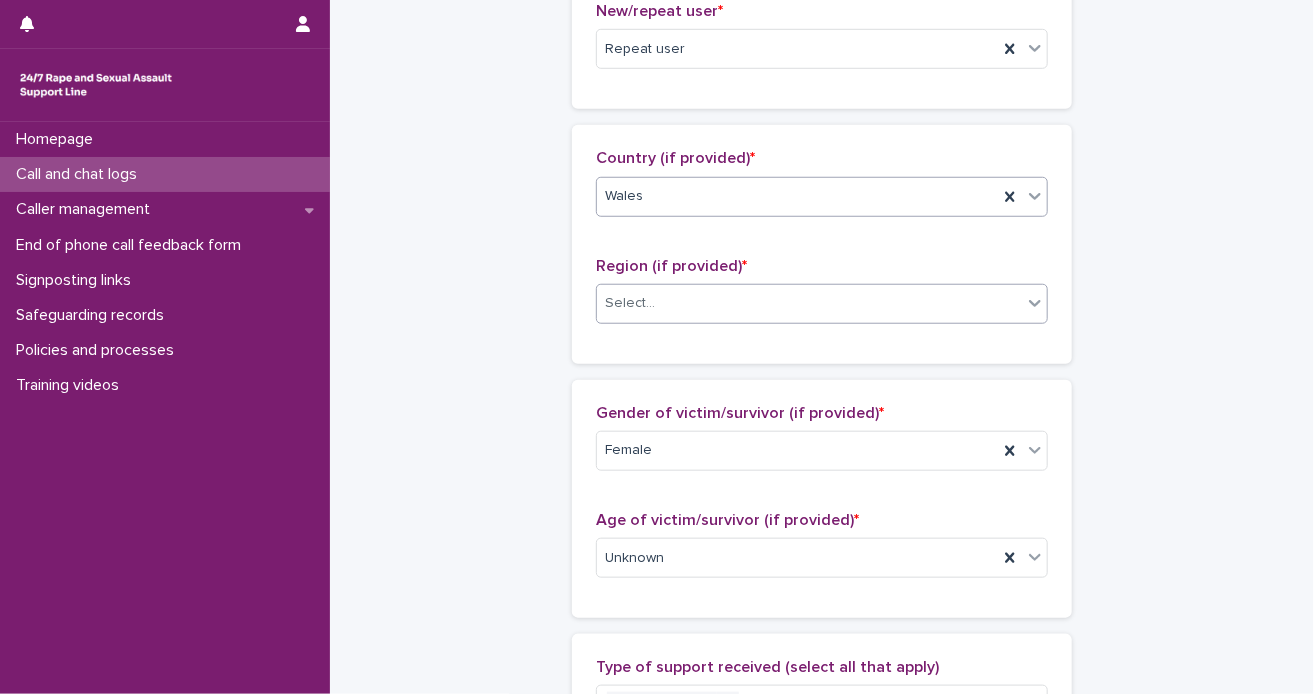 click 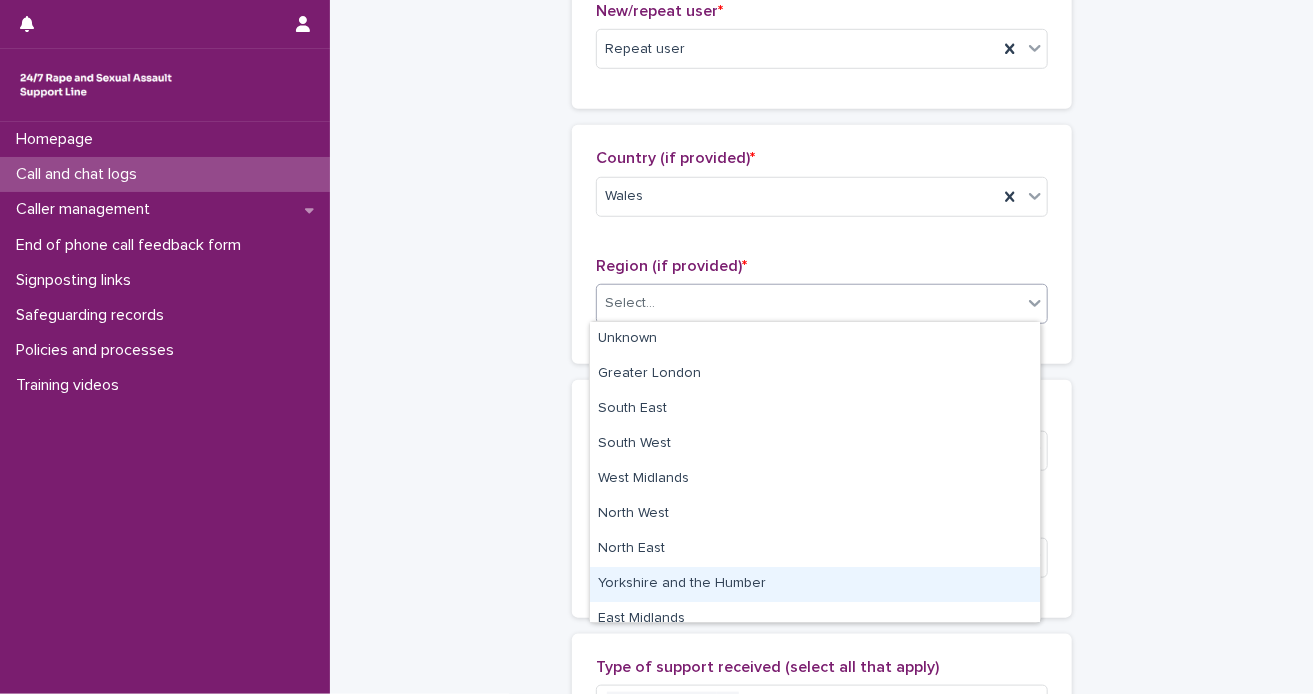 scroll, scrollTop: 84, scrollLeft: 0, axis: vertical 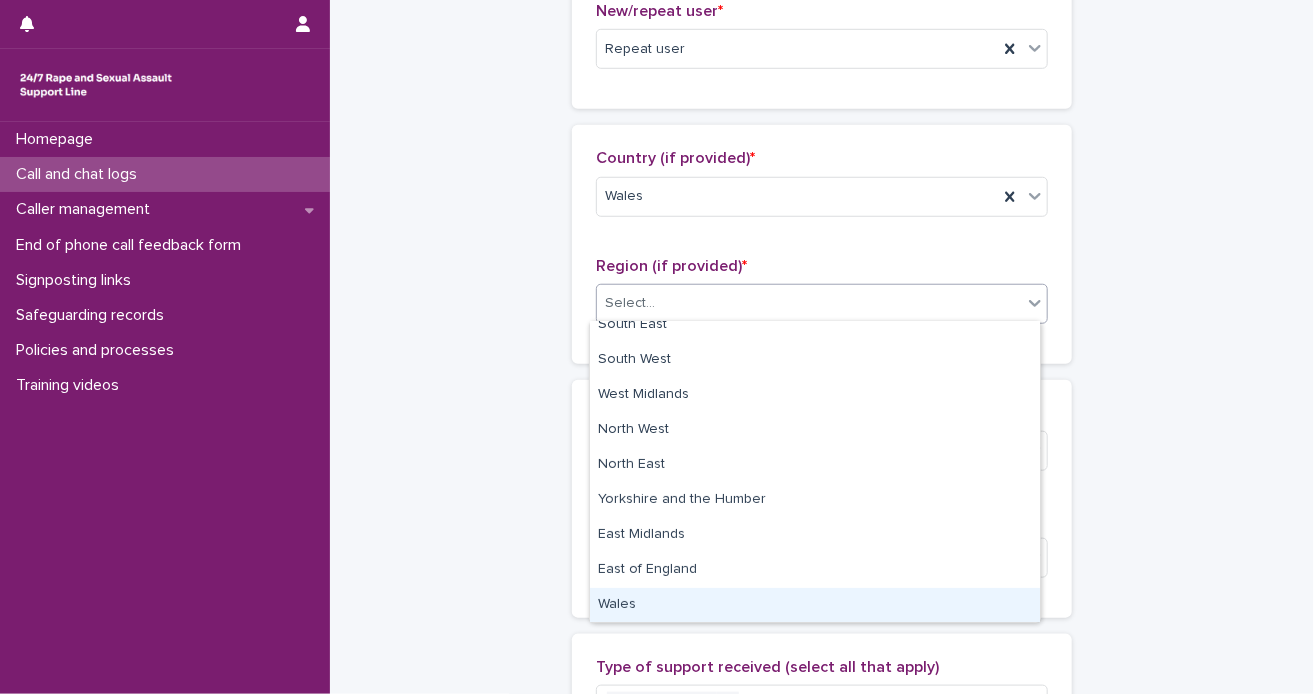 click on "Wales" at bounding box center (815, 605) 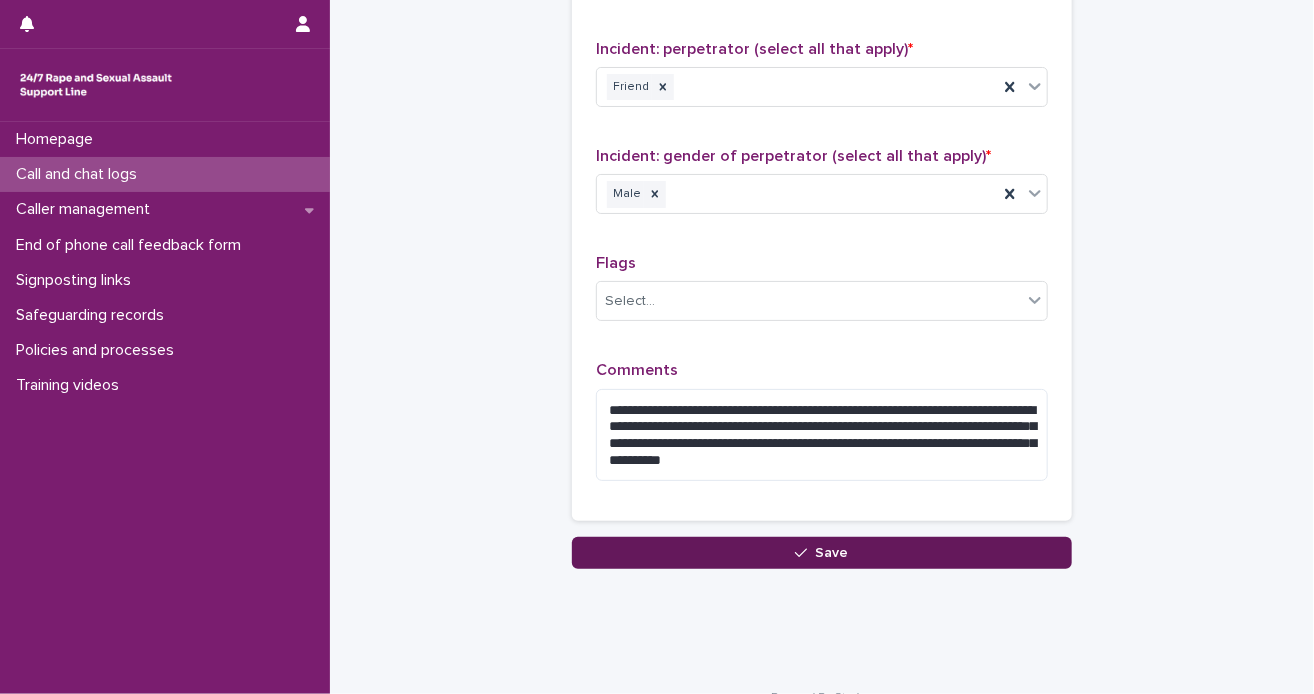 scroll, scrollTop: 1672, scrollLeft: 0, axis: vertical 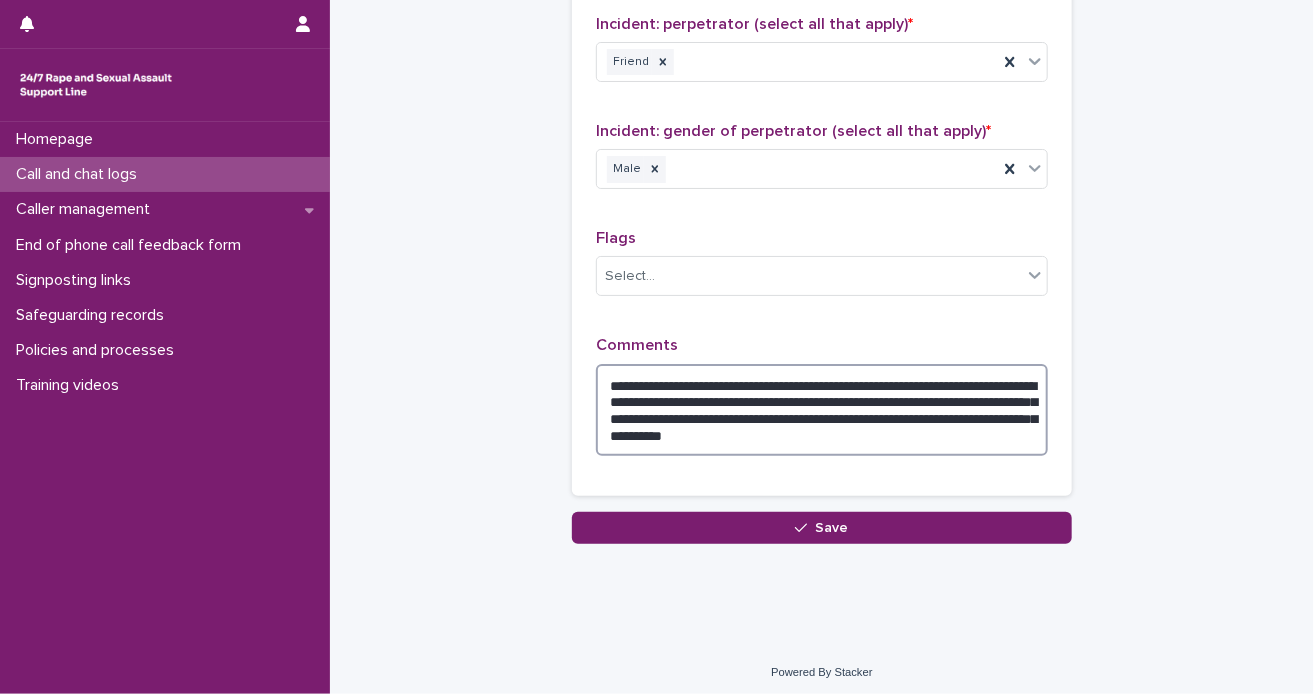 click on "**********" at bounding box center (822, 410) 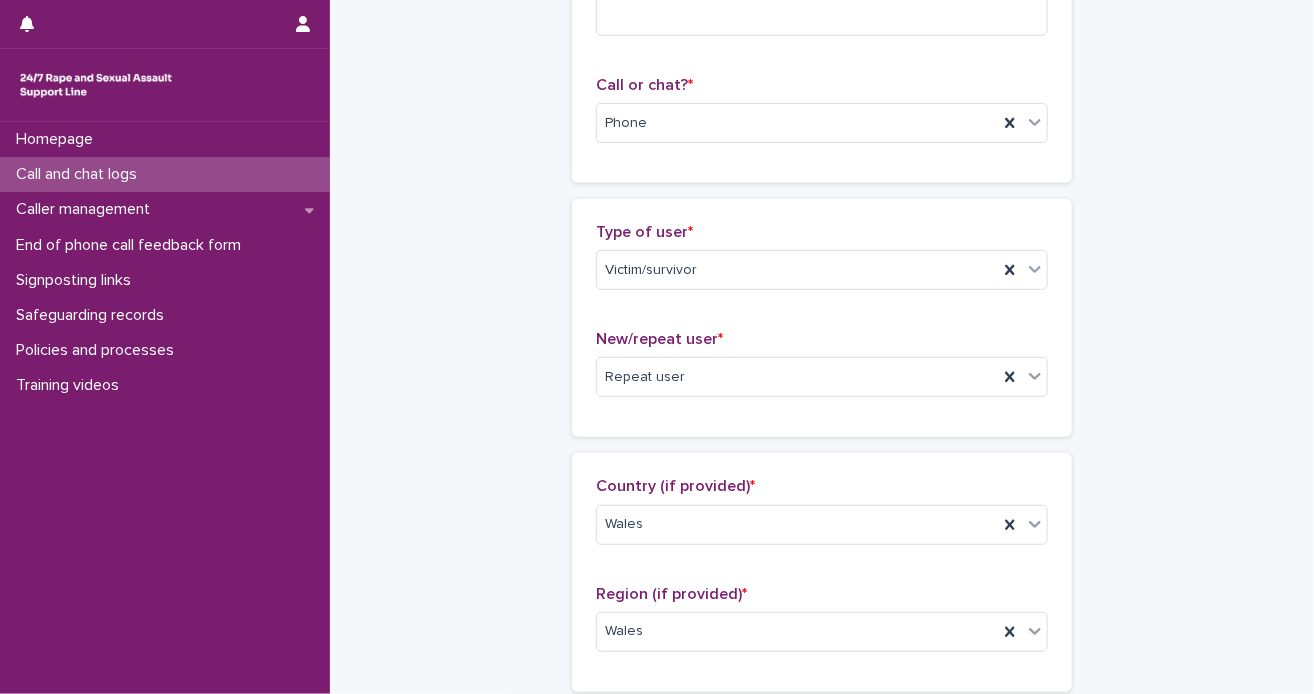 scroll, scrollTop: 72, scrollLeft: 0, axis: vertical 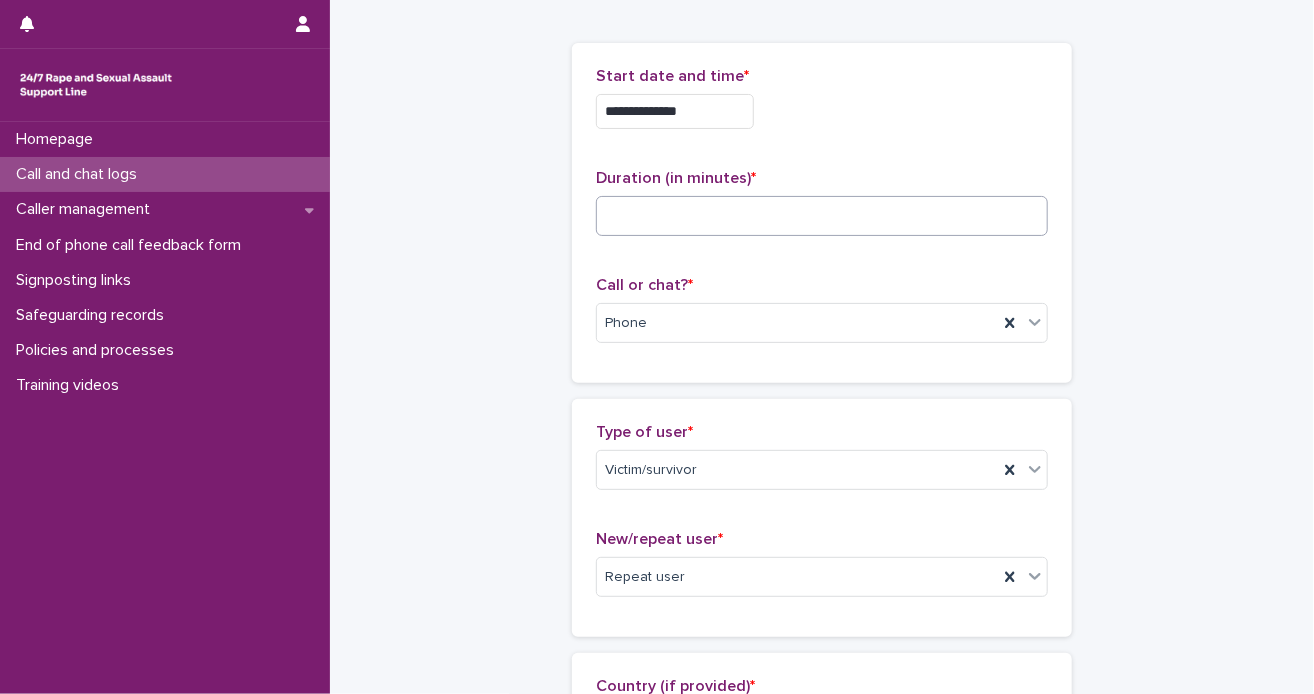type on "**********" 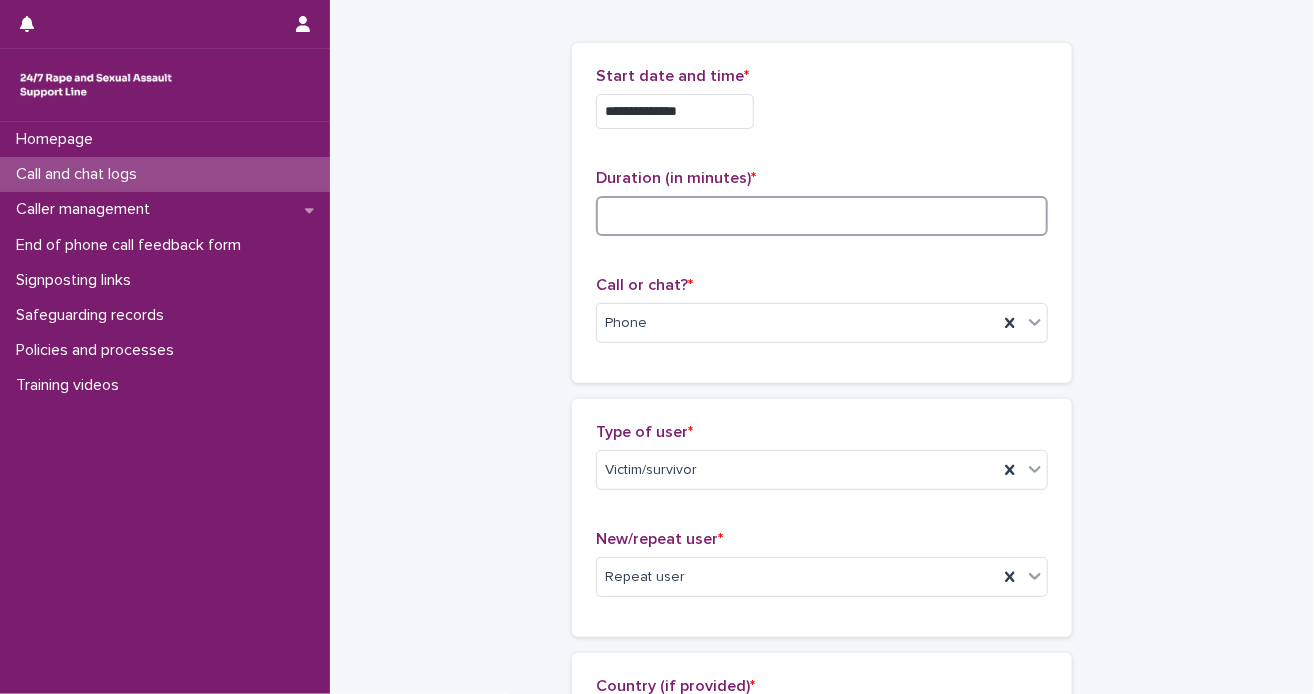 click at bounding box center (822, 216) 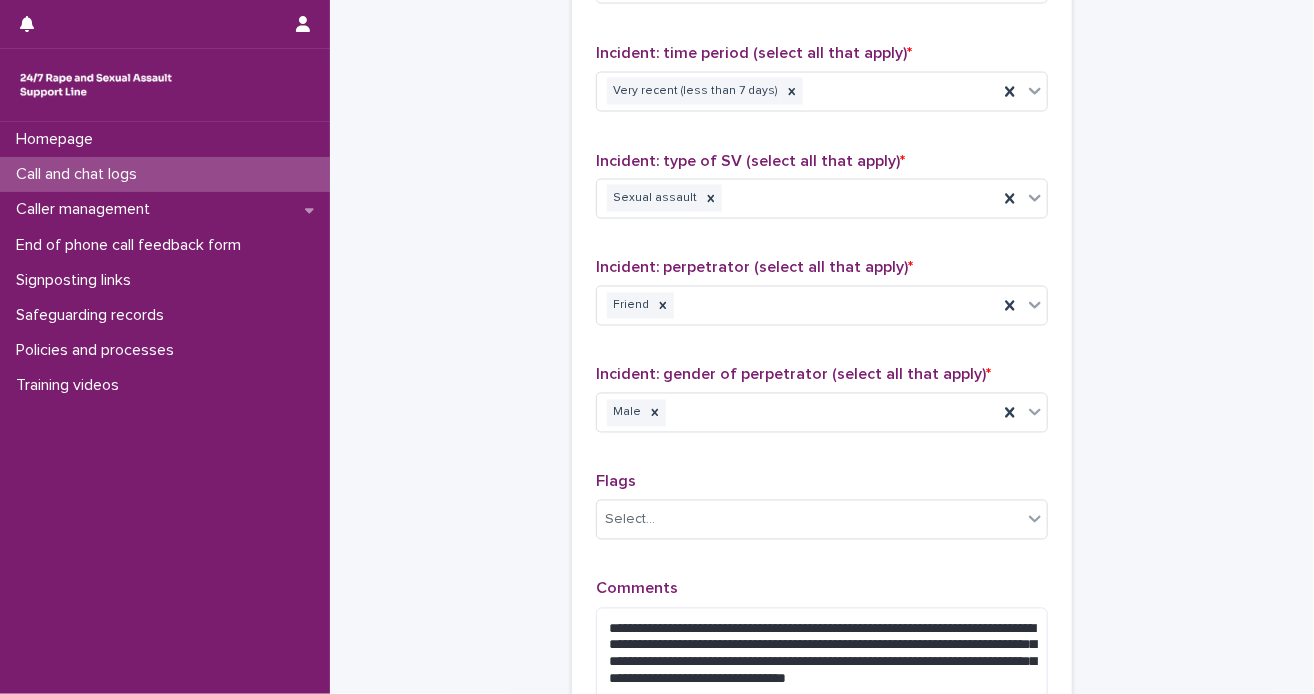 scroll, scrollTop: 1689, scrollLeft: 0, axis: vertical 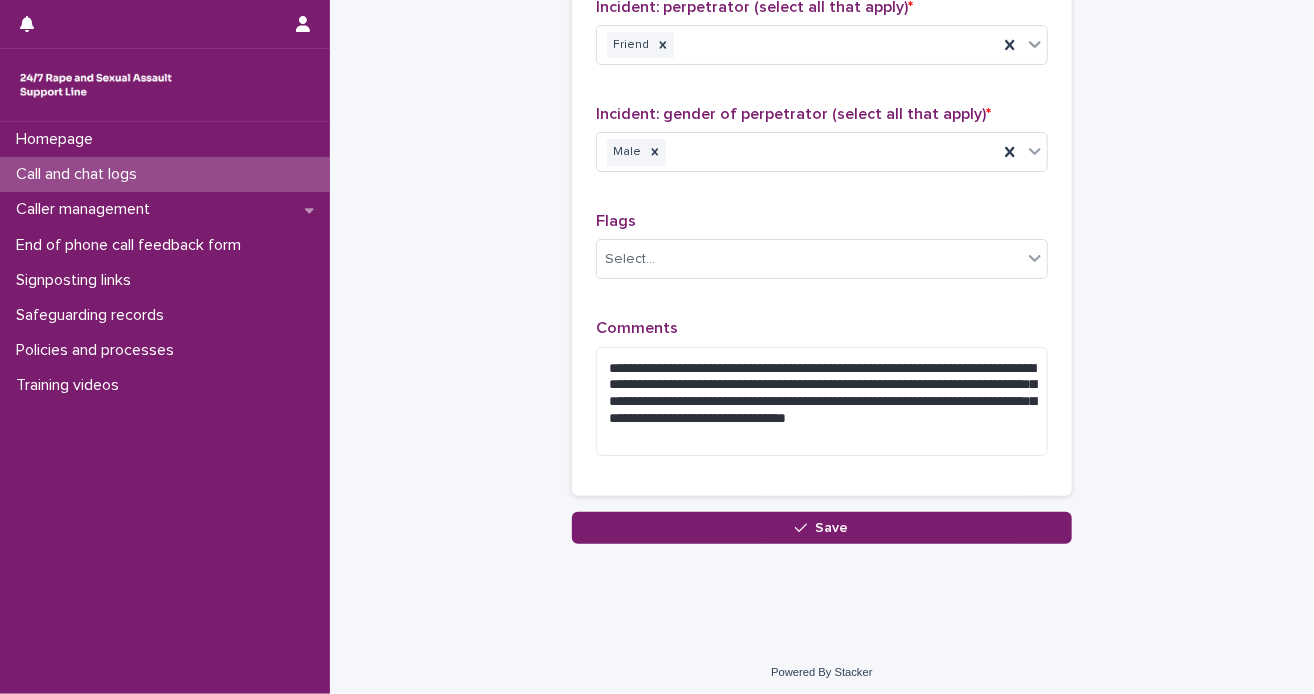 type on "**" 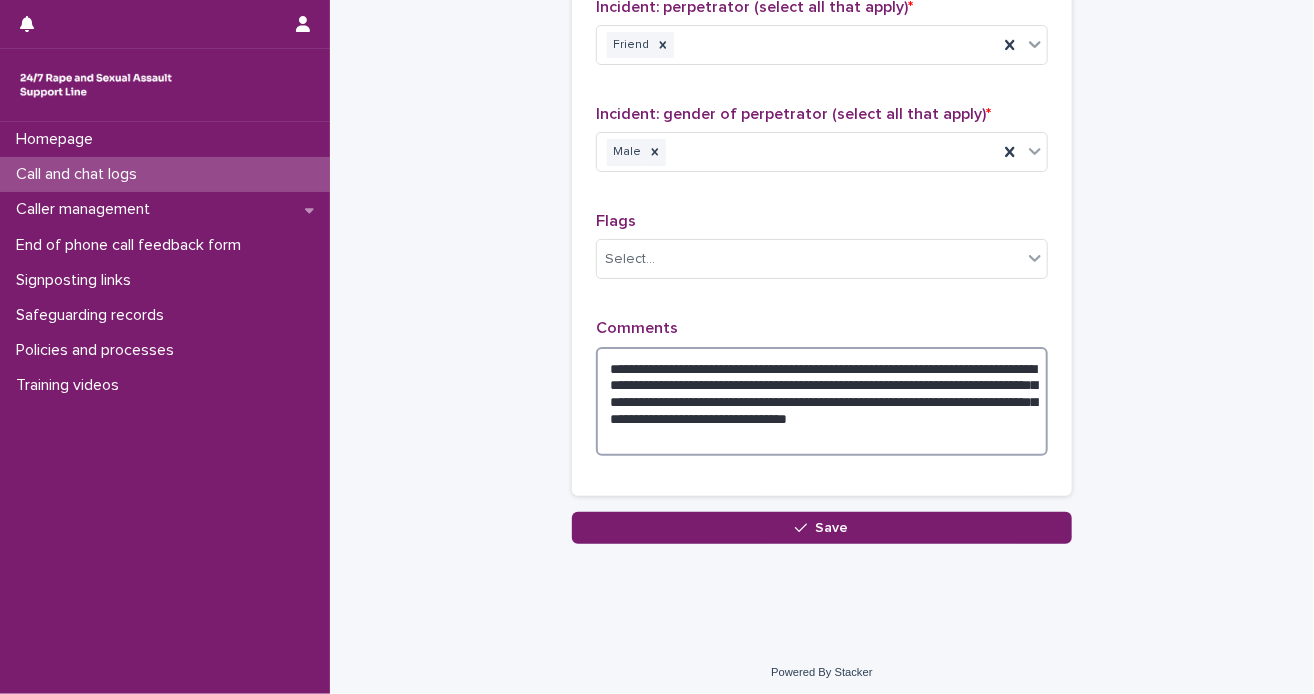 click on "**********" at bounding box center [822, 402] 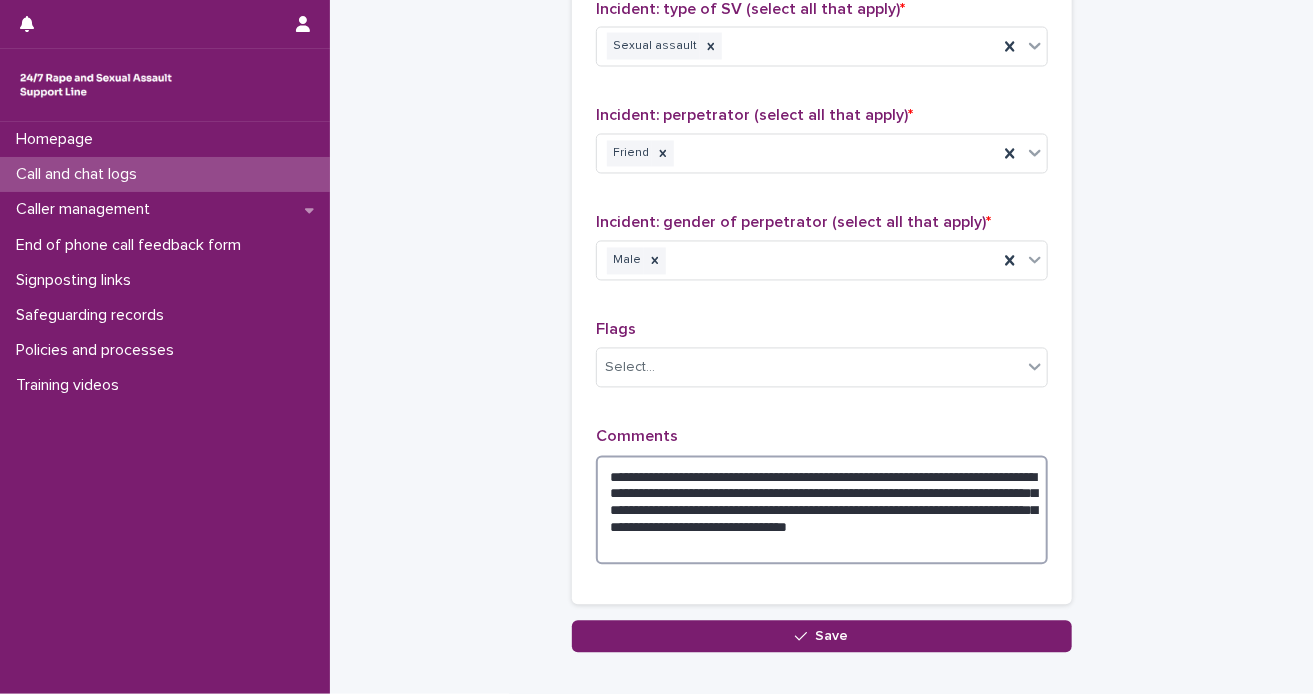 scroll, scrollTop: 1689, scrollLeft: 0, axis: vertical 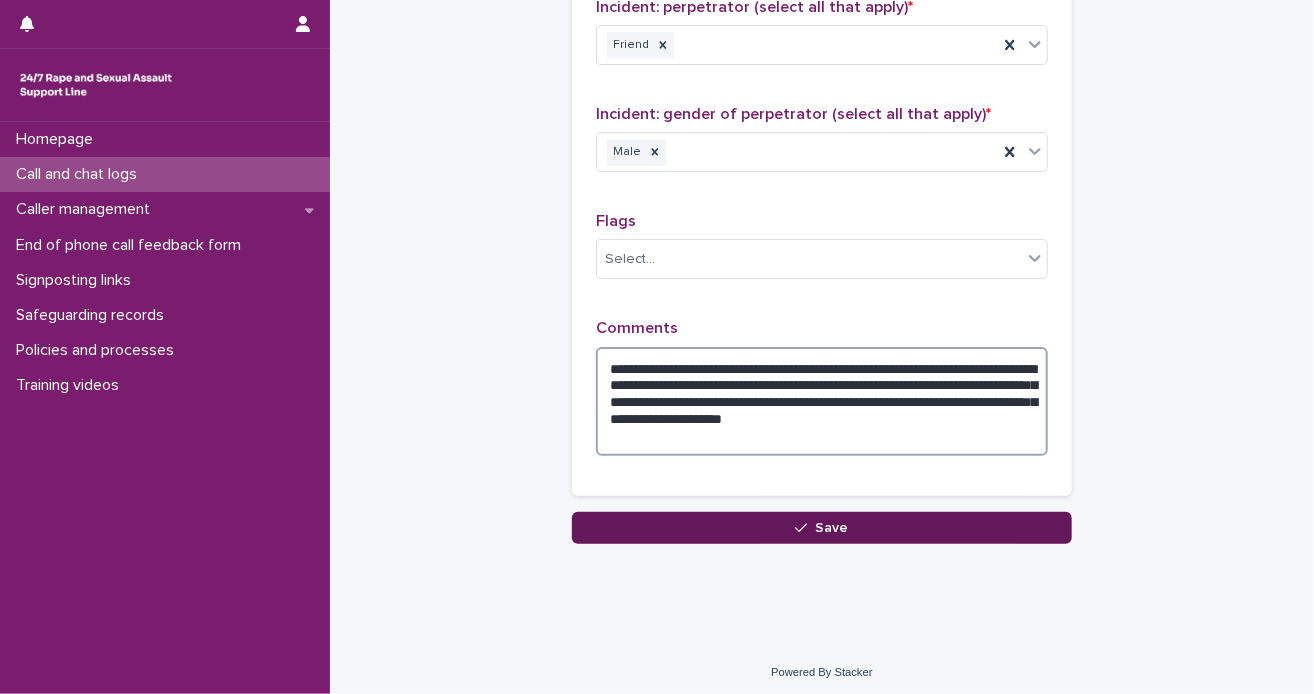 type on "**********" 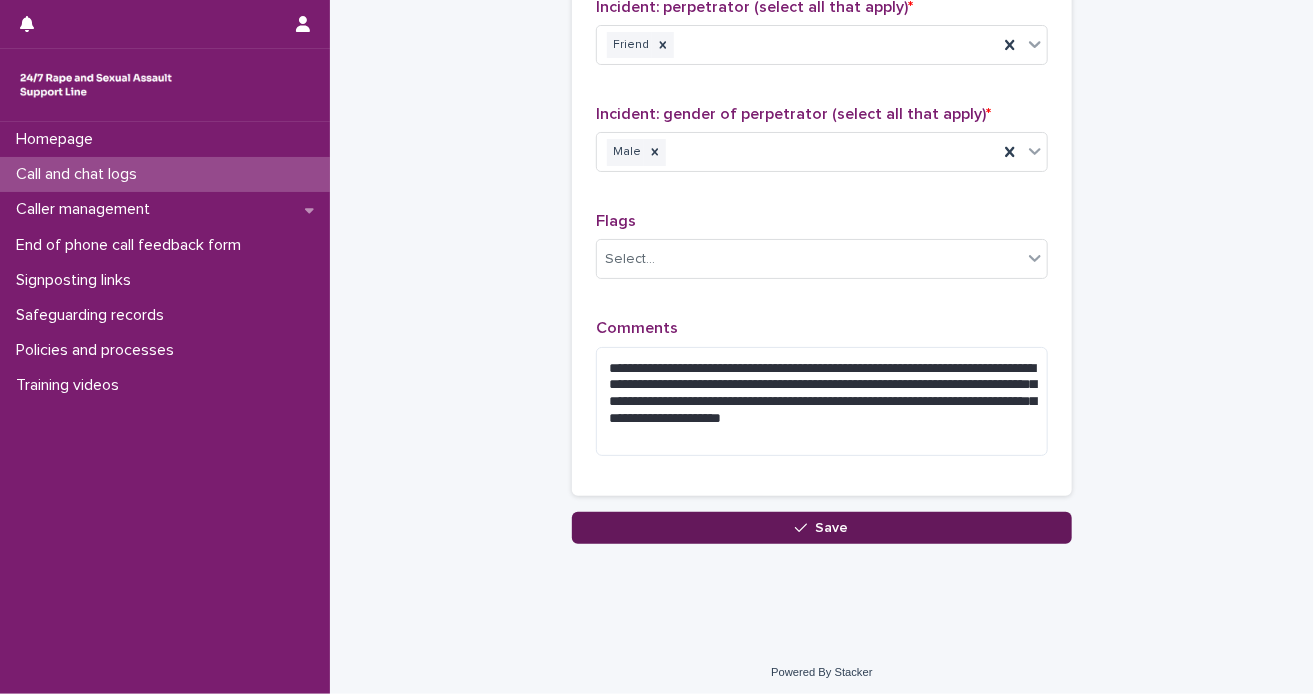 click on "Save" at bounding box center (832, 528) 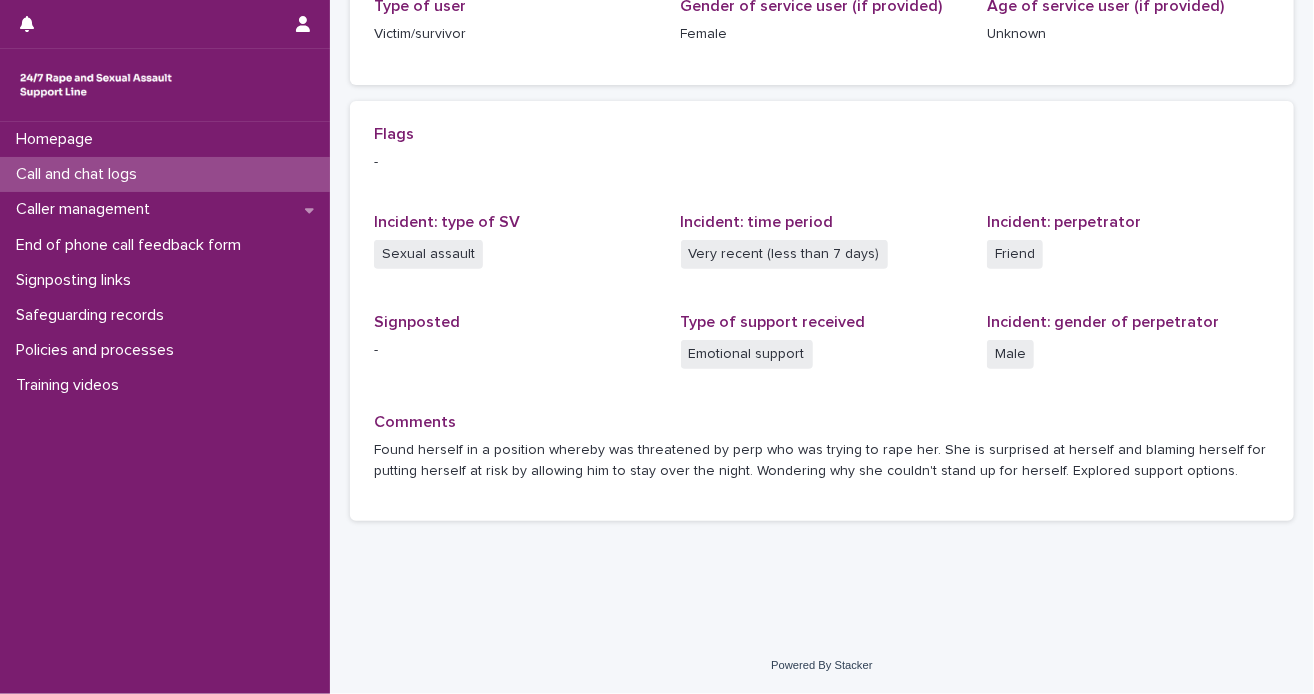 scroll, scrollTop: 0, scrollLeft: 0, axis: both 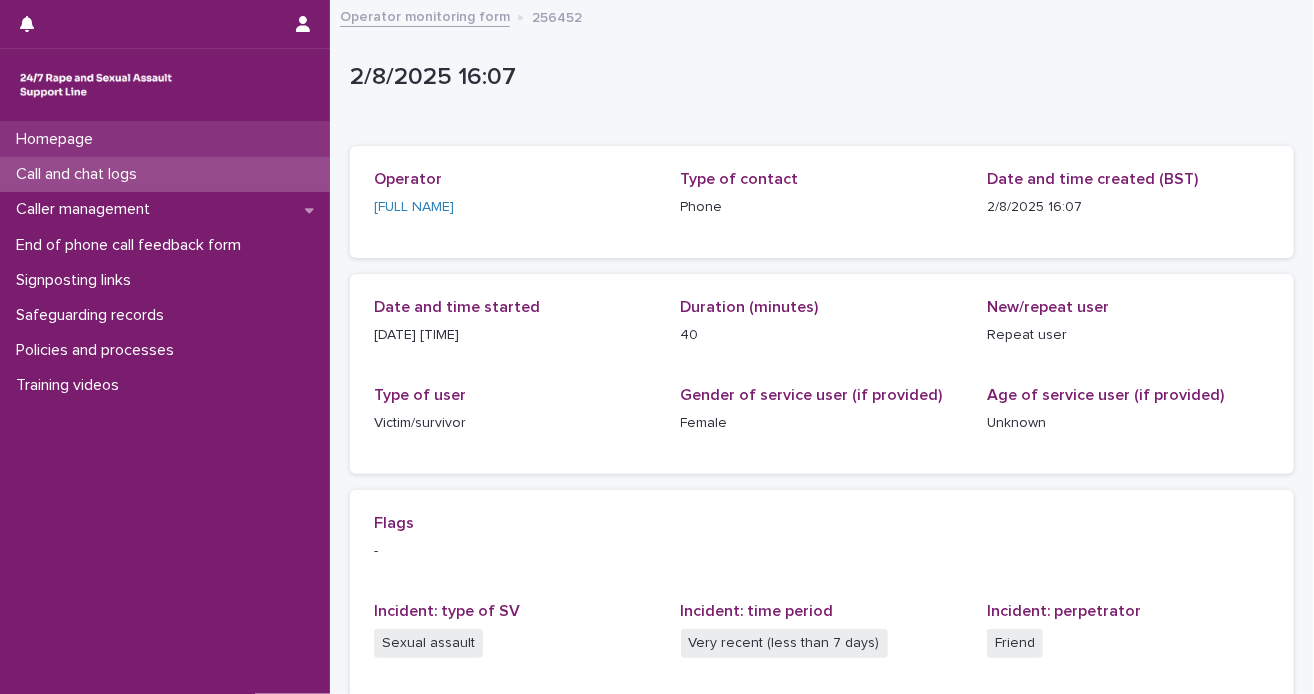 click on "Homepage" at bounding box center [165, 139] 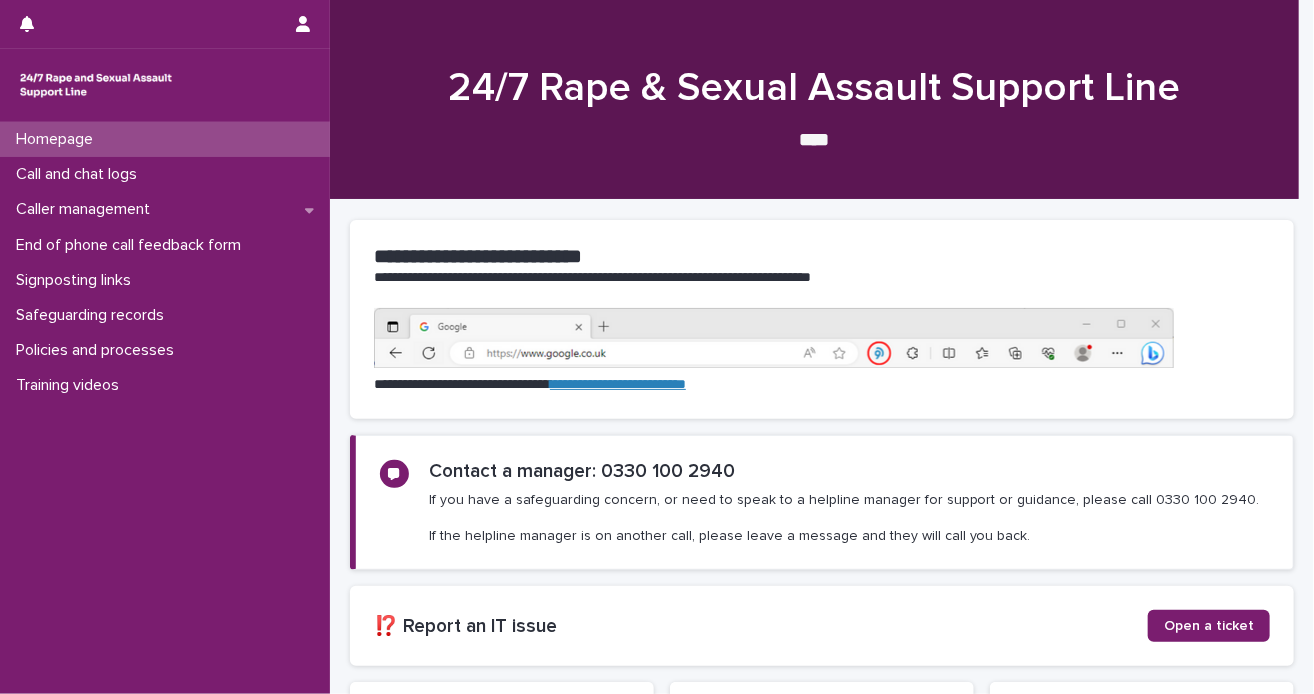 click on "Call and chat logs" at bounding box center (165, 174) 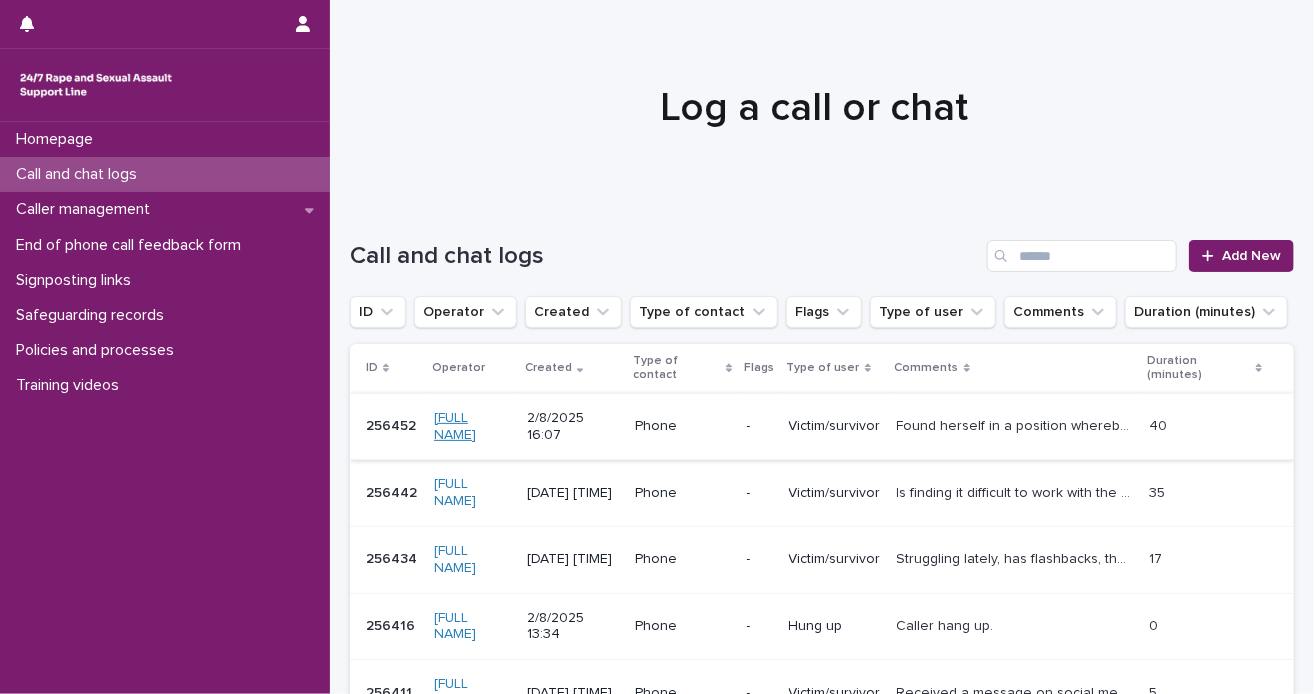 click on "[FULL NAME]" at bounding box center [472, 427] 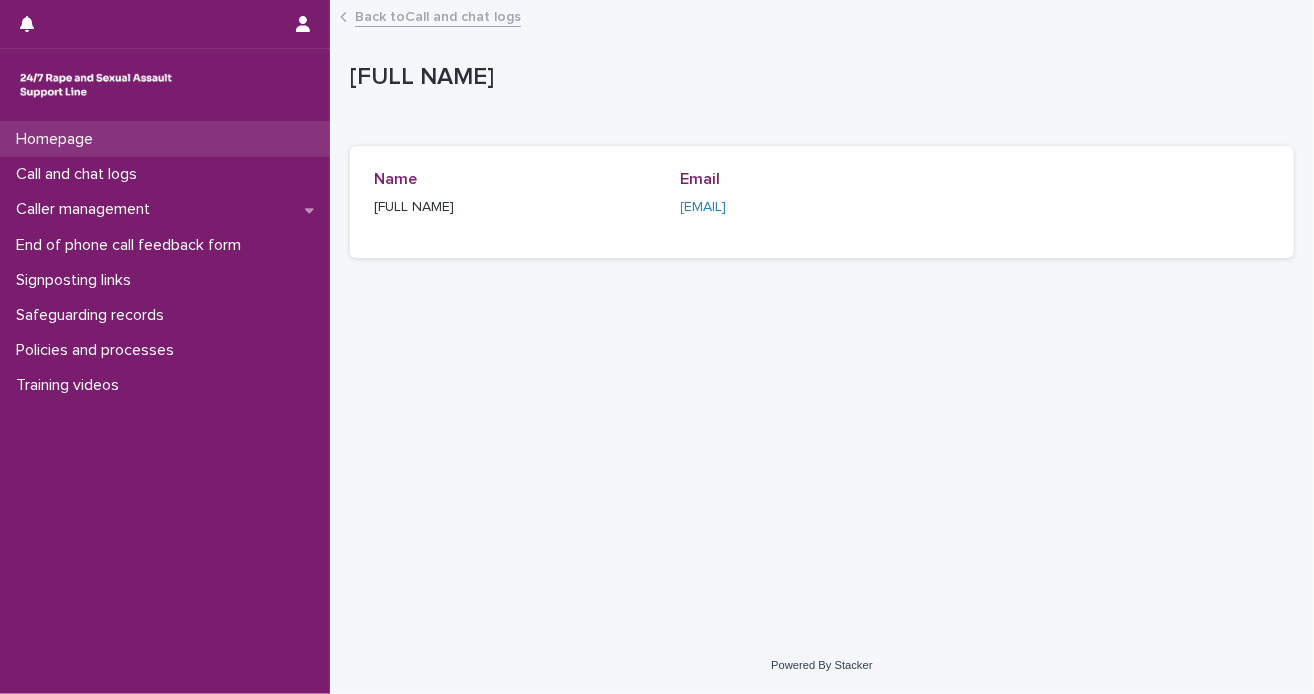 click on "Homepage" at bounding box center [165, 139] 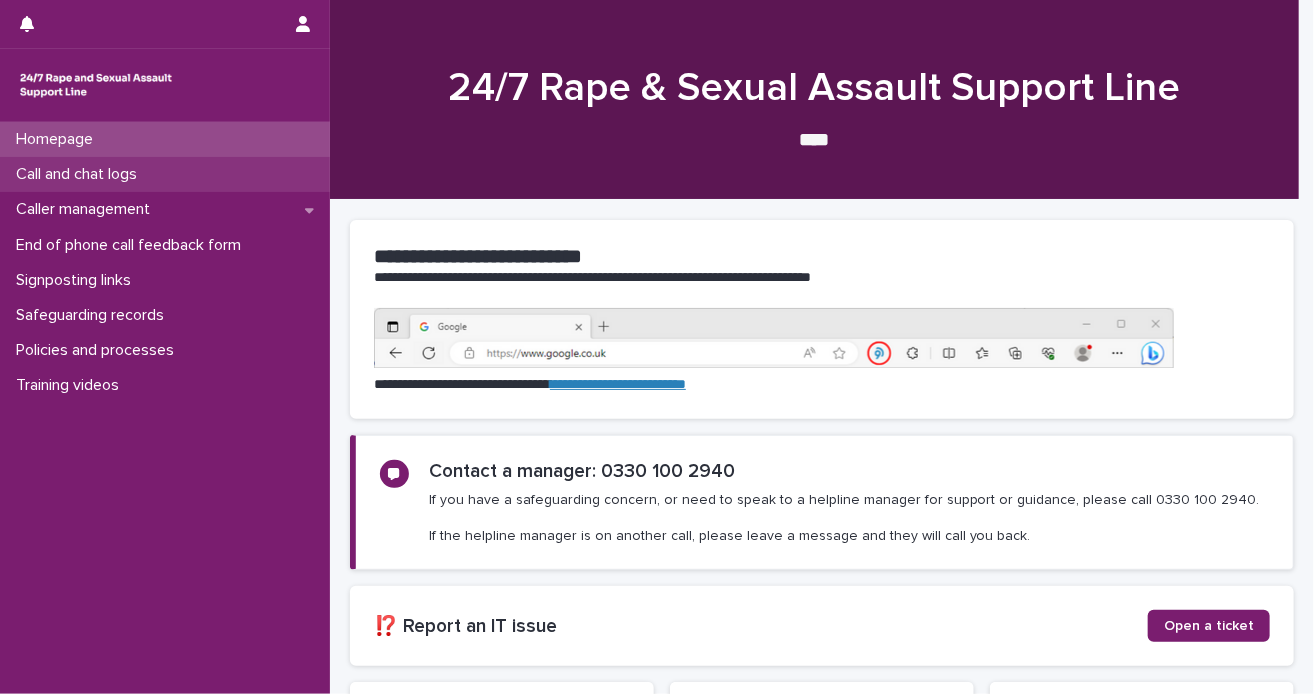 click on "Call and chat logs" at bounding box center [165, 174] 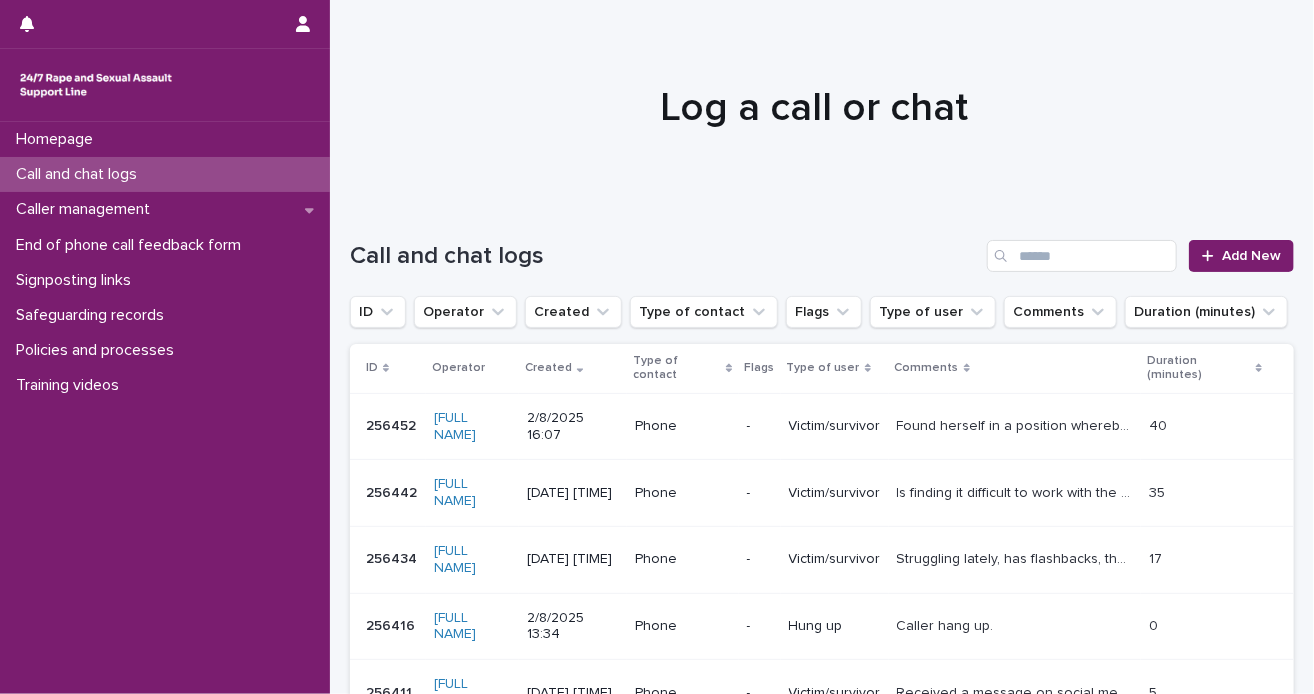 click on "2/8/2025 16:07" at bounding box center (573, 427) 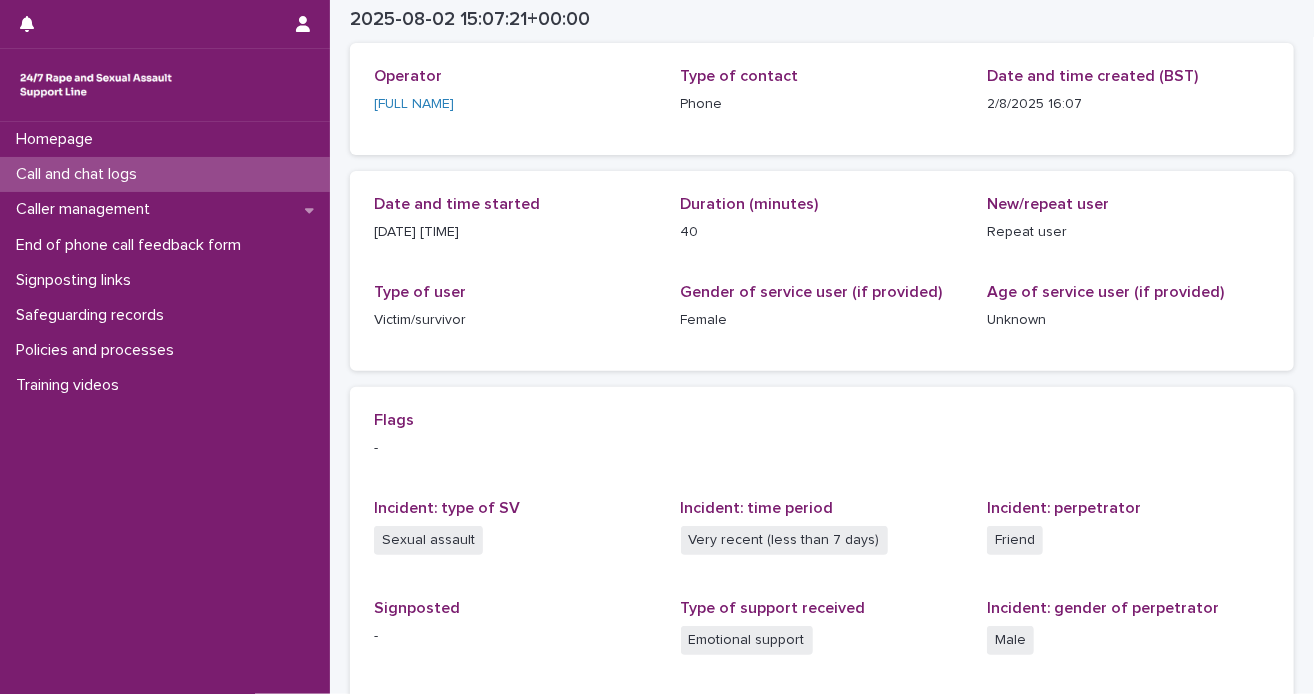 scroll, scrollTop: 0, scrollLeft: 0, axis: both 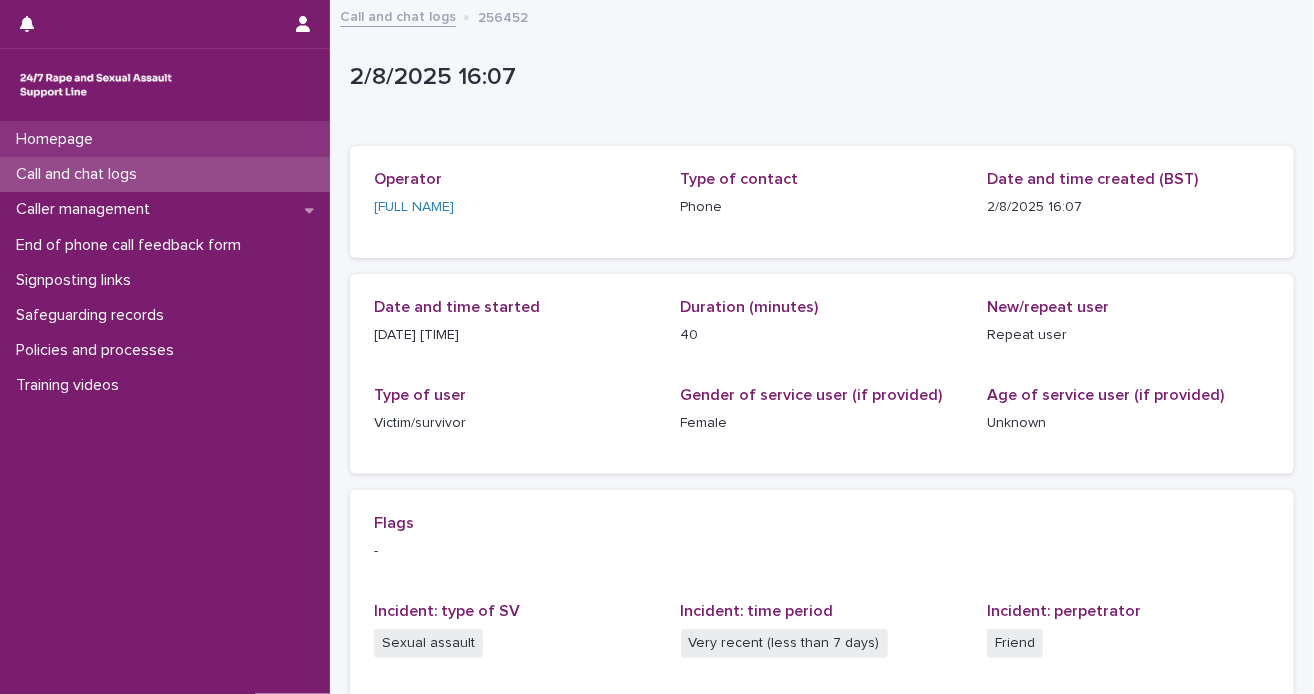 click on "Homepage" at bounding box center (165, 139) 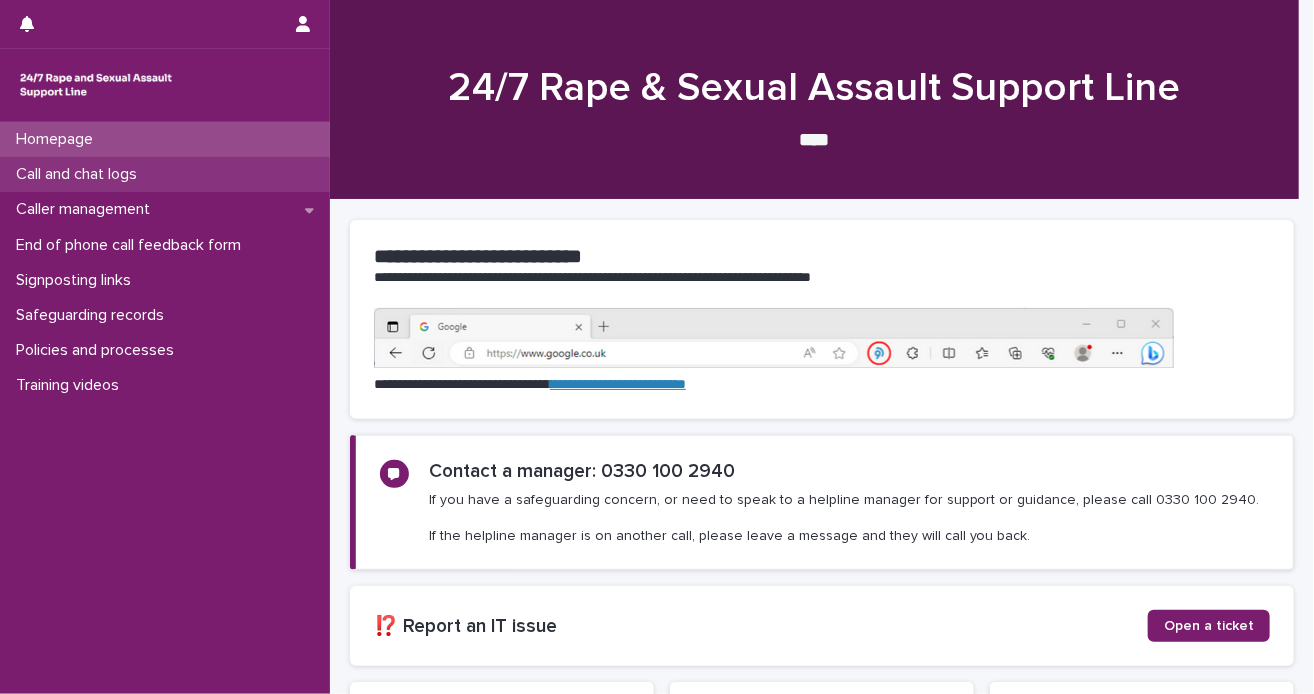 click on "Call and chat logs" at bounding box center [80, 174] 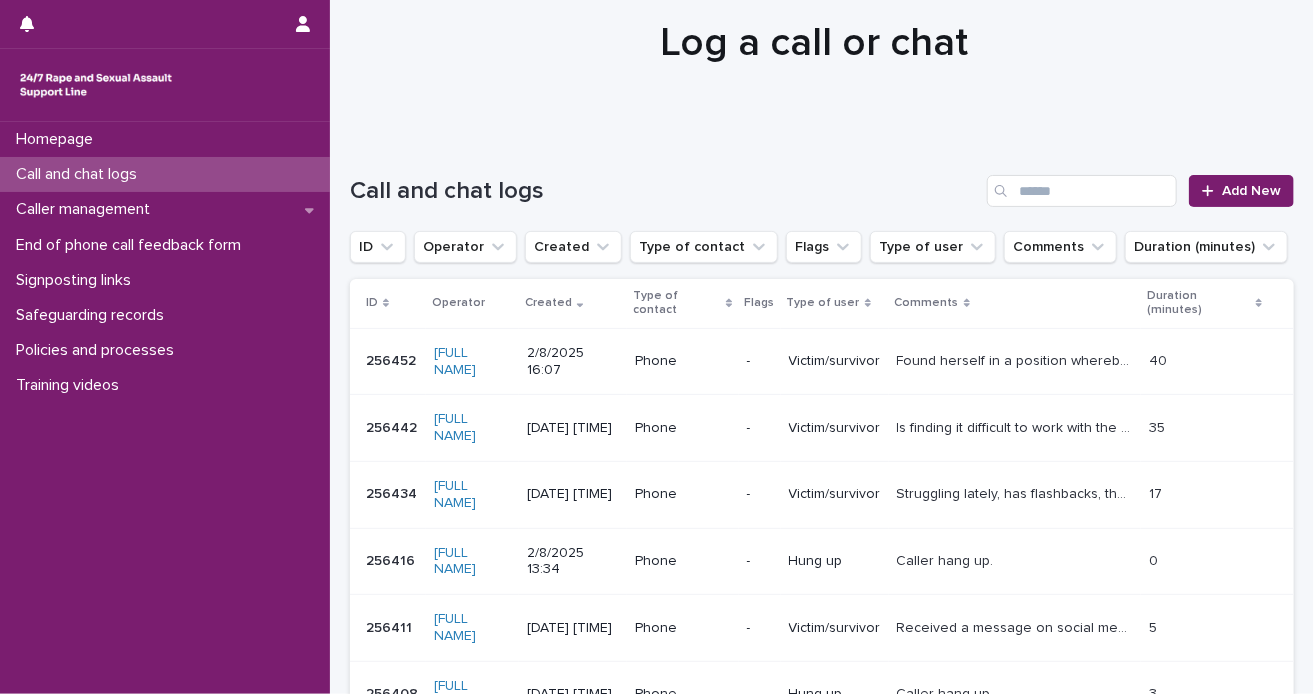 scroll, scrollTop: 100, scrollLeft: 0, axis: vertical 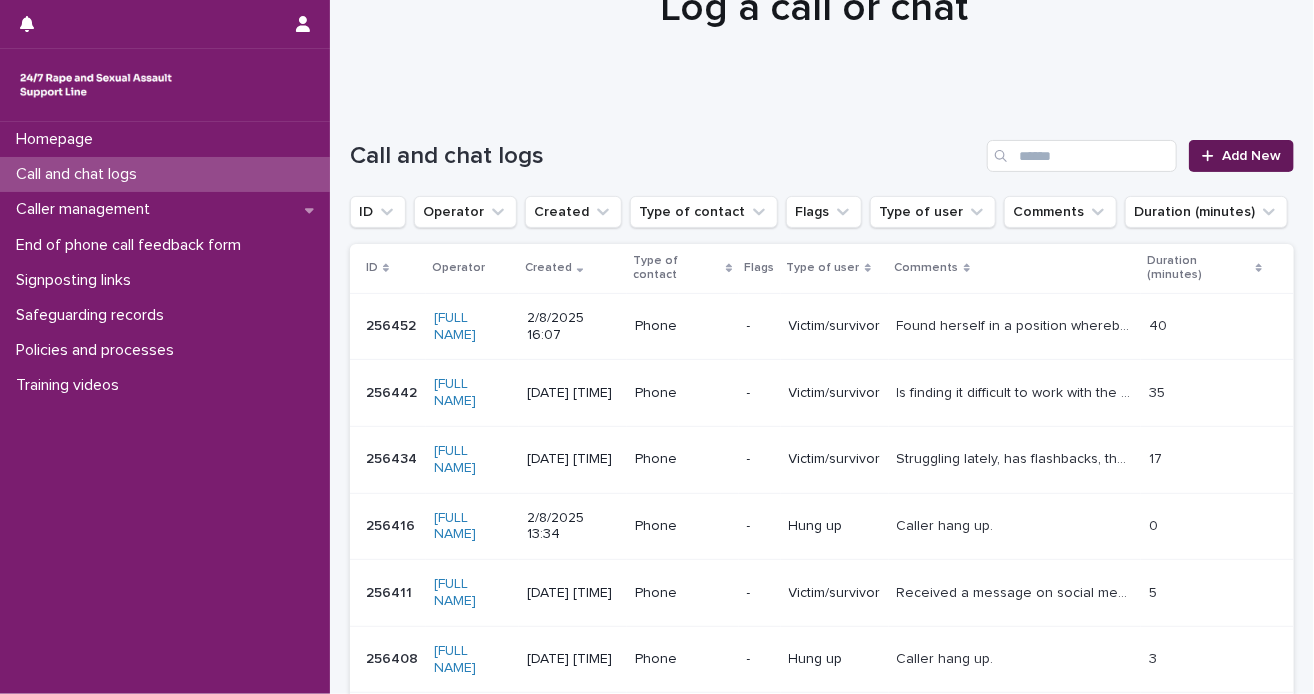 click on "Add New" at bounding box center [1251, 156] 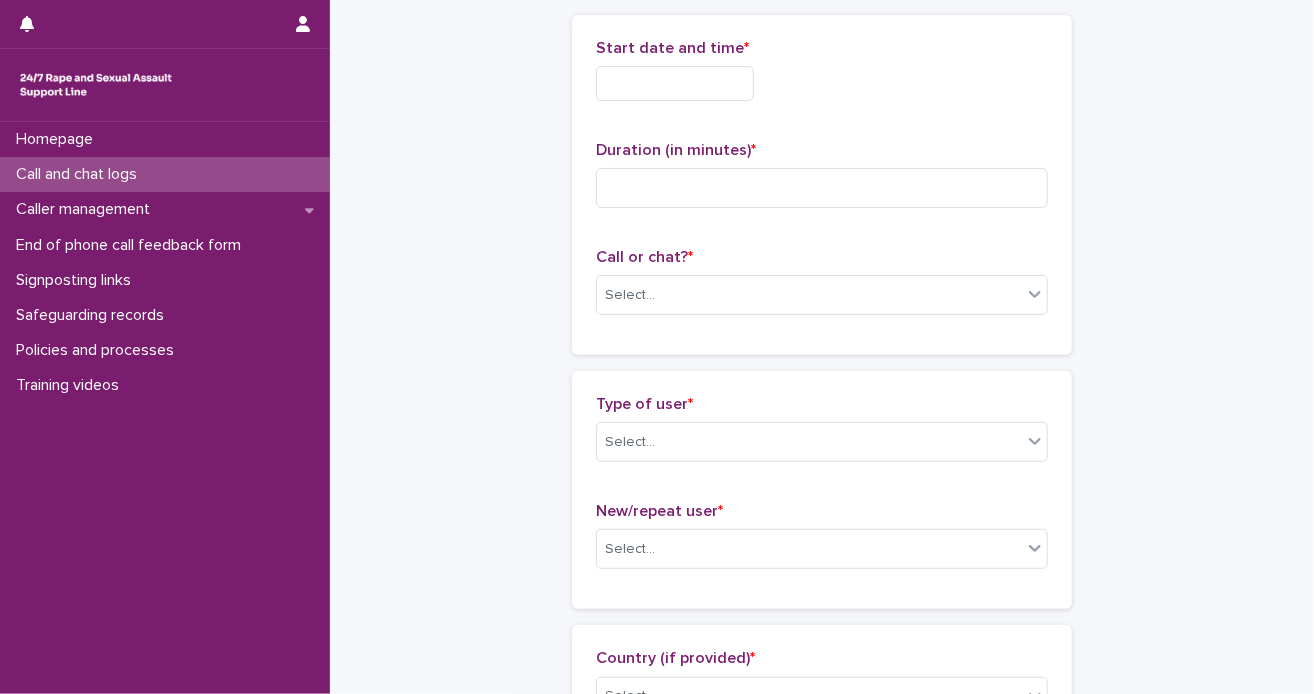 scroll, scrollTop: 101, scrollLeft: 0, axis: vertical 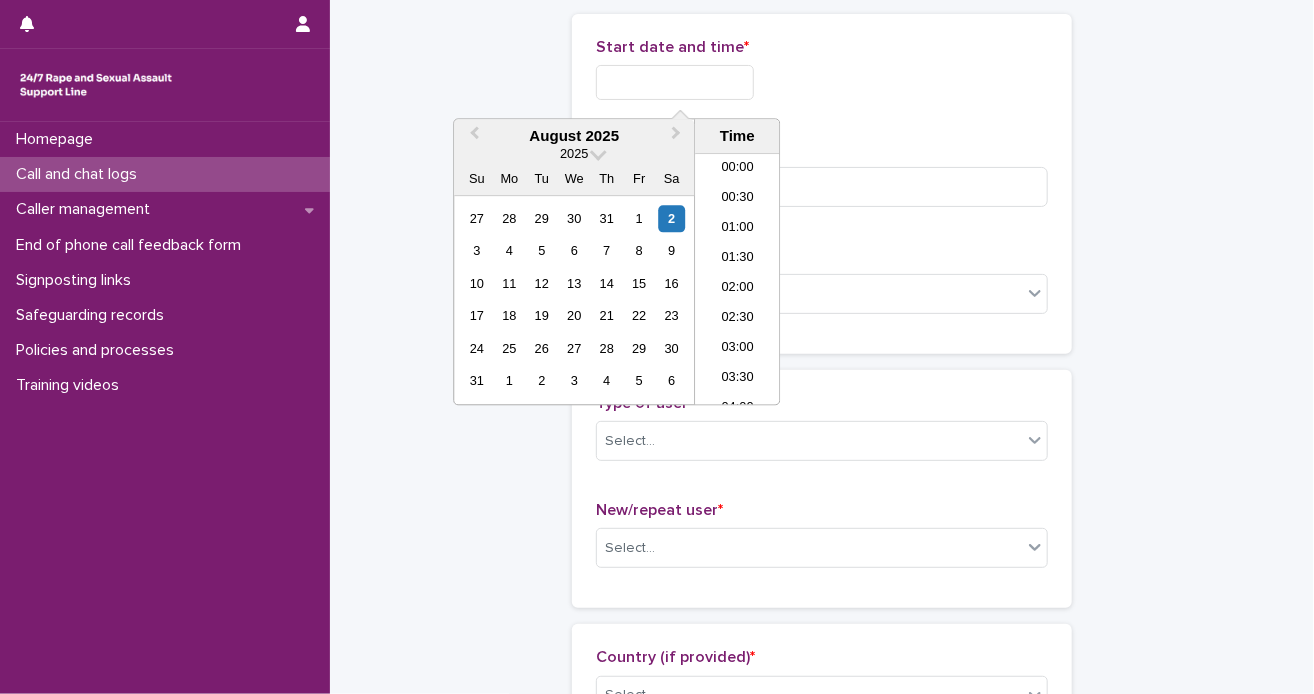 click at bounding box center [675, 82] 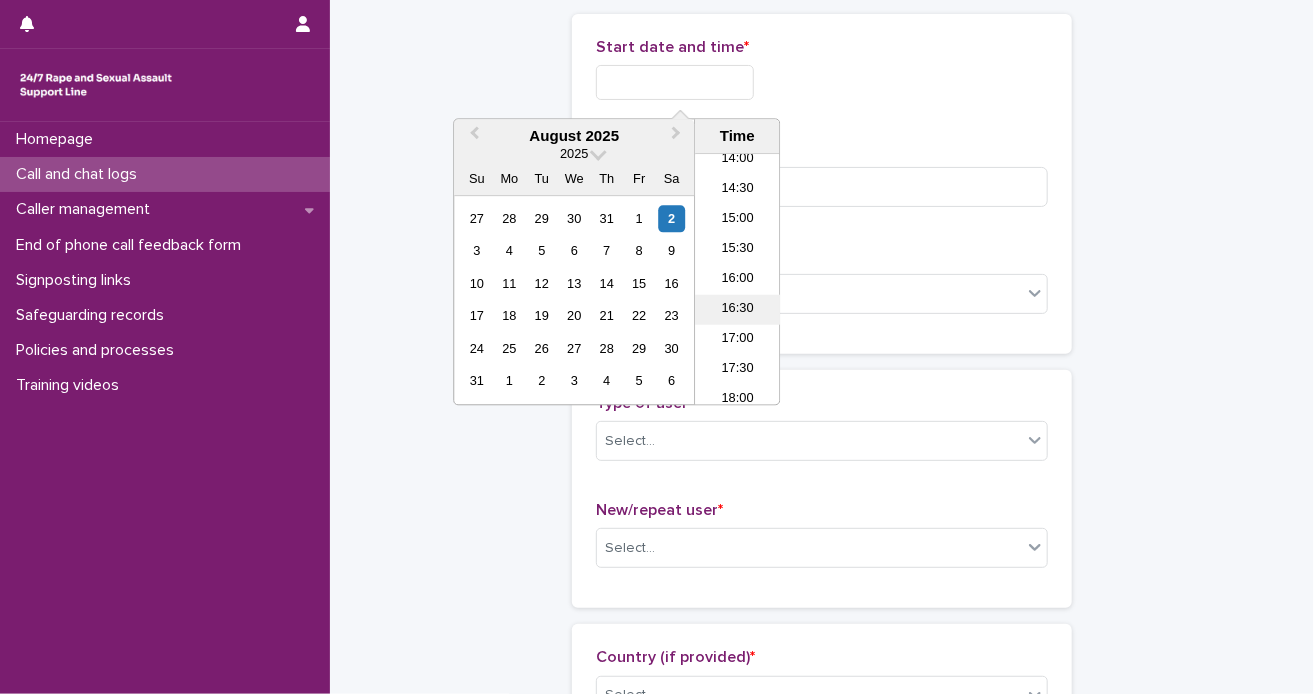click on "16:30" at bounding box center [737, 310] 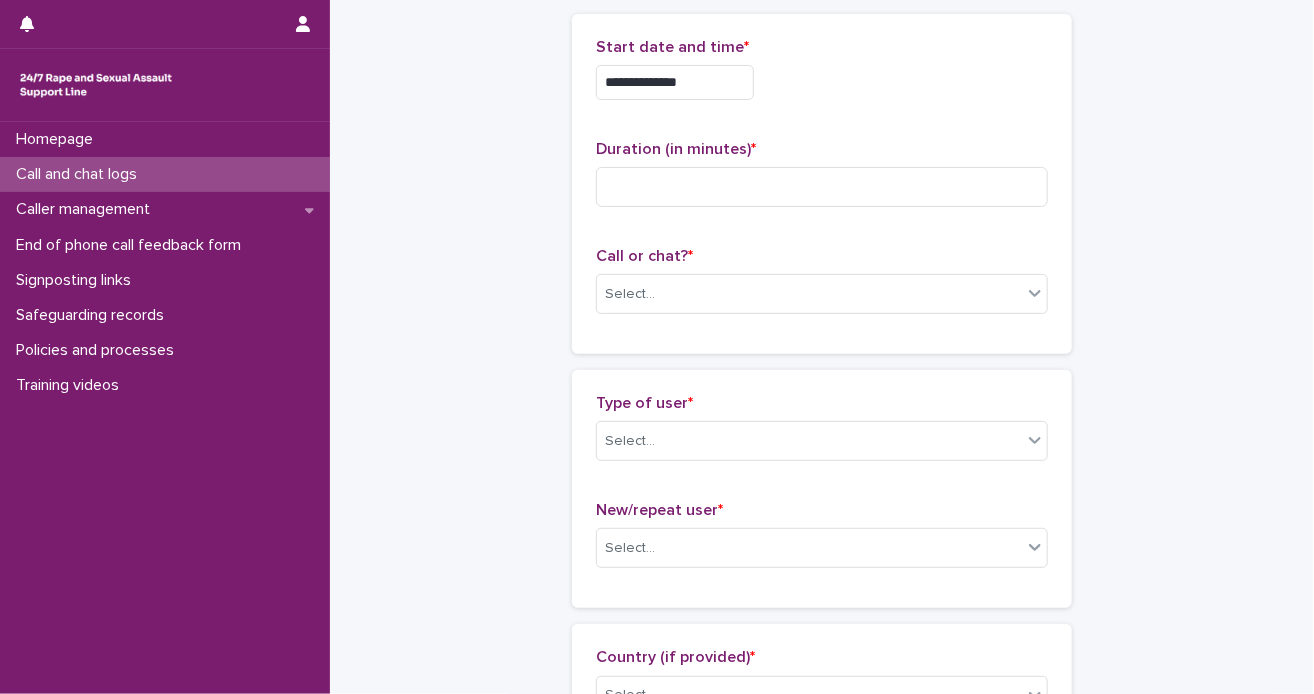 click on "**********" at bounding box center (675, 82) 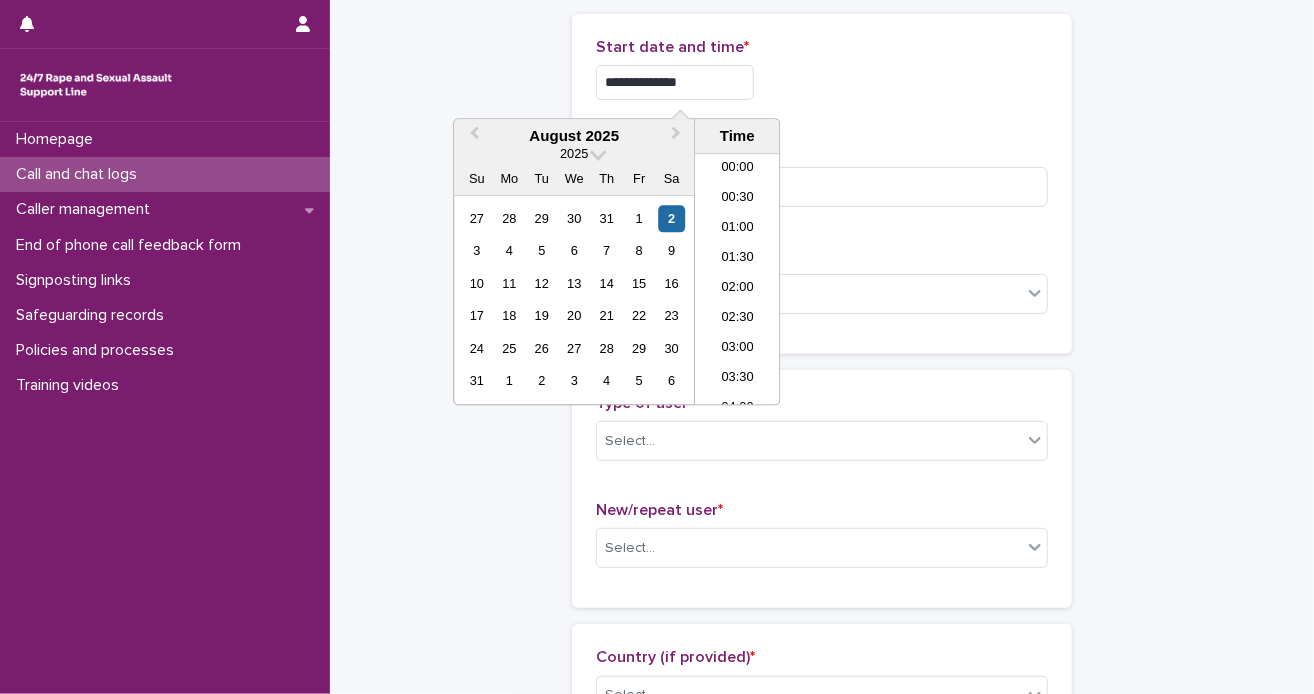 scroll, scrollTop: 880, scrollLeft: 0, axis: vertical 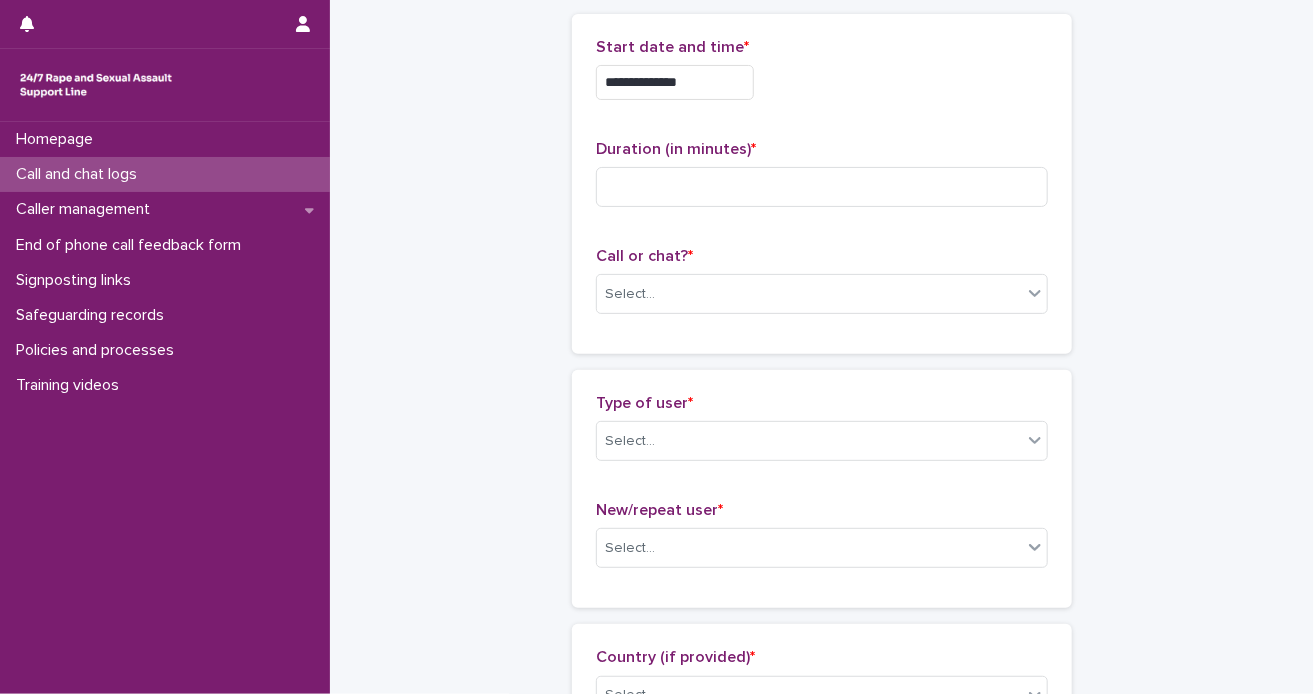 click on "**********" at bounding box center [822, 82] 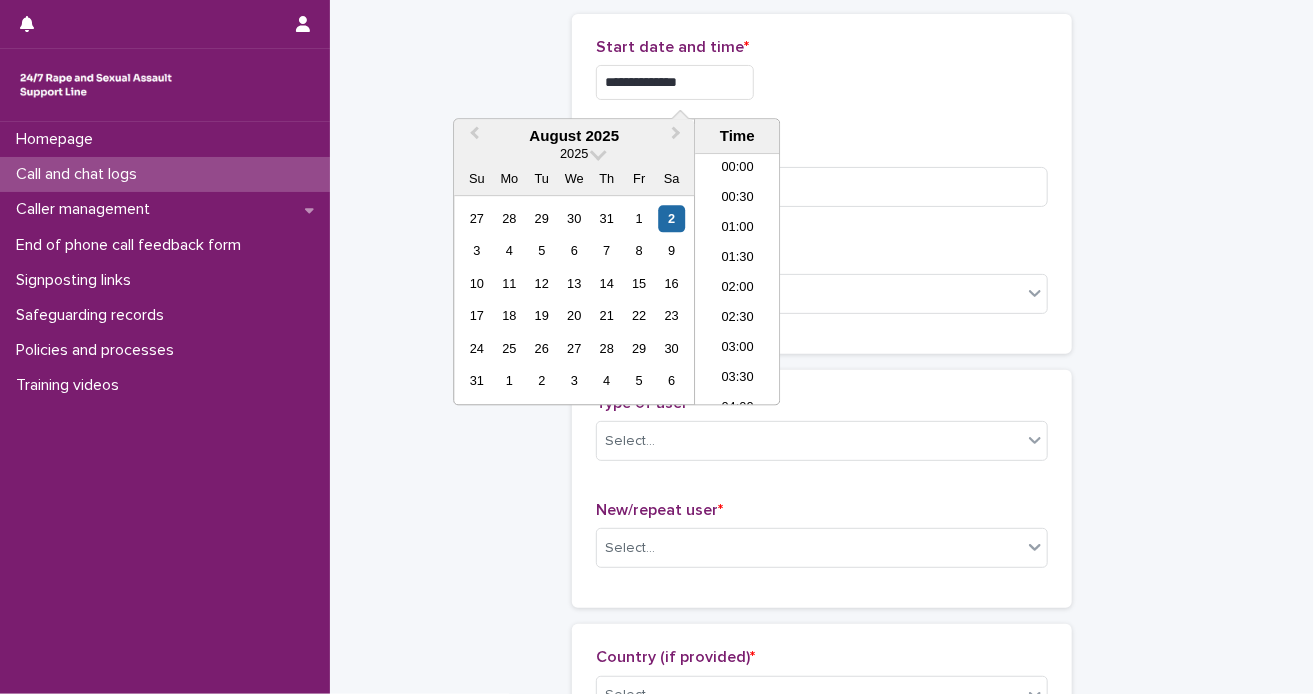 scroll, scrollTop: 880, scrollLeft: 0, axis: vertical 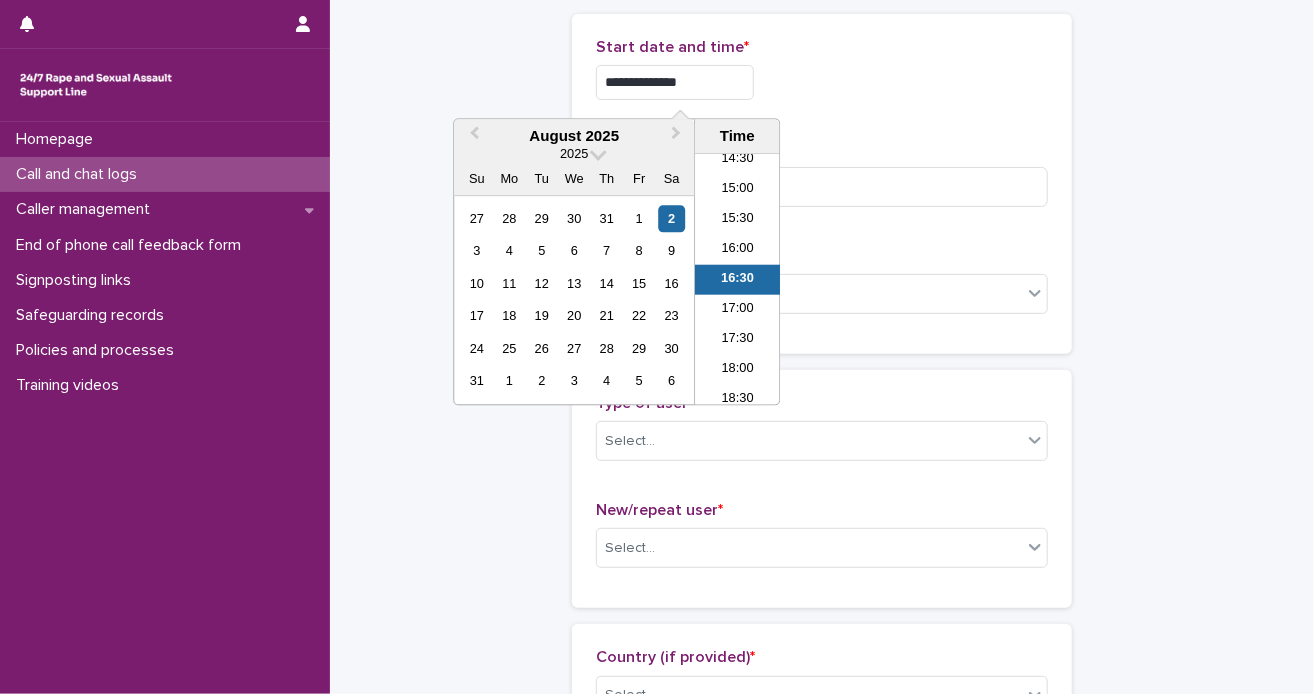 click on "16:00" at bounding box center [737, 250] 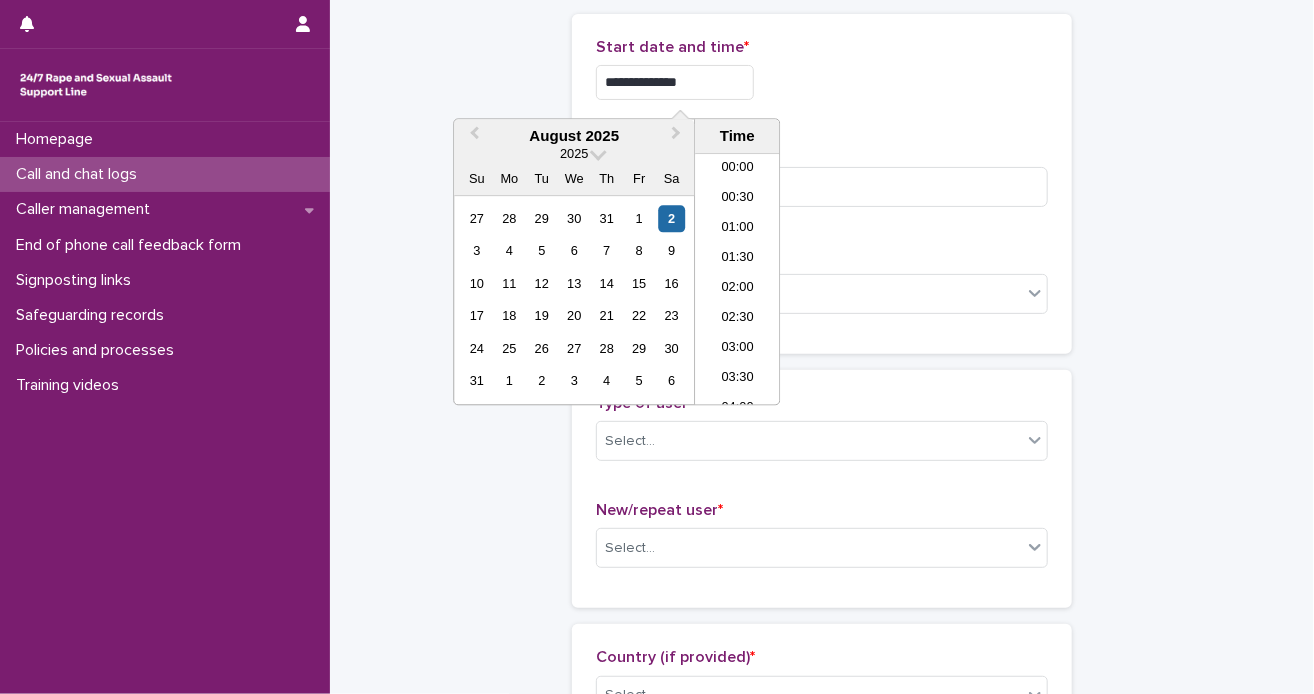 click on "**********" at bounding box center (675, 82) 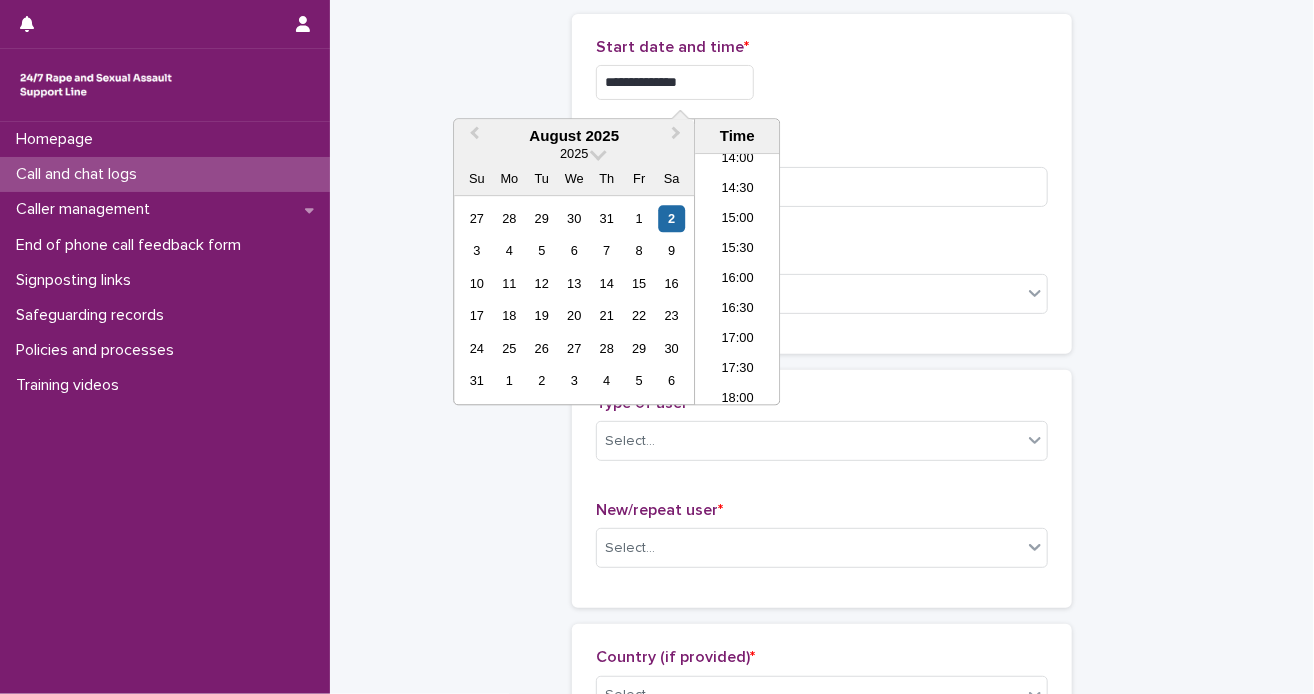 type on "**********" 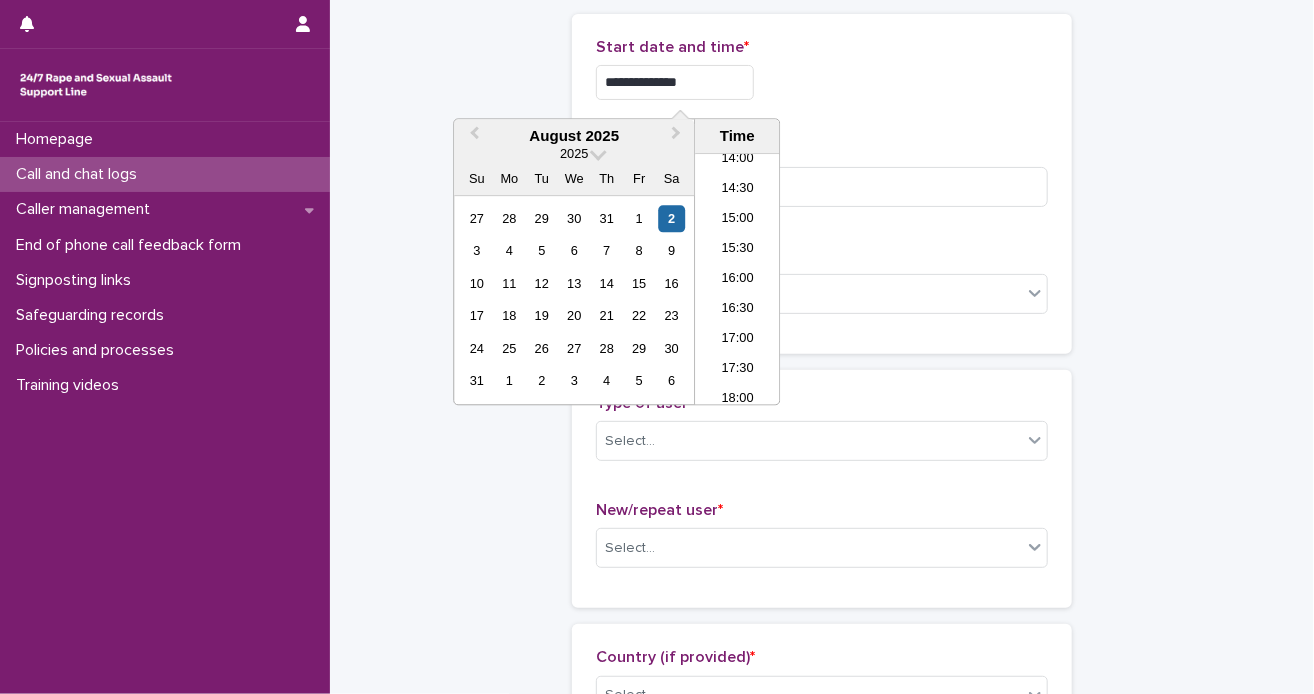 click on "**********" at bounding box center [822, 82] 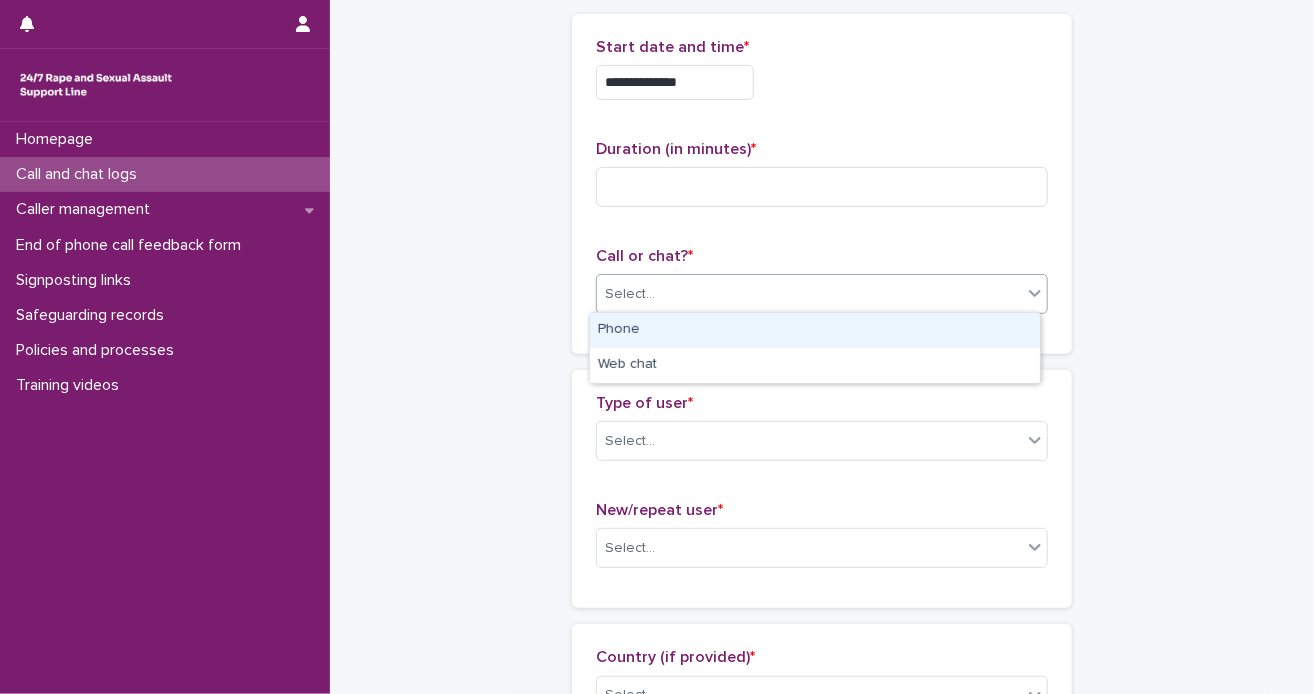 click 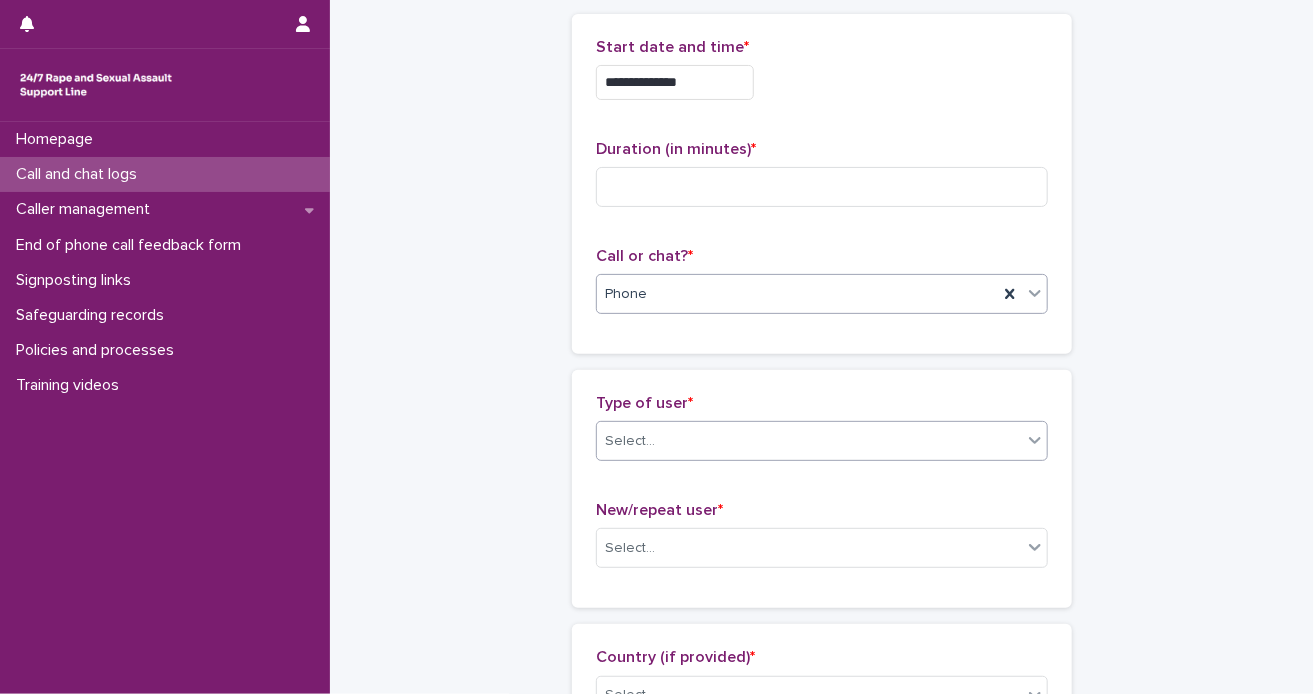 scroll, scrollTop: 201, scrollLeft: 0, axis: vertical 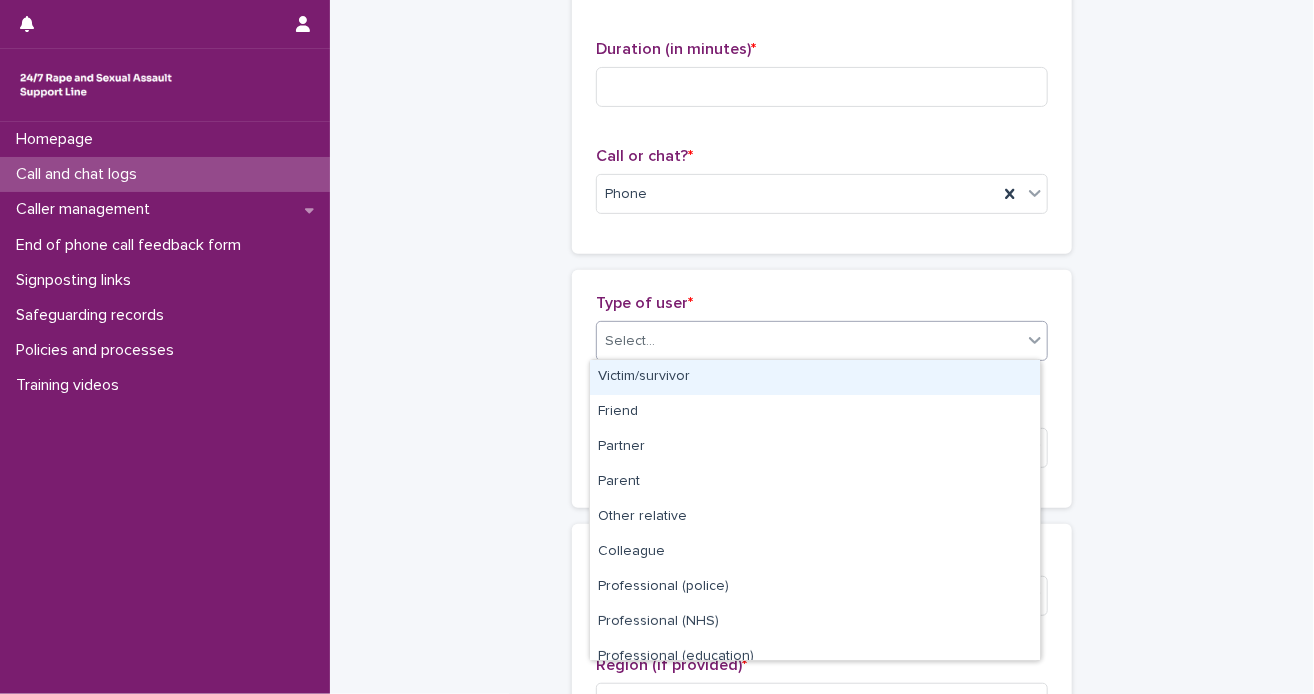 click 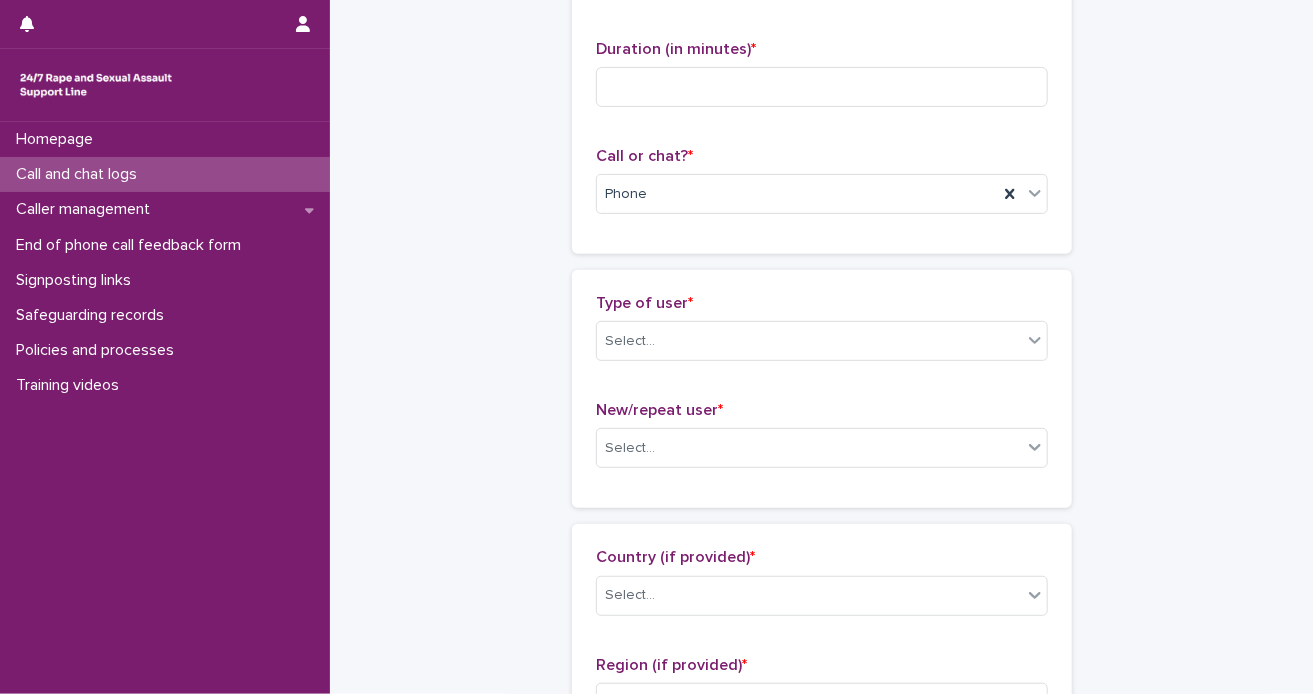 click on "**********" at bounding box center [822, 883] 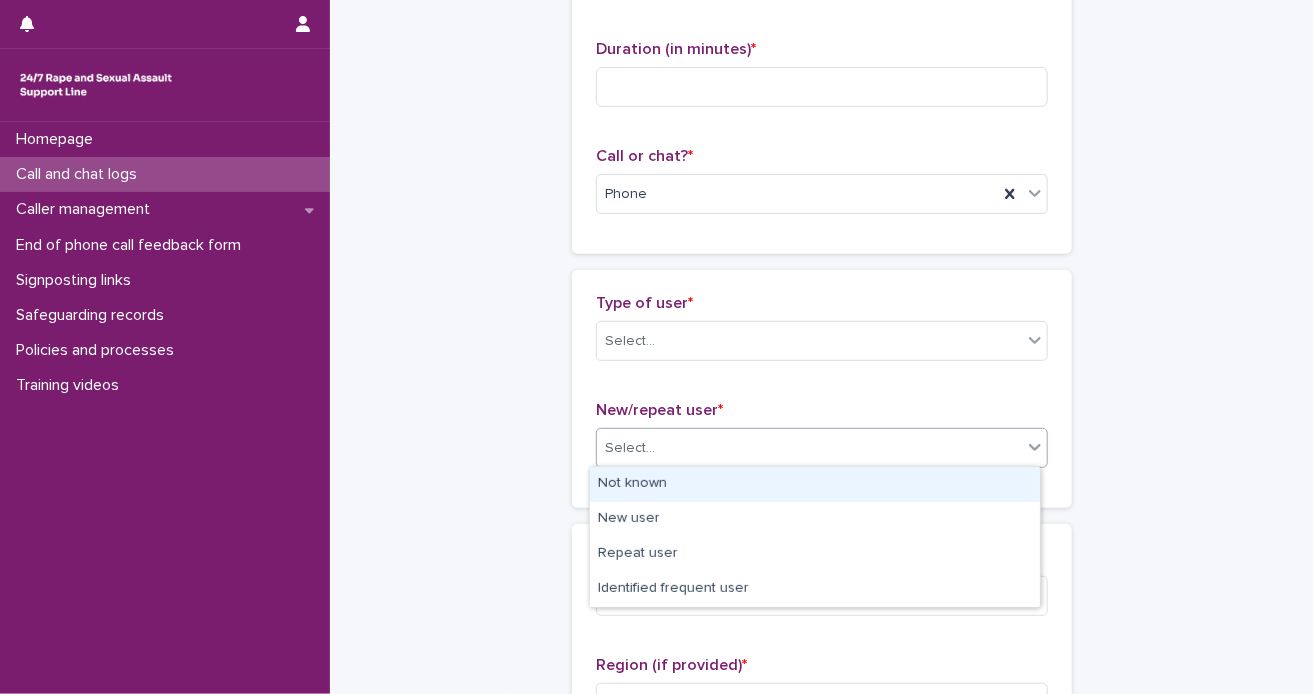 click 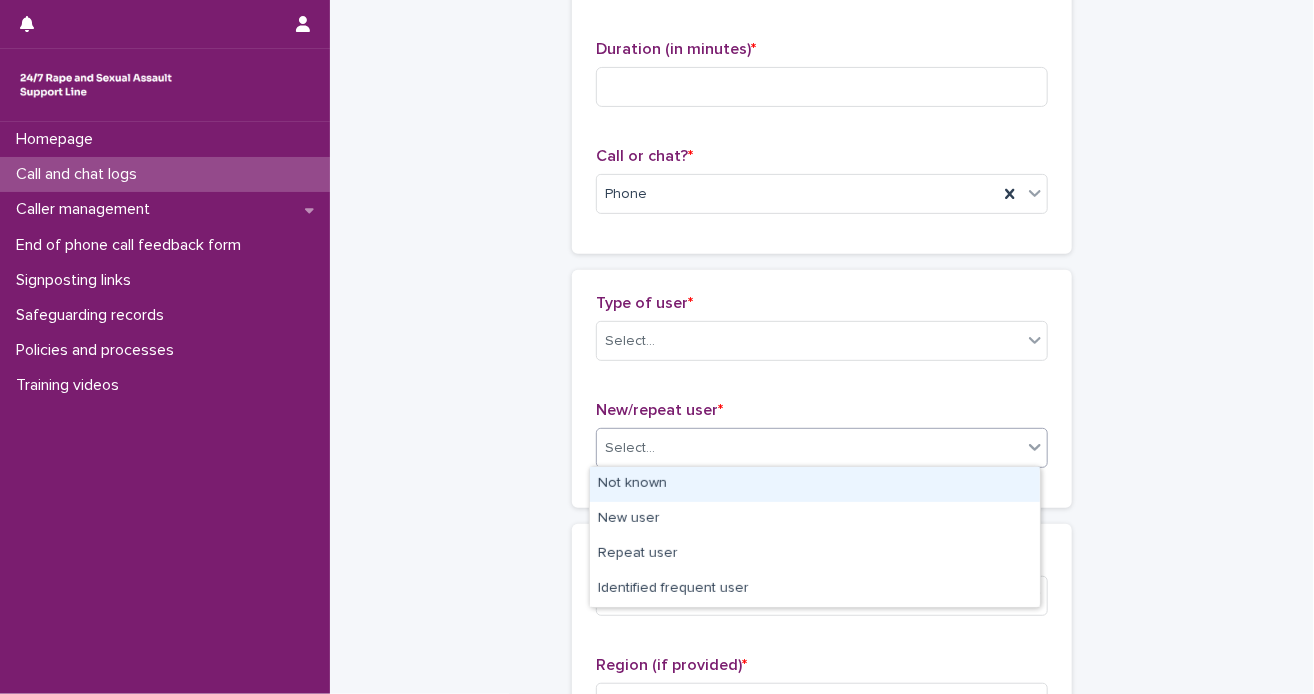 click on "**********" at bounding box center (822, 883) 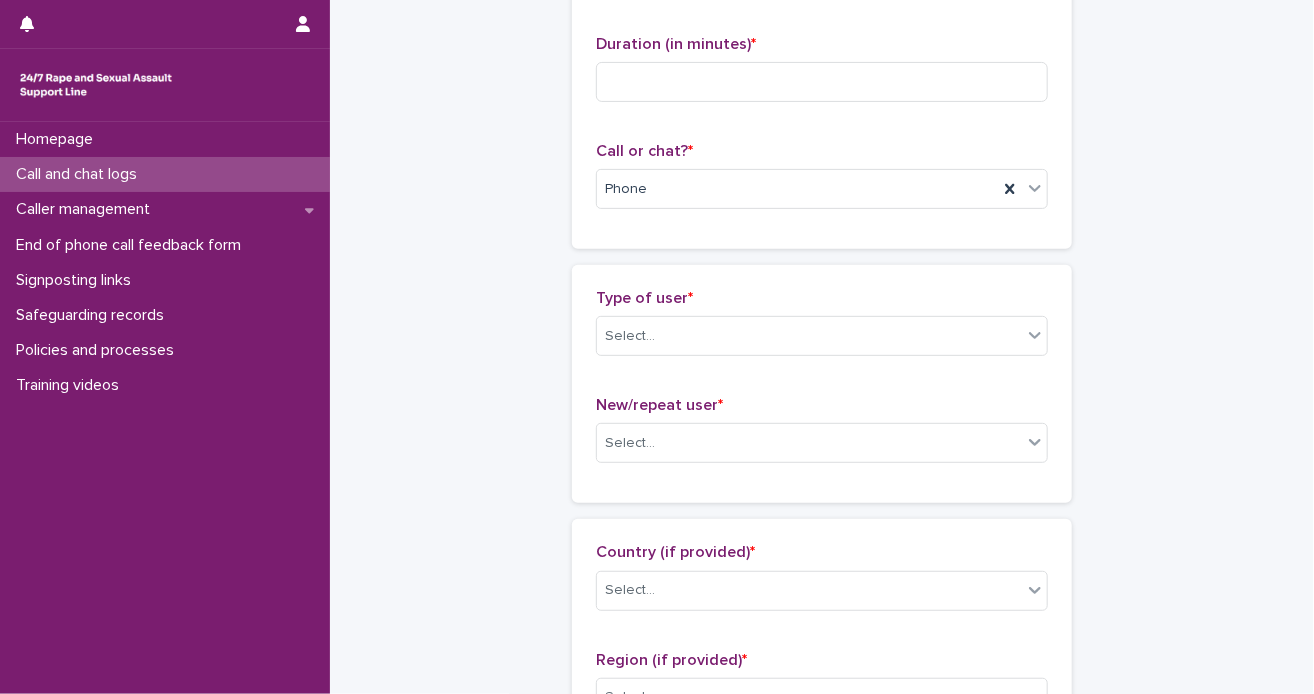 scroll, scrollTop: 100, scrollLeft: 0, axis: vertical 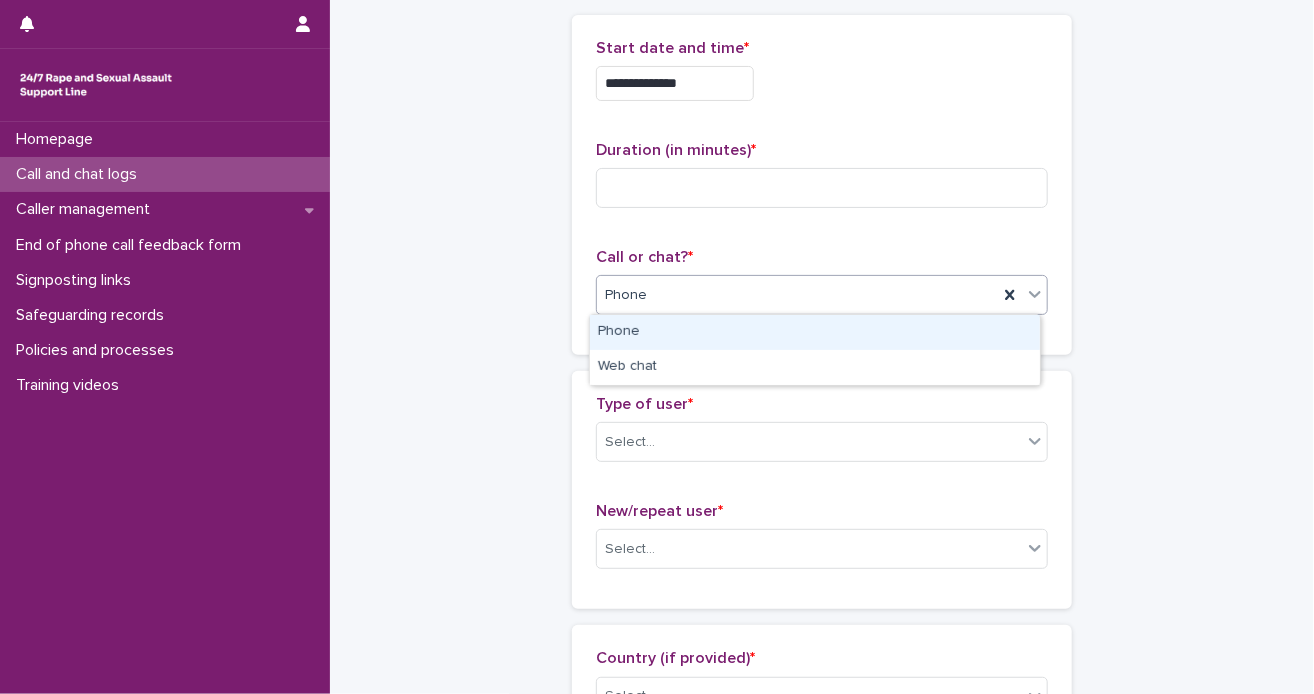 click 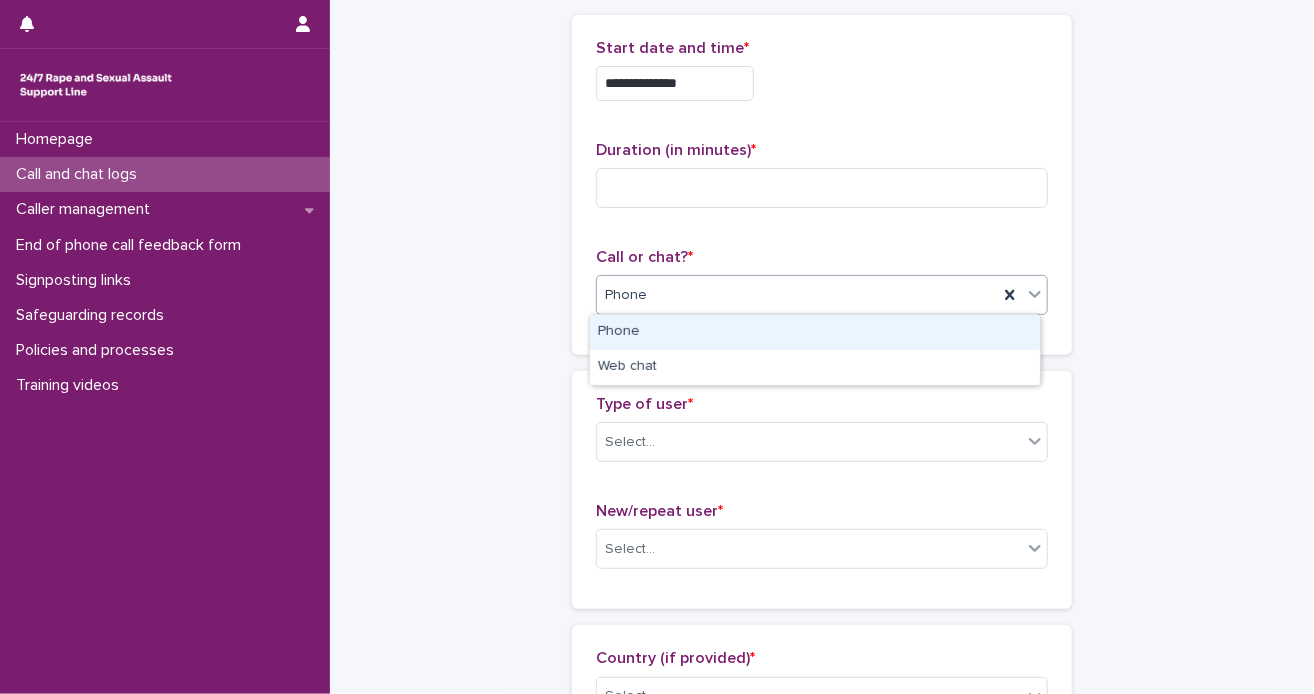 click on "**********" at bounding box center [822, 984] 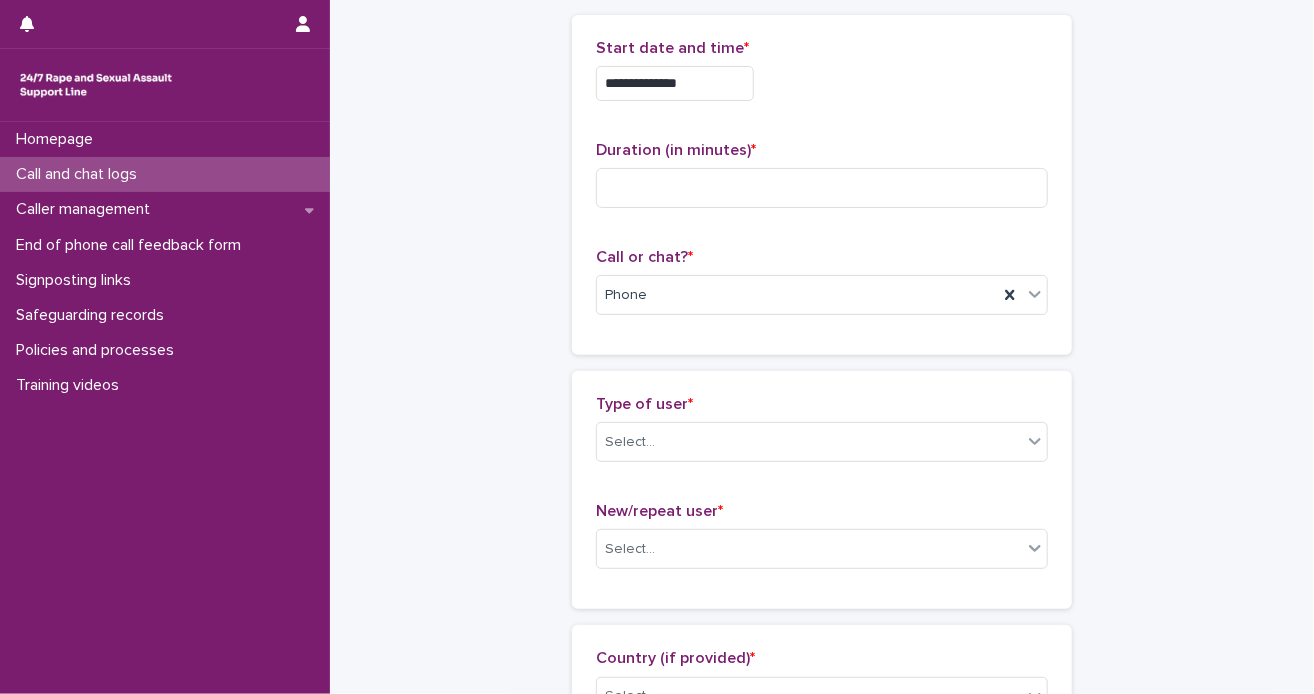 scroll, scrollTop: 300, scrollLeft: 0, axis: vertical 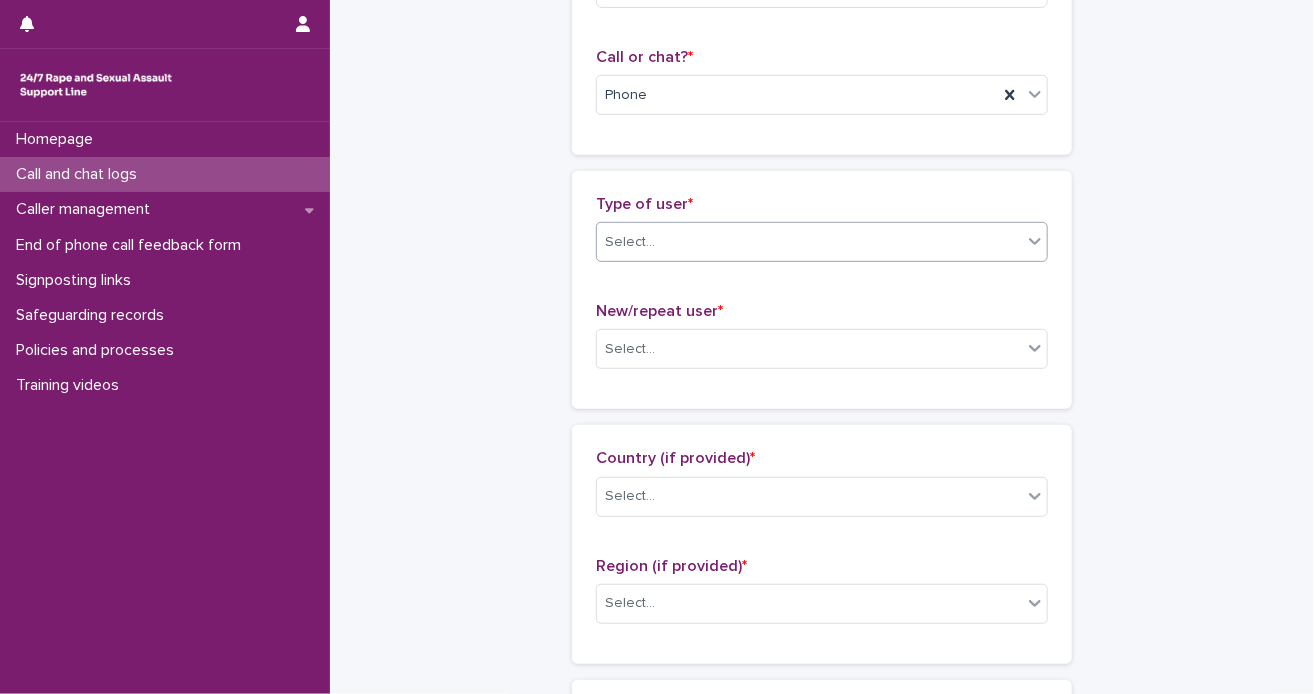 click 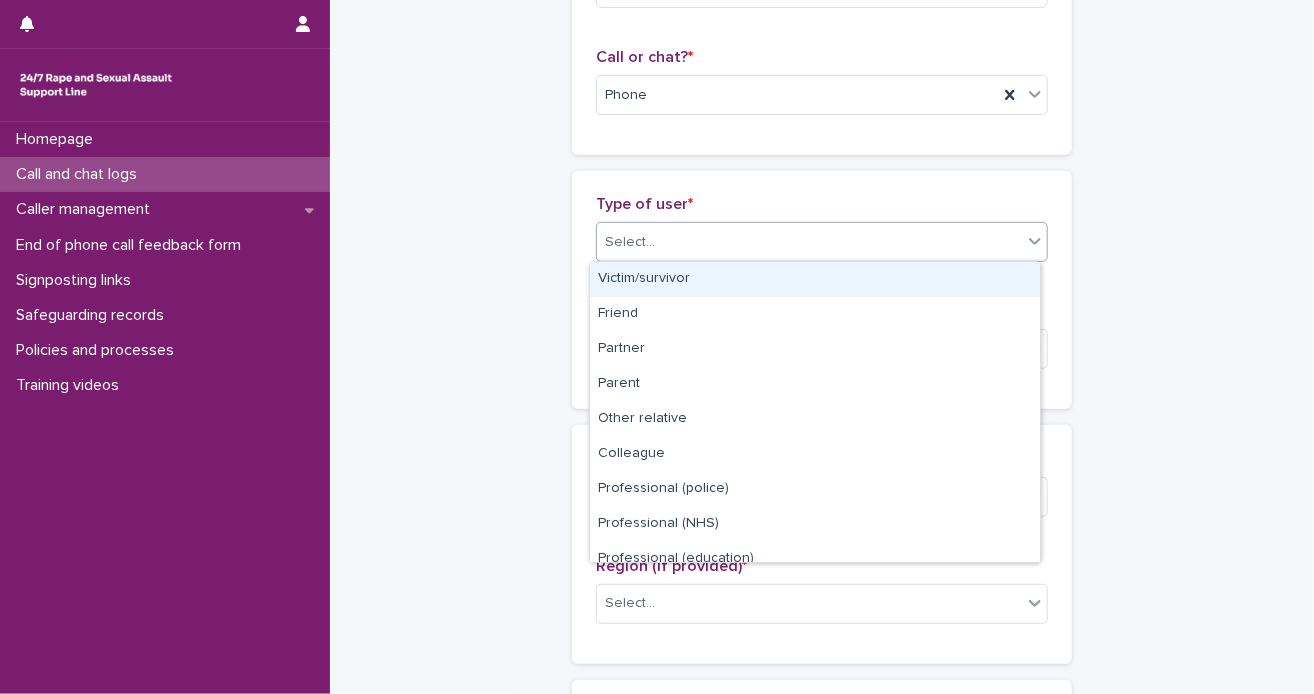 click on "Victim/survivor" at bounding box center [815, 279] 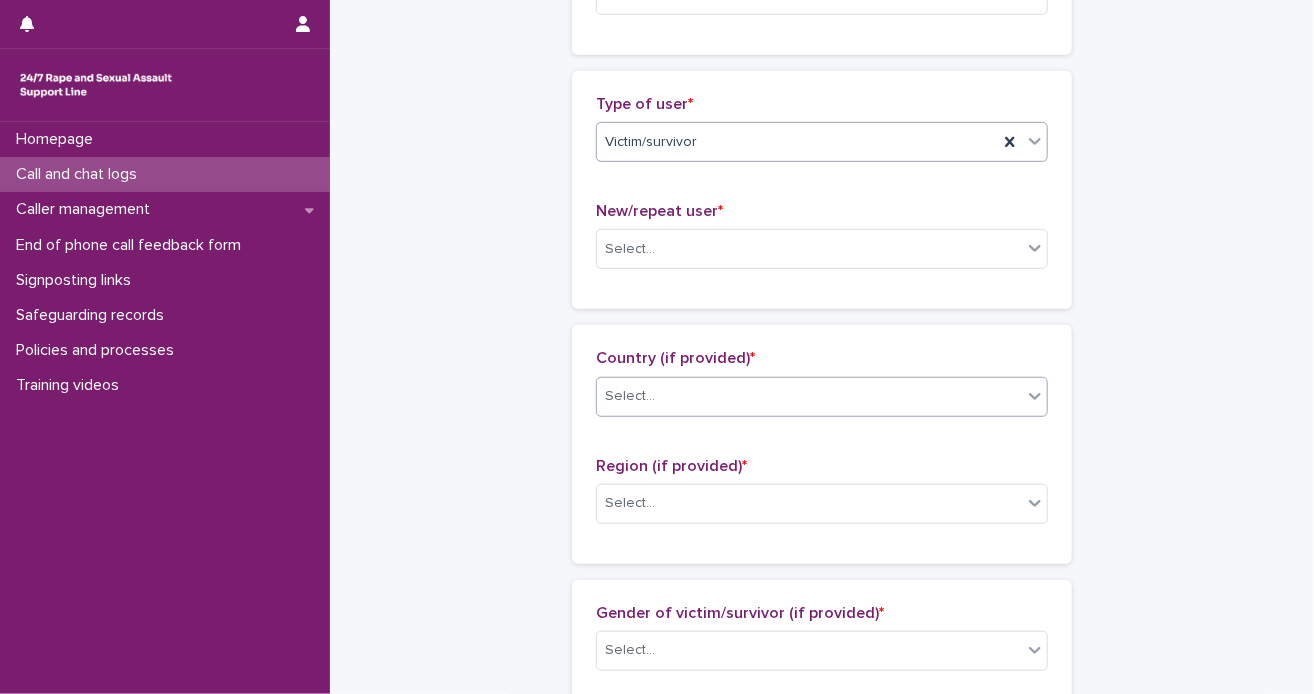 scroll, scrollTop: 500, scrollLeft: 0, axis: vertical 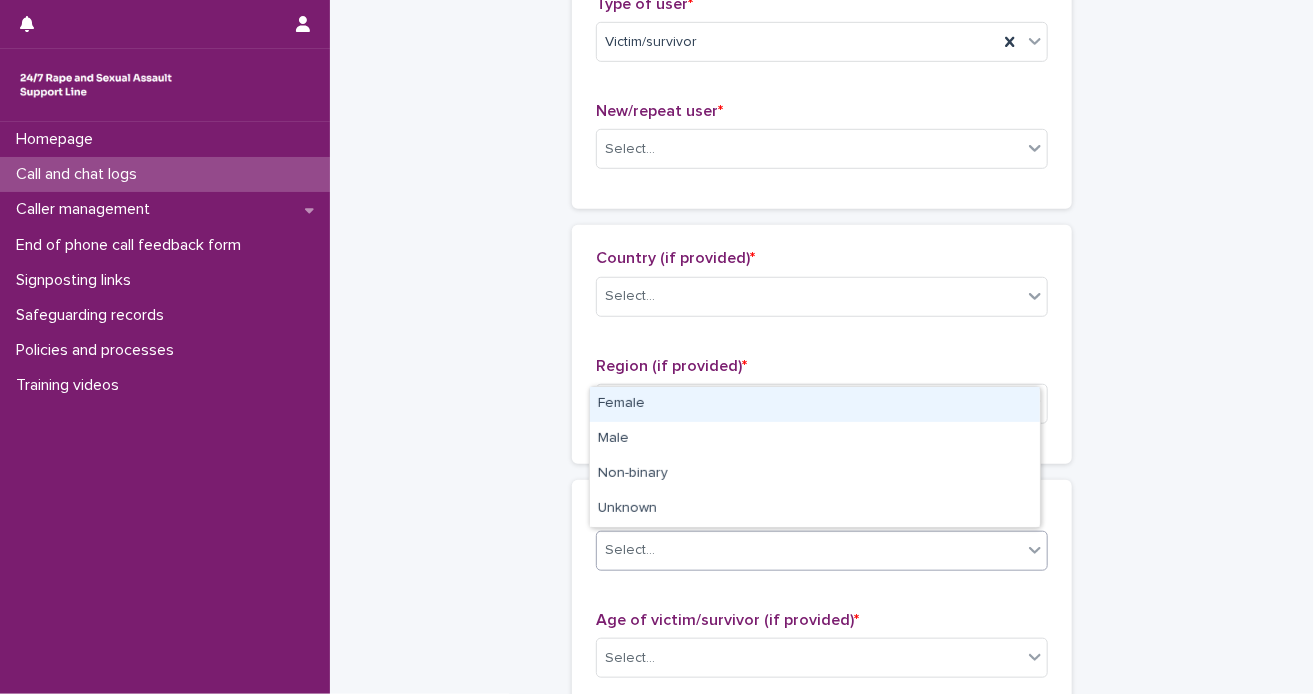 click 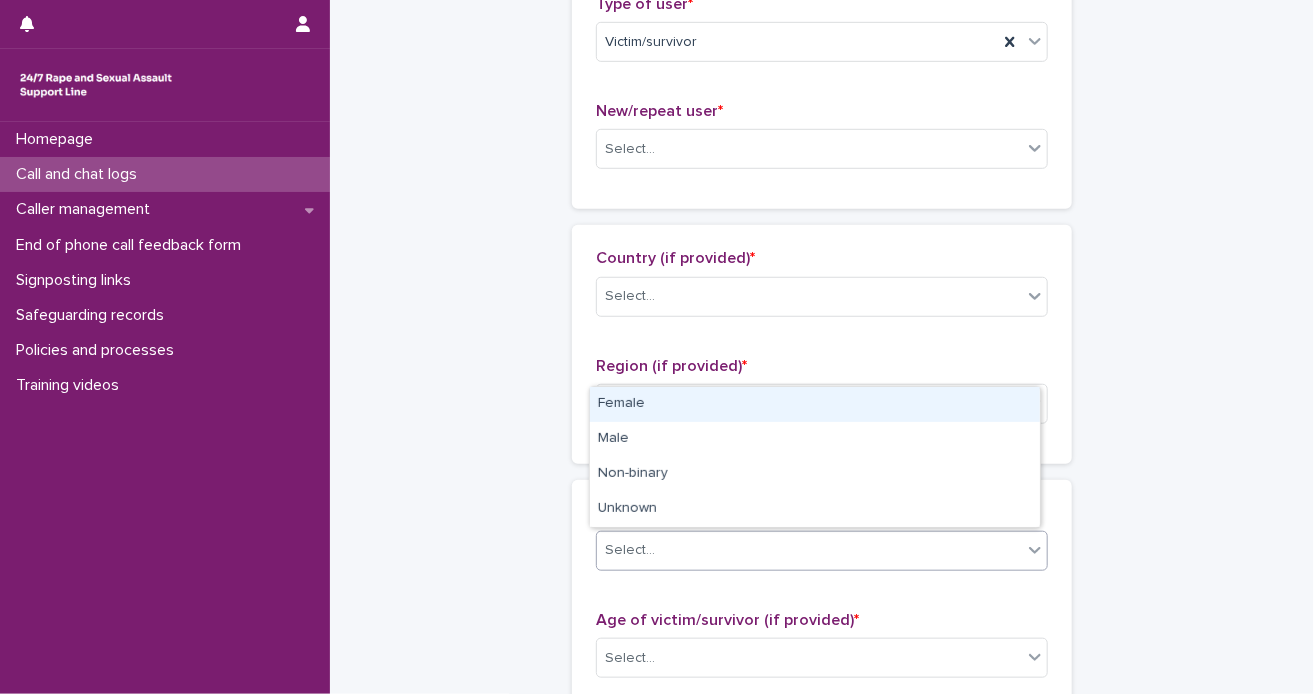 click on "Female" at bounding box center [815, 404] 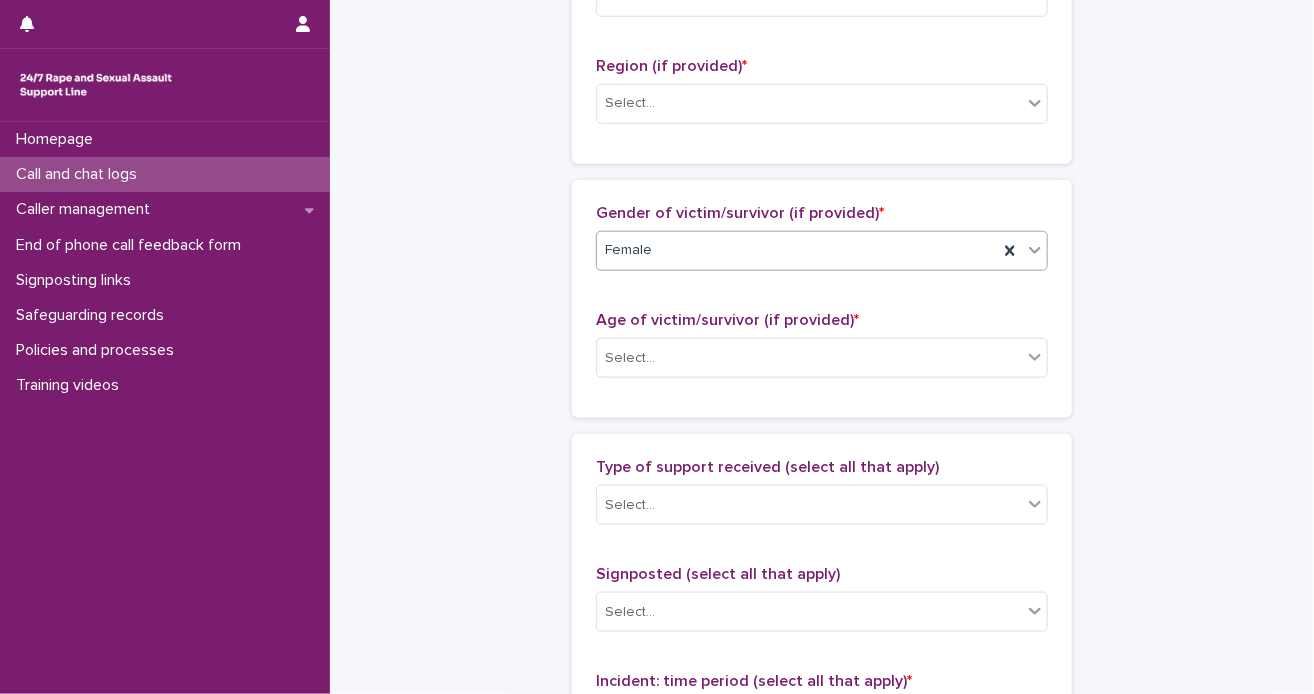 scroll, scrollTop: 900, scrollLeft: 0, axis: vertical 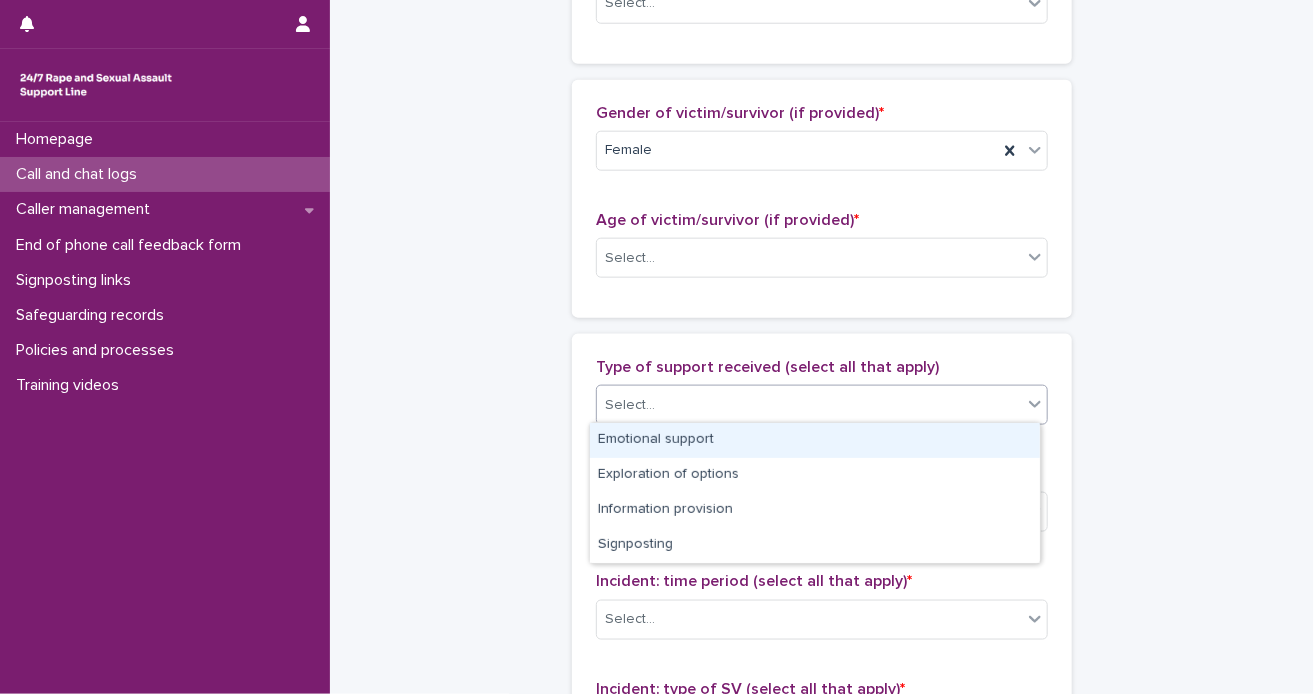 click 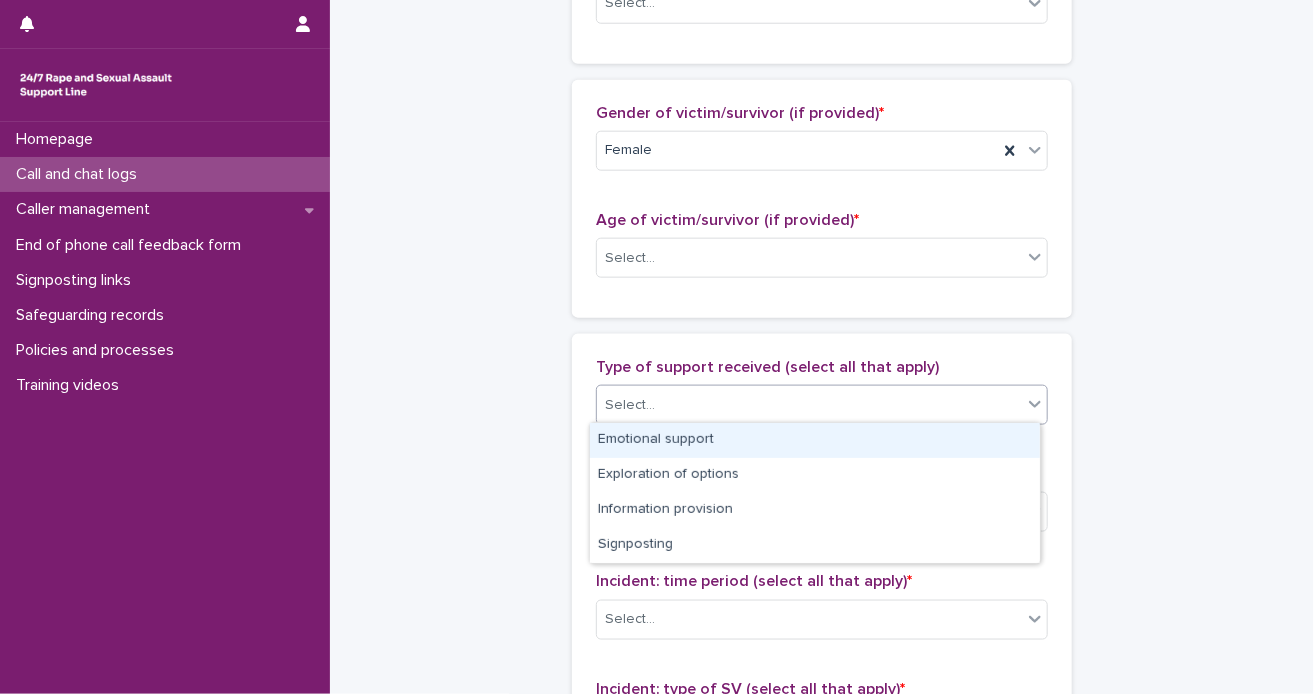 click on "Emotional support" at bounding box center [815, 440] 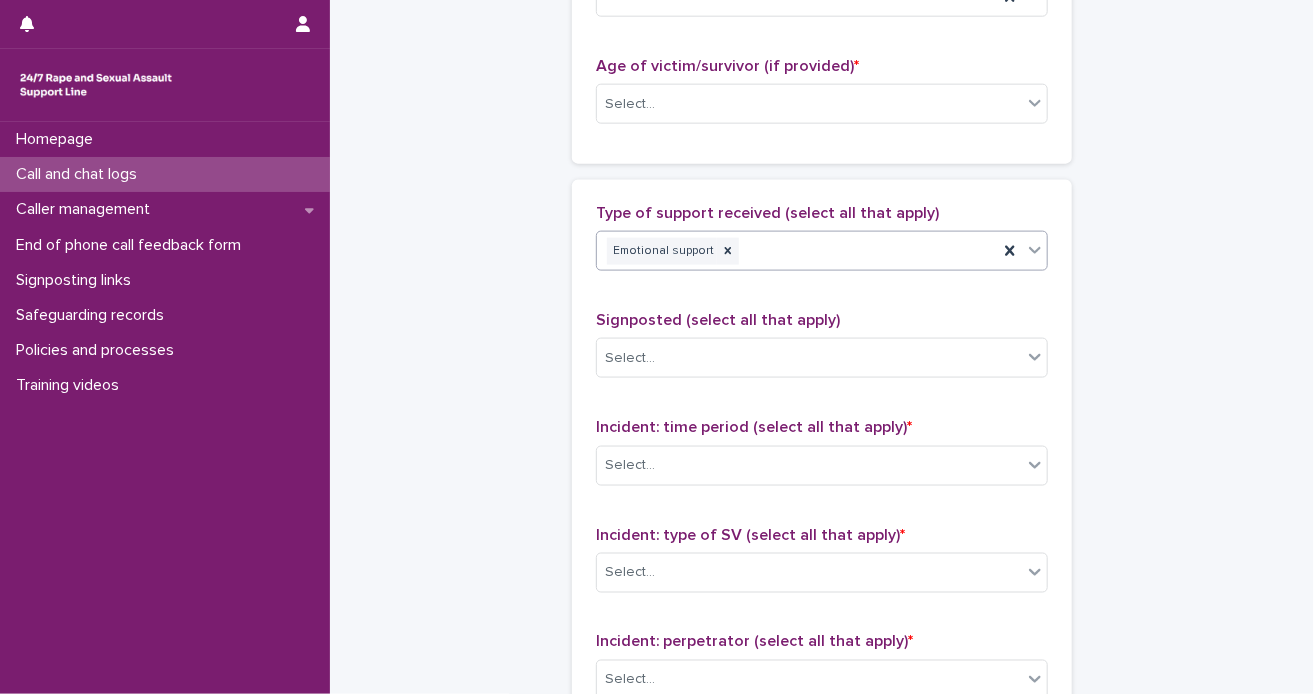 scroll, scrollTop: 1100, scrollLeft: 0, axis: vertical 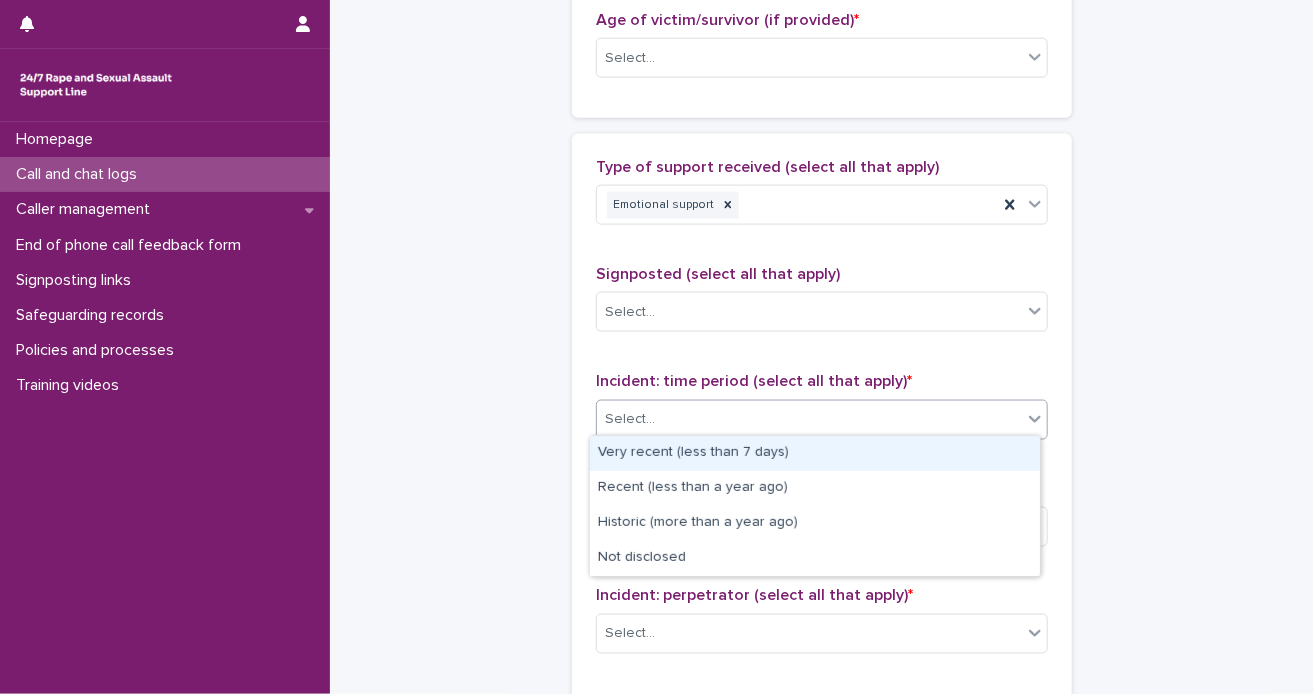 click 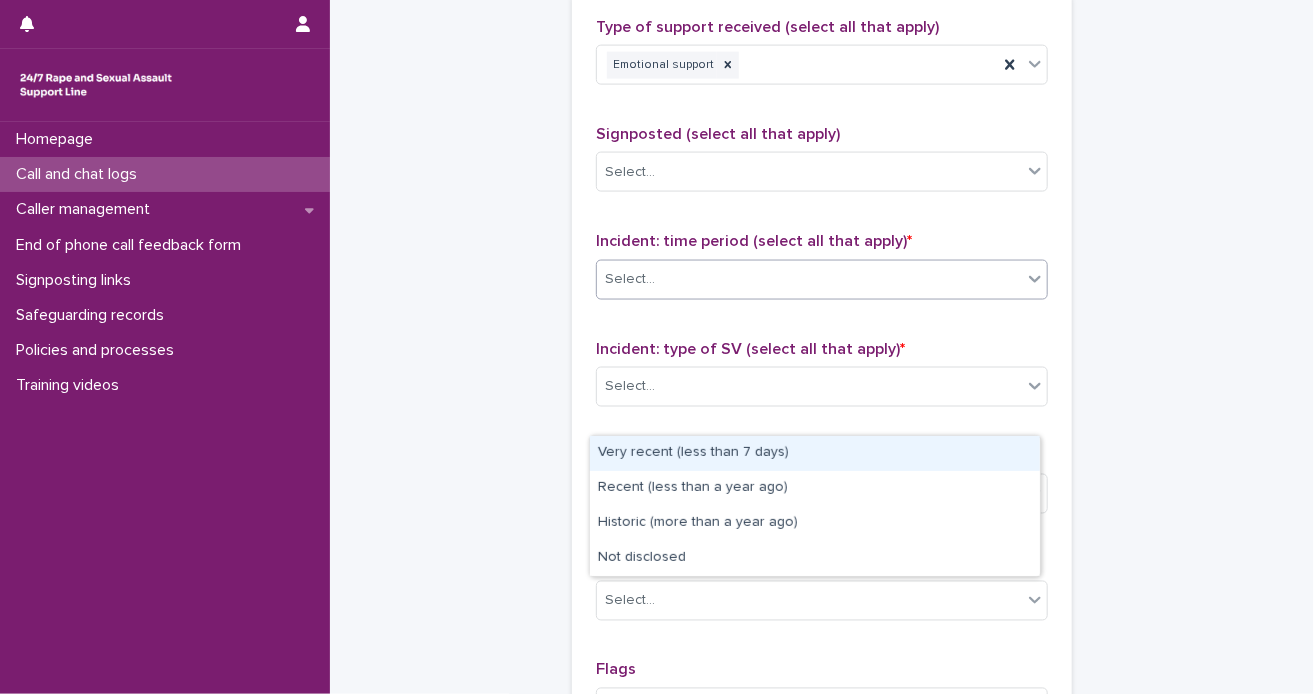 scroll, scrollTop: 1300, scrollLeft: 0, axis: vertical 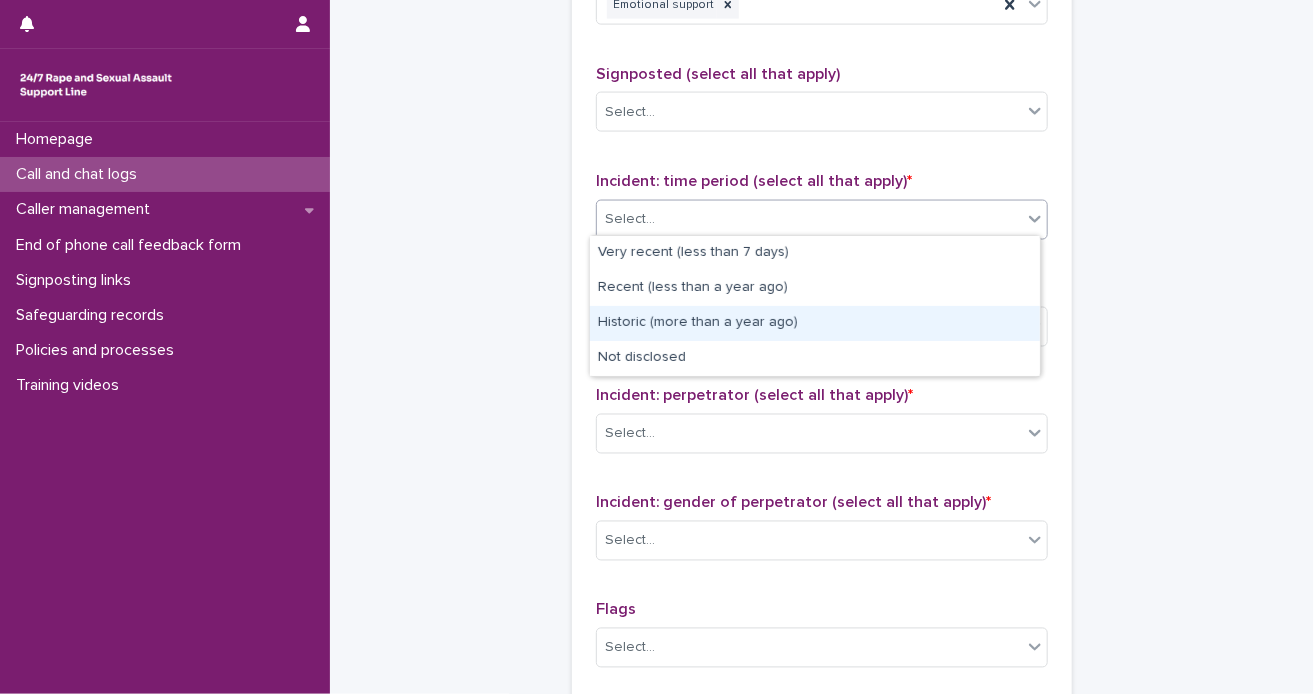click on "Historic (more than a year ago)" at bounding box center [815, 323] 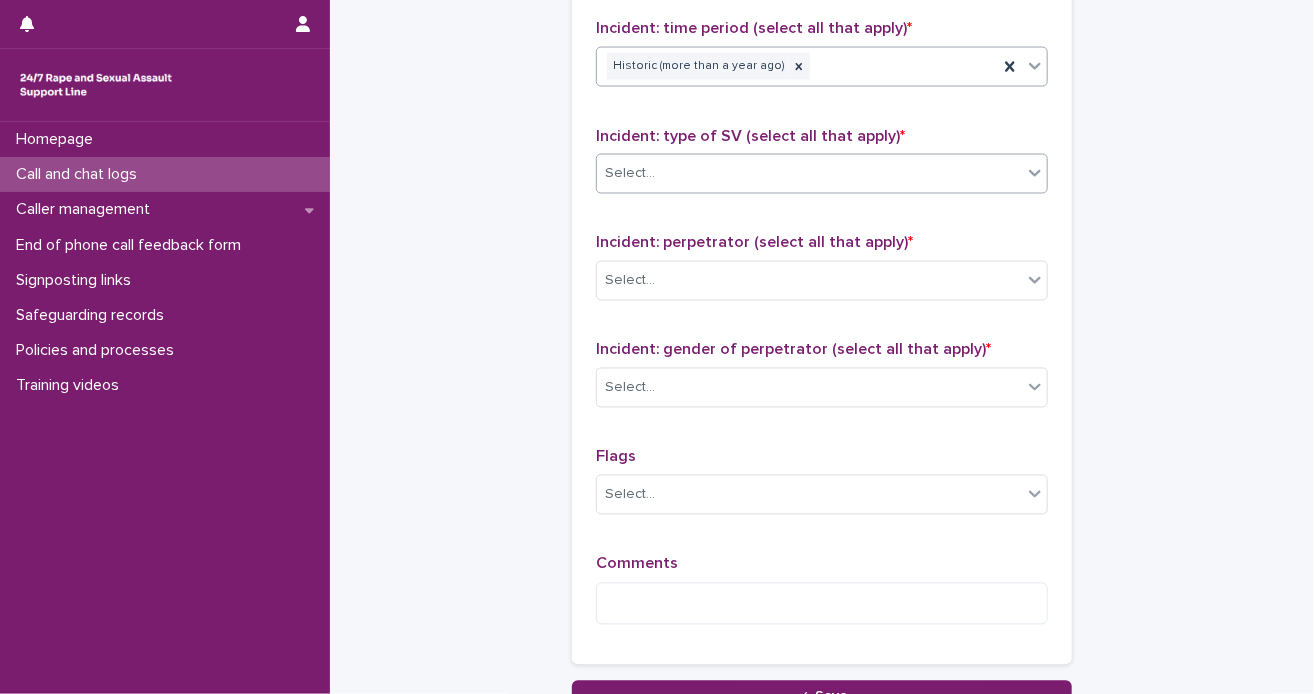 scroll, scrollTop: 1500, scrollLeft: 0, axis: vertical 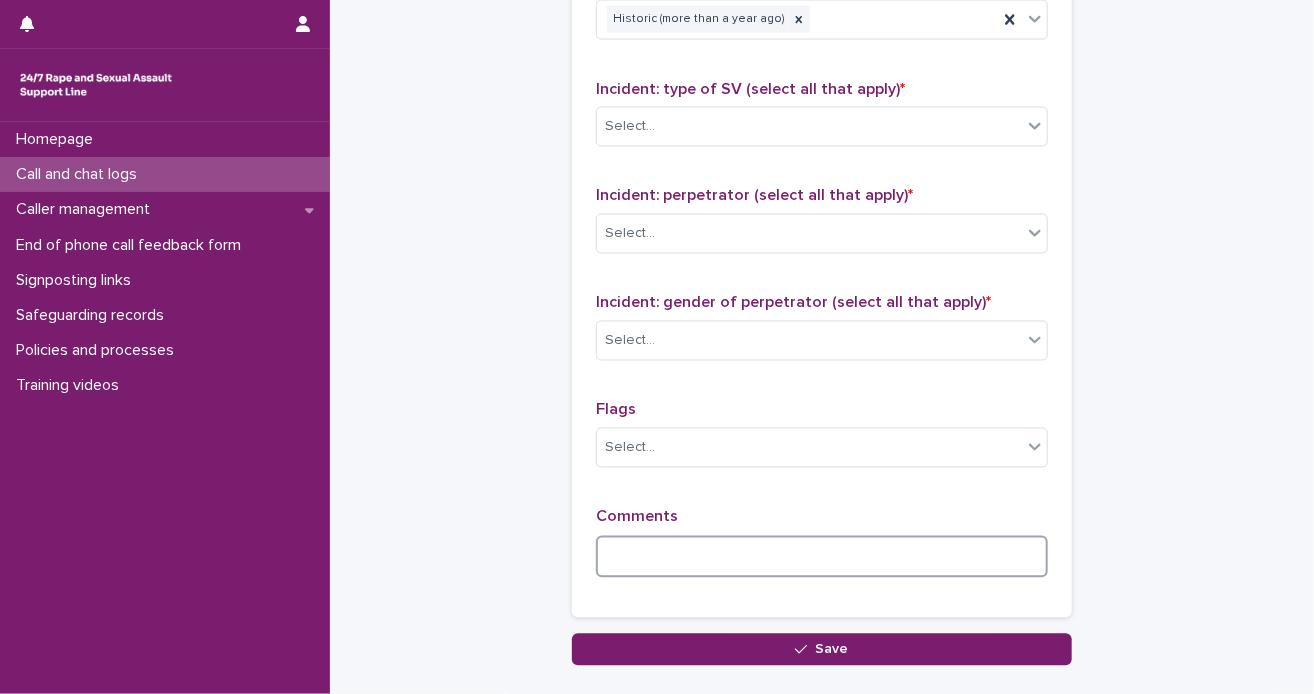 click at bounding box center [822, 557] 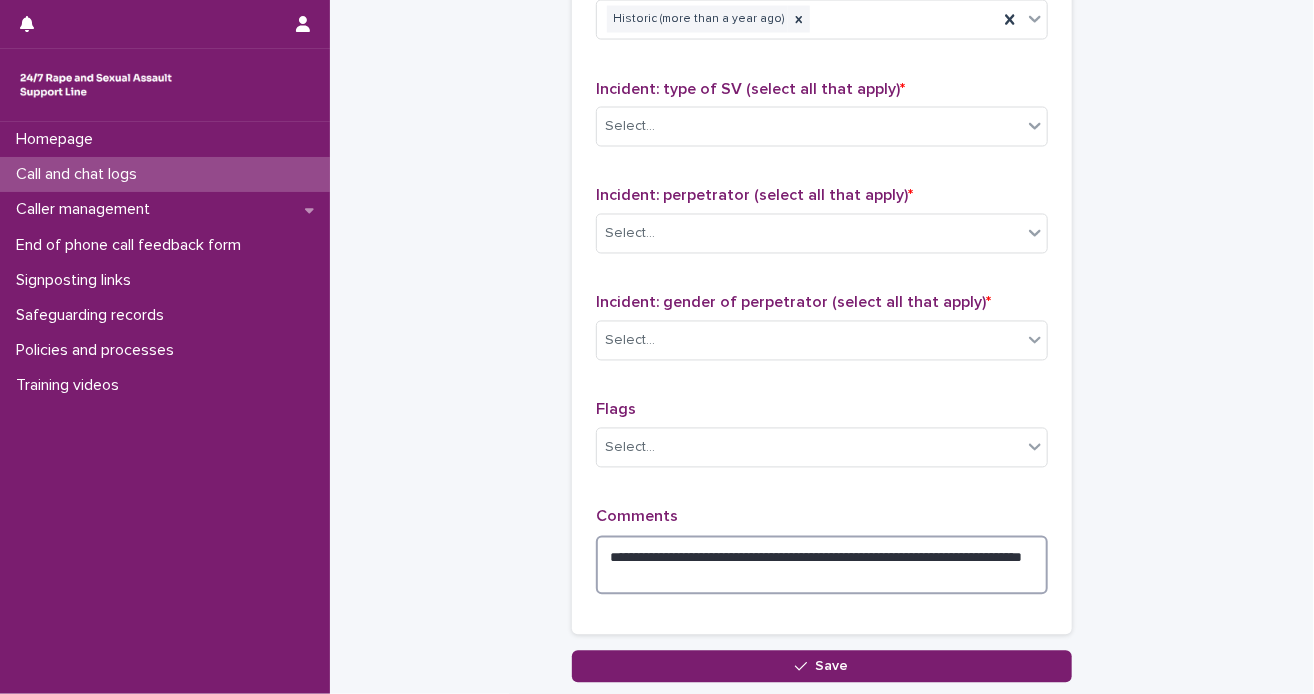 click on "**********" at bounding box center [822, 566] 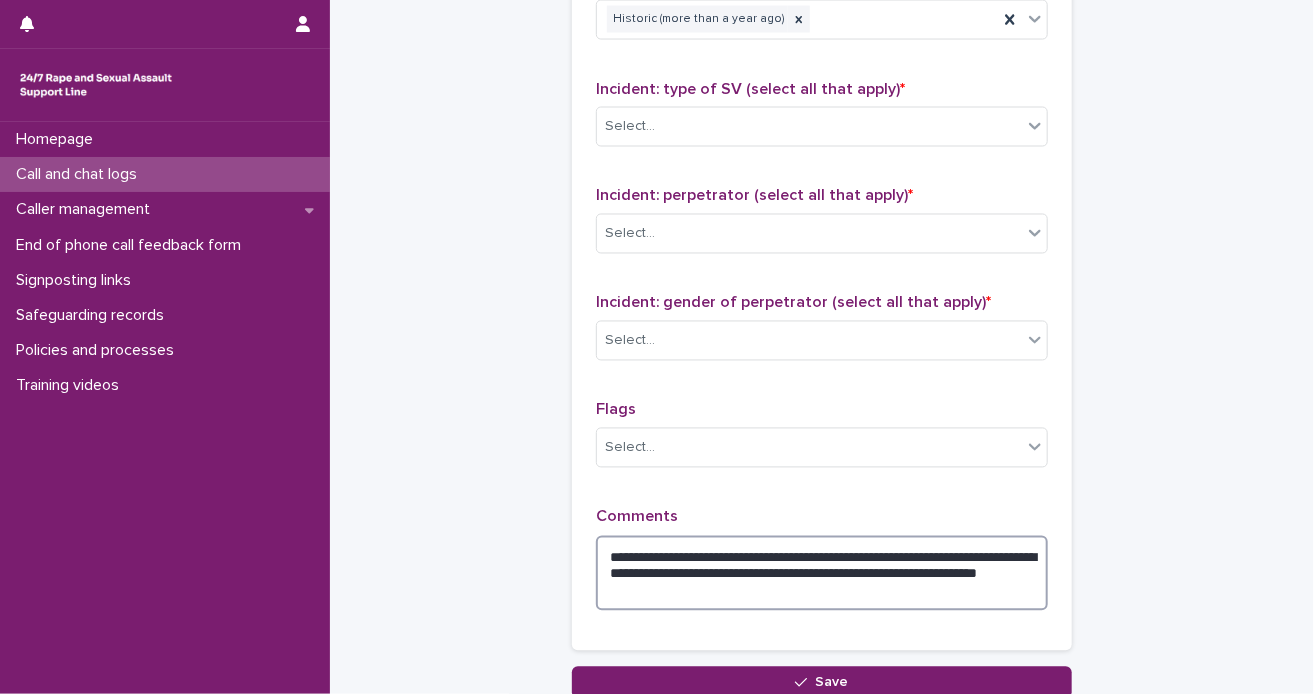 click on "**********" at bounding box center (822, 574) 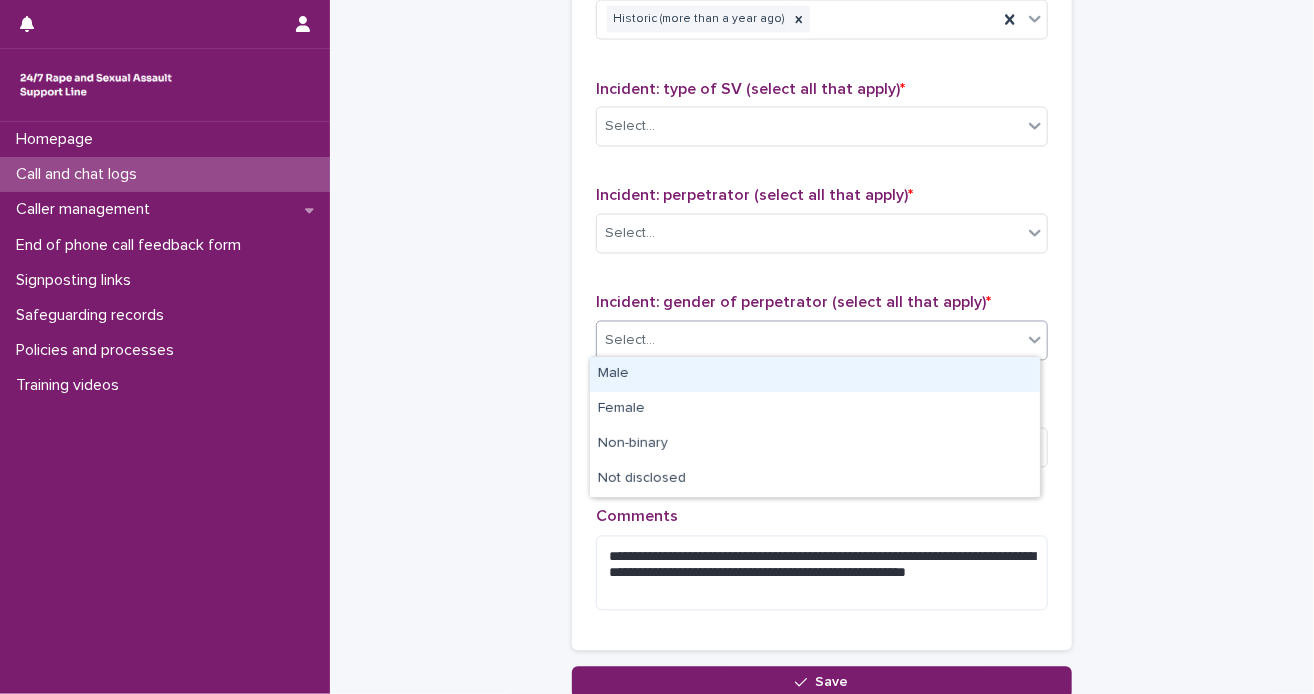 click 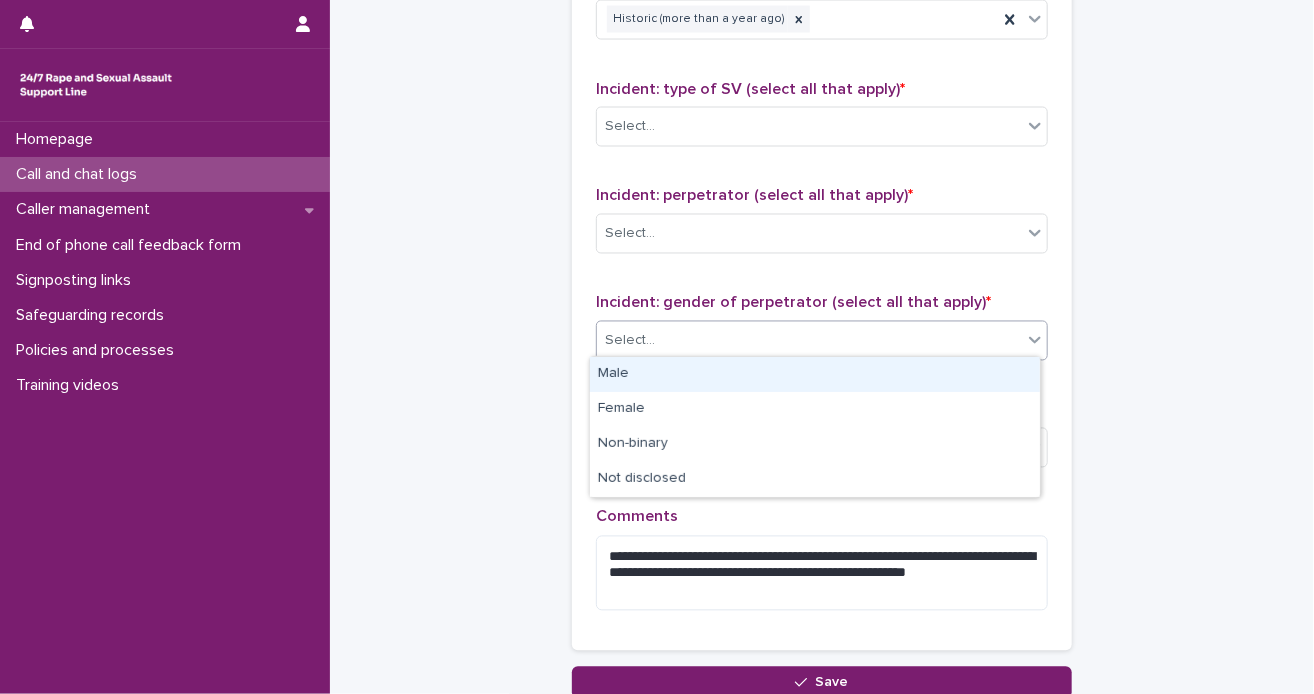 click on "Male" at bounding box center [815, 374] 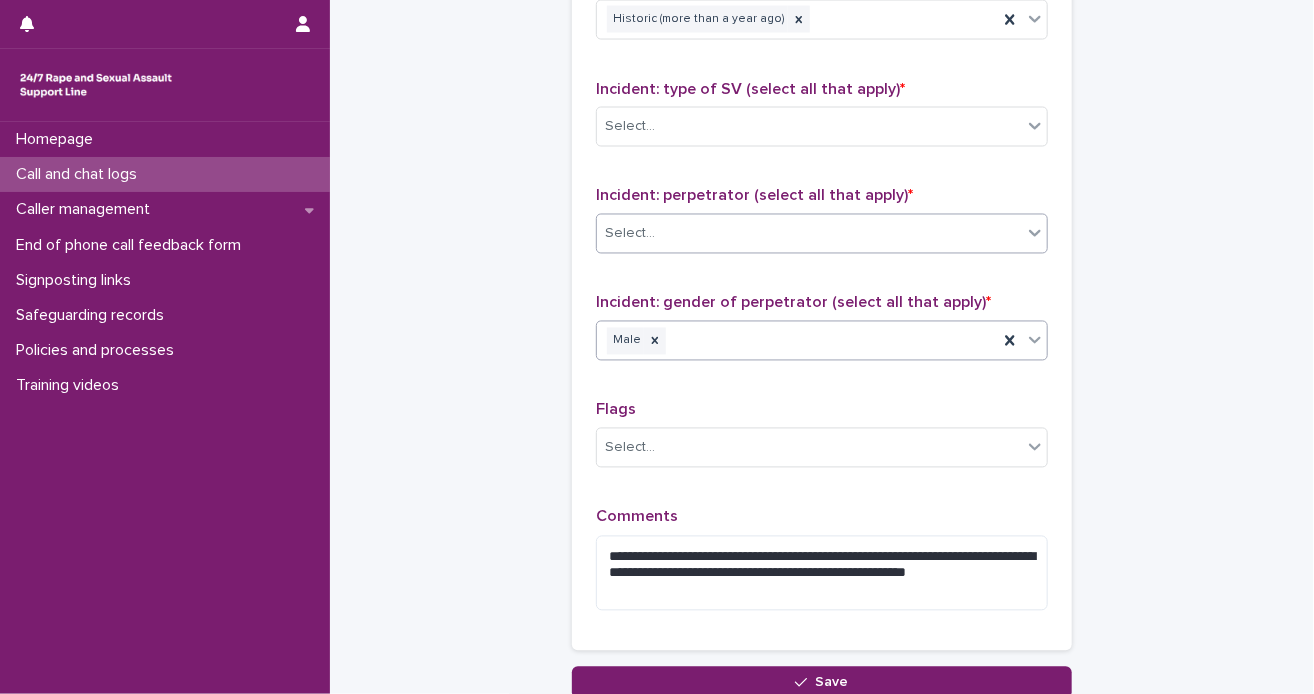 click 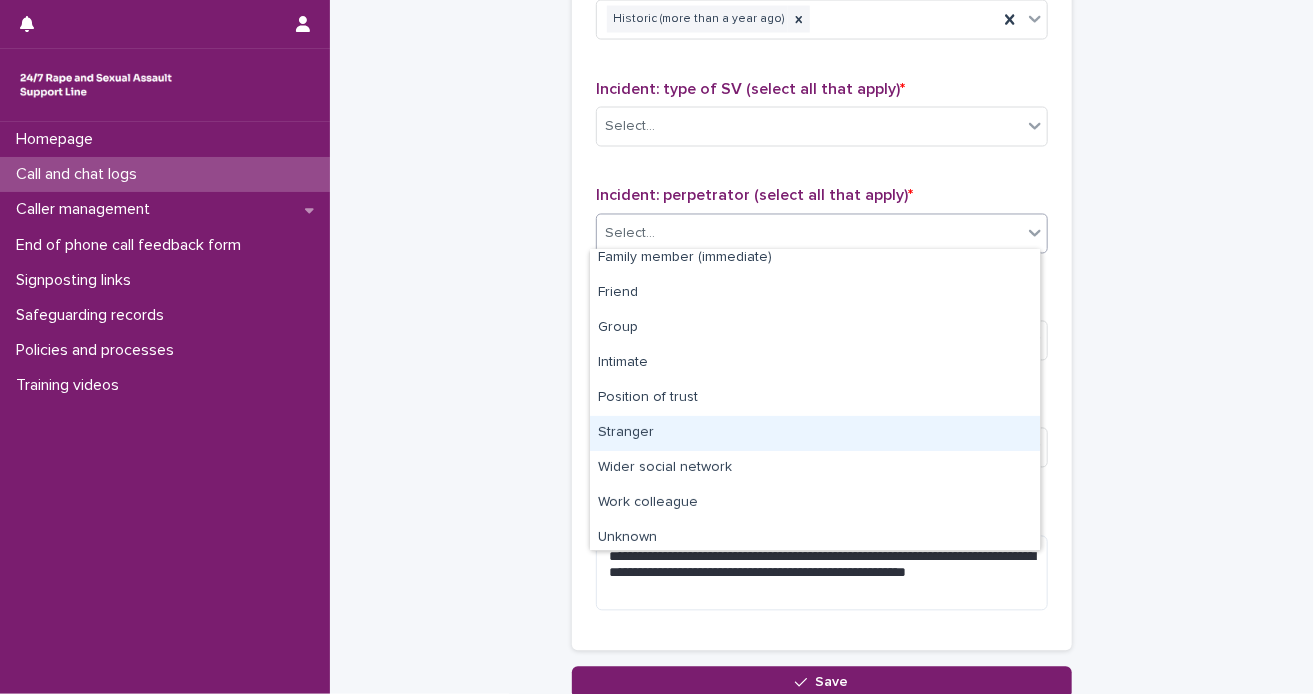 scroll, scrollTop: 84, scrollLeft: 0, axis: vertical 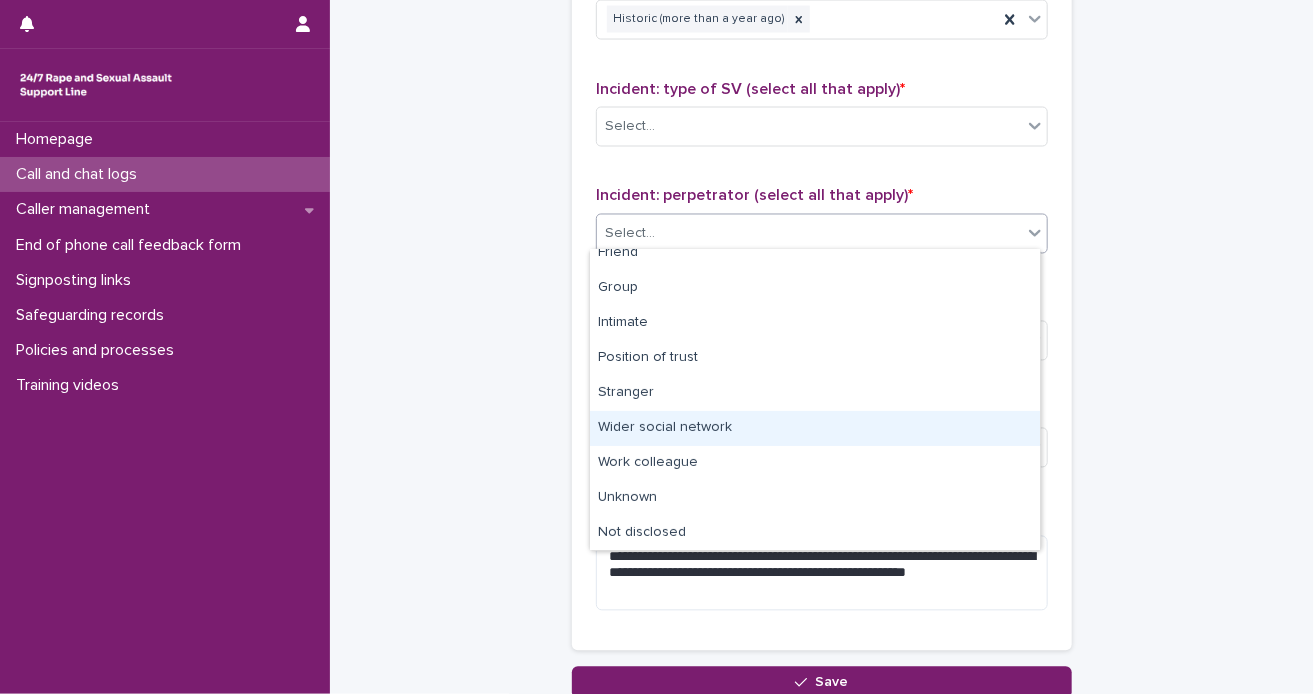 click on "Wider social network" at bounding box center [815, 428] 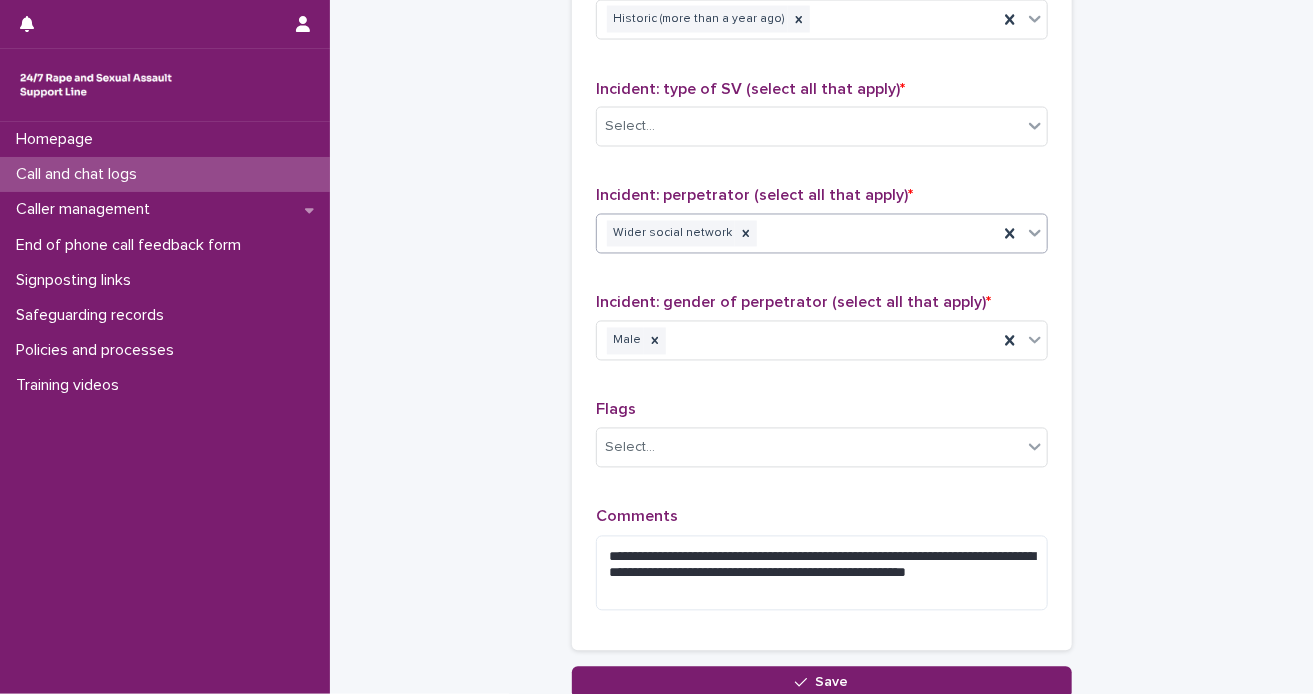 scroll, scrollTop: 1300, scrollLeft: 0, axis: vertical 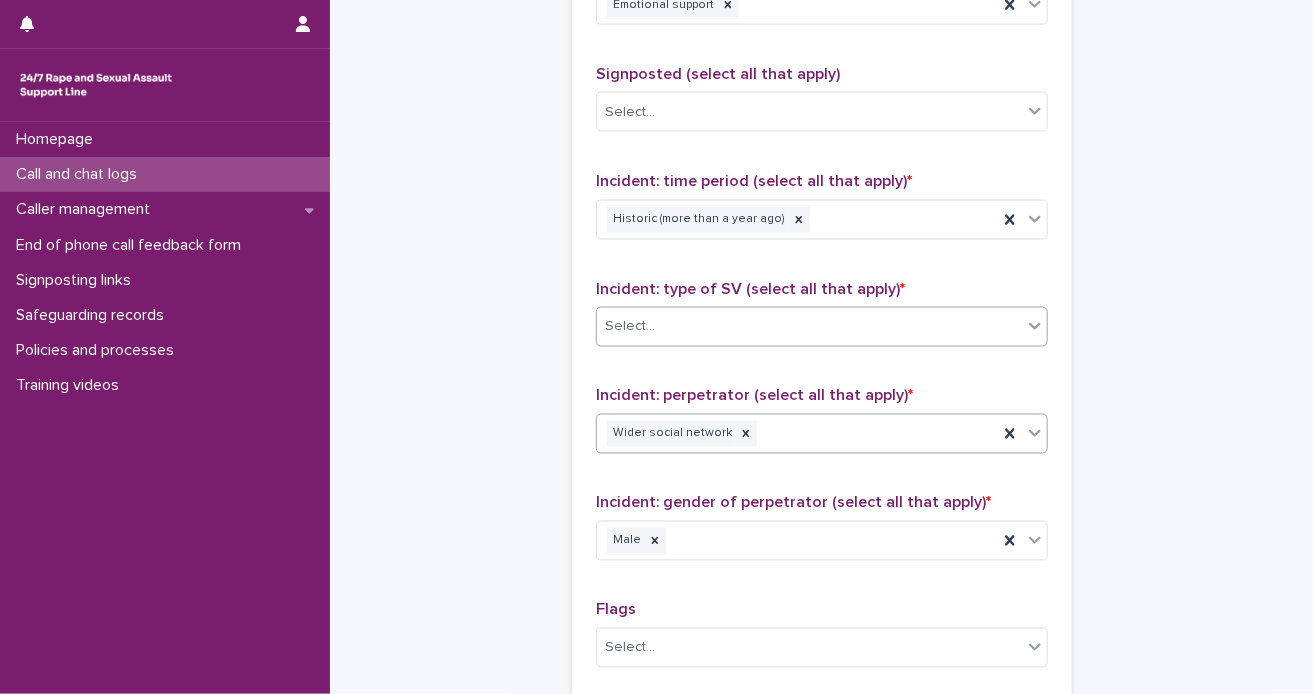 click 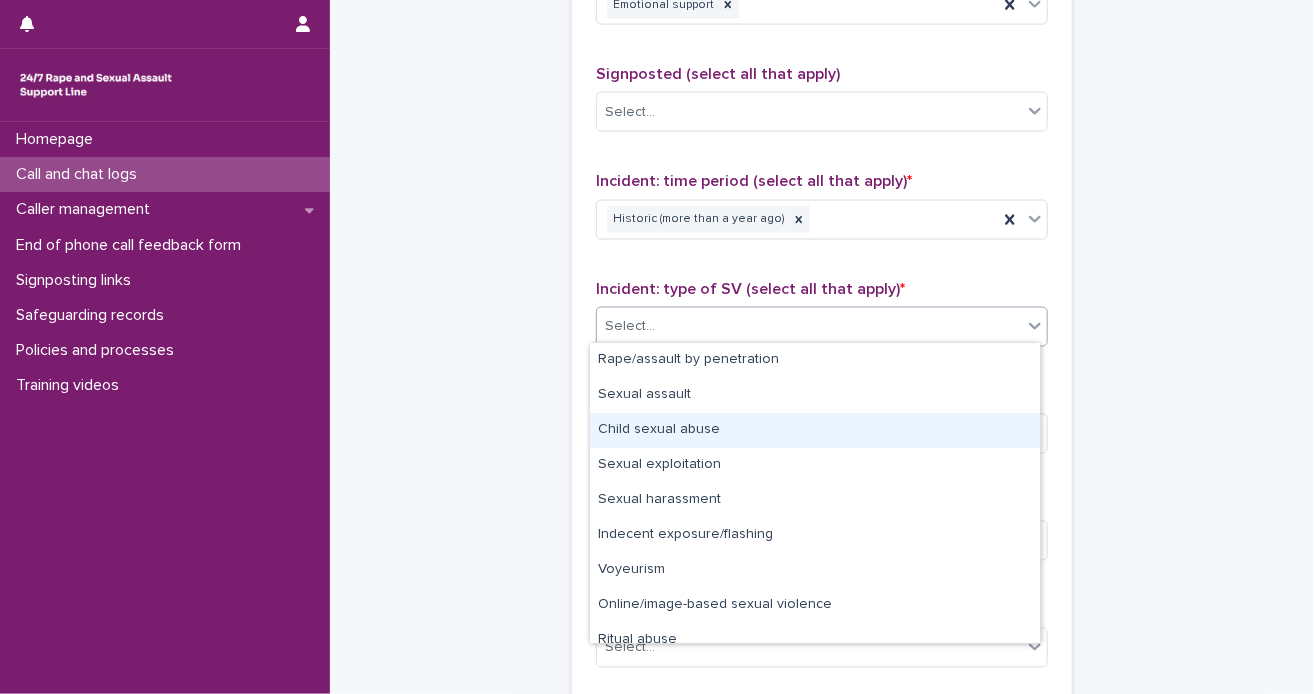 click on "Child sexual abuse" at bounding box center [815, 430] 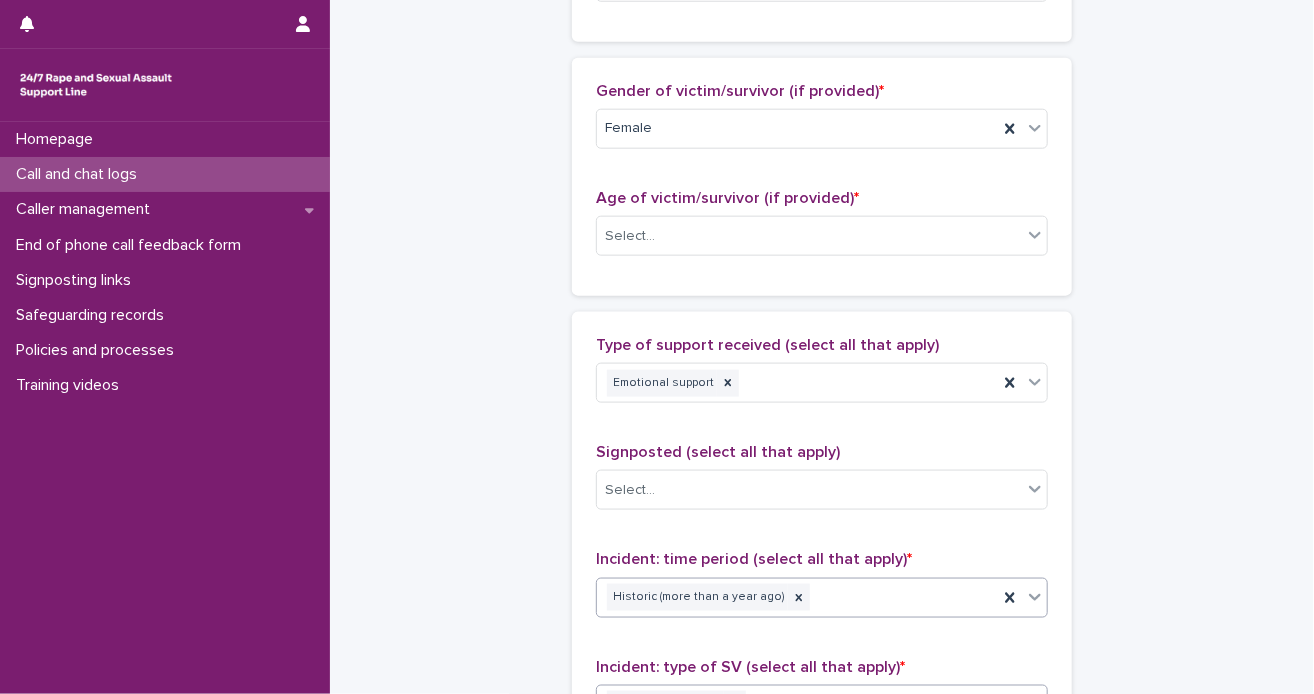 scroll, scrollTop: 900, scrollLeft: 0, axis: vertical 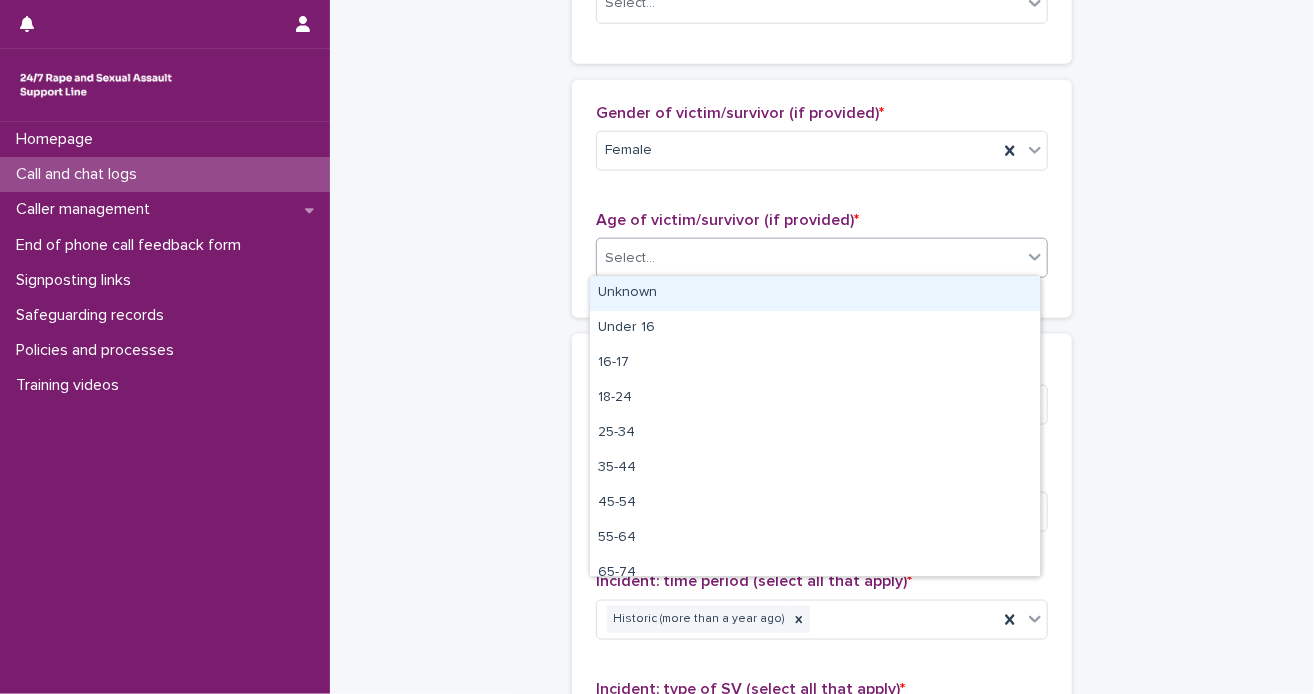 click 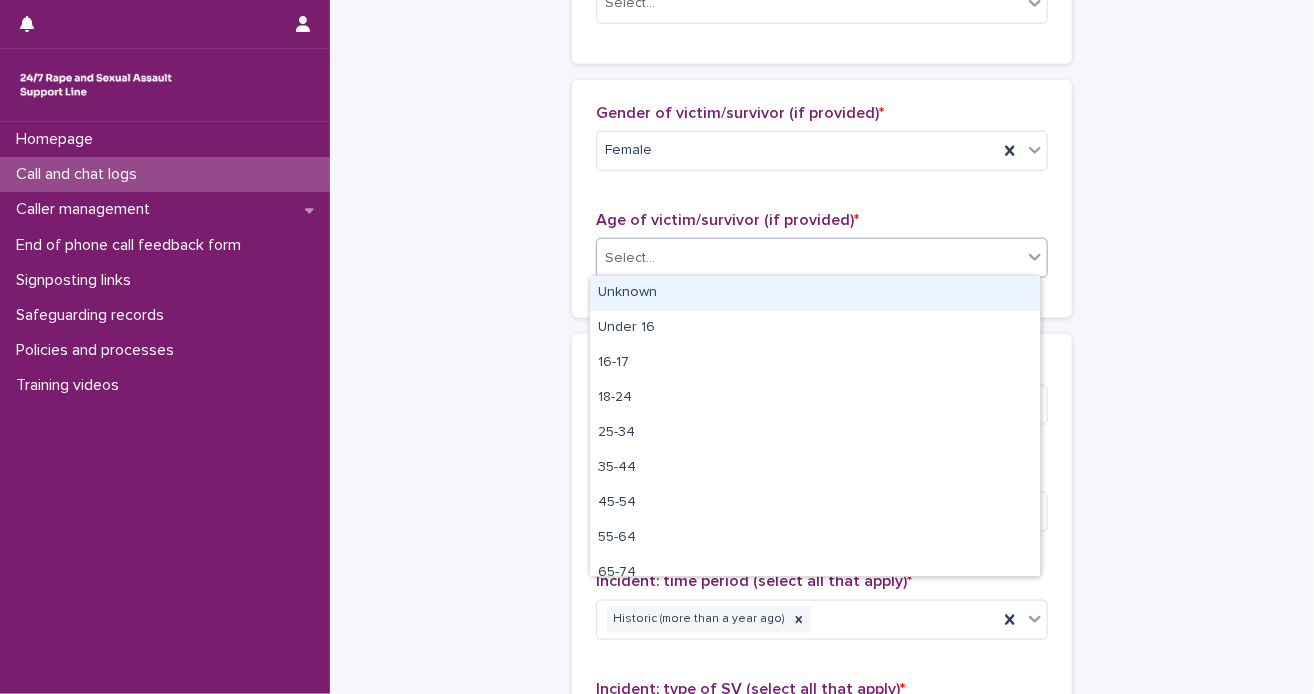 click on "Unknown" at bounding box center (815, 293) 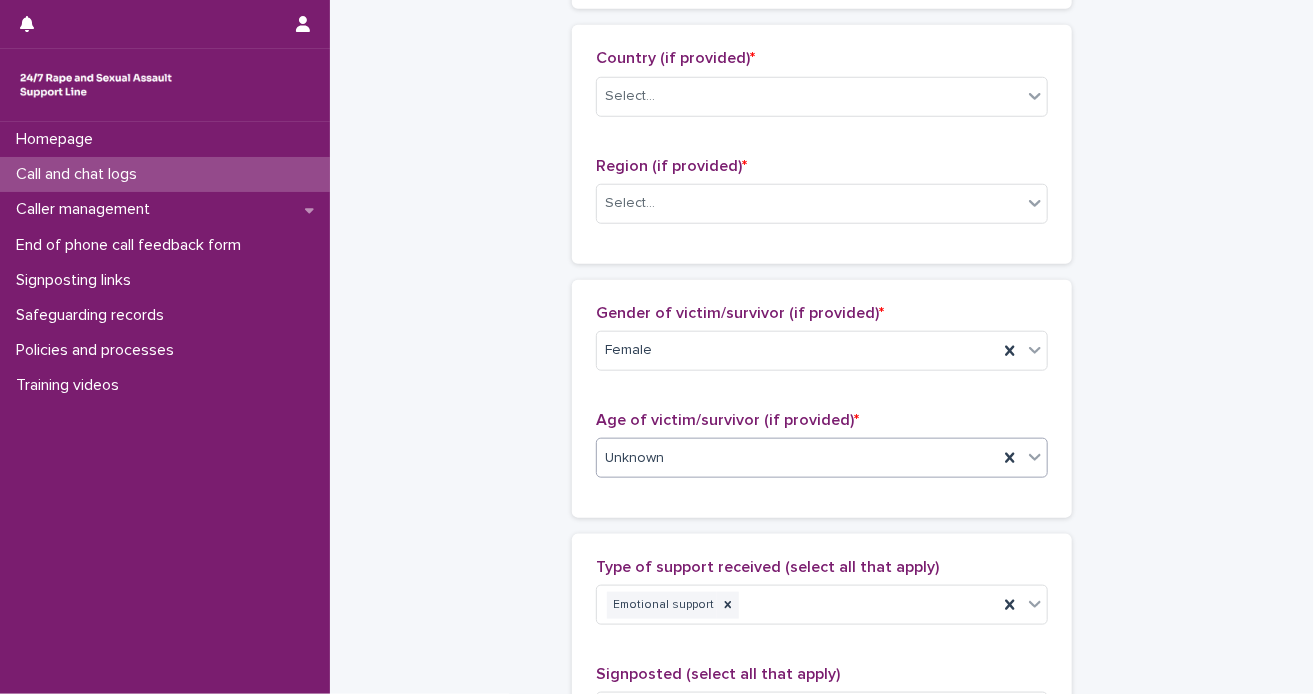 scroll, scrollTop: 600, scrollLeft: 0, axis: vertical 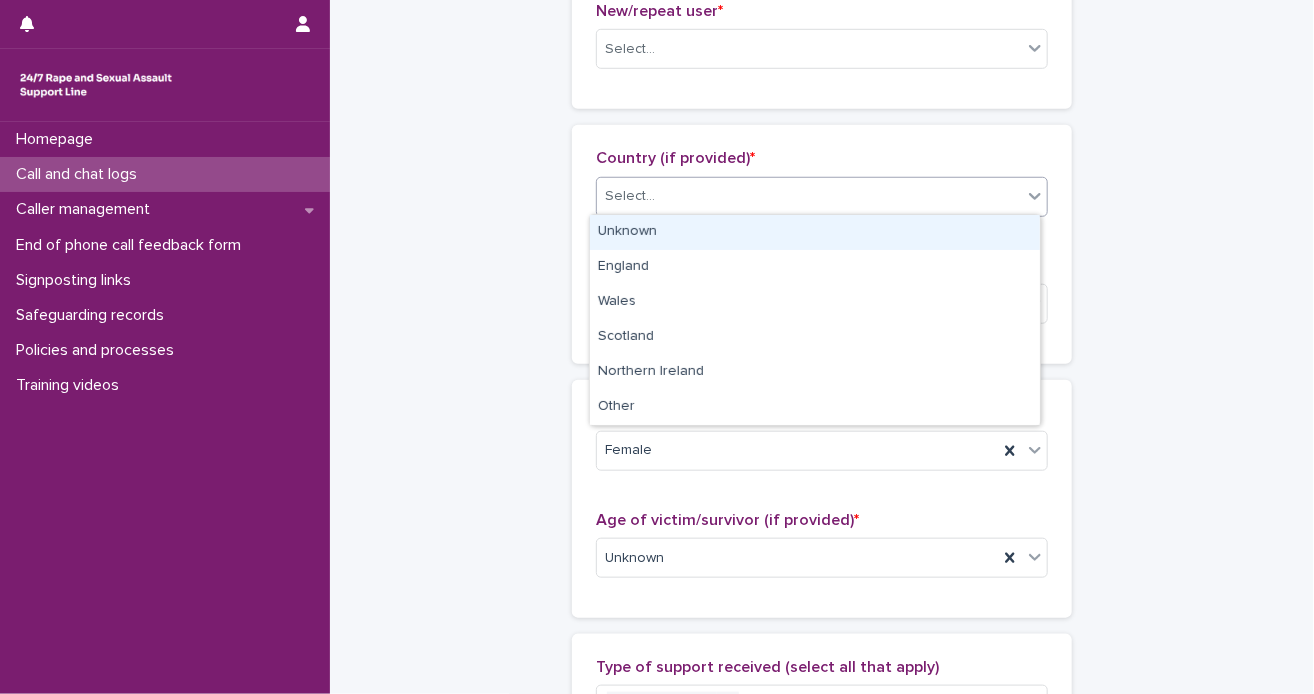 click 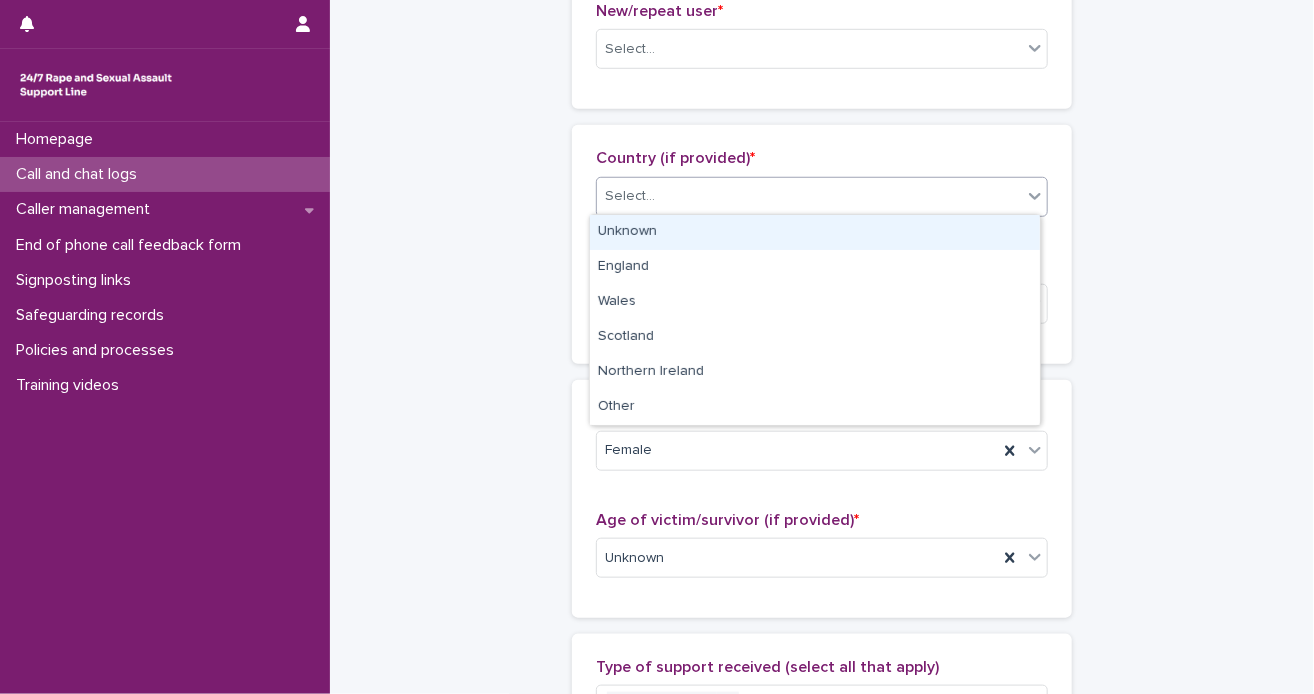 click on "Unknown" at bounding box center [815, 232] 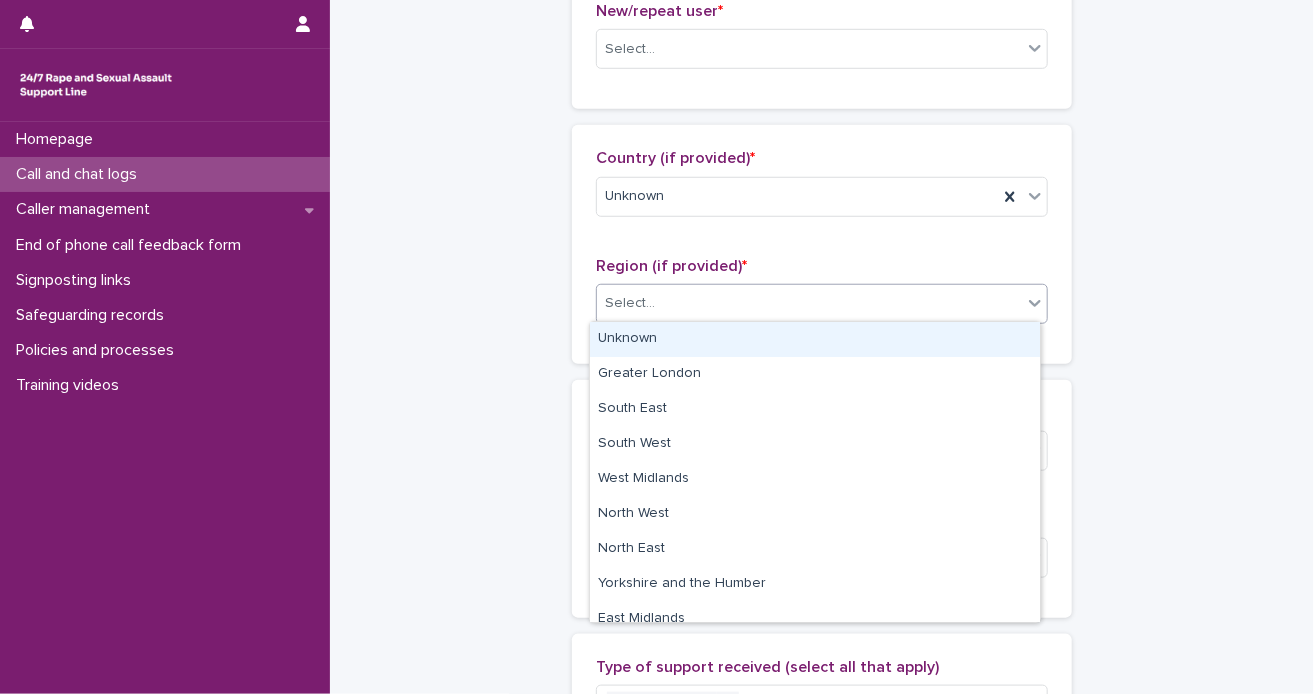 click 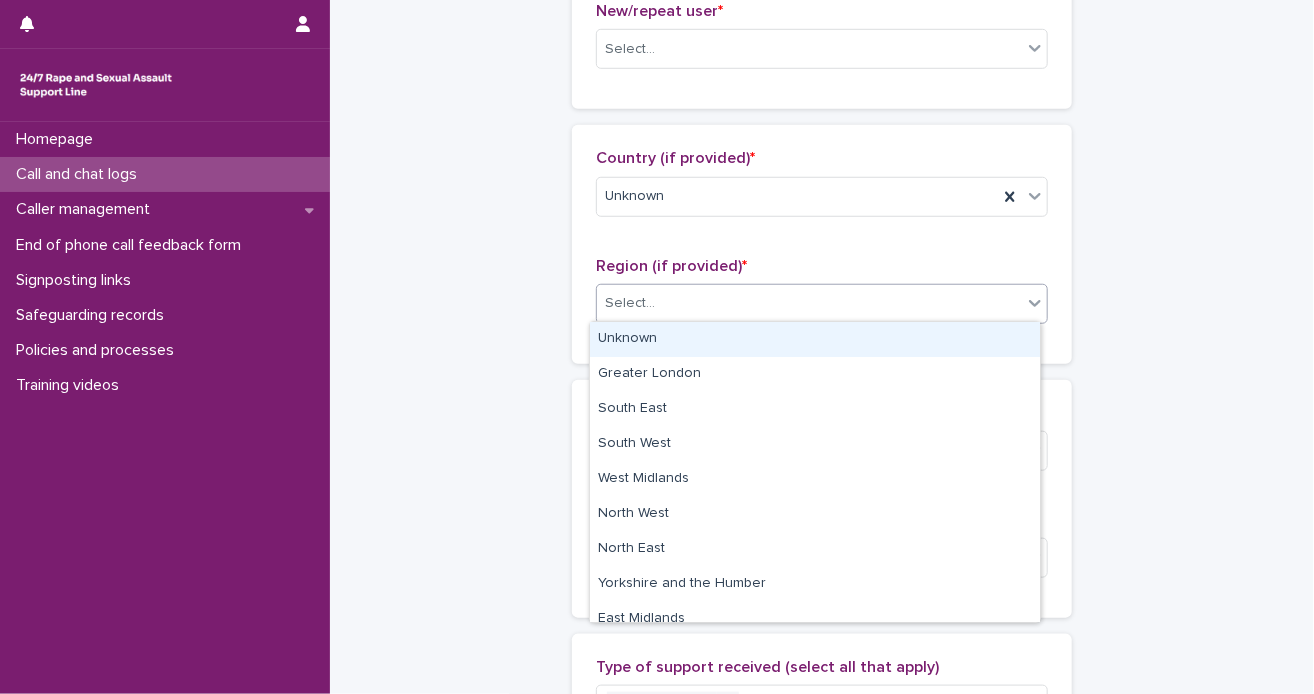 click on "Unknown" at bounding box center [815, 339] 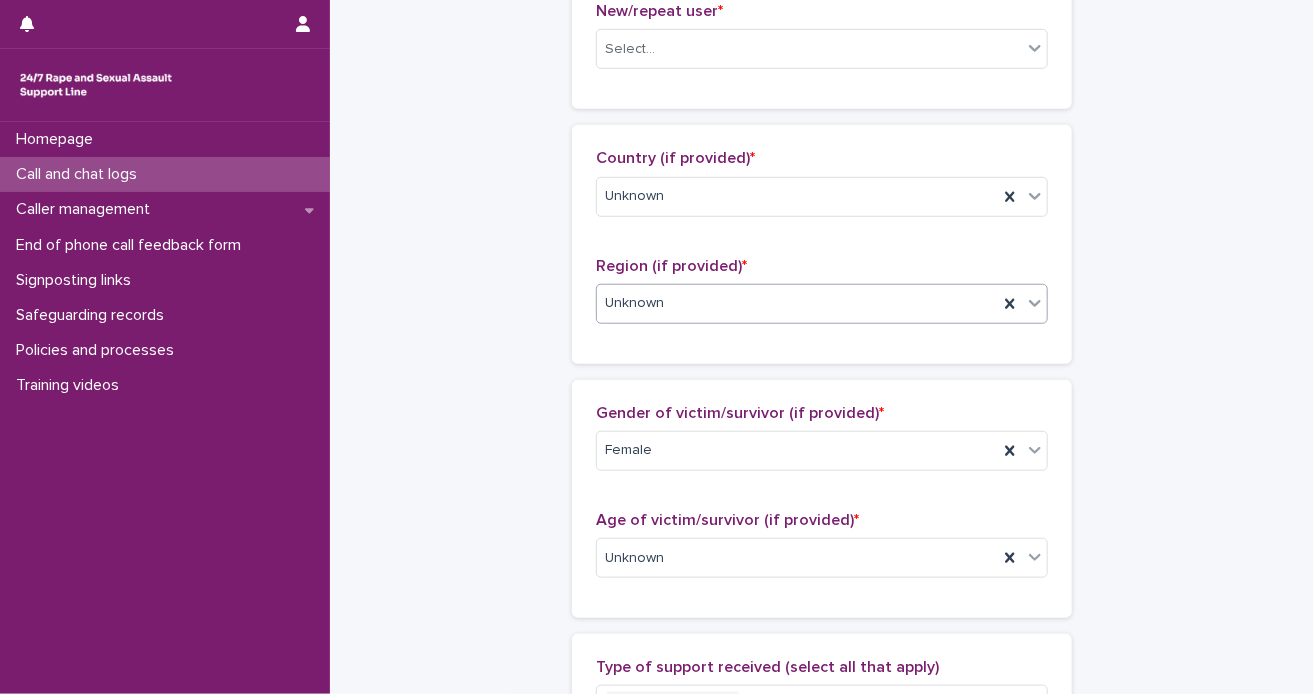 scroll, scrollTop: 400, scrollLeft: 0, axis: vertical 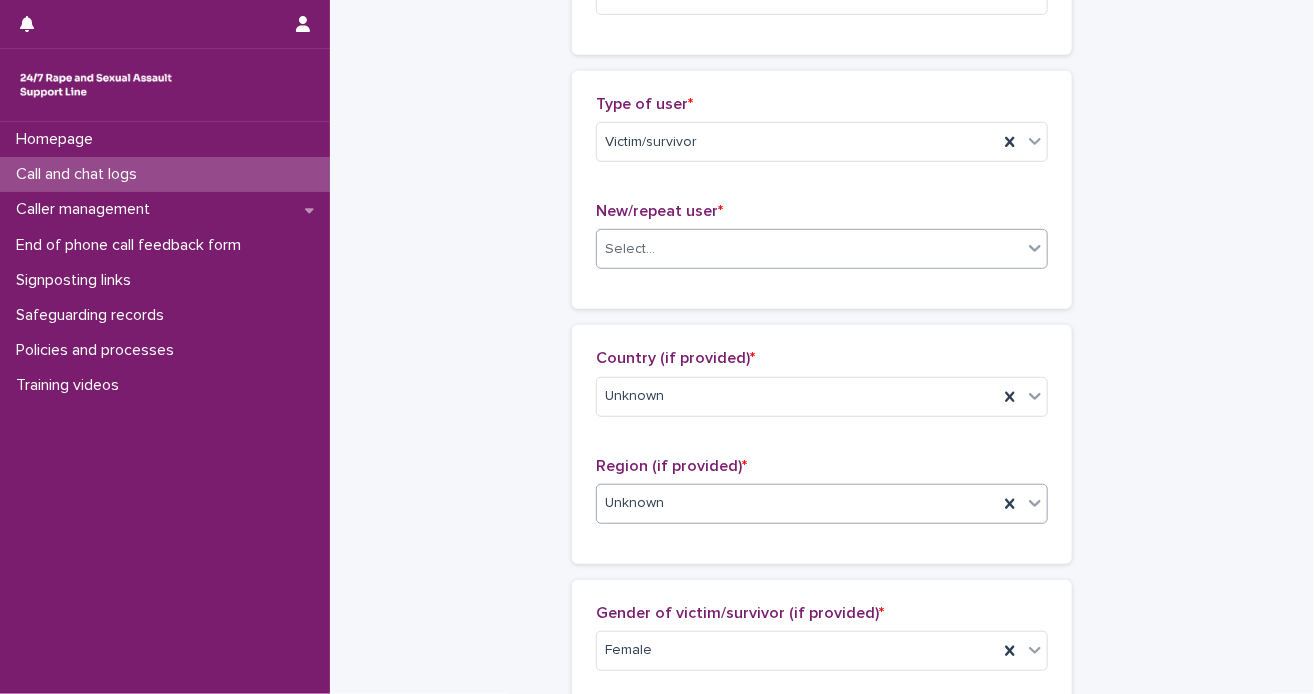 click 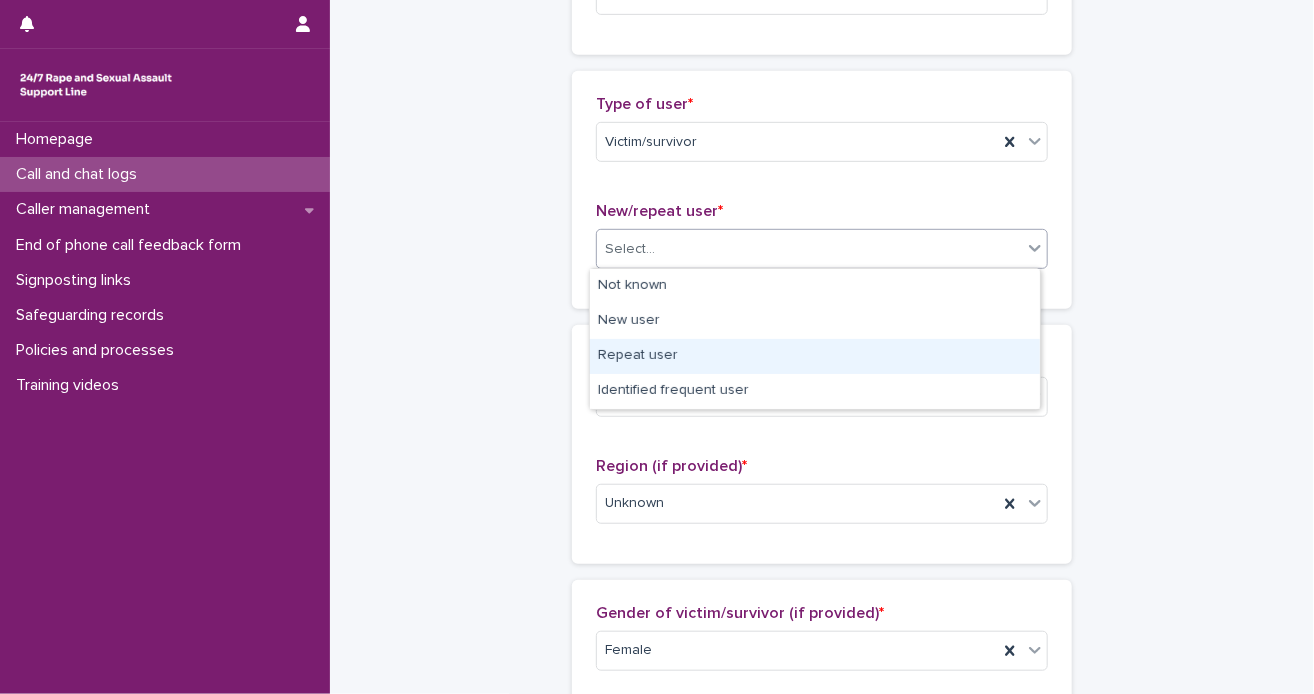 click on "Repeat user" at bounding box center [815, 356] 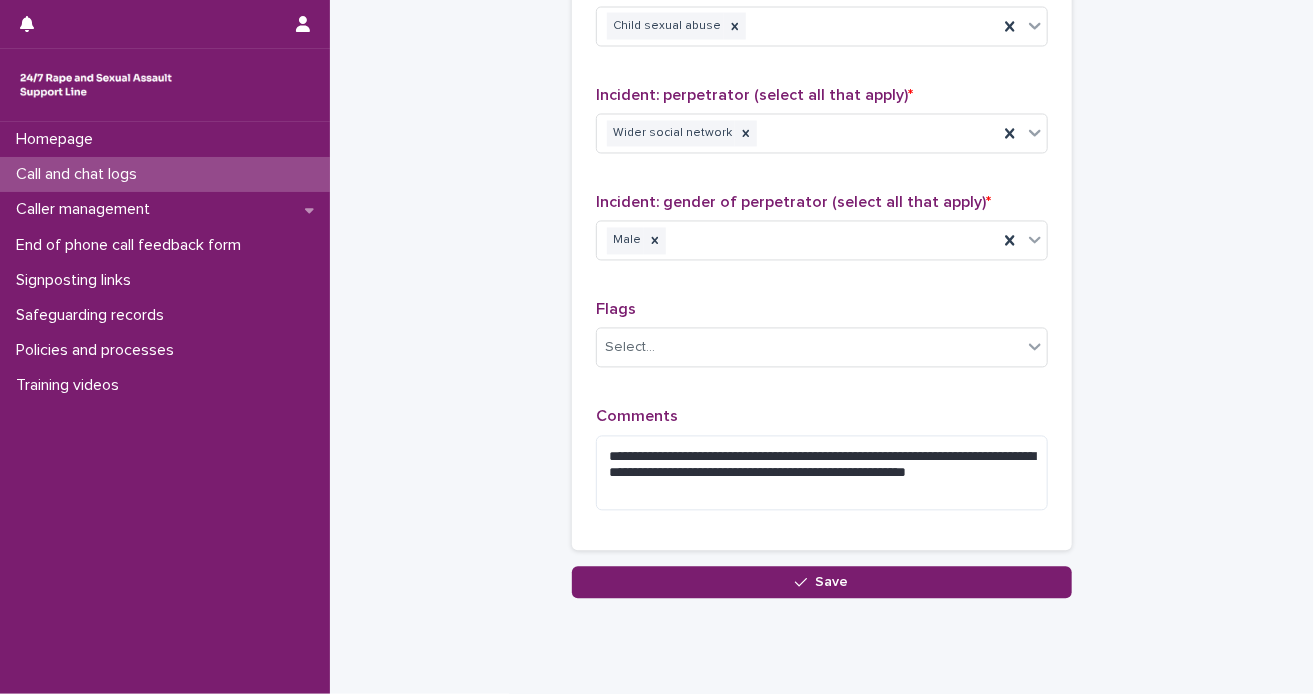 scroll, scrollTop: 1656, scrollLeft: 0, axis: vertical 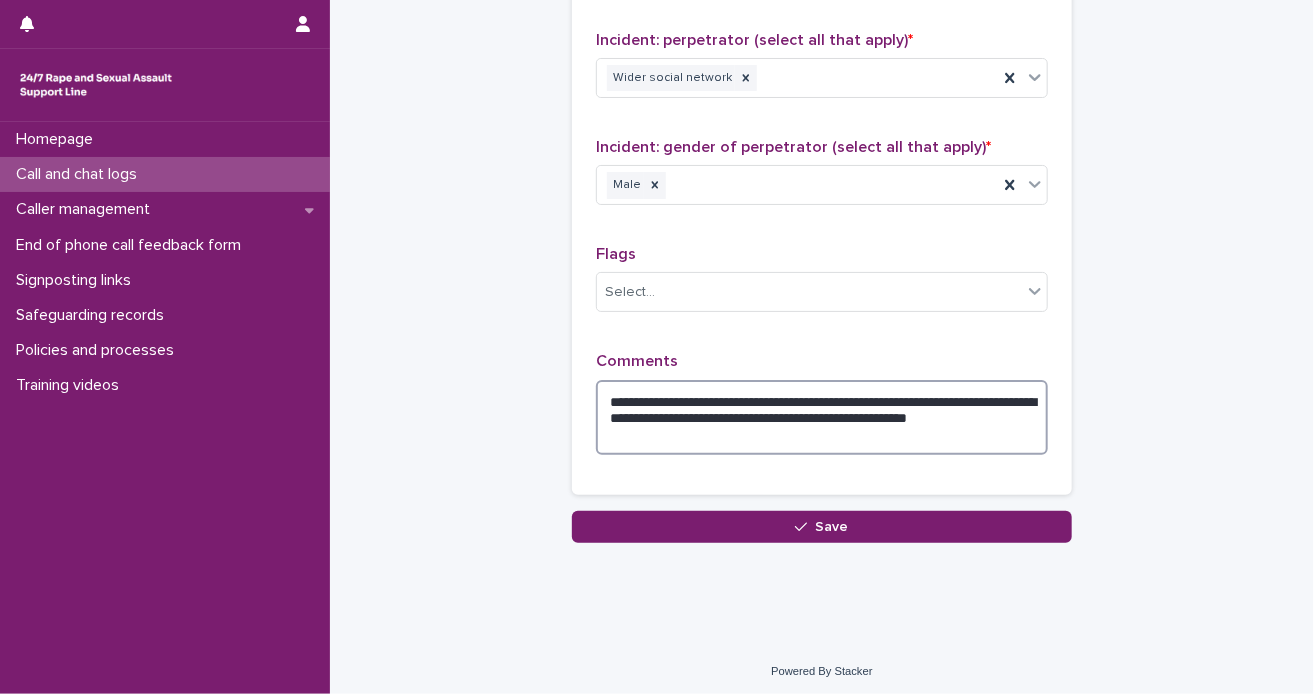 click on "**********" at bounding box center [822, 418] 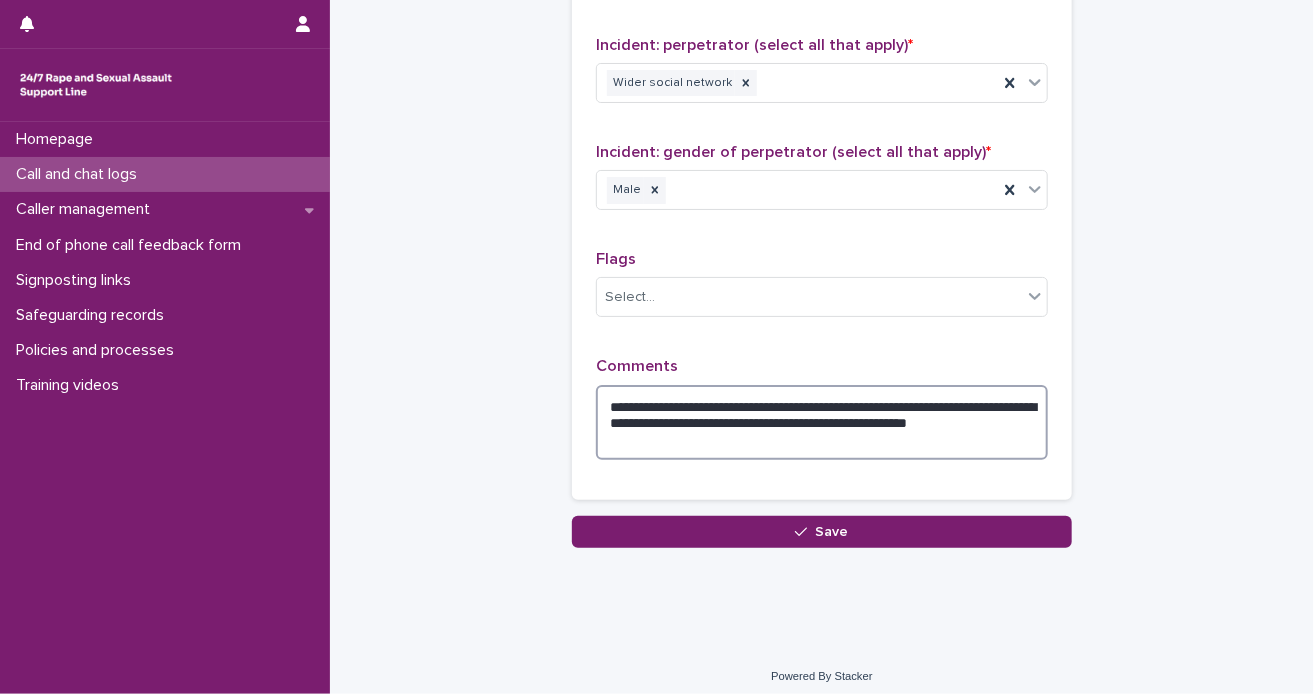 scroll, scrollTop: 1656, scrollLeft: 0, axis: vertical 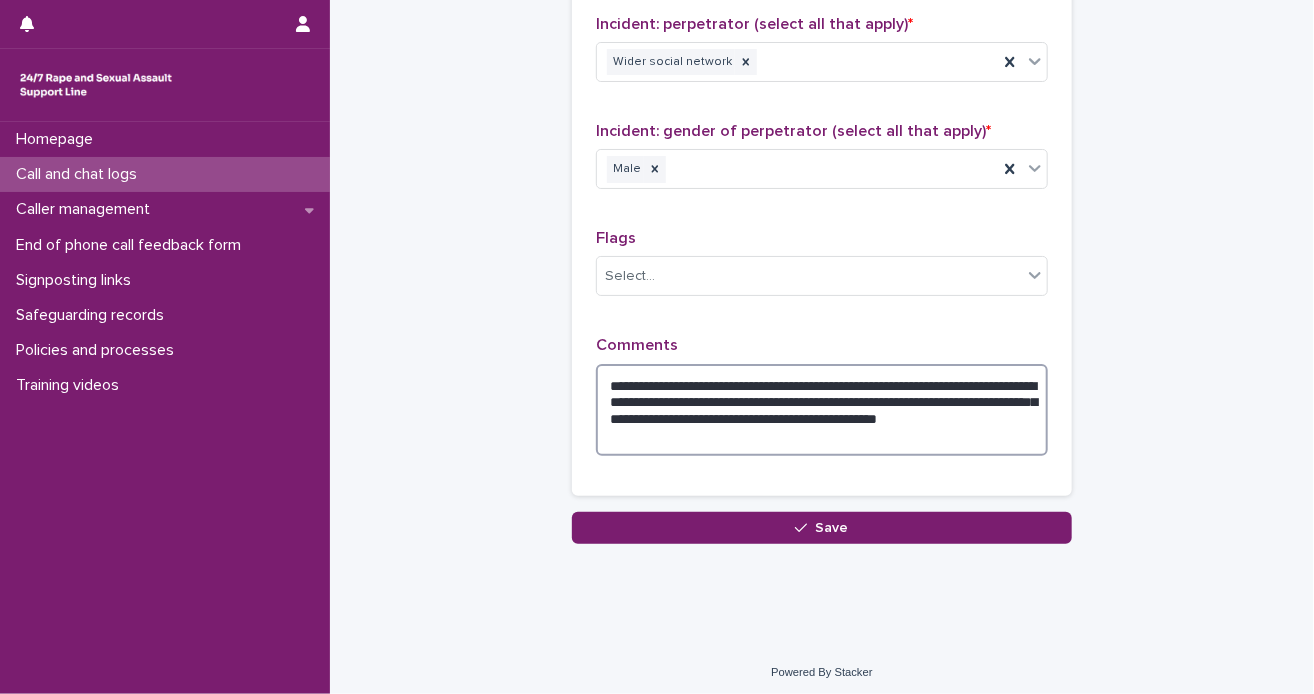 click on "**********" at bounding box center (822, 410) 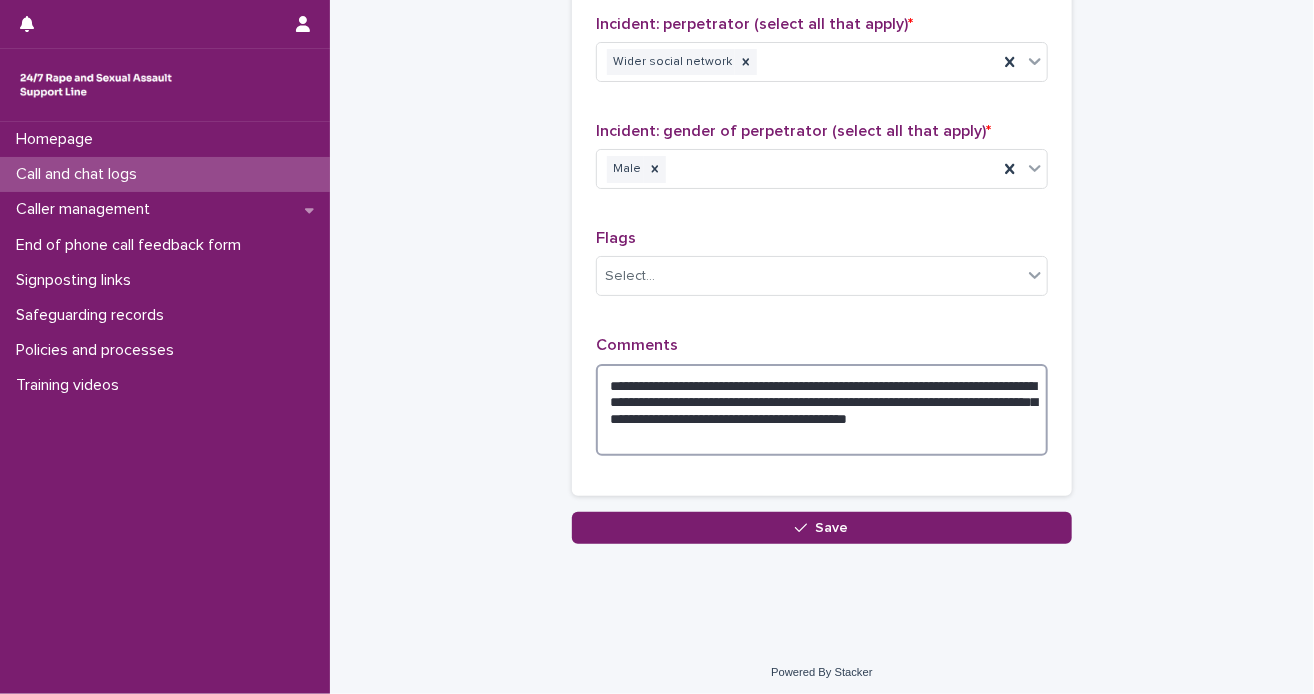 click on "**********" at bounding box center (822, 410) 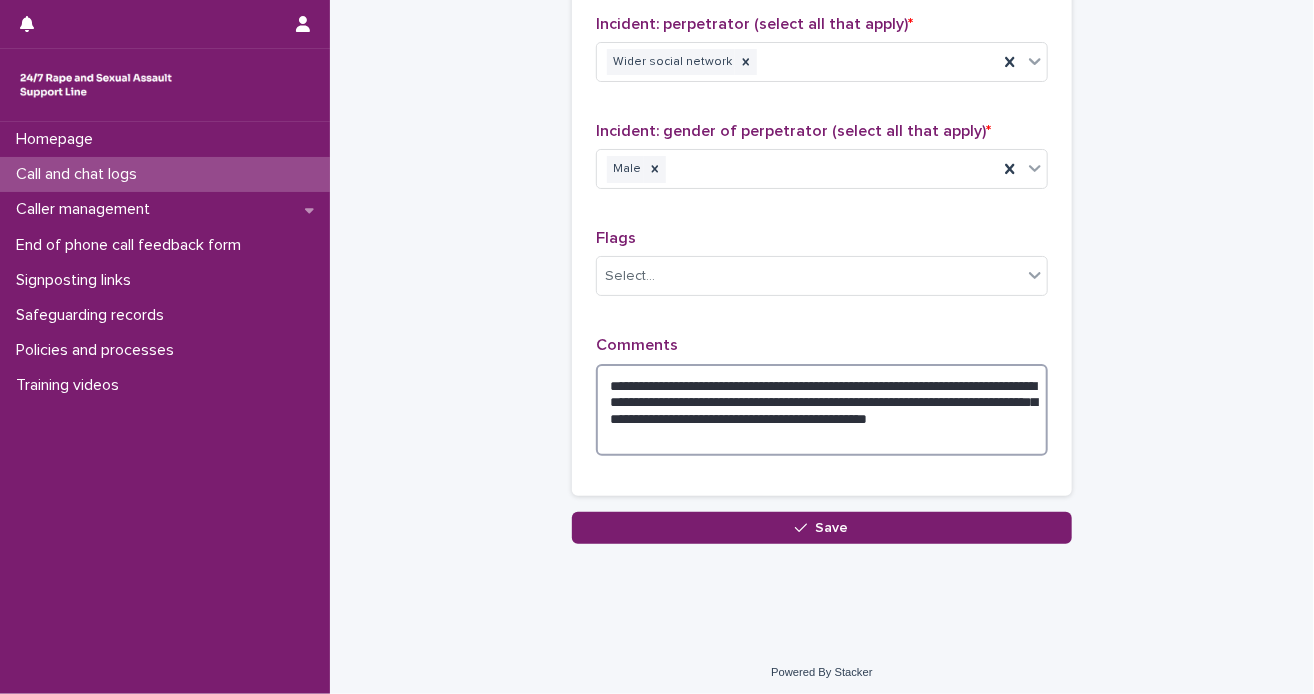 click on "**********" at bounding box center (822, 410) 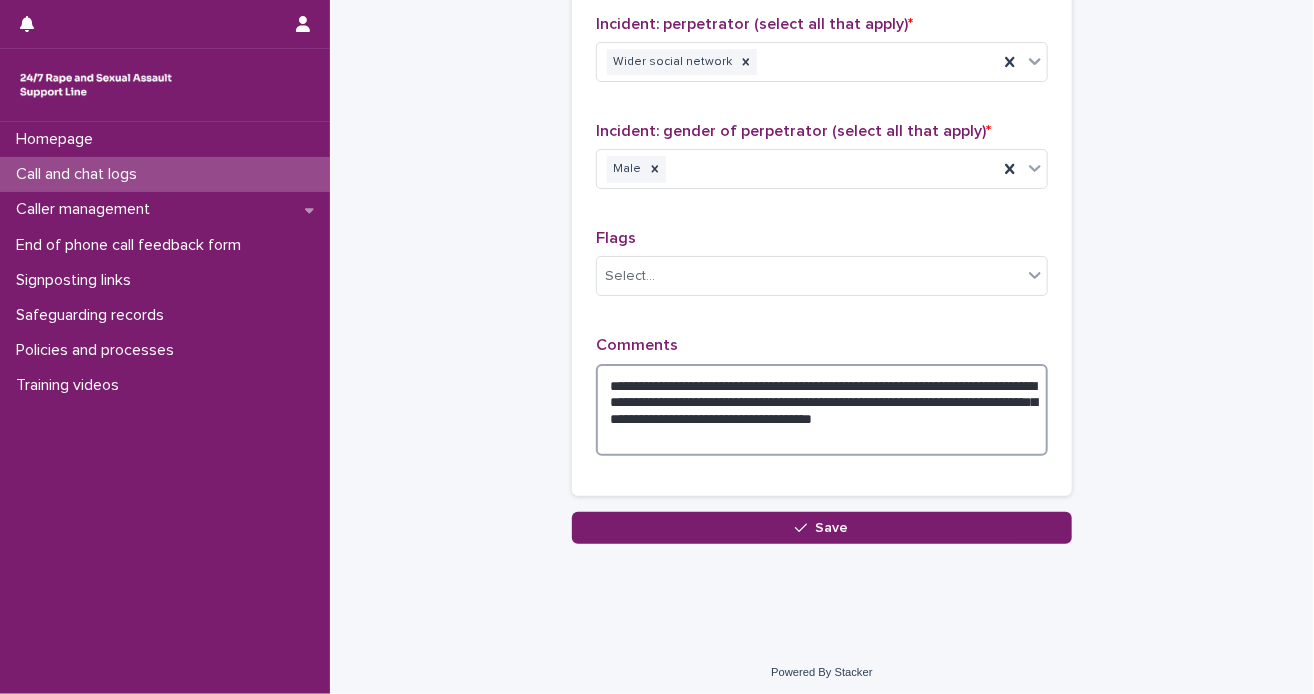 click on "**********" at bounding box center (822, 410) 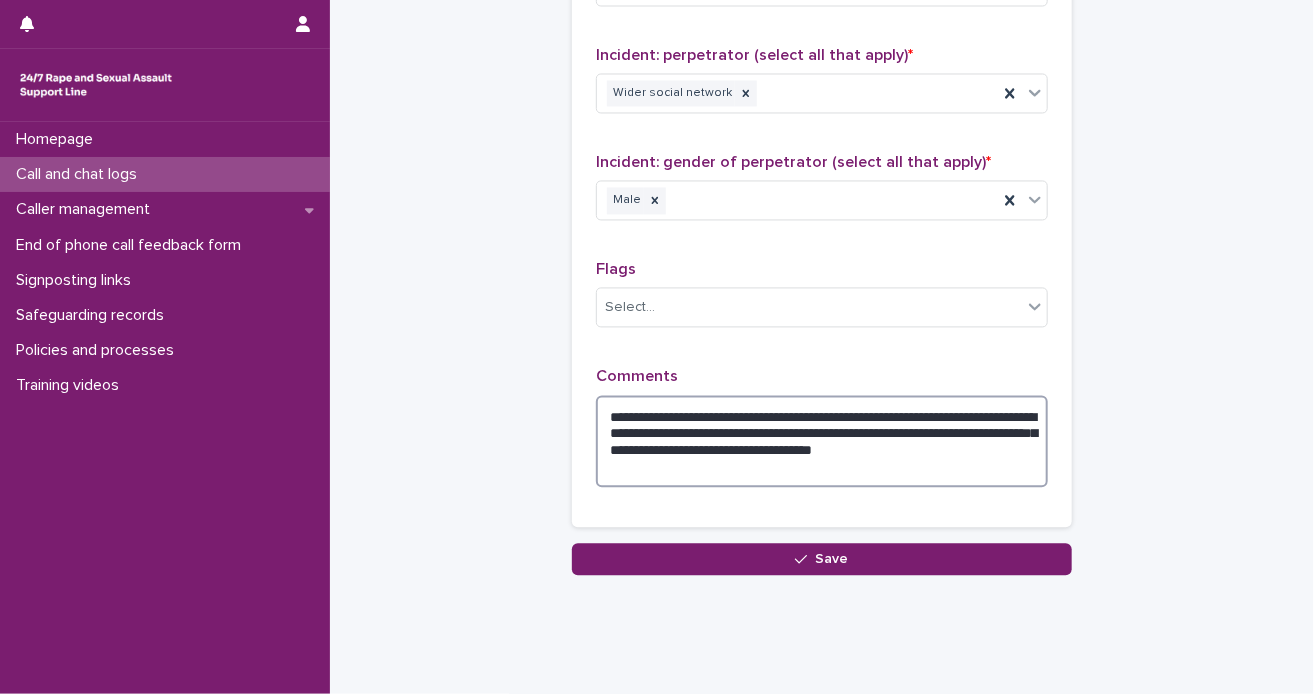 scroll, scrollTop: 1672, scrollLeft: 0, axis: vertical 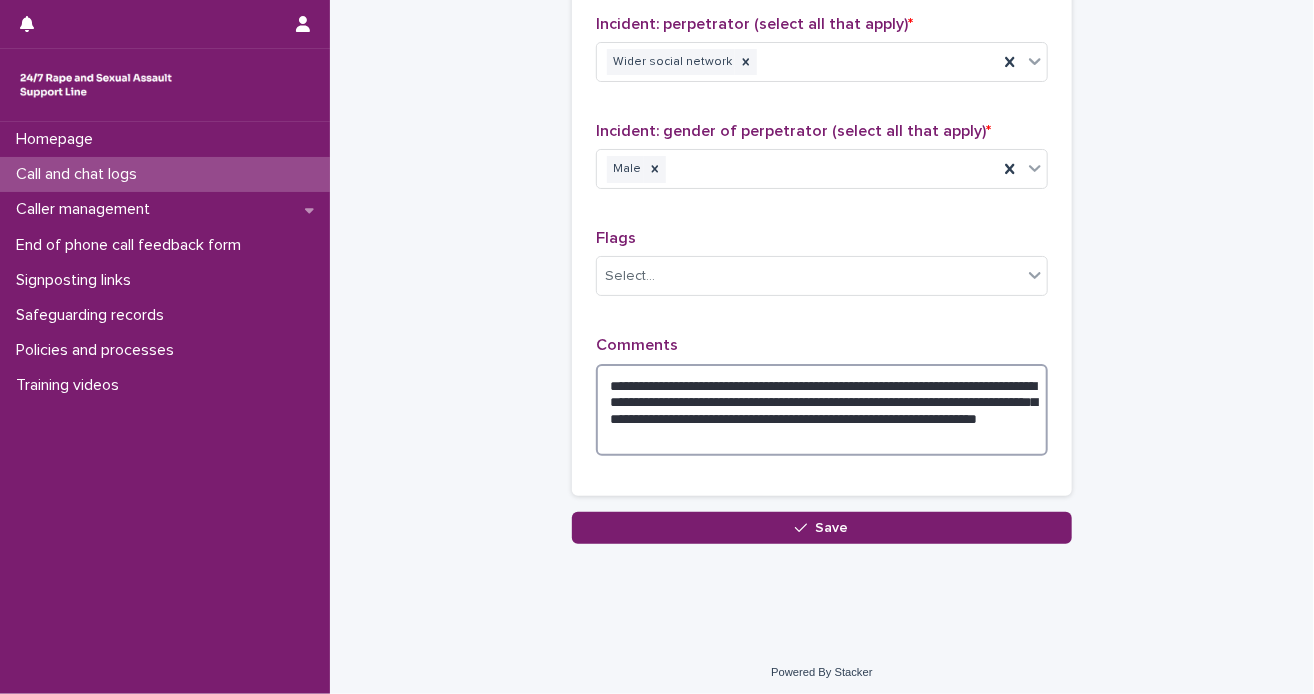 click on "**********" at bounding box center (822, 410) 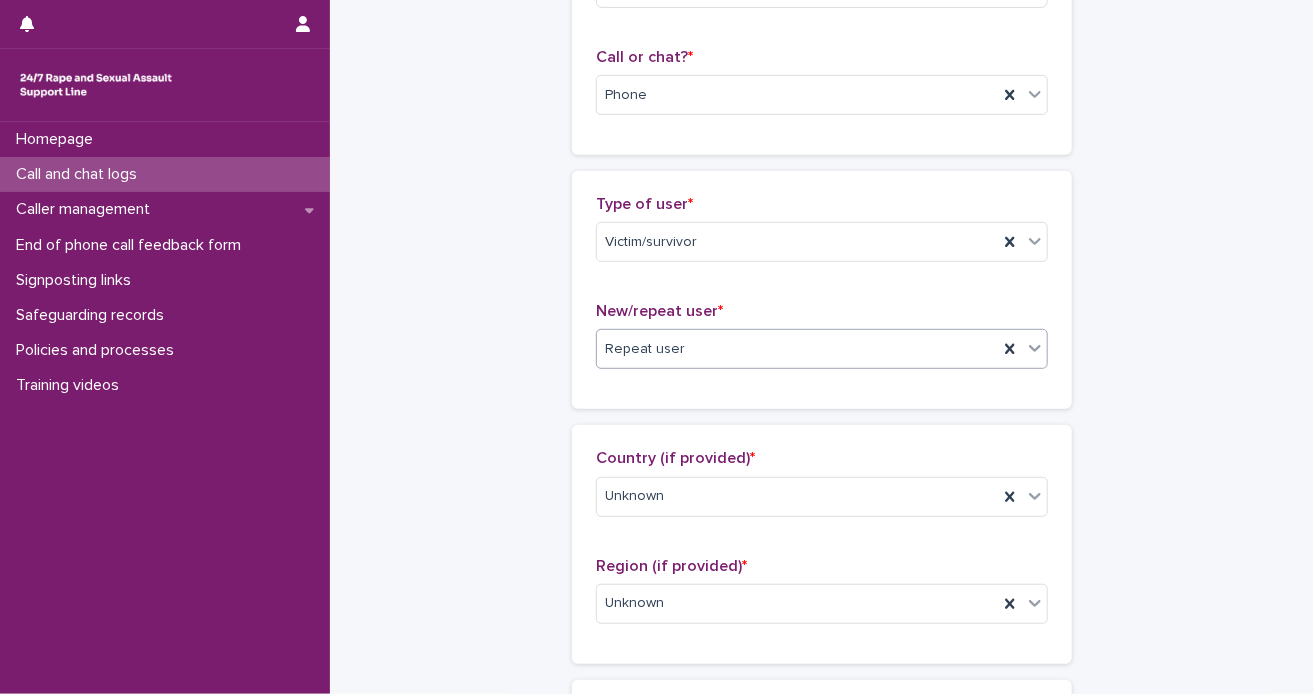 scroll, scrollTop: 500, scrollLeft: 0, axis: vertical 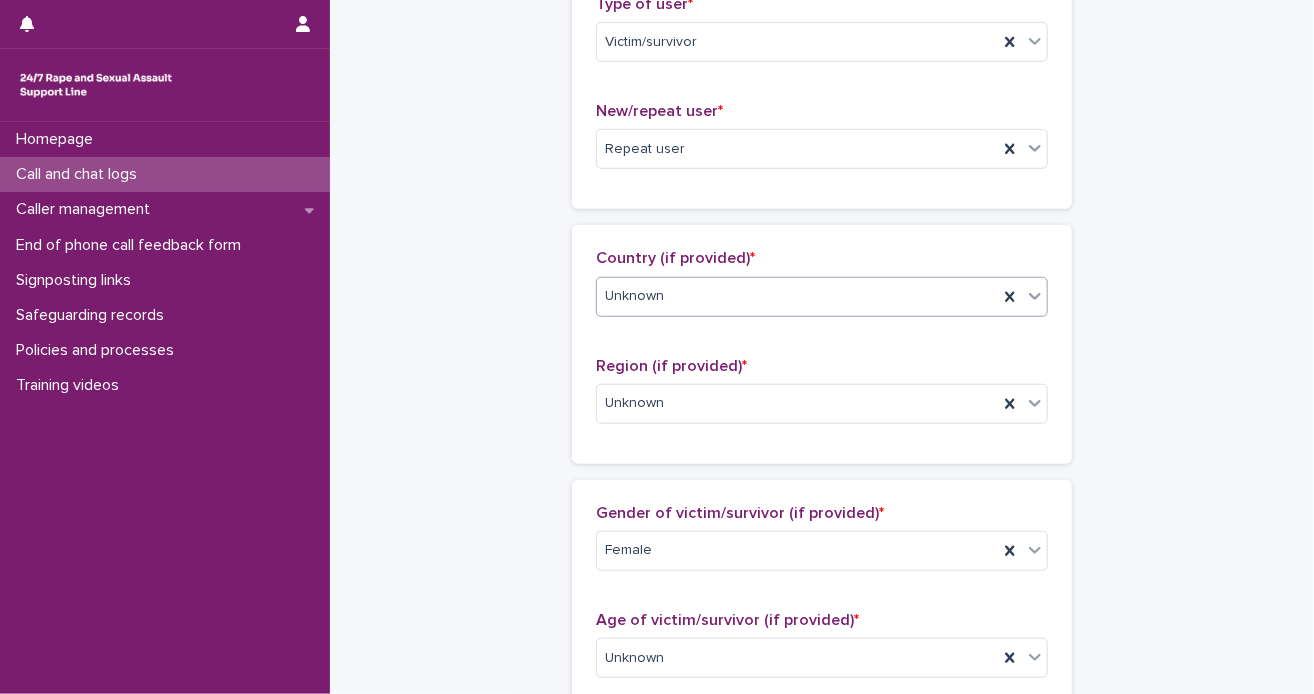 click 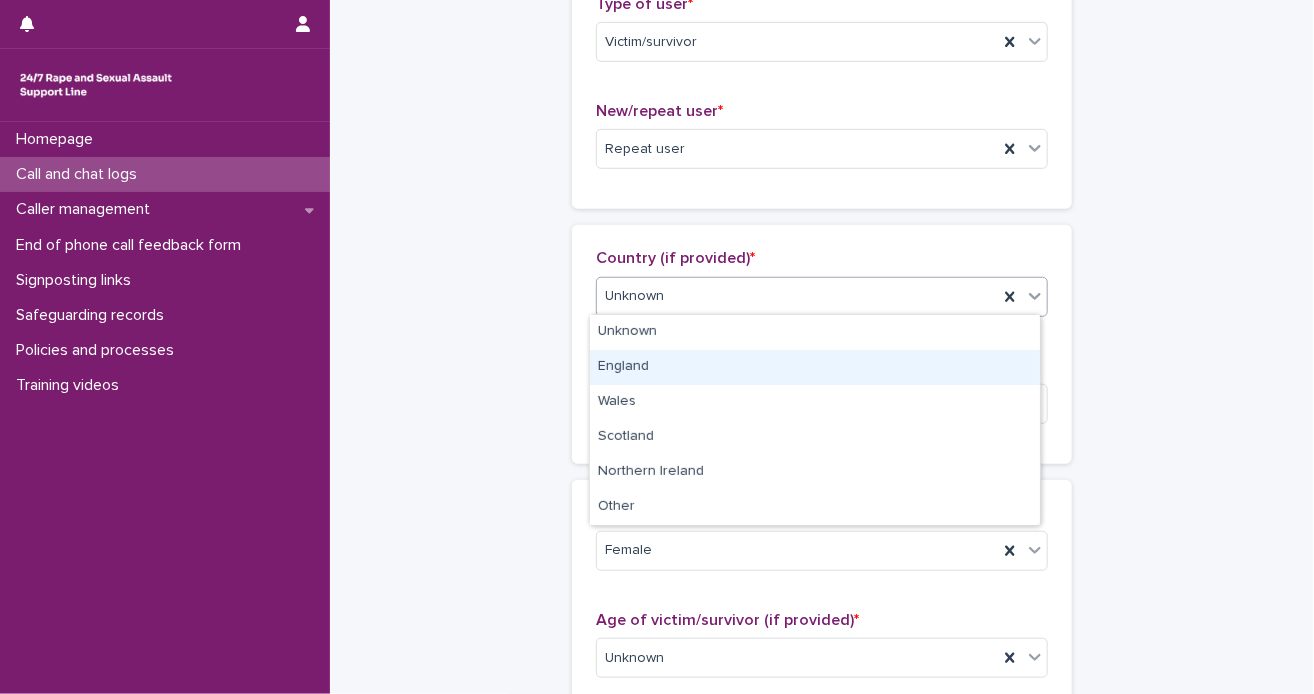 click on "England" at bounding box center [815, 367] 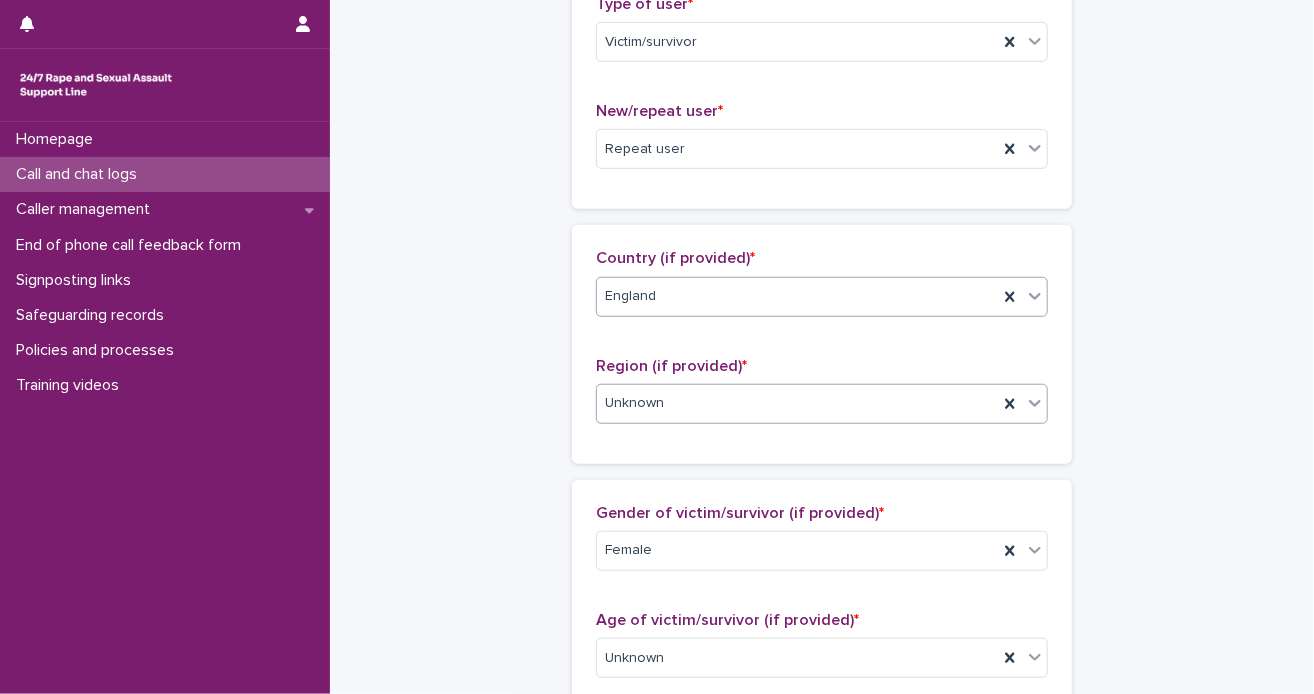 click 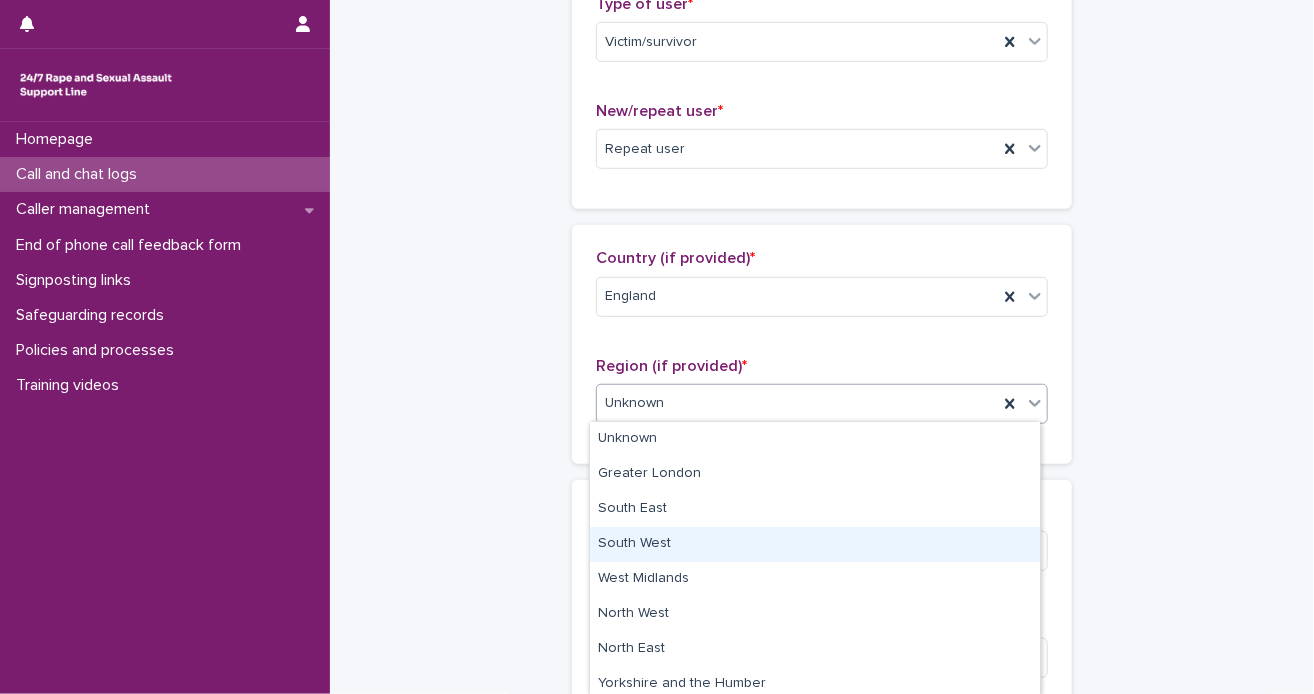 click on "South West" at bounding box center (815, 544) 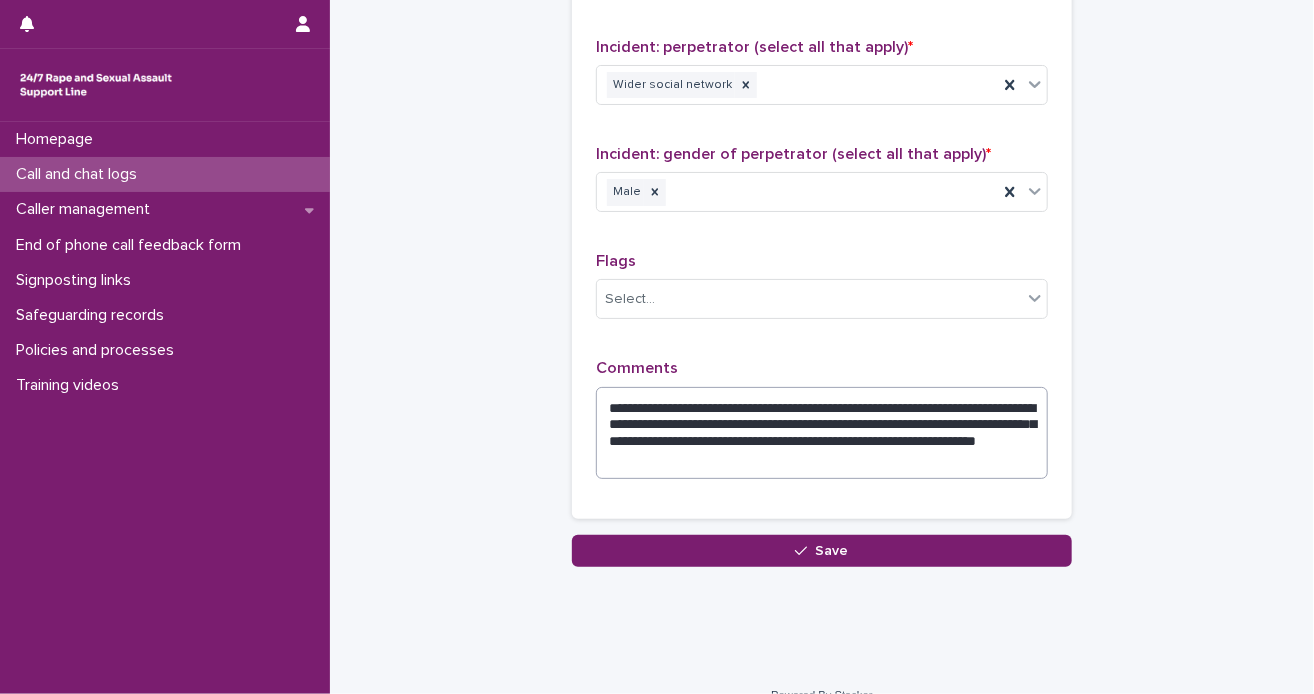 scroll, scrollTop: 1672, scrollLeft: 0, axis: vertical 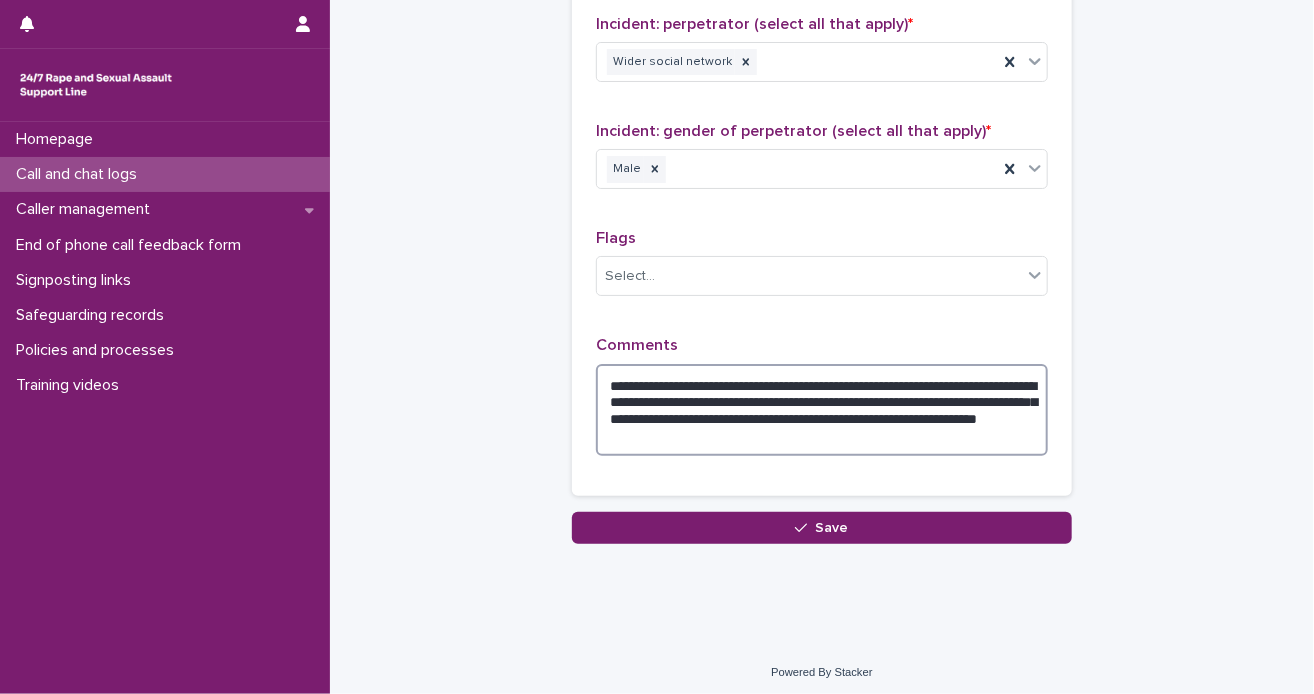 click on "**********" at bounding box center (822, 410) 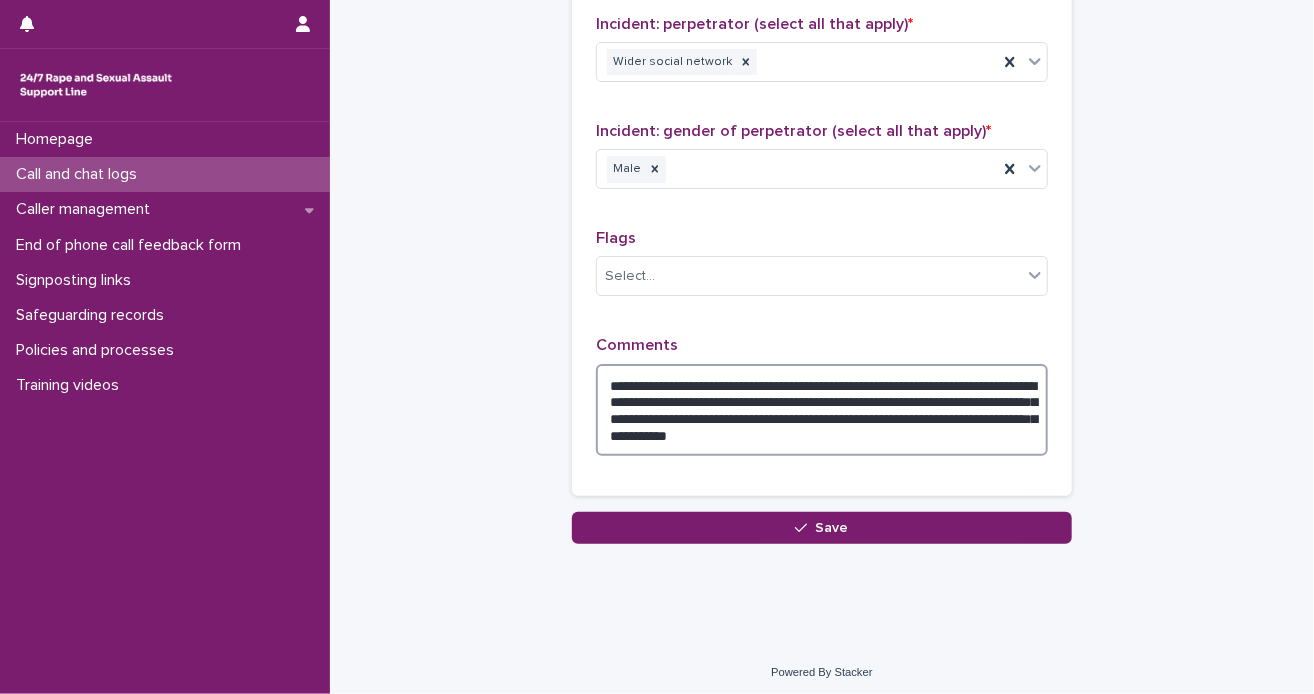 click on "**********" at bounding box center (822, 410) 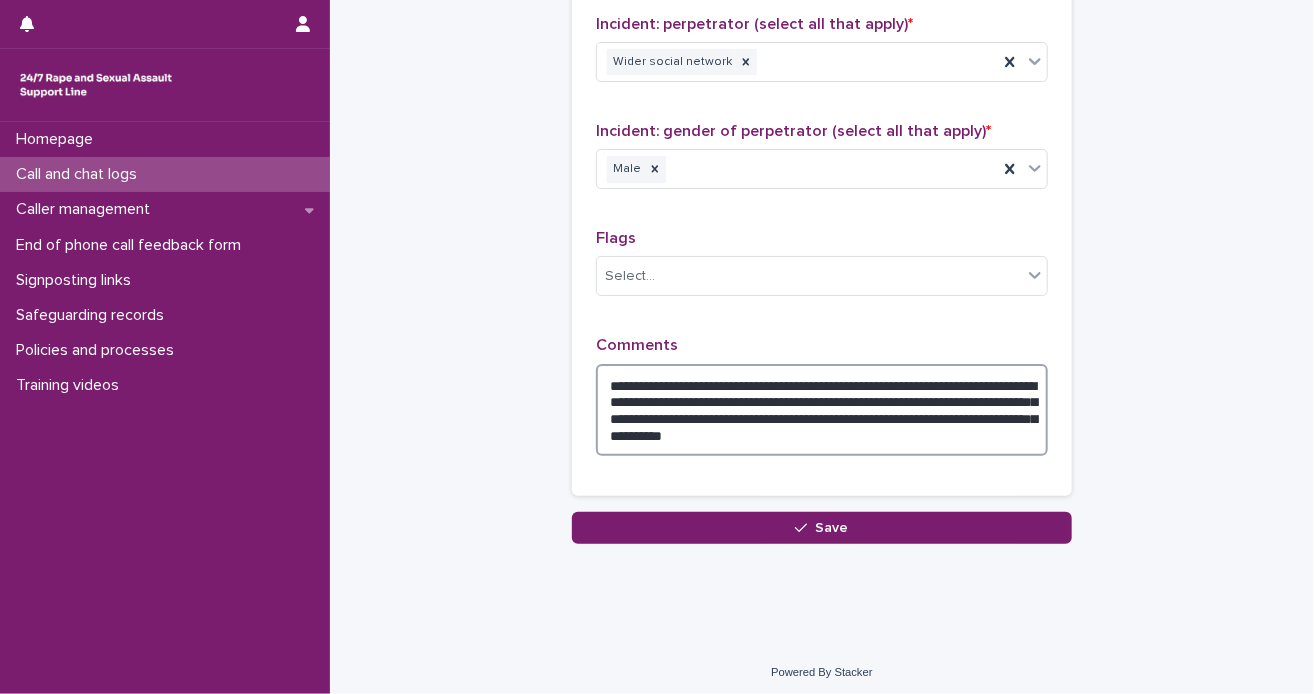 click on "**********" at bounding box center (822, 410) 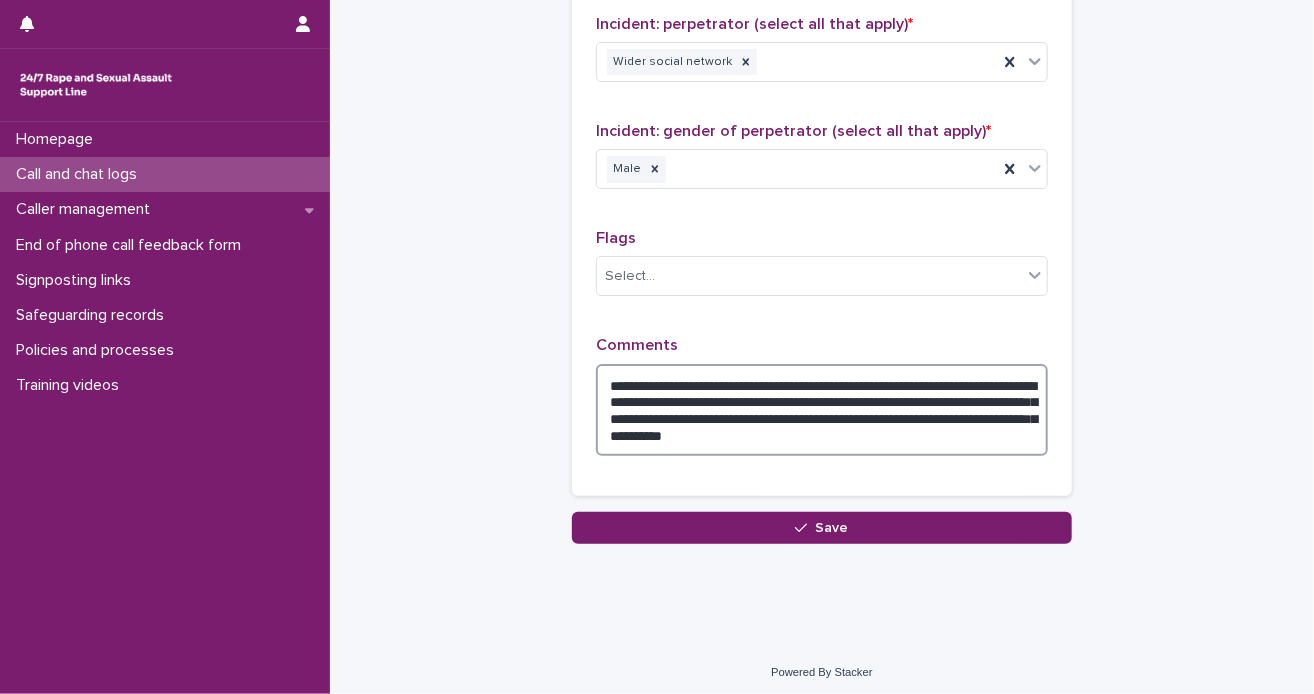 click on "**********" at bounding box center (822, 410) 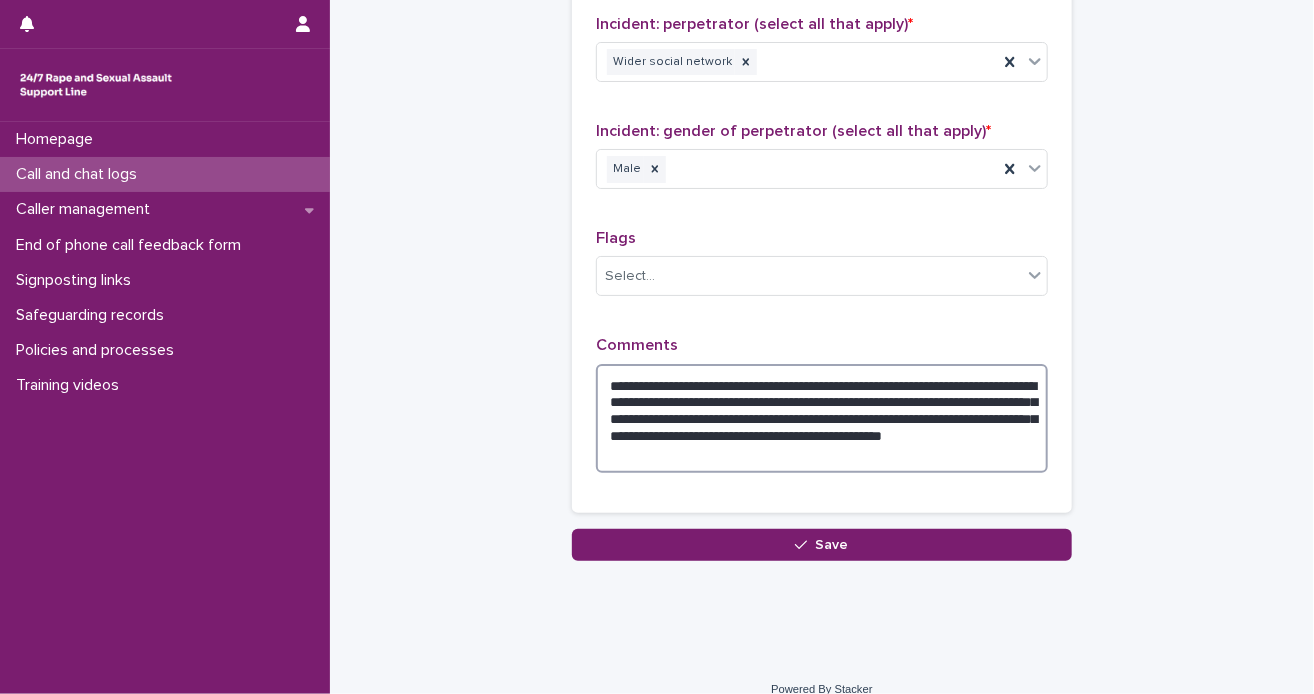 click on "**********" at bounding box center (822, 419) 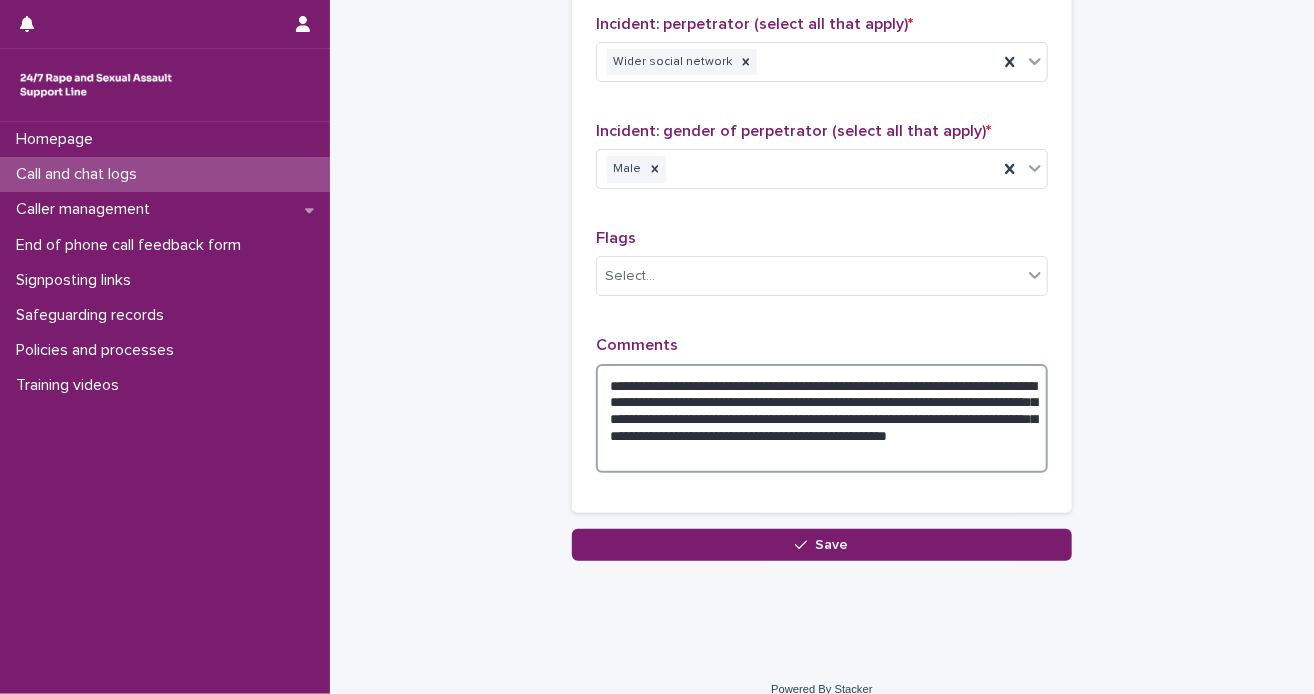 drag, startPoint x: 884, startPoint y: 428, endPoint x: 682, endPoint y: 436, distance: 202.15836 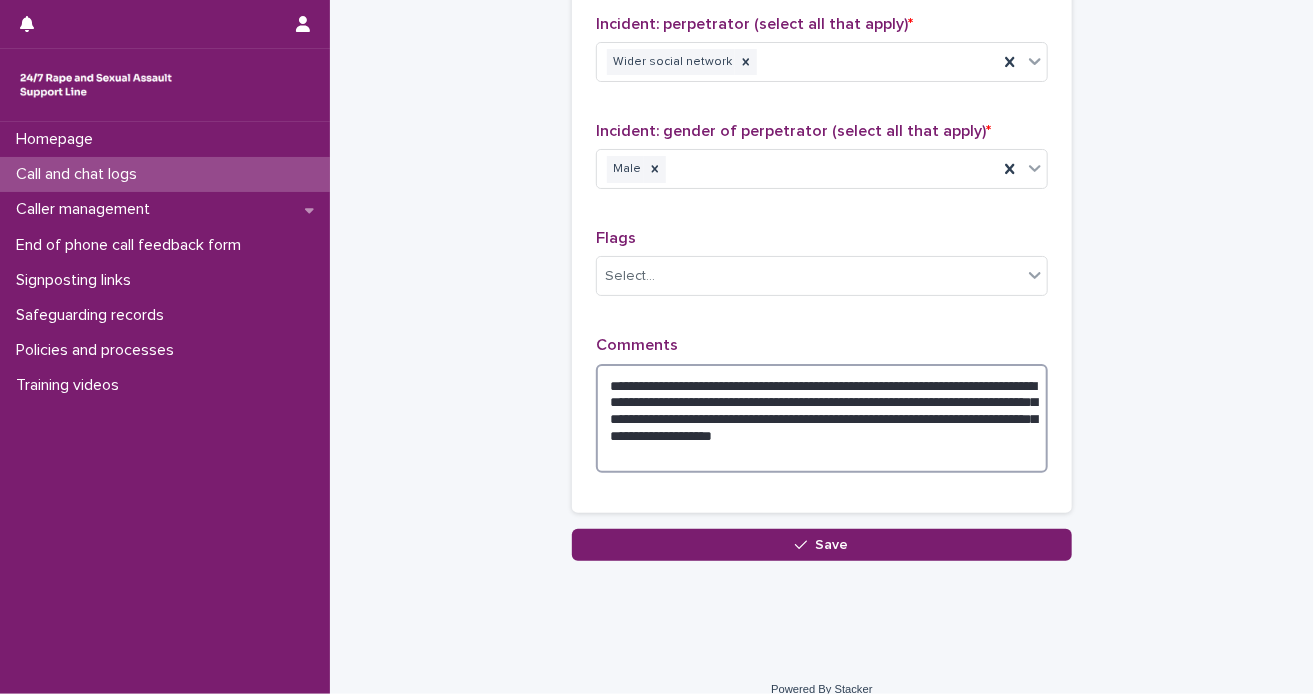 click on "**********" at bounding box center [822, 419] 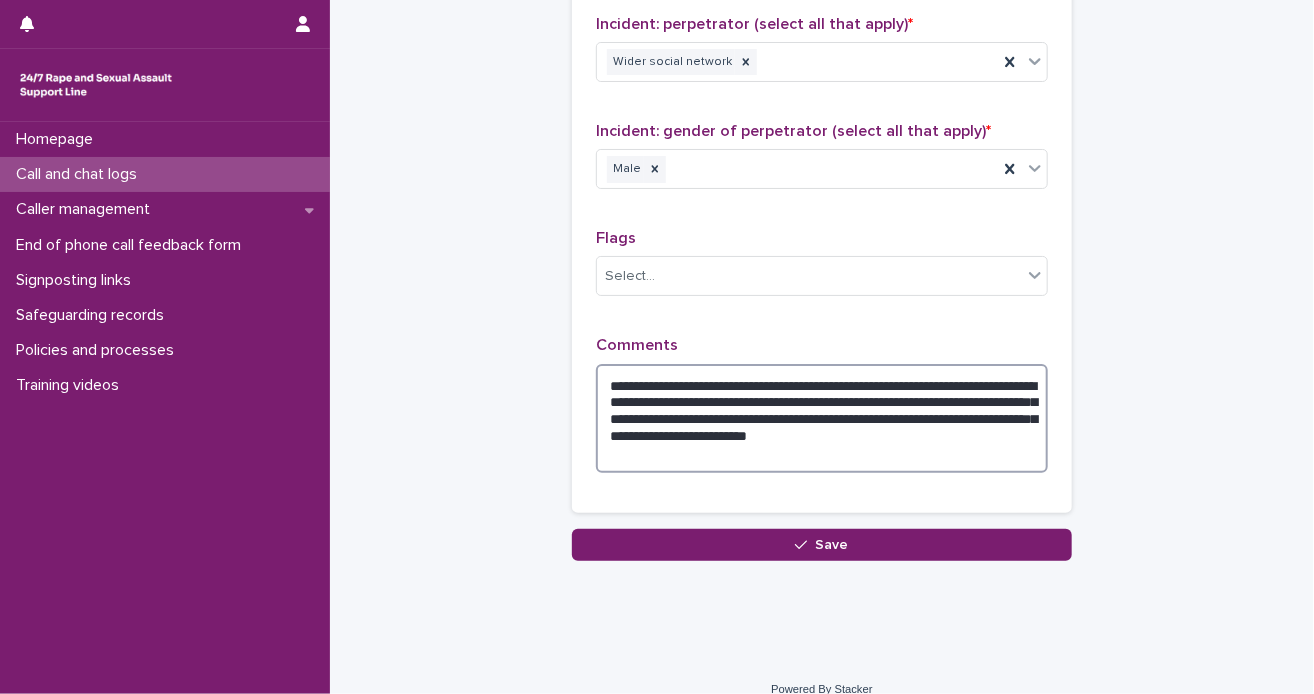 click on "**********" at bounding box center [822, 419] 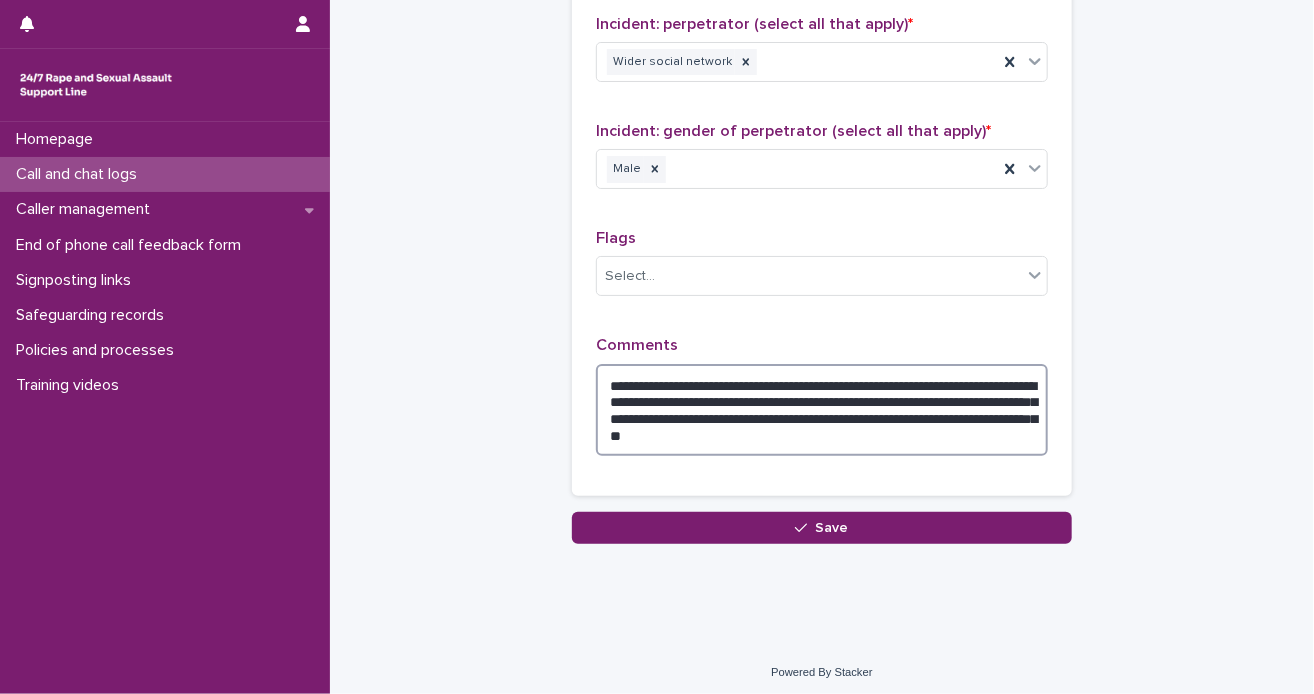 click on "**********" at bounding box center [822, 410] 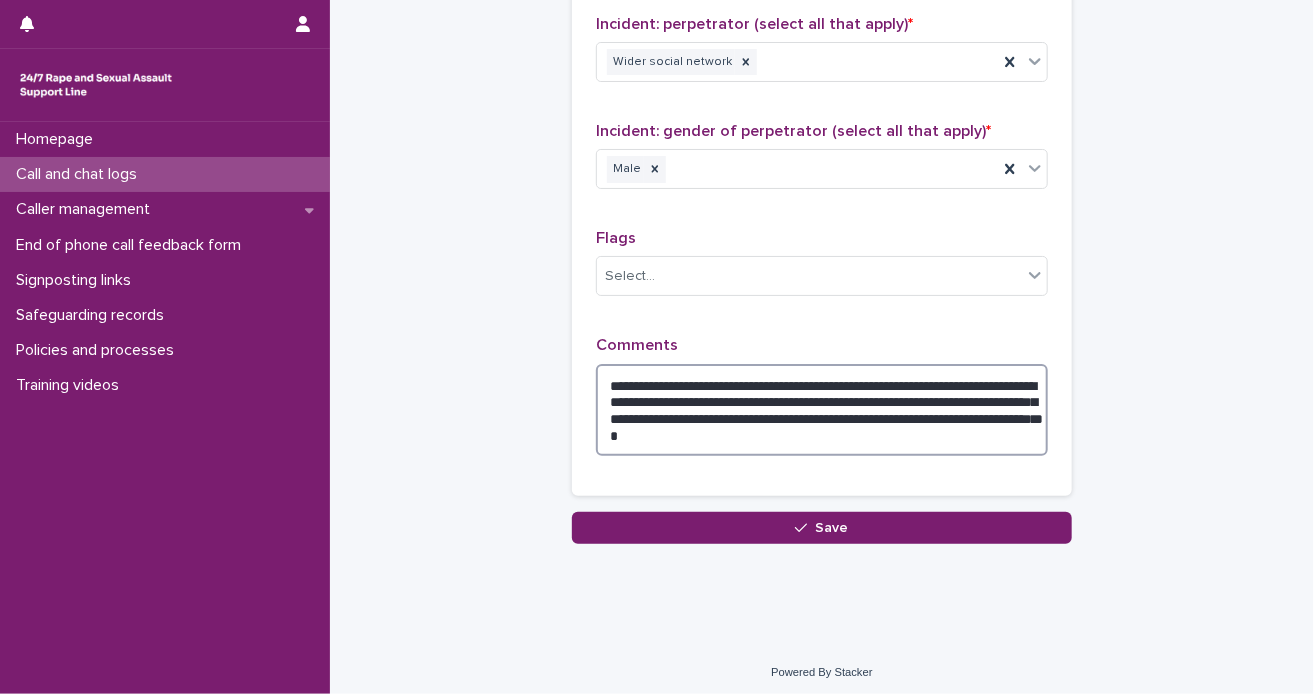 click on "**********" at bounding box center [822, 410] 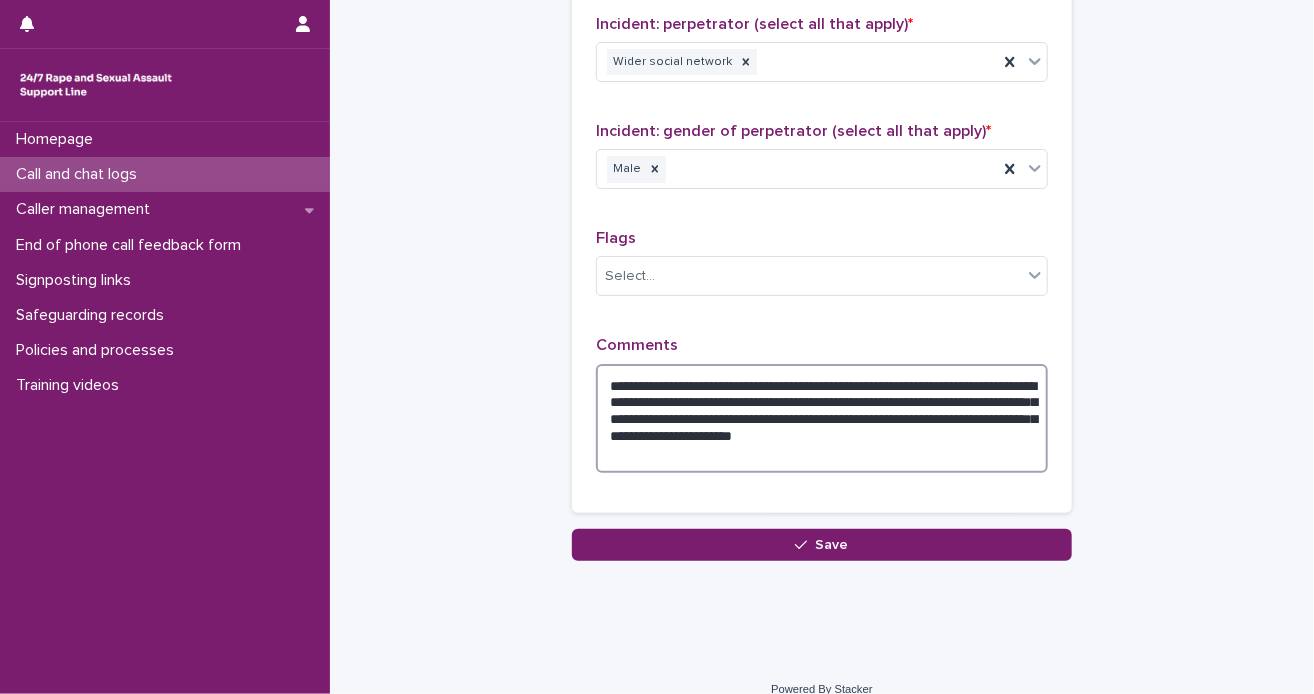 click on "**********" at bounding box center [822, 419] 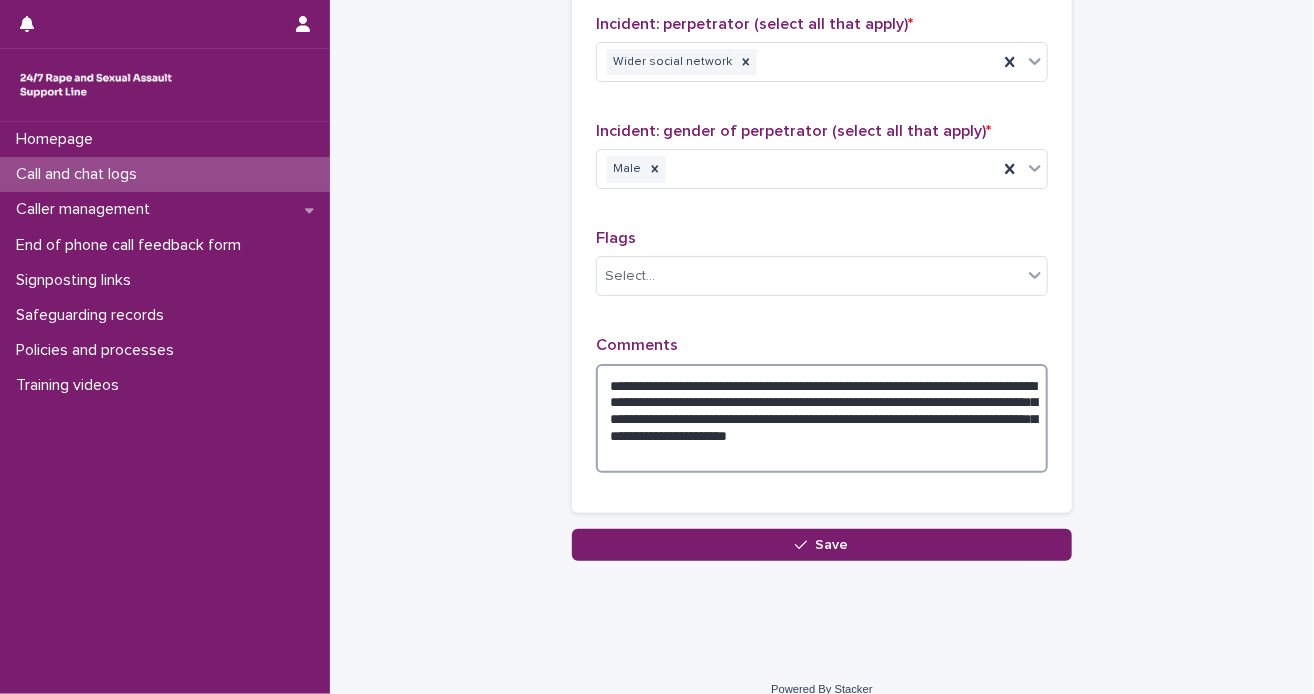 drag, startPoint x: 876, startPoint y: 379, endPoint x: 888, endPoint y: 374, distance: 13 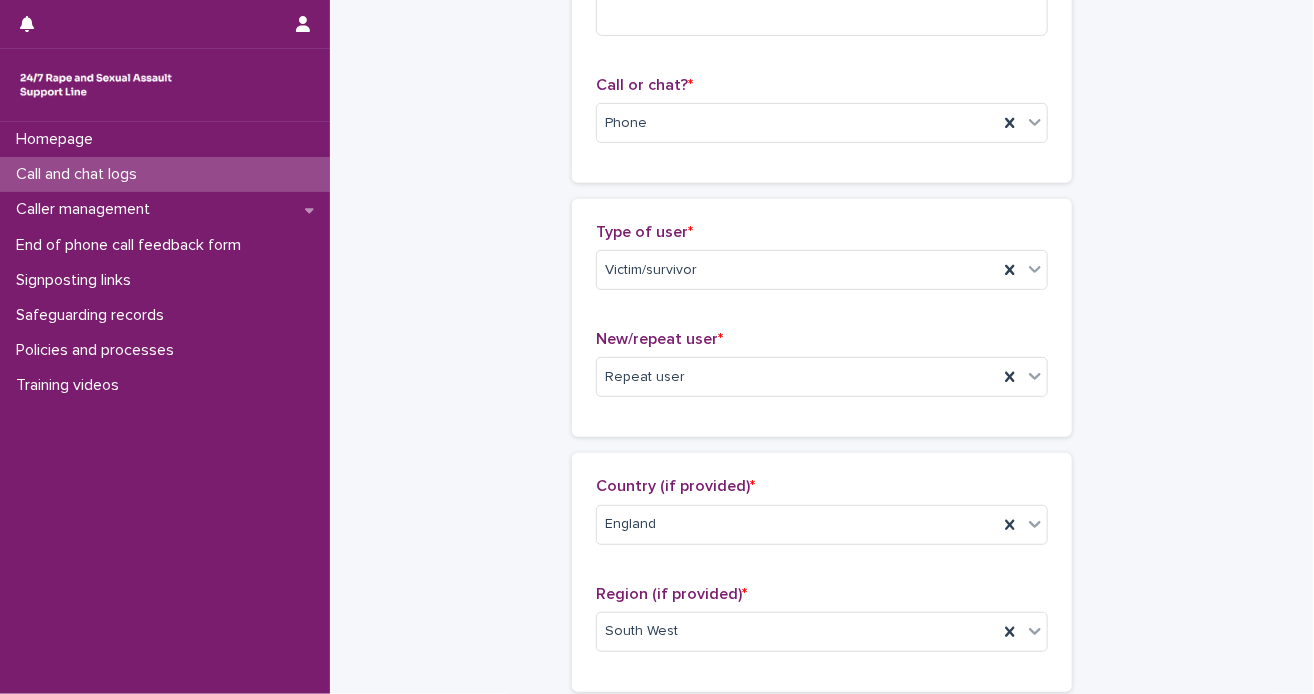 scroll, scrollTop: 0, scrollLeft: 0, axis: both 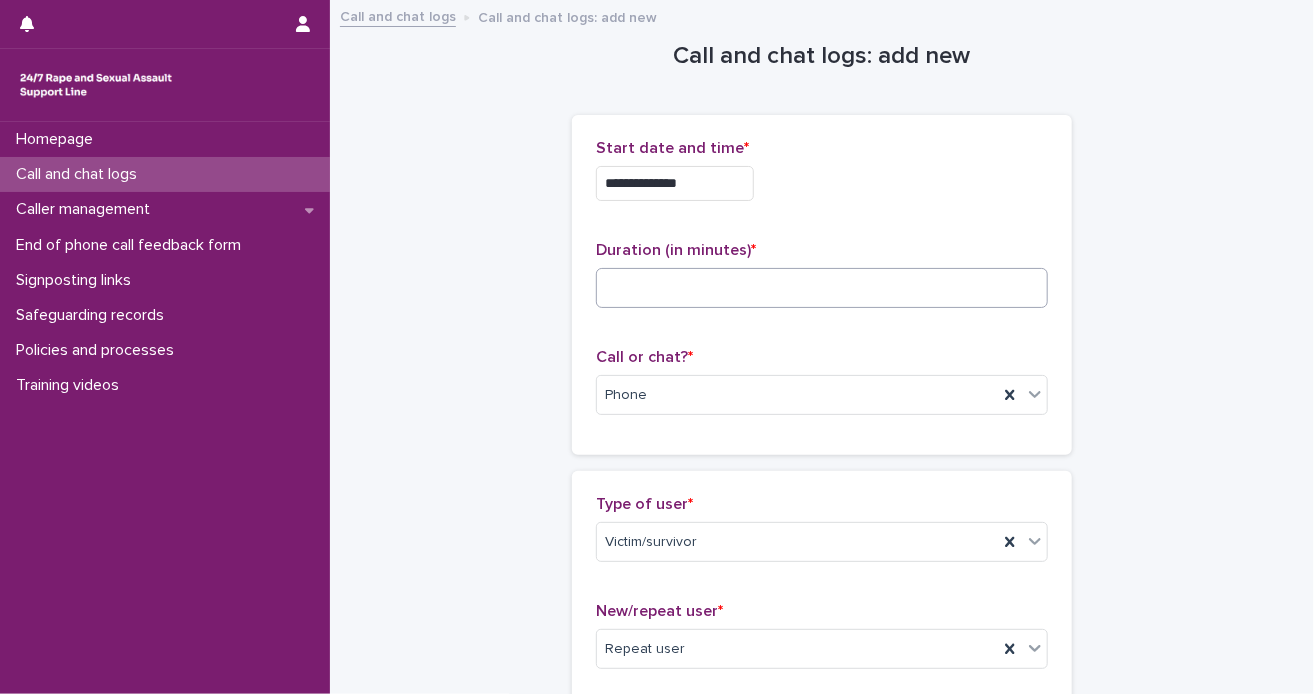 type on "**********" 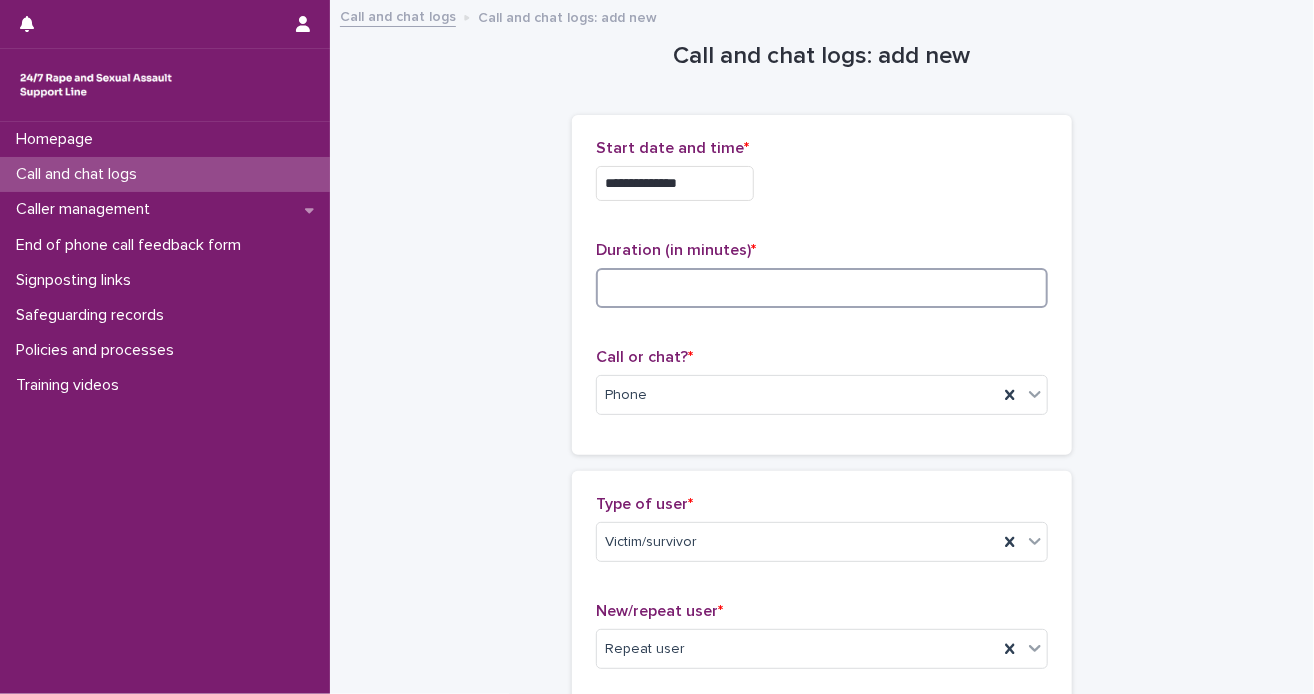 click at bounding box center [822, 288] 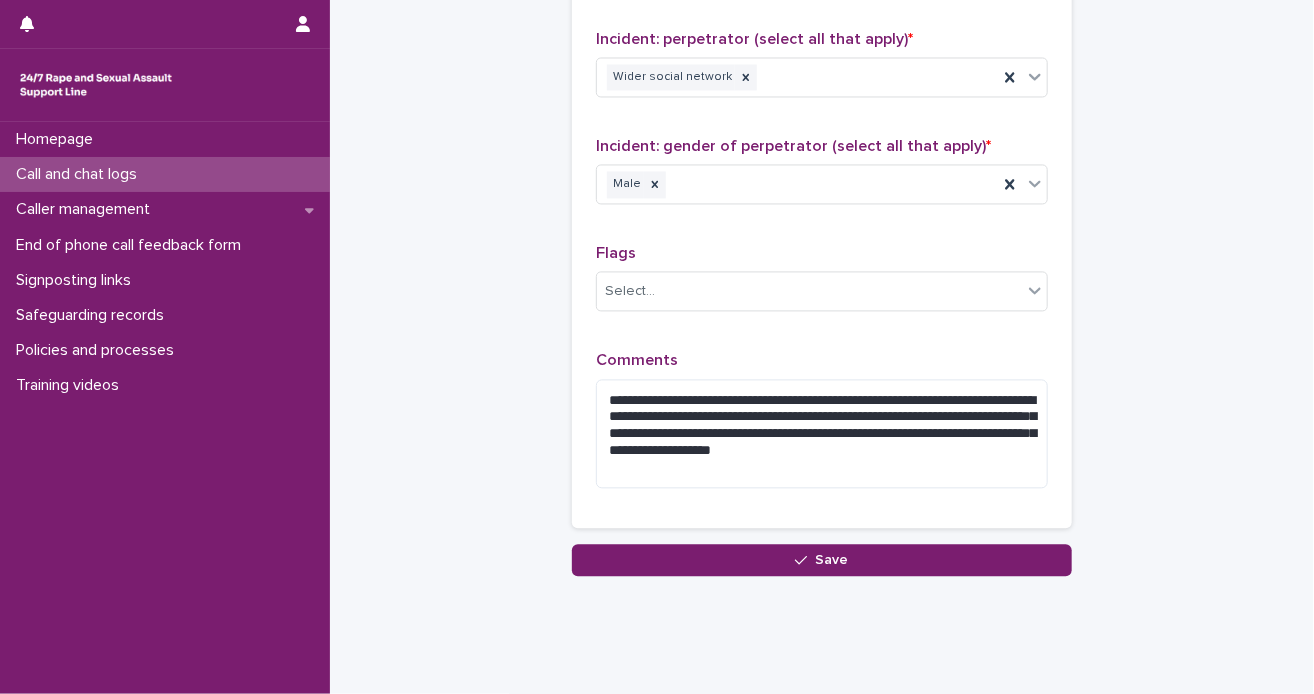 scroll, scrollTop: 1689, scrollLeft: 0, axis: vertical 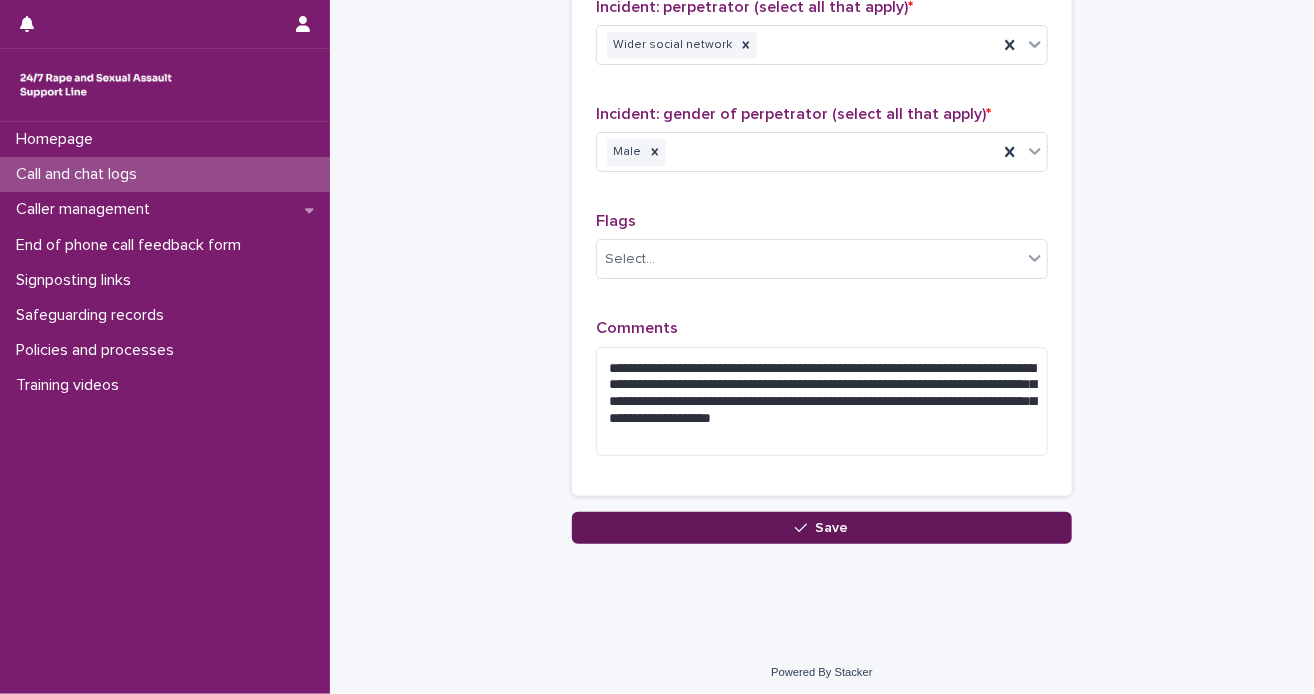 type on "**" 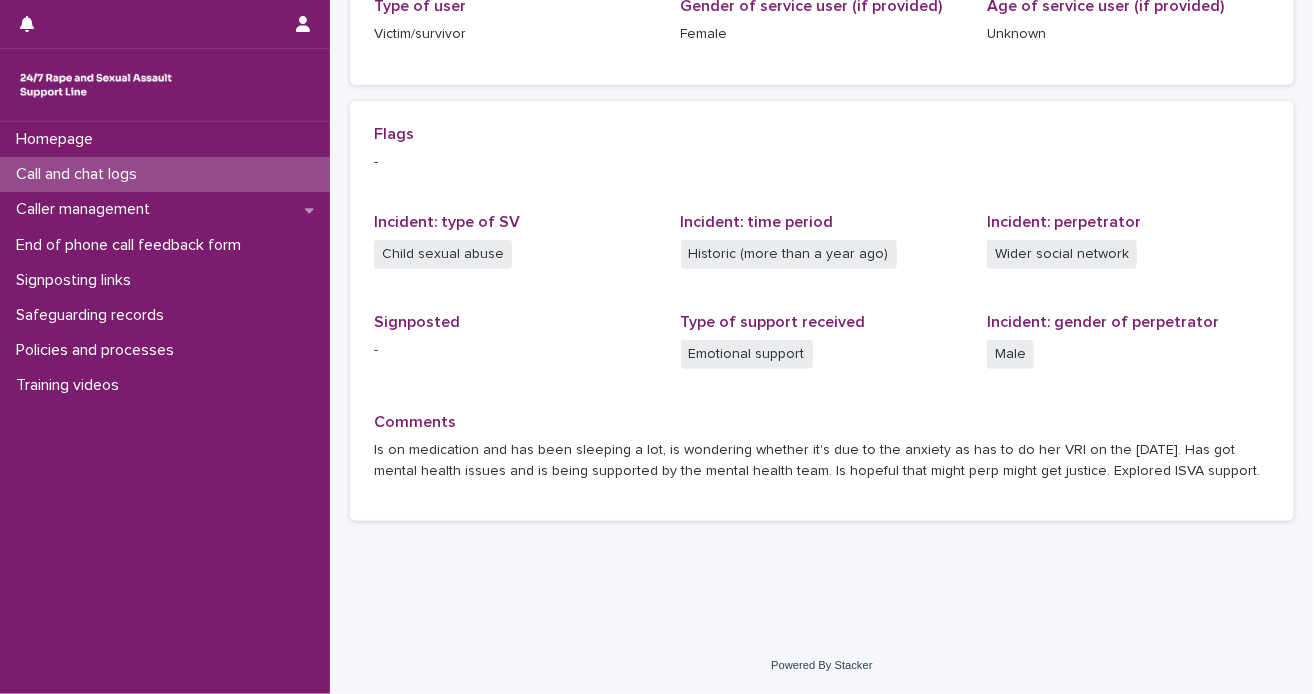 scroll, scrollTop: 0, scrollLeft: 0, axis: both 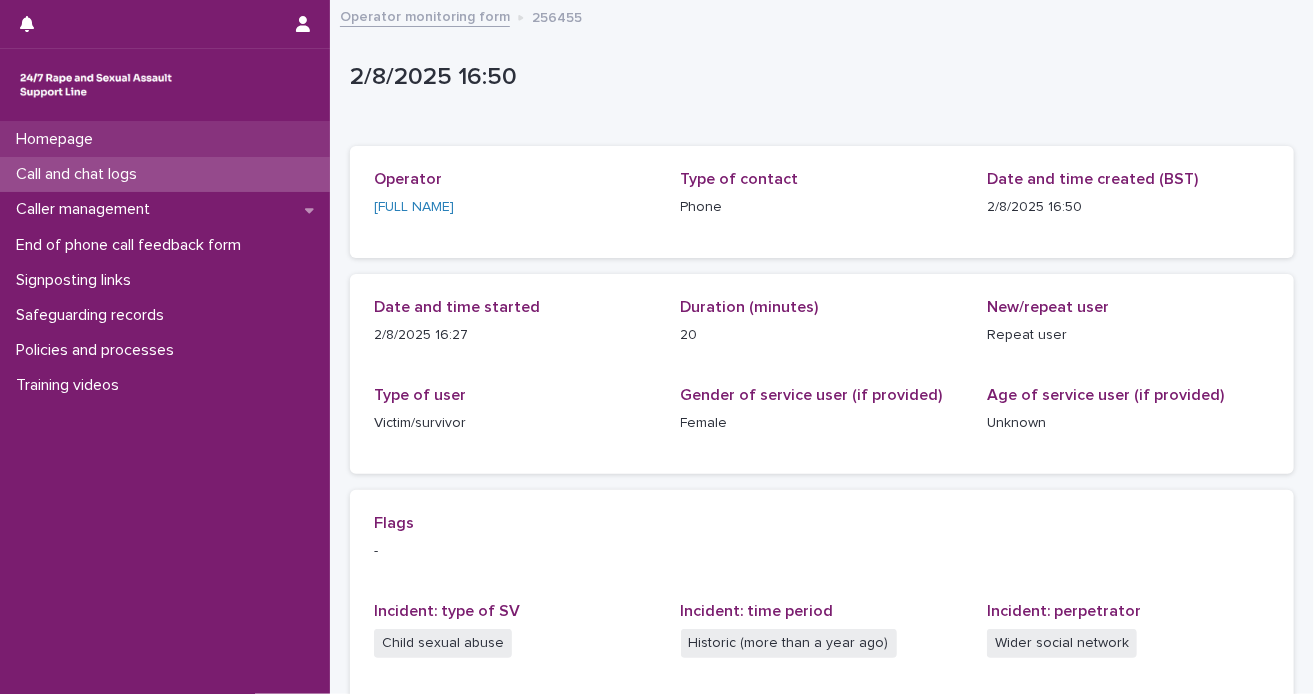 click on "Homepage" at bounding box center (165, 139) 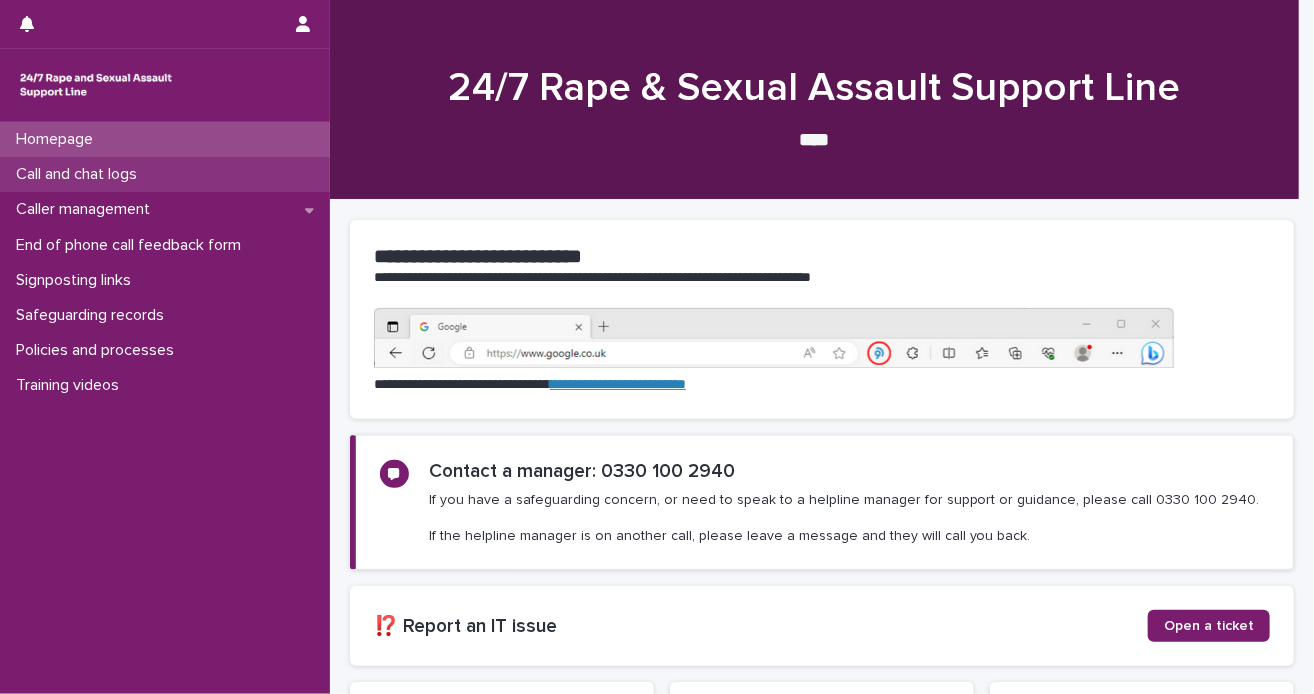 click on "Call and chat logs" at bounding box center (80, 174) 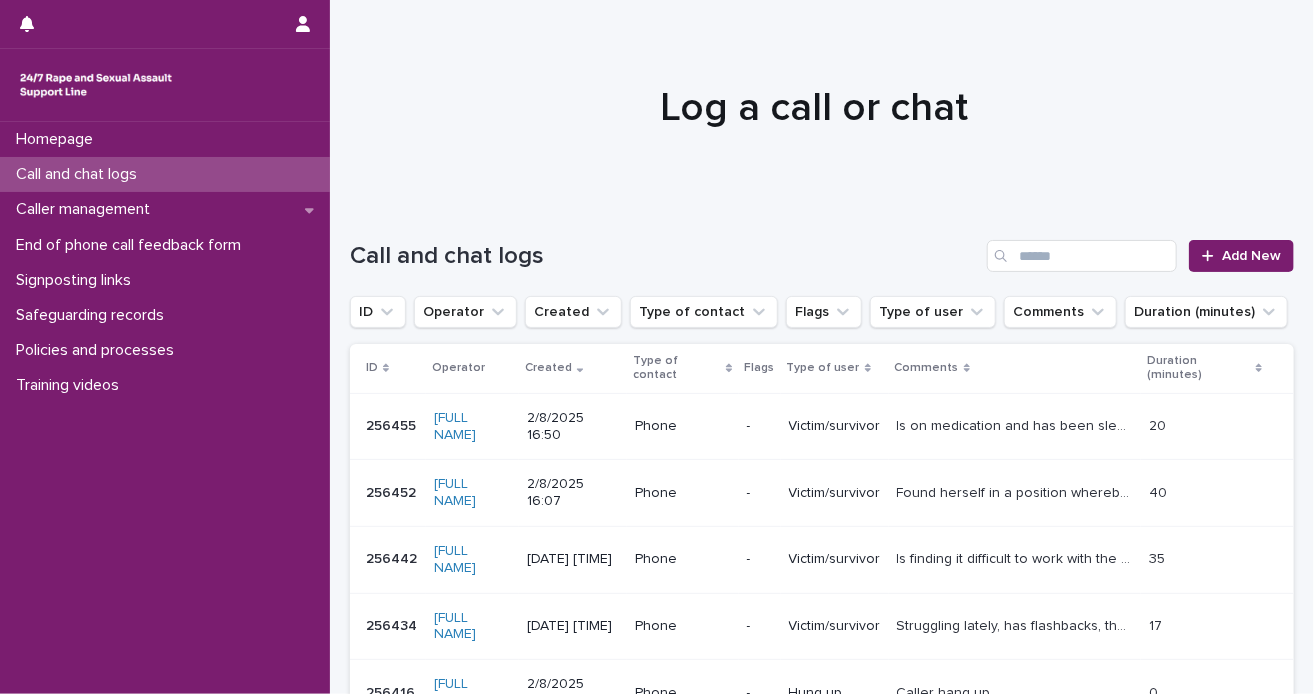 click on "Homepage Call and chat logs Caller management End of phone call feedback form Signposting links Safeguarding records Policies and processes Training videos" at bounding box center (165, 408) 